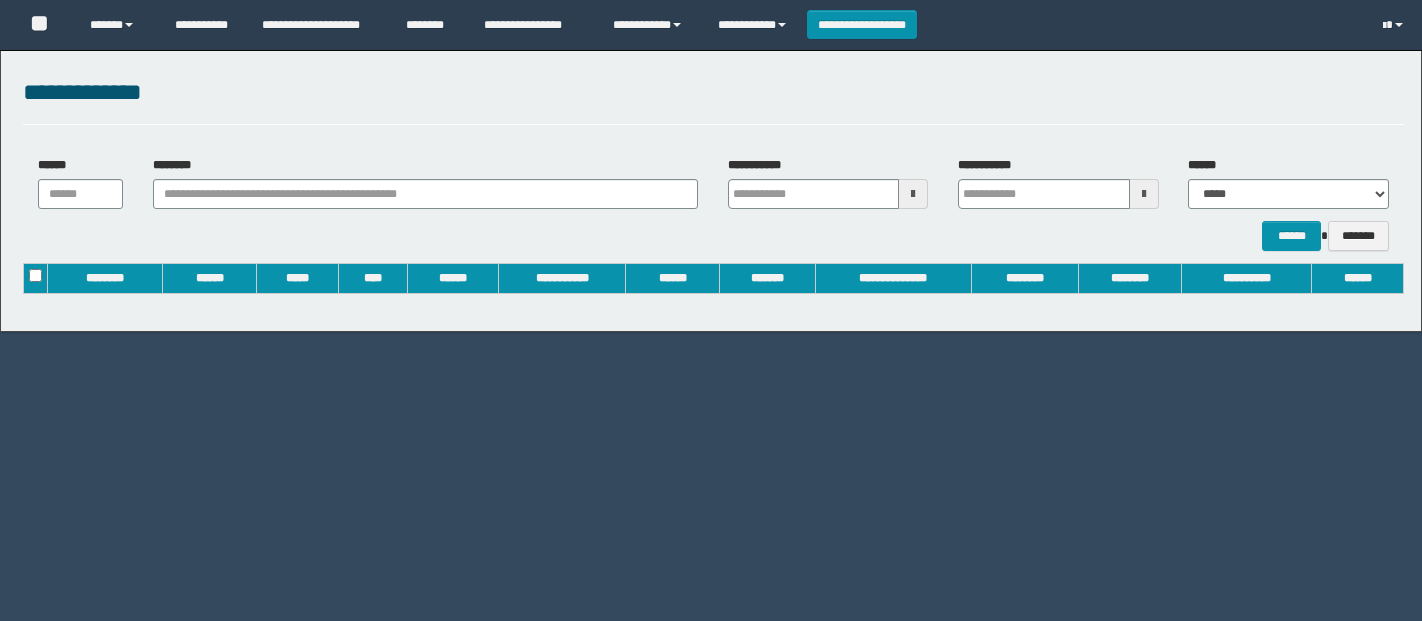 scroll, scrollTop: 0, scrollLeft: 0, axis: both 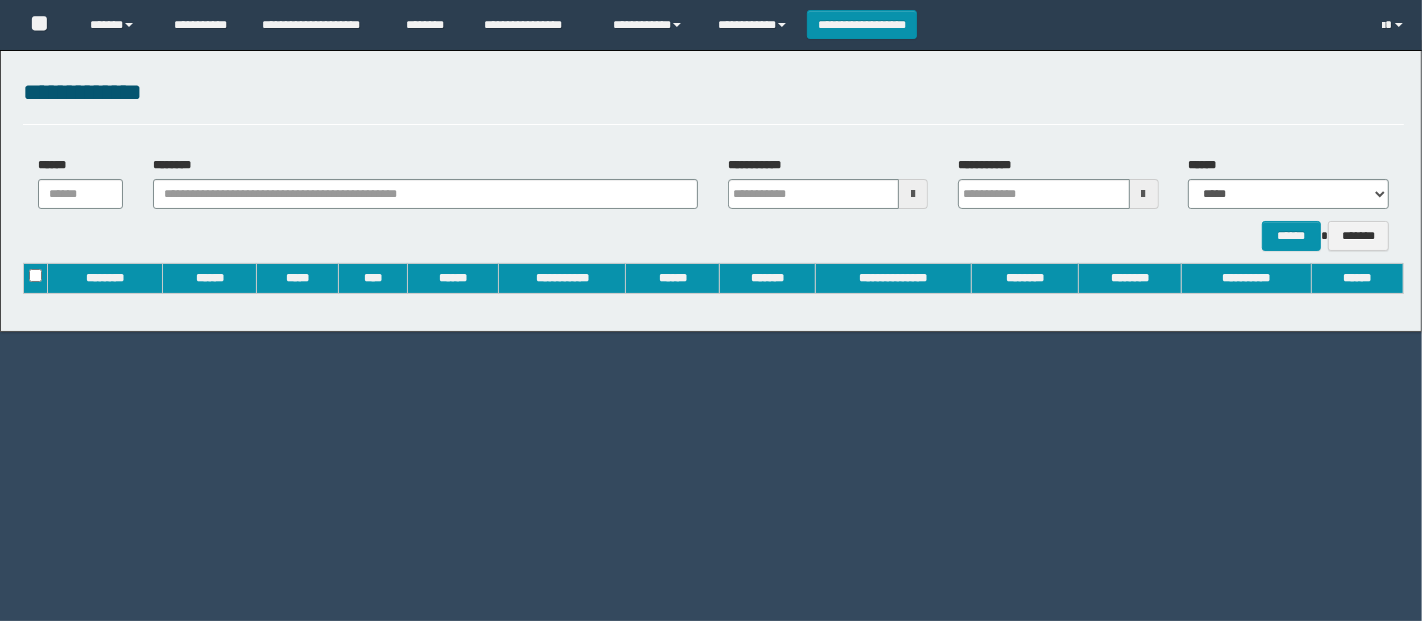 type on "**********" 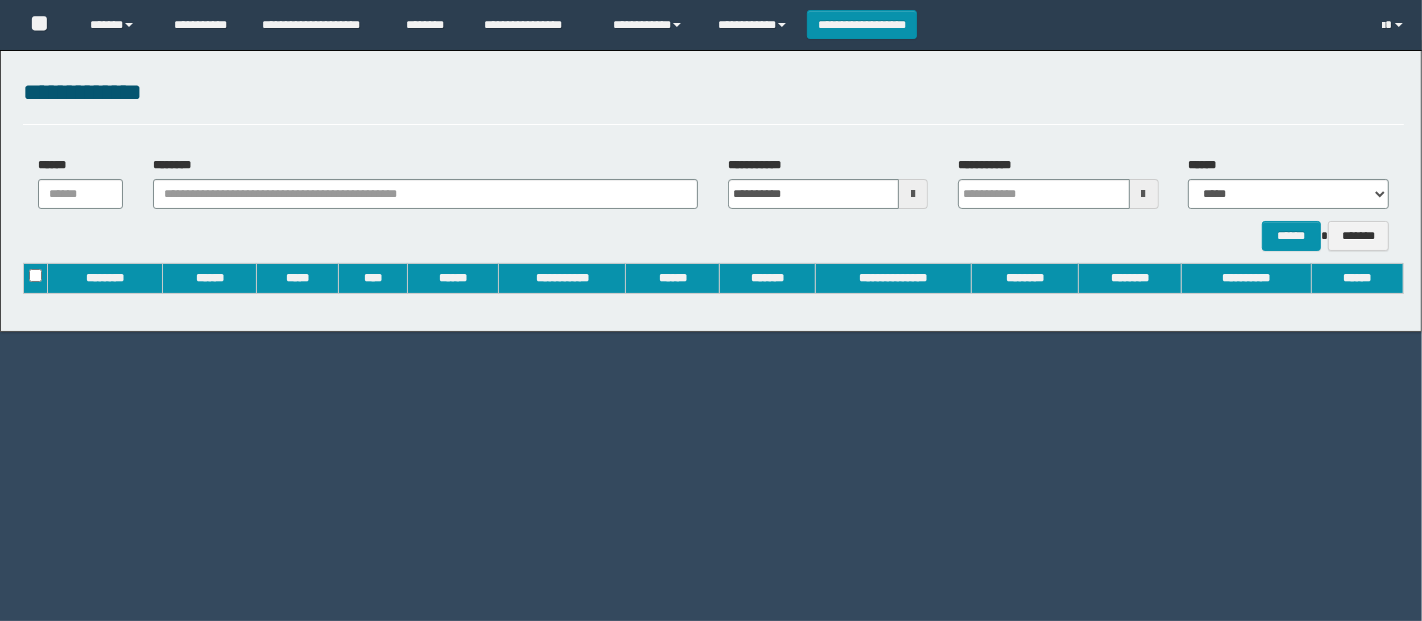 type on "**********" 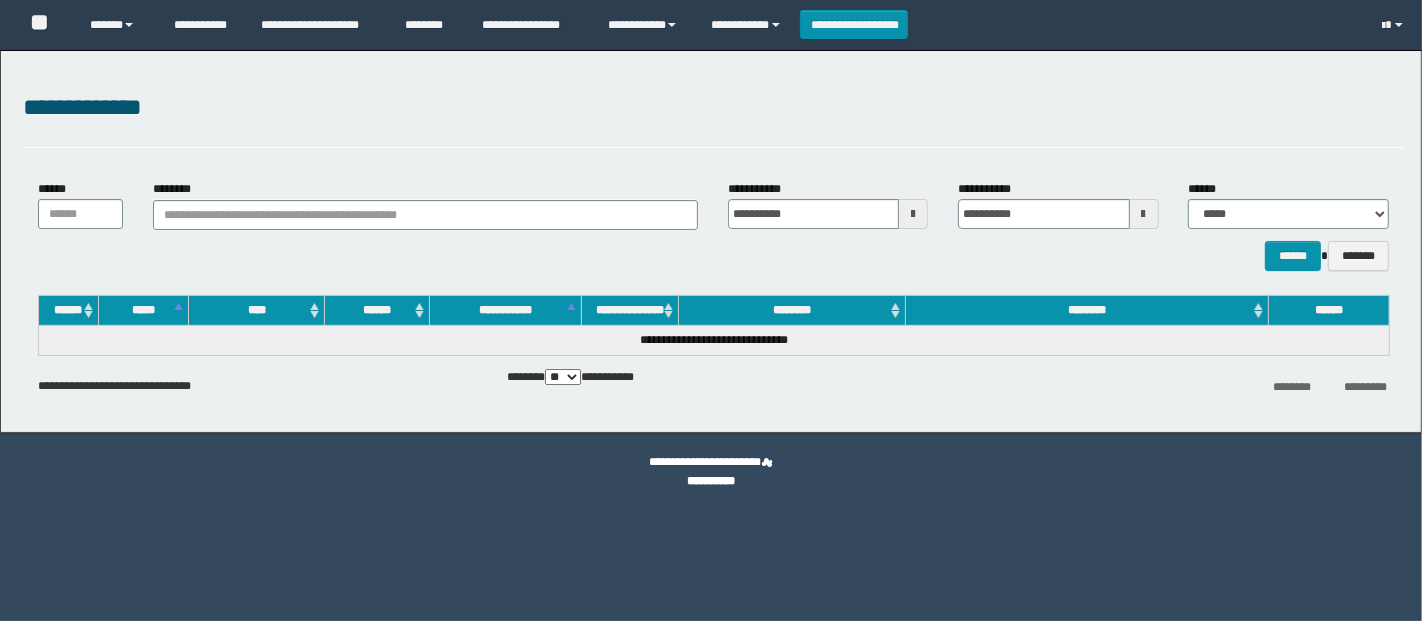 scroll, scrollTop: 0, scrollLeft: 0, axis: both 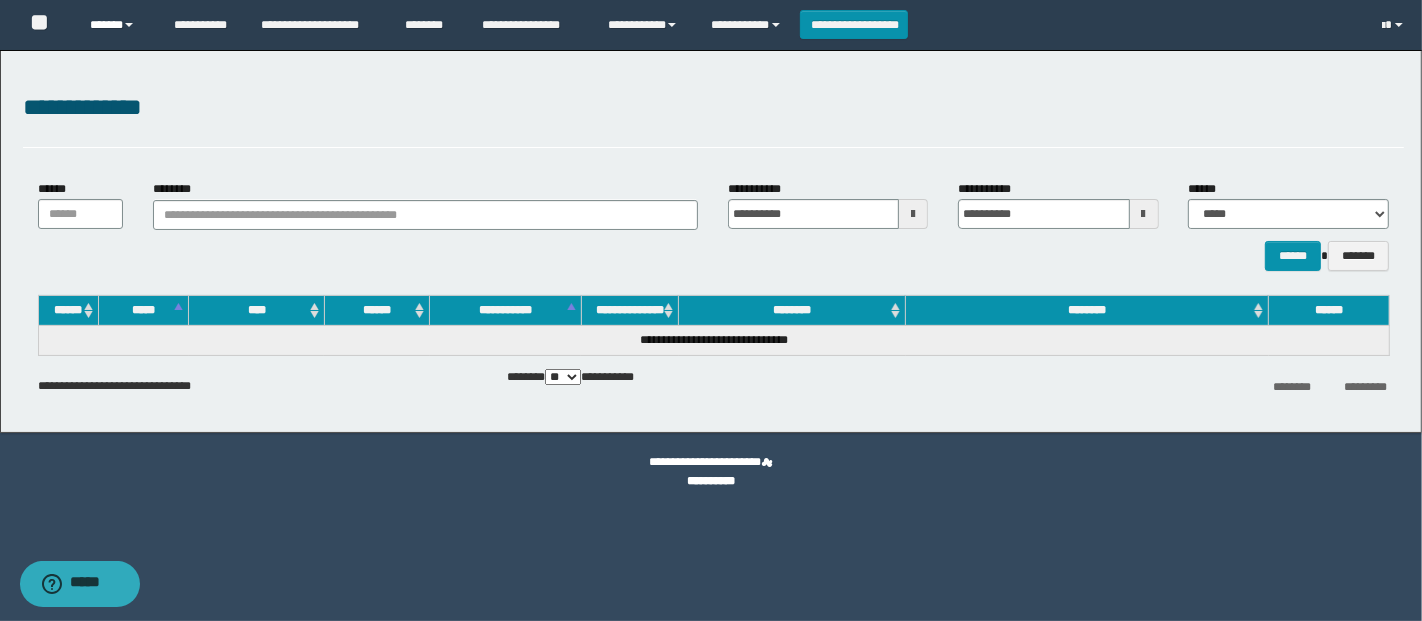 click on "******" at bounding box center [117, 25] 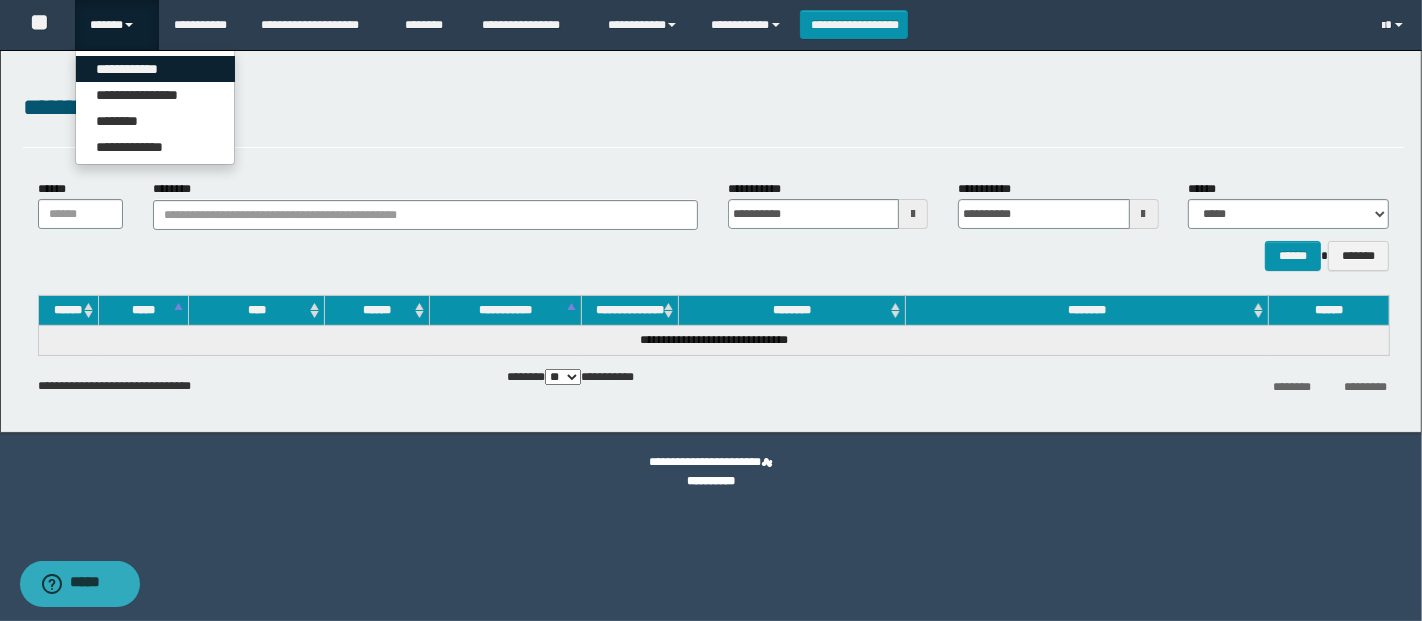 click on "**********" at bounding box center (155, 69) 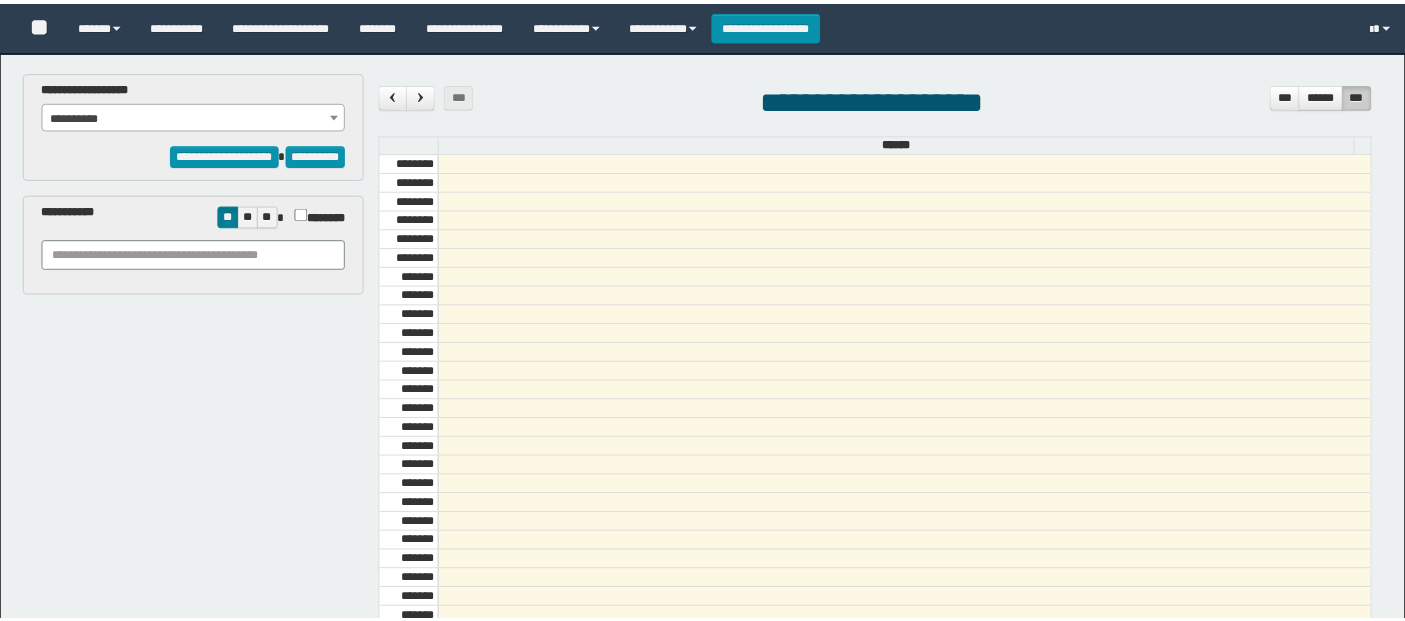 scroll, scrollTop: 0, scrollLeft: 0, axis: both 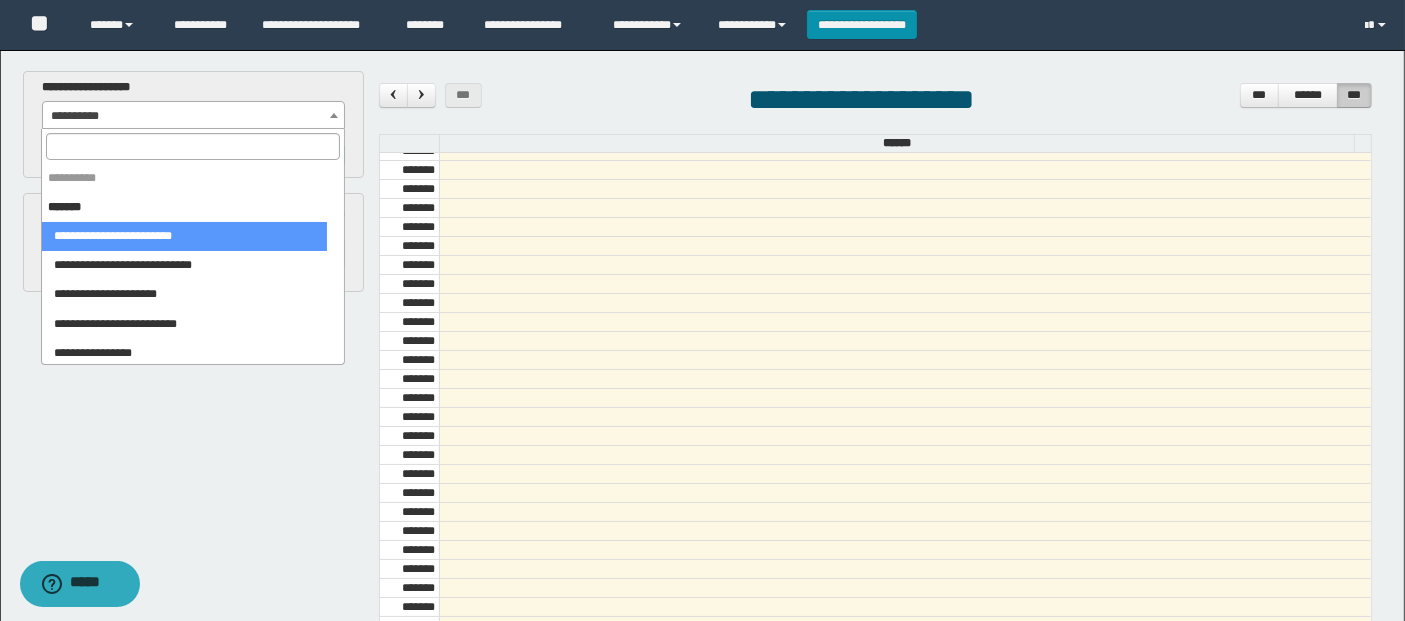 click on "**********" at bounding box center [194, 116] 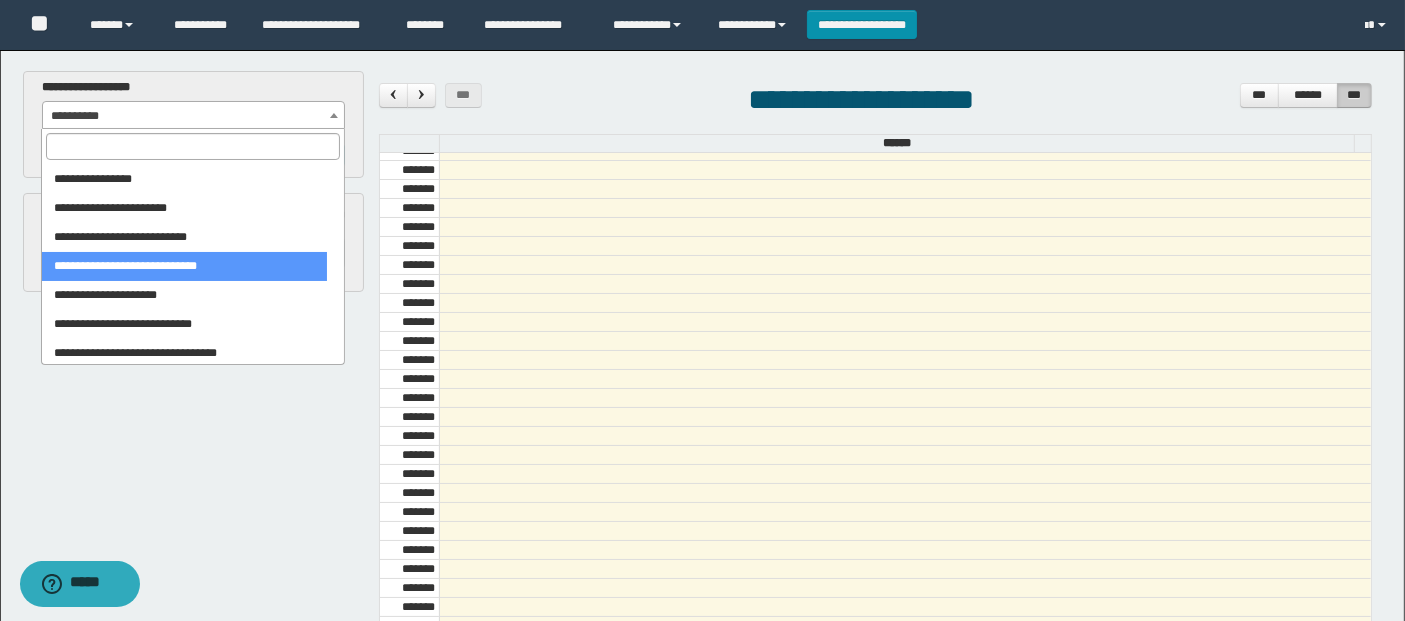 select on "******" 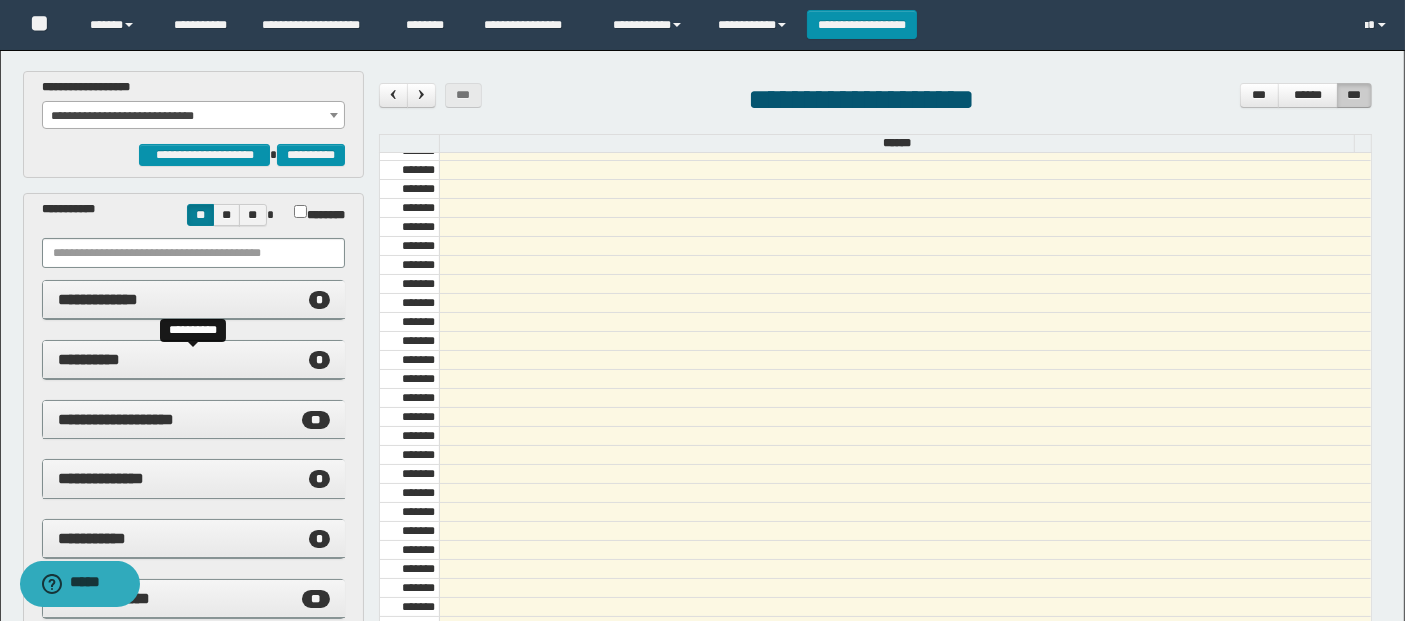 click on "**********" at bounding box center [89, 359] 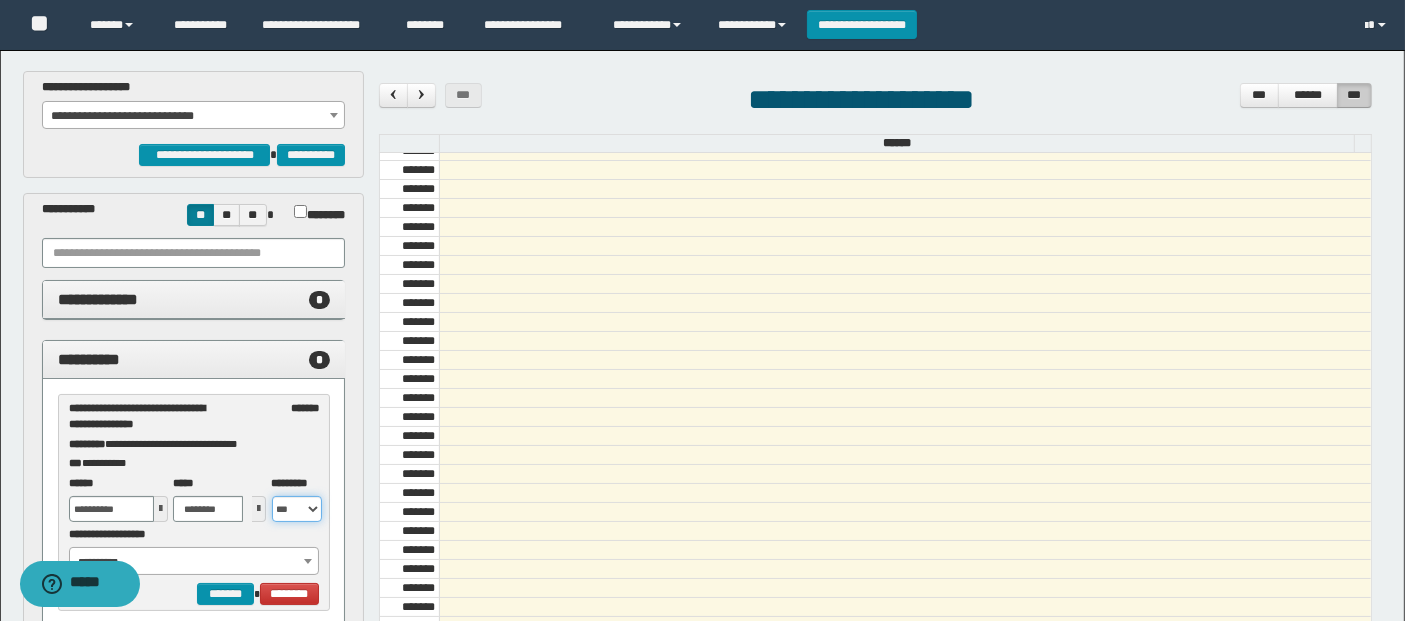click on "**
***
***
***
***
***" at bounding box center [297, 509] 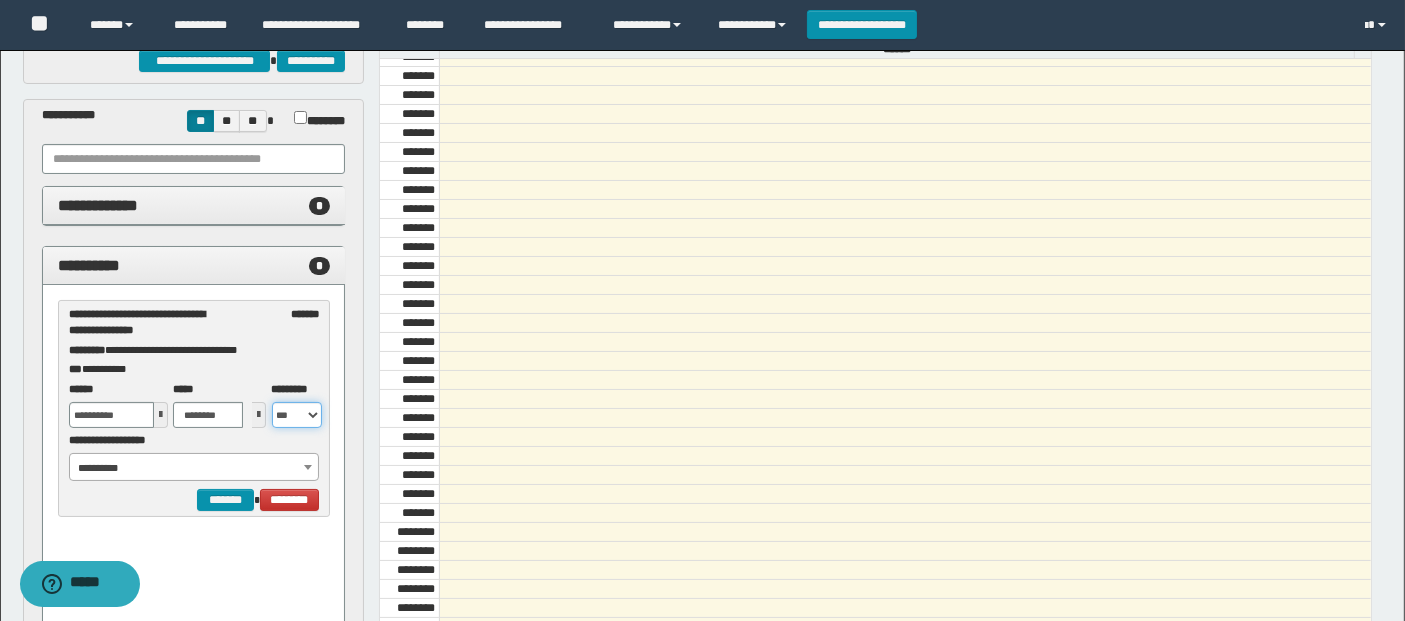 scroll, scrollTop: 210, scrollLeft: 0, axis: vertical 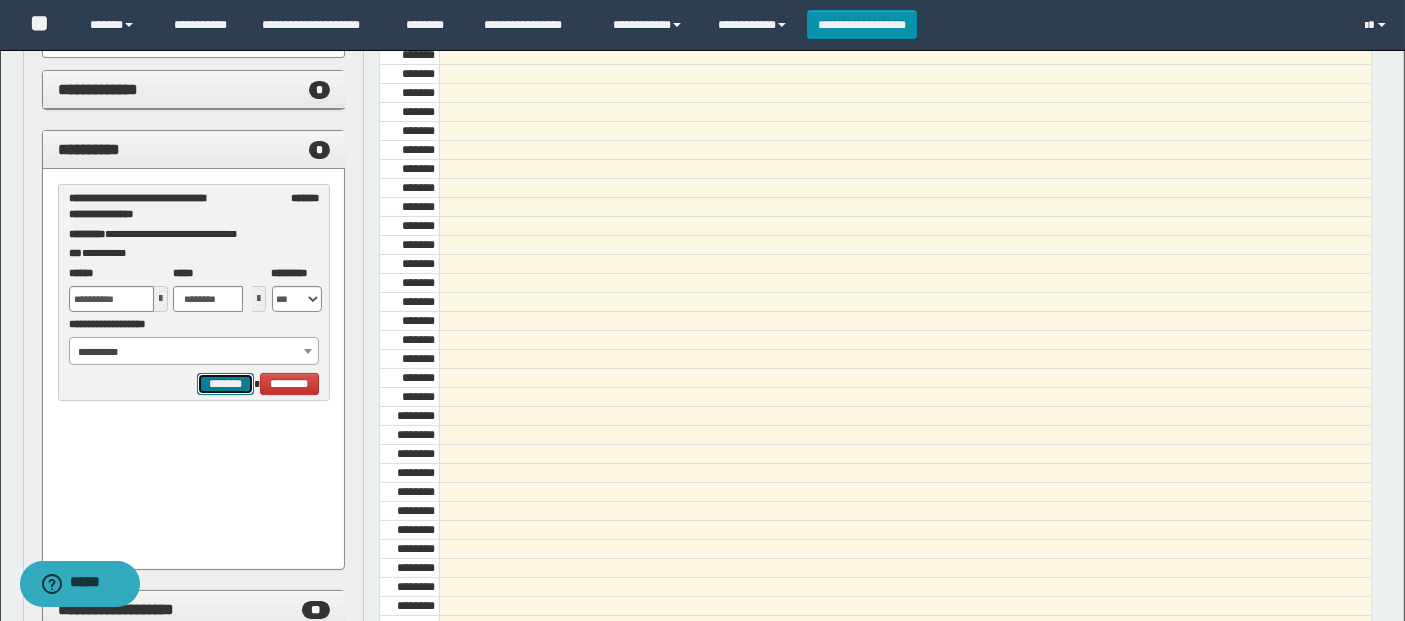 click on "*******" at bounding box center (225, 383) 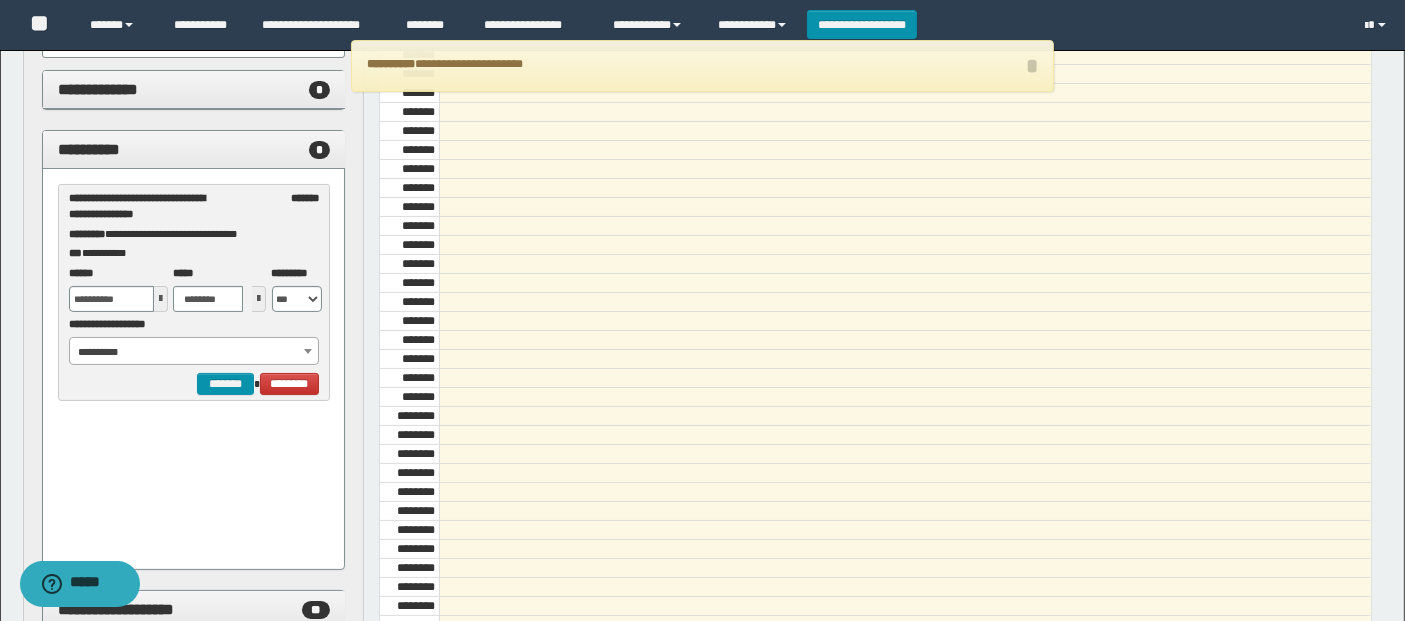 click on "**********" at bounding box center [194, 352] 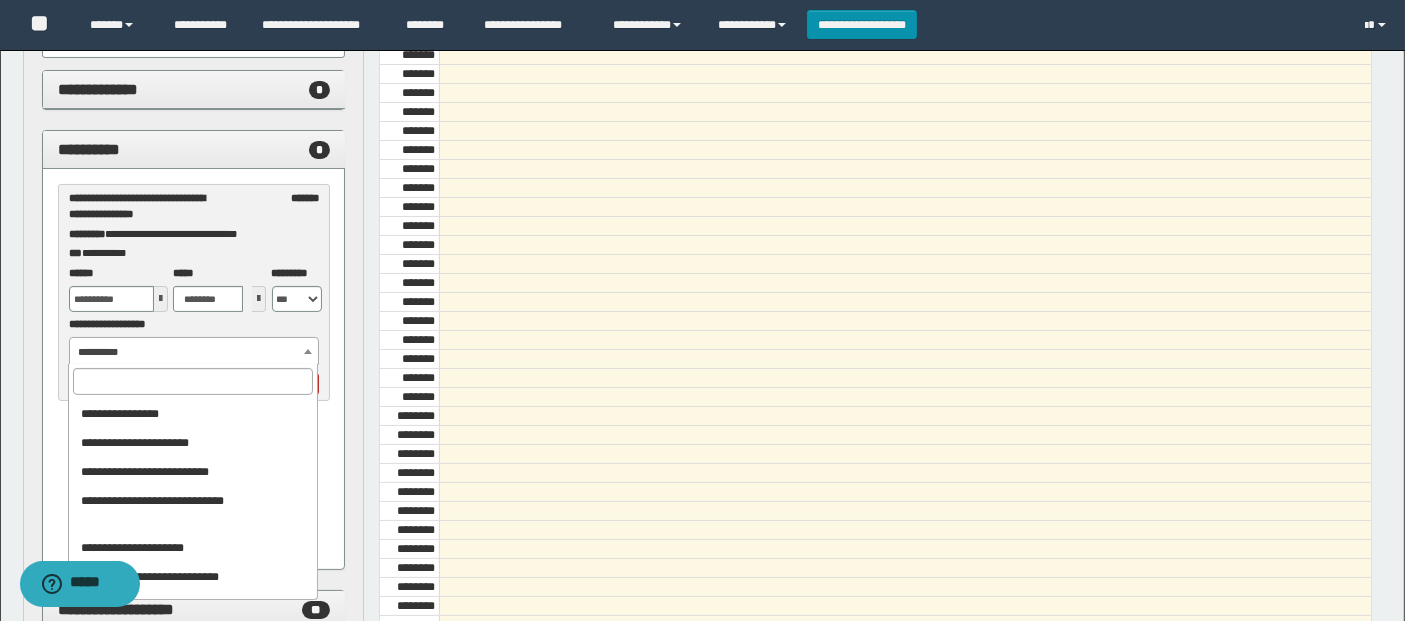 scroll, scrollTop: 233, scrollLeft: 0, axis: vertical 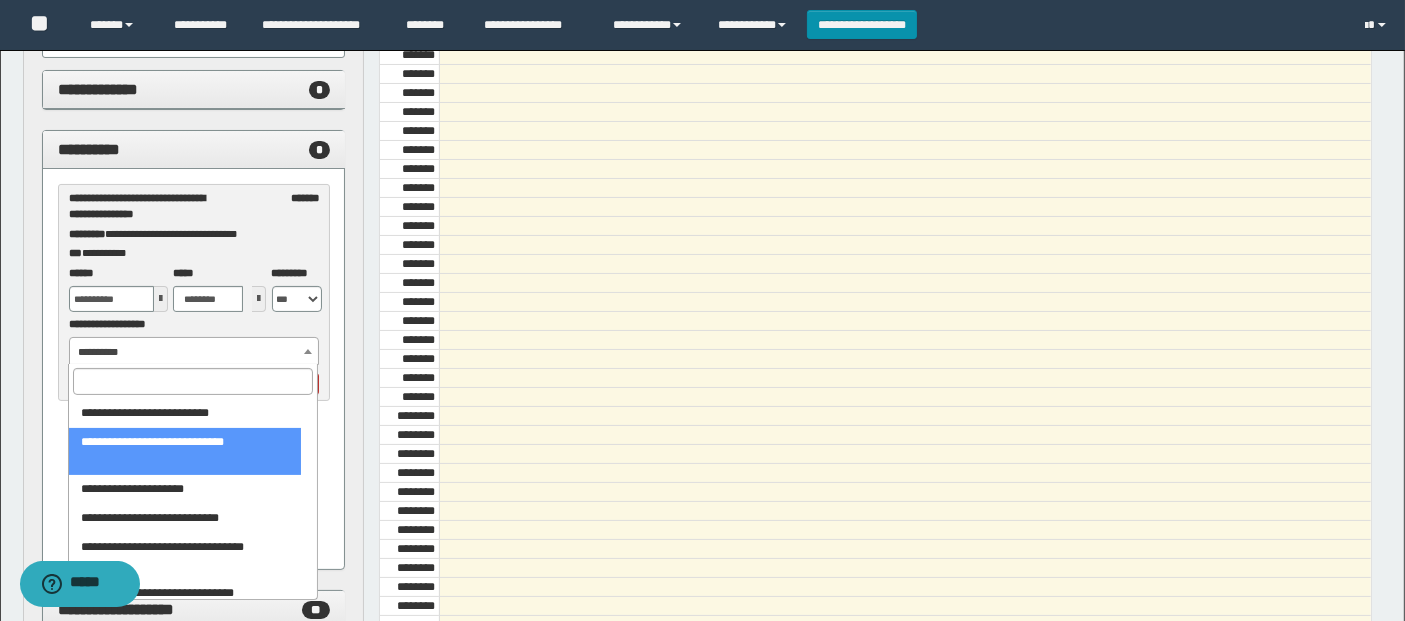 select on "******" 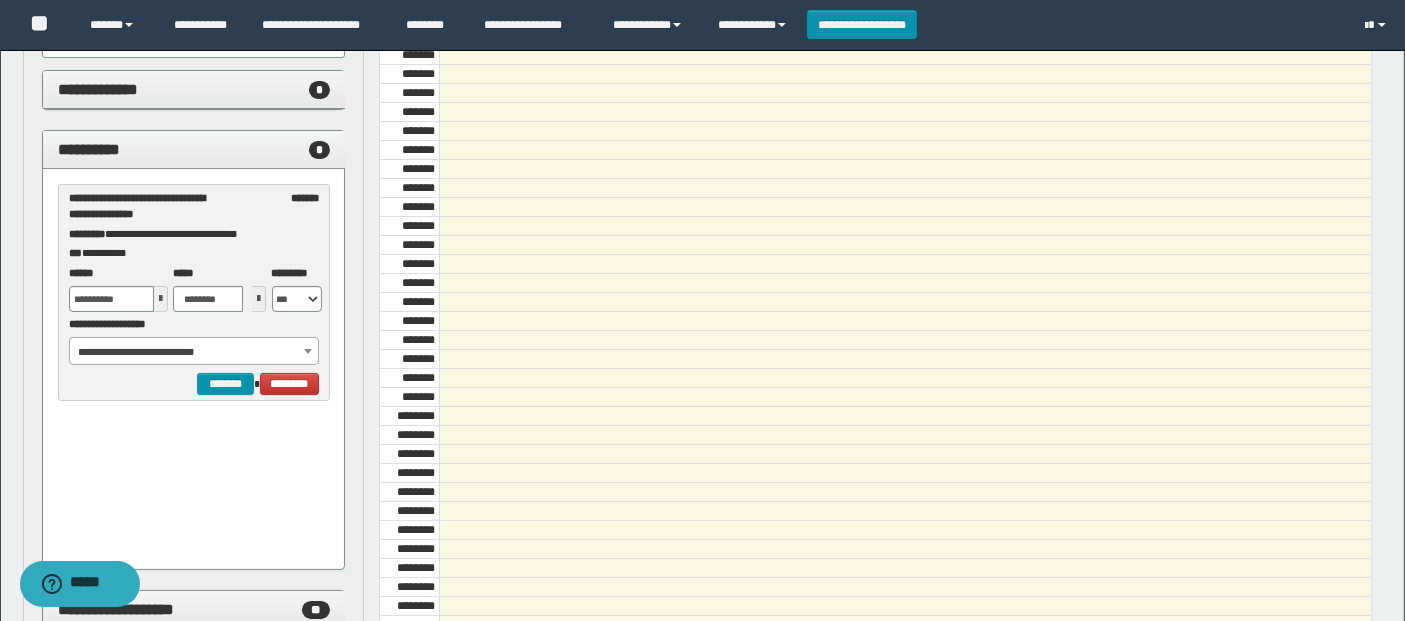 click on "**********" at bounding box center [194, 292] 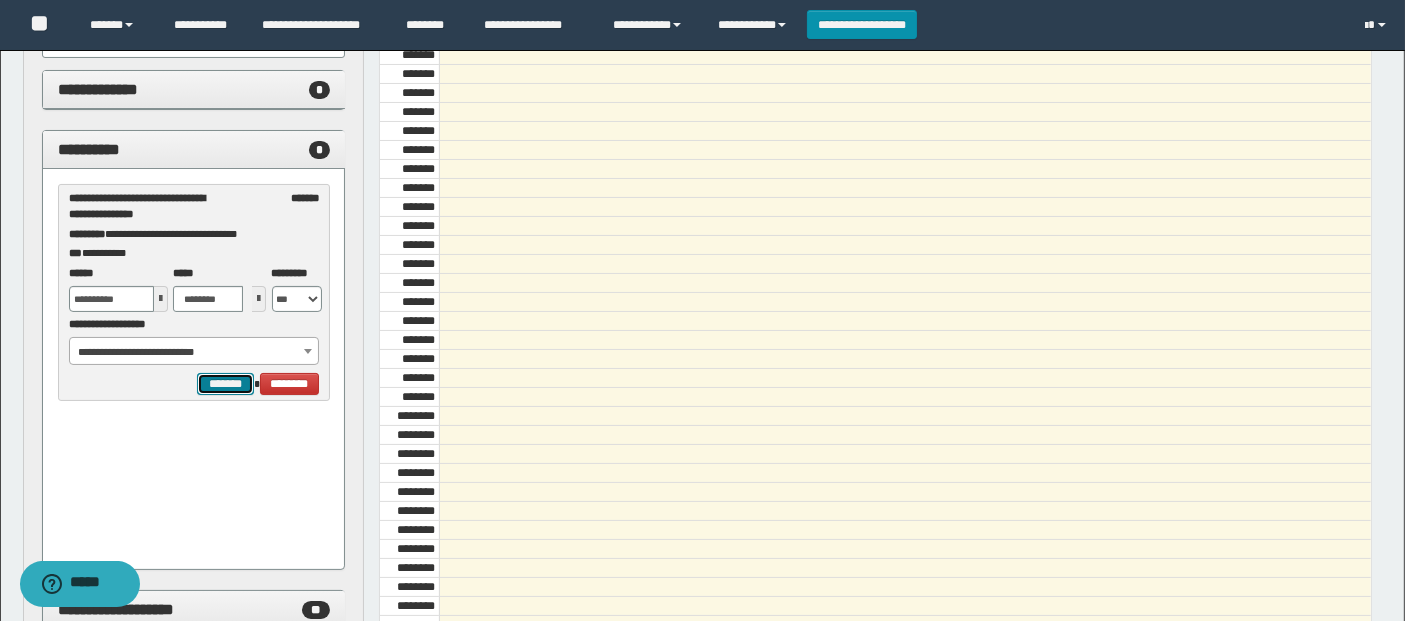click on "*******" at bounding box center (225, 383) 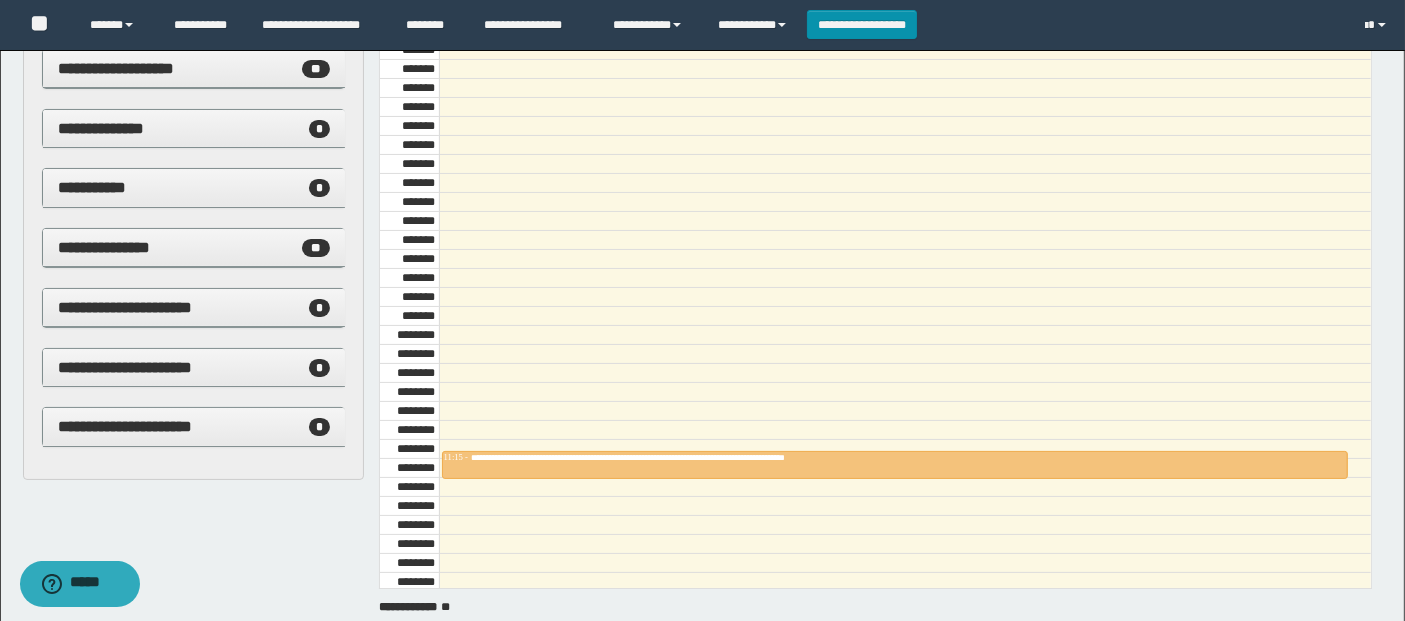 scroll, scrollTop: 291, scrollLeft: 0, axis: vertical 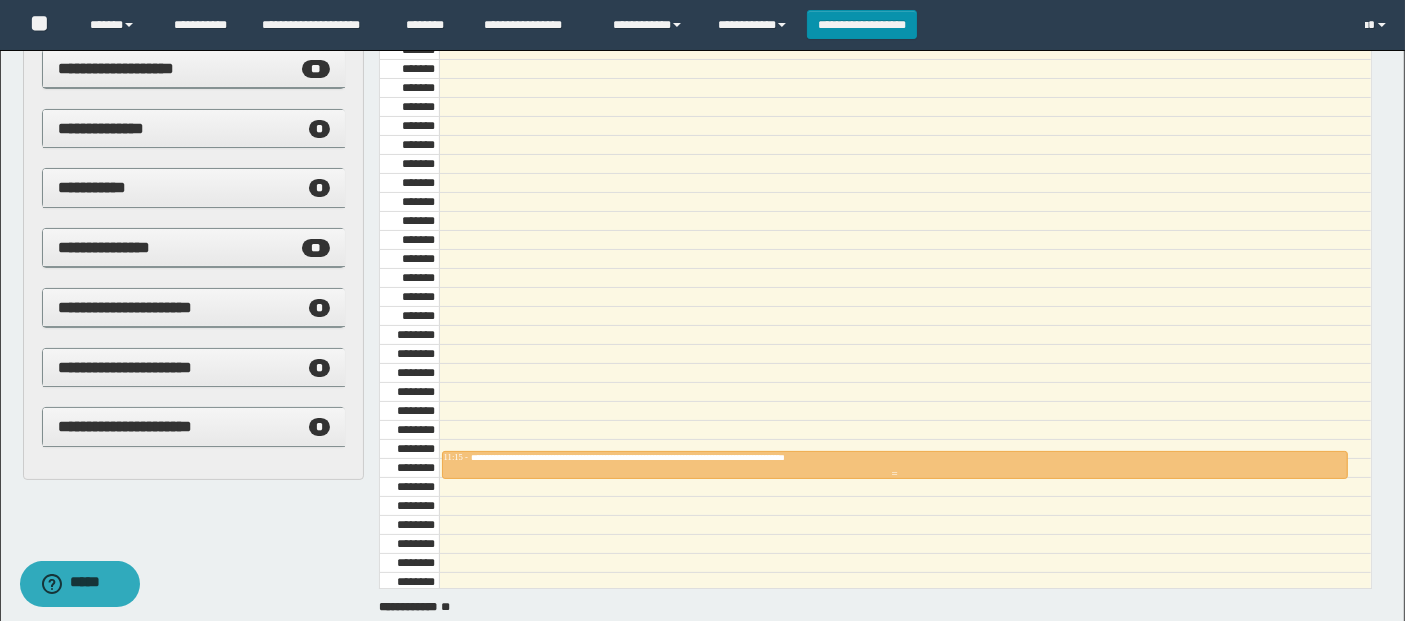 click on "**********" at bounding box center [895, 458] 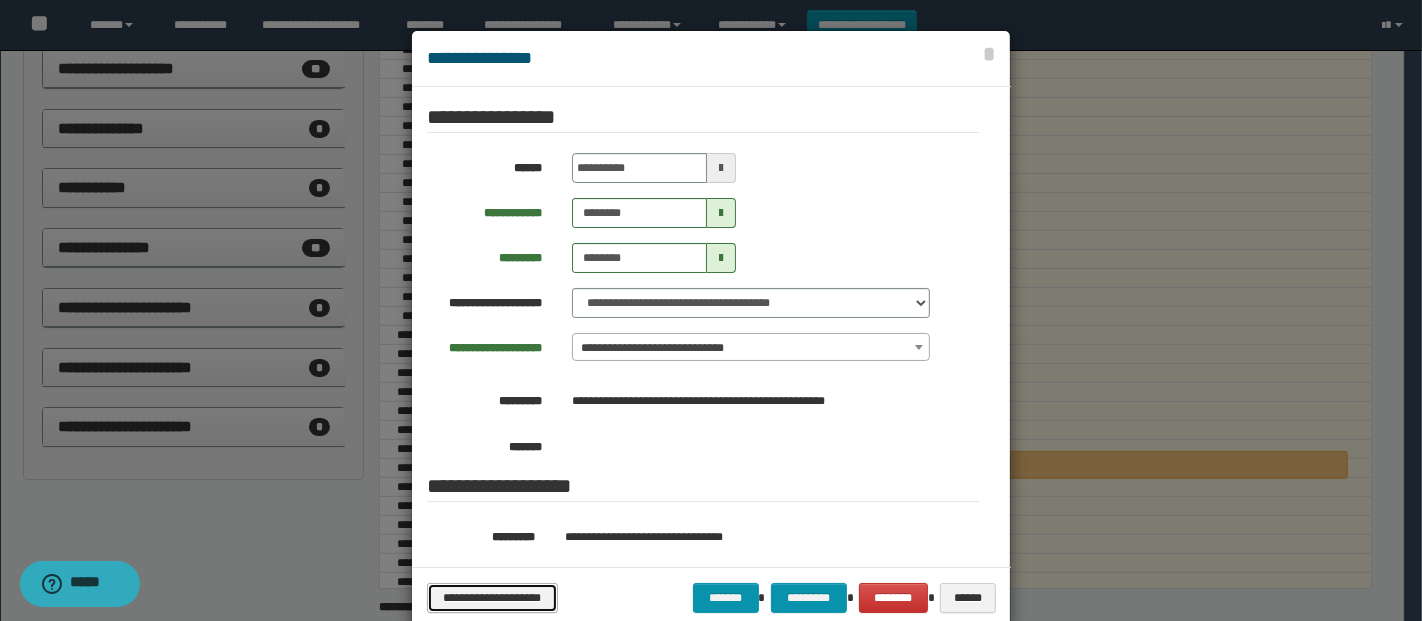 click on "**********" at bounding box center [492, 597] 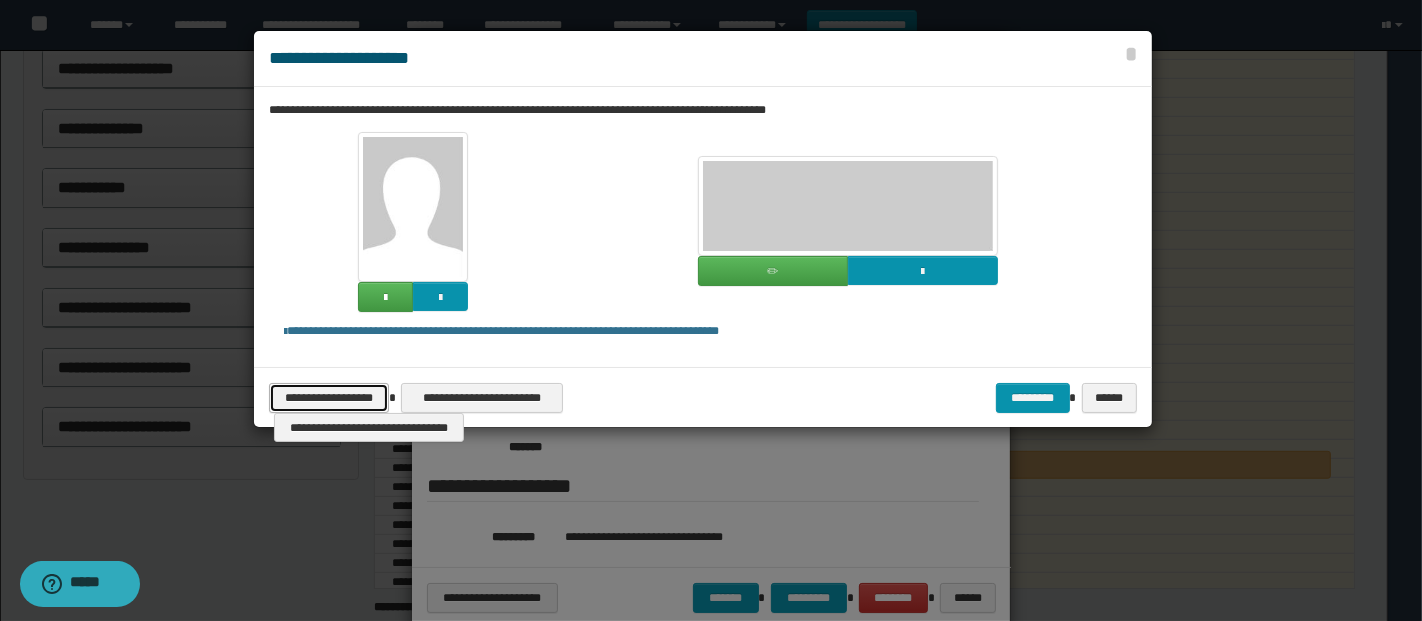 click on "**********" at bounding box center [329, 397] 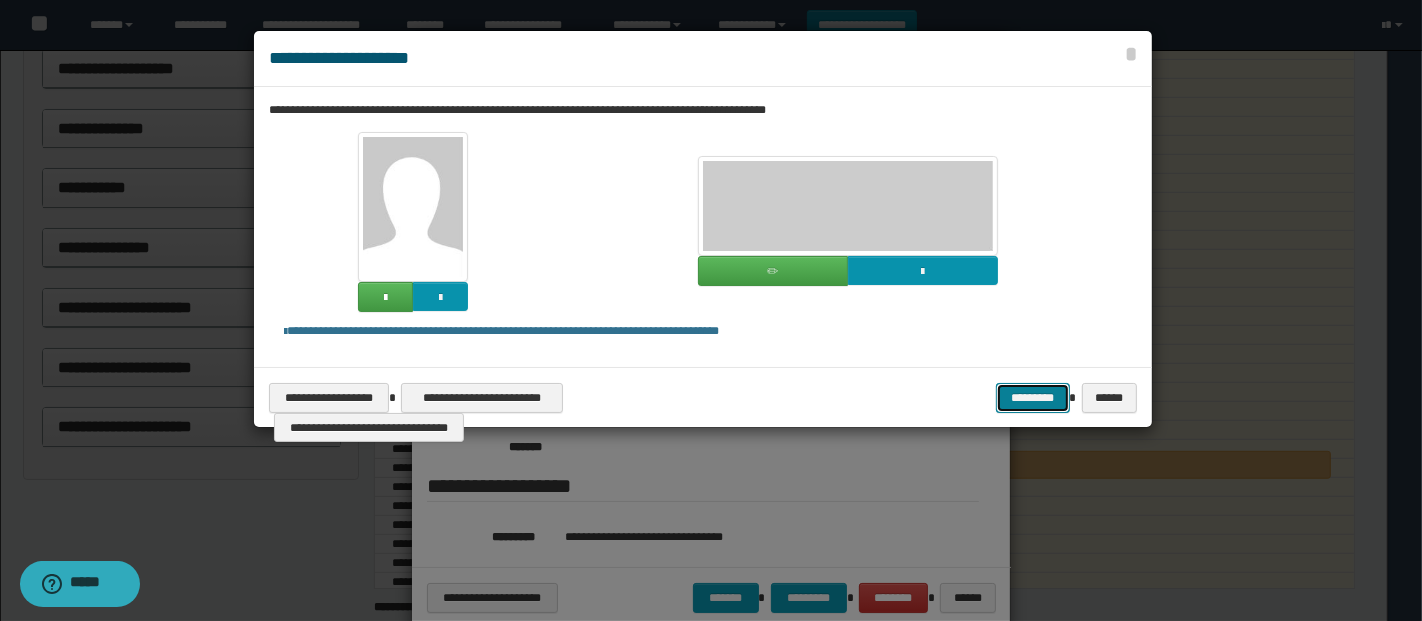click on "*********" at bounding box center (1033, 397) 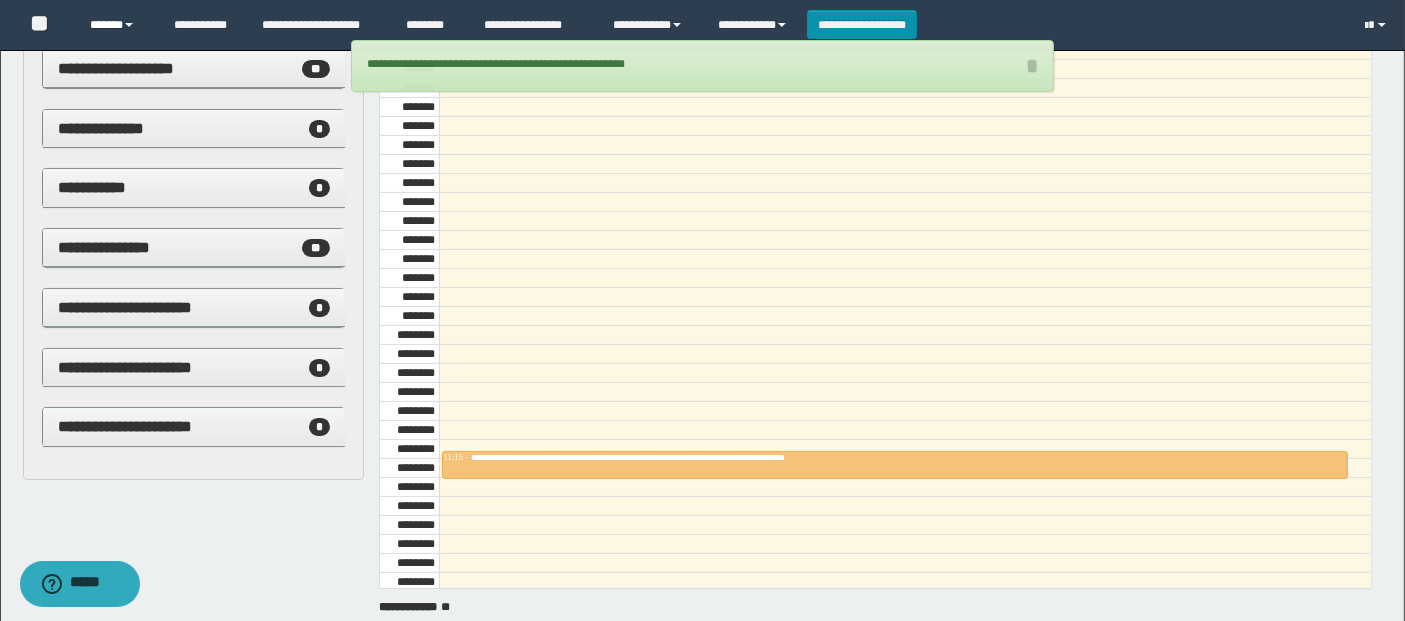 click on "******" at bounding box center [117, 25] 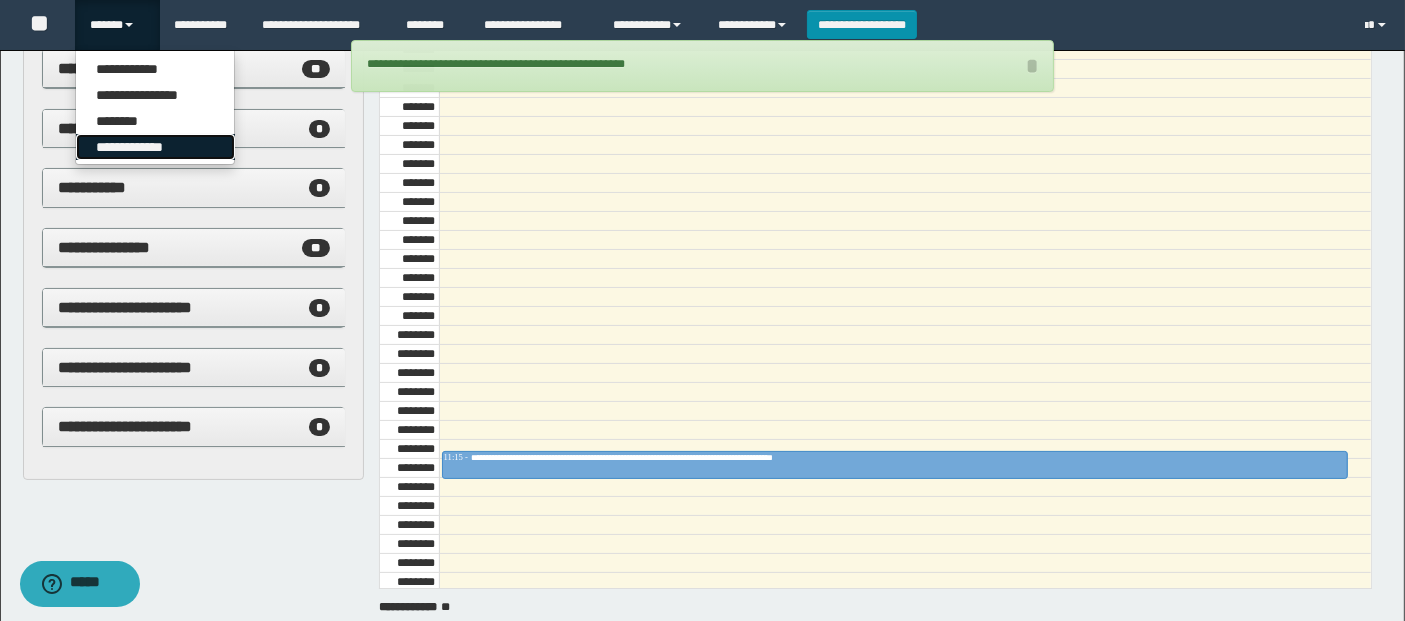 click on "**********" at bounding box center [155, 147] 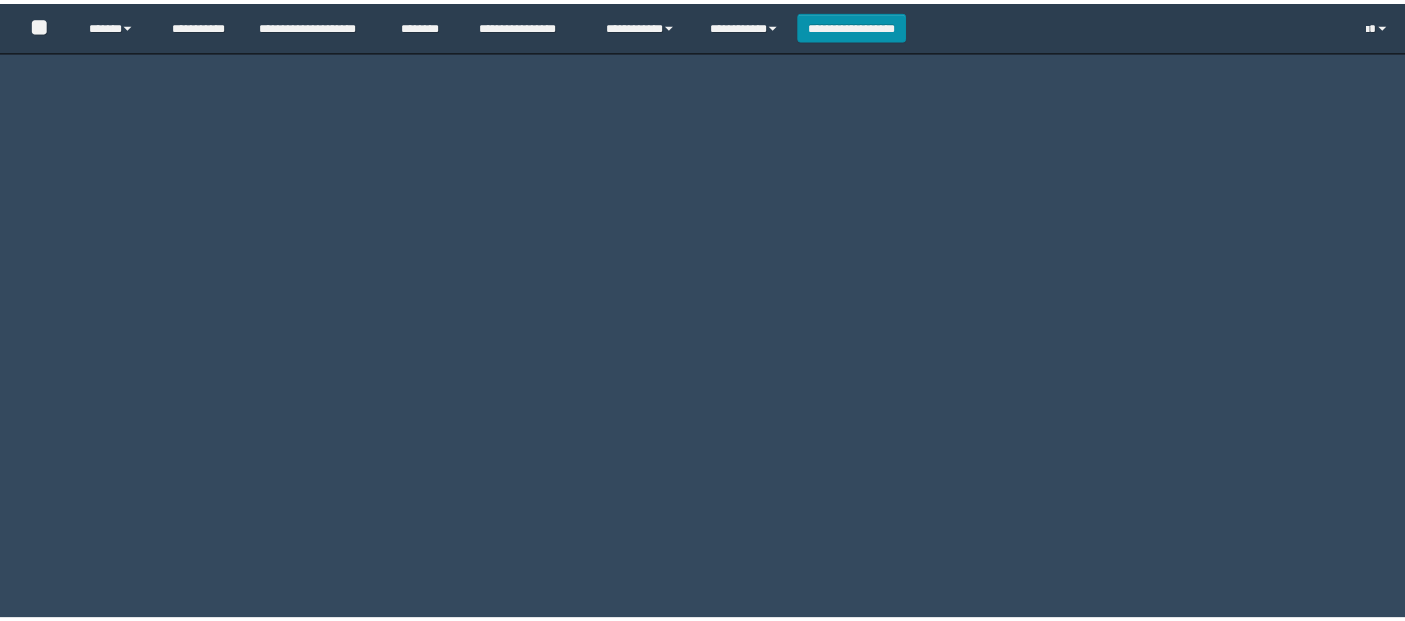 scroll, scrollTop: 0, scrollLeft: 0, axis: both 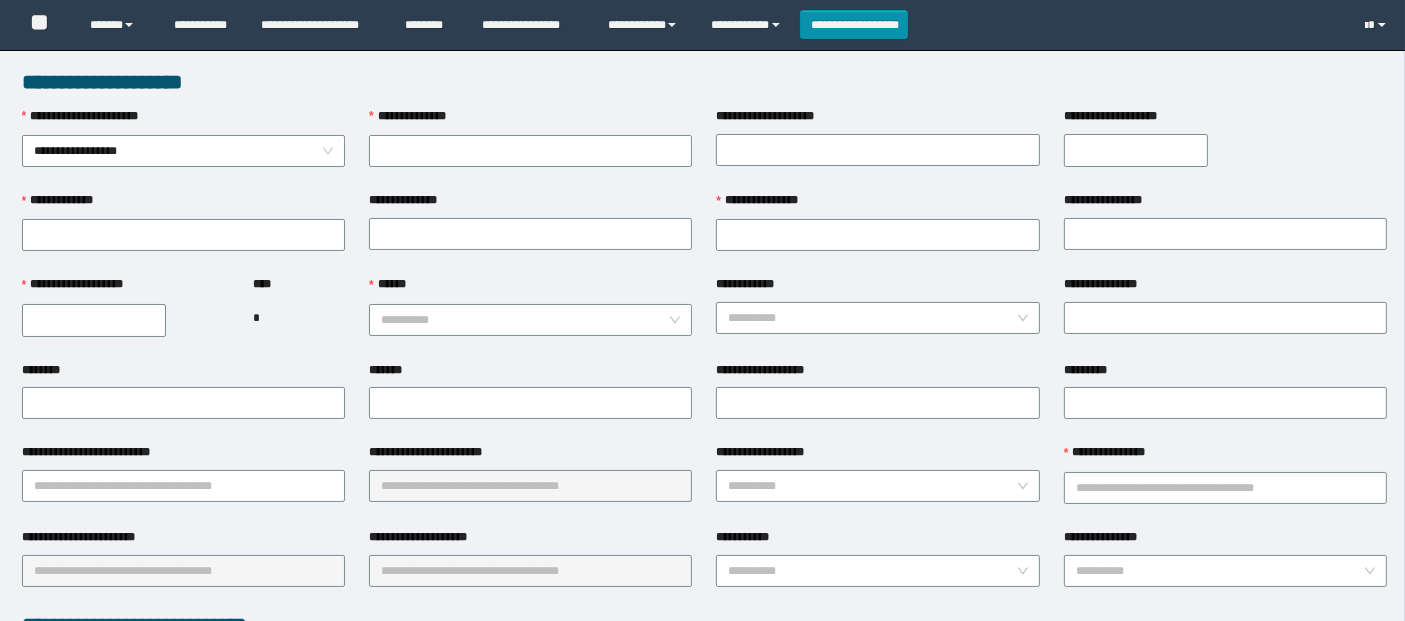 type on "**********" 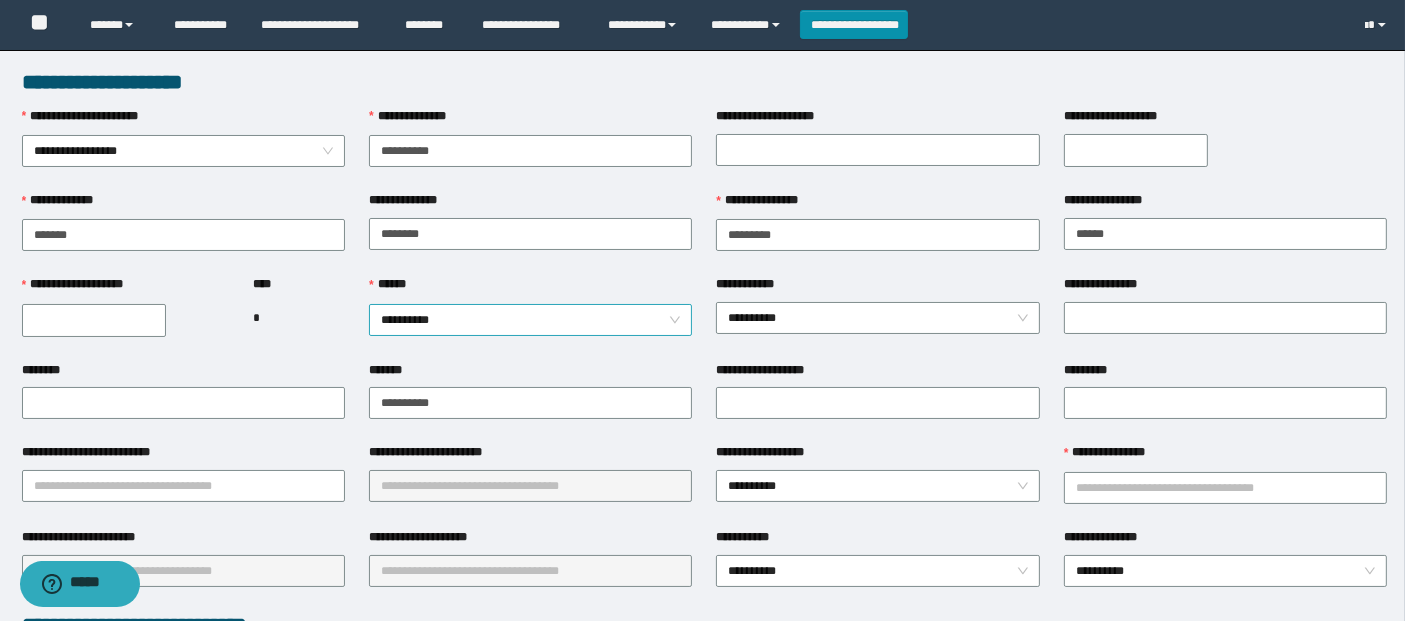 click on "**********" at bounding box center [531, 320] 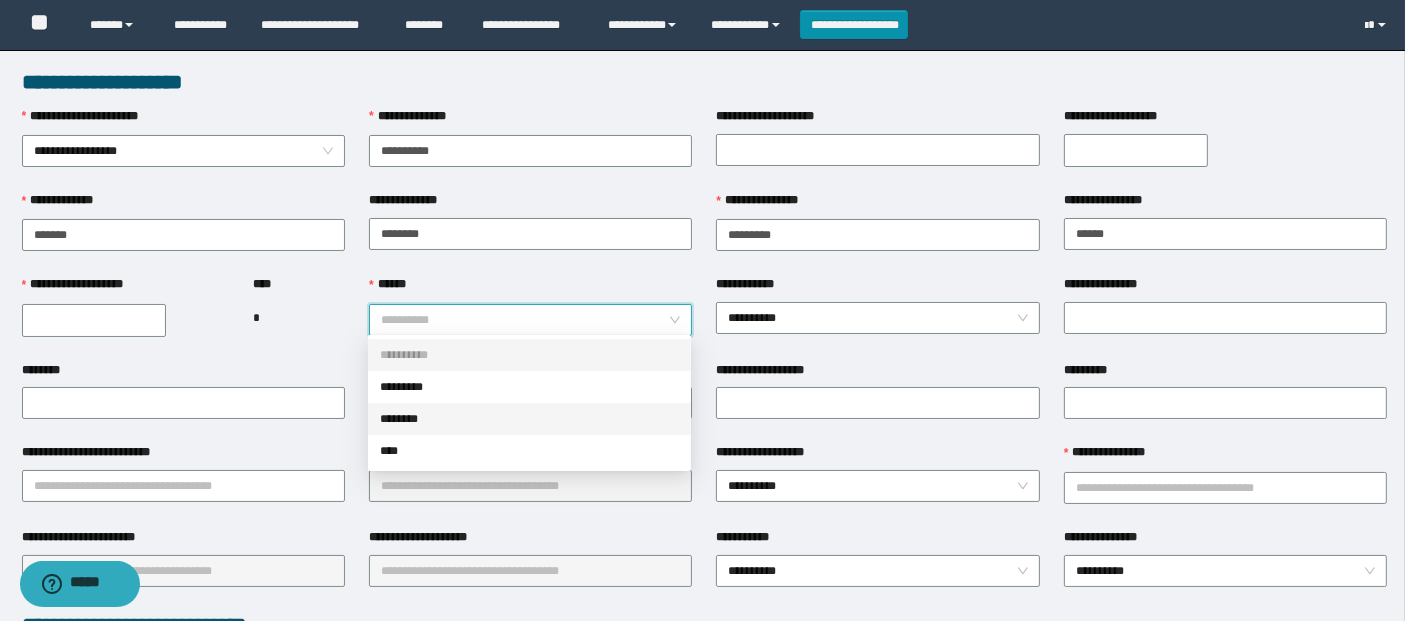 click on "********" at bounding box center [529, 419] 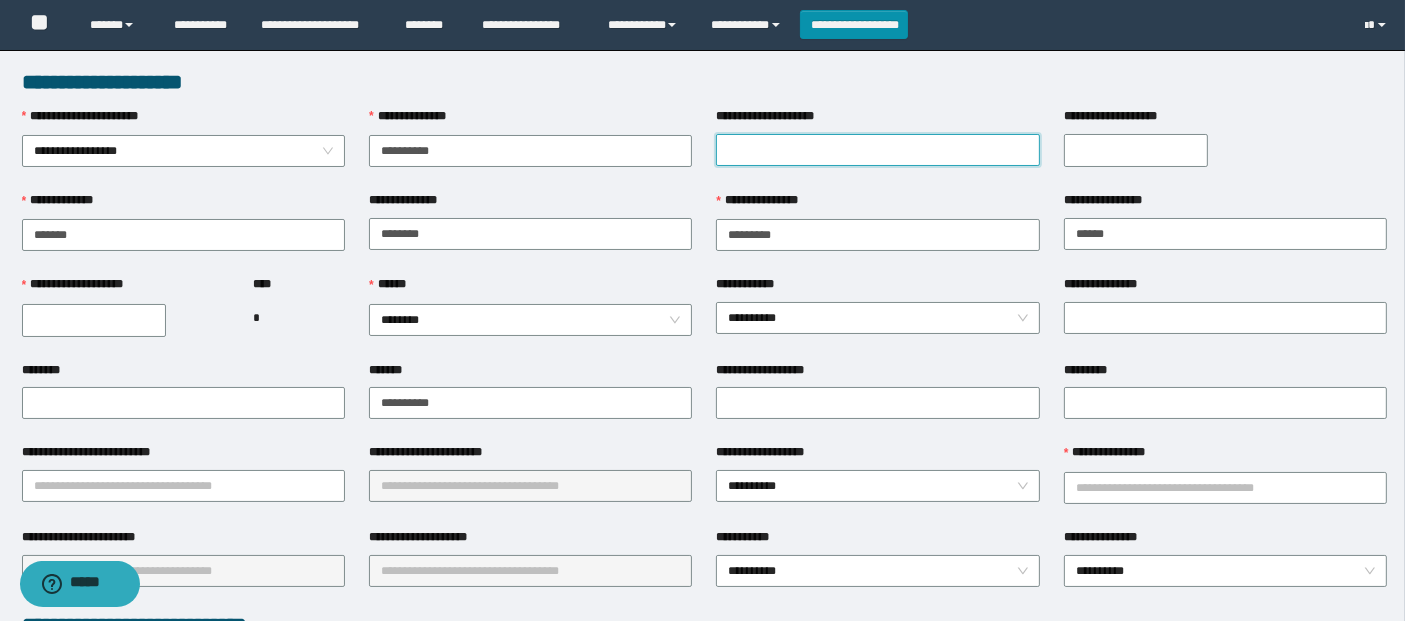 click on "**********" at bounding box center [877, 150] 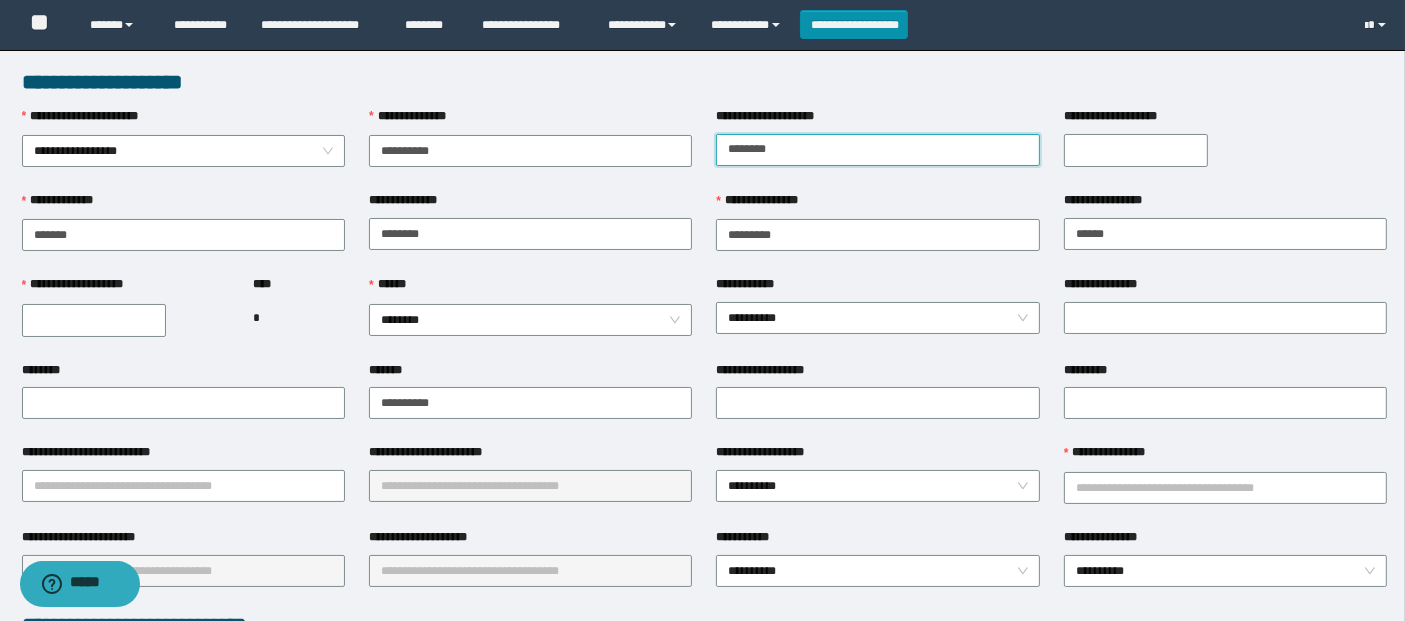type on "********" 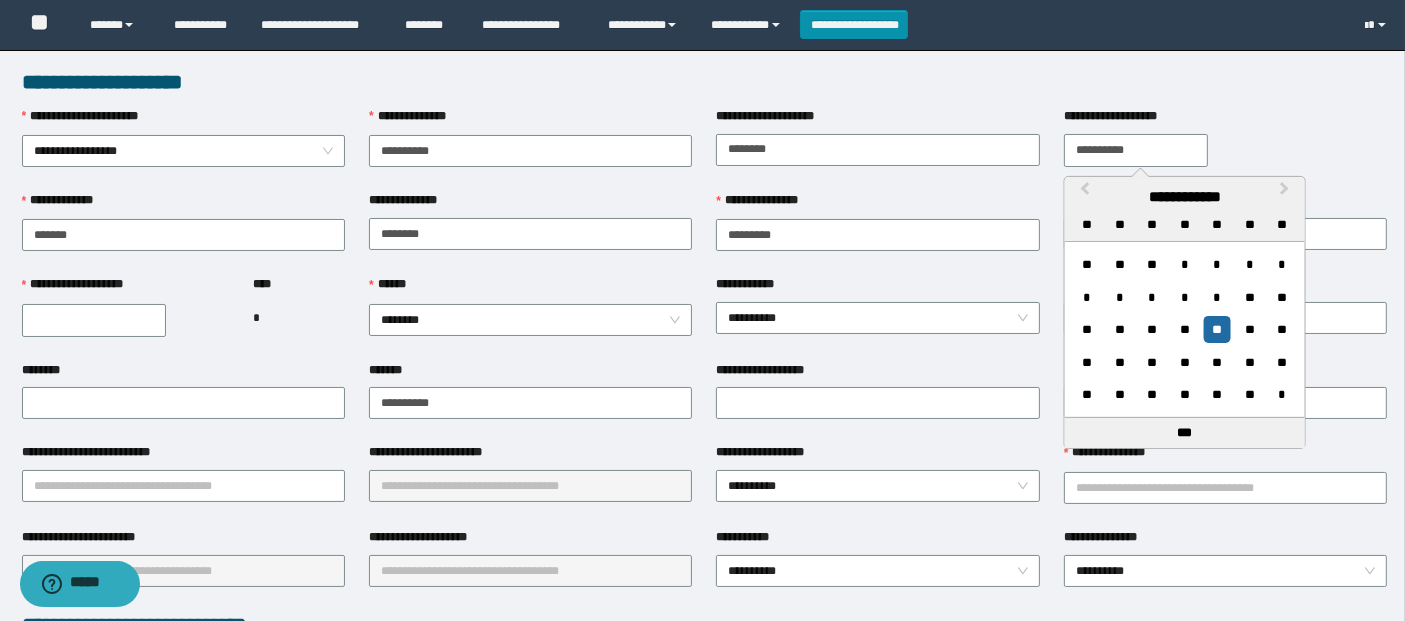 type on "**********" 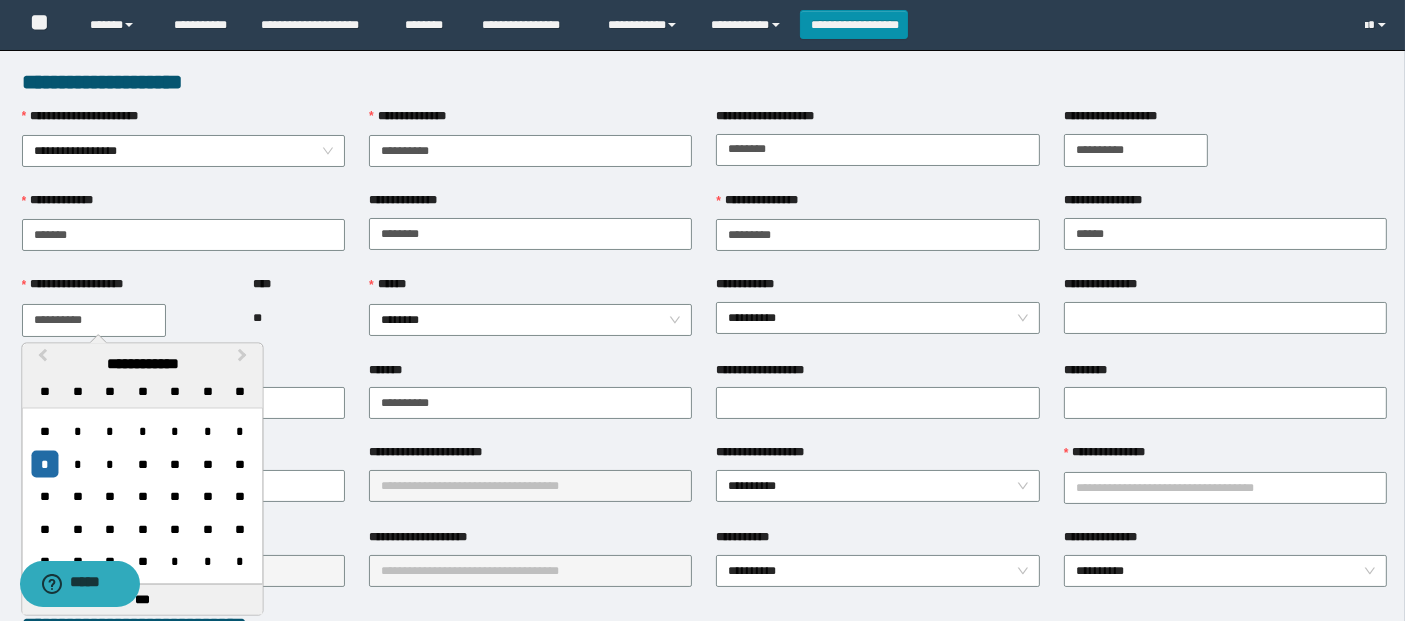 type on "**********" 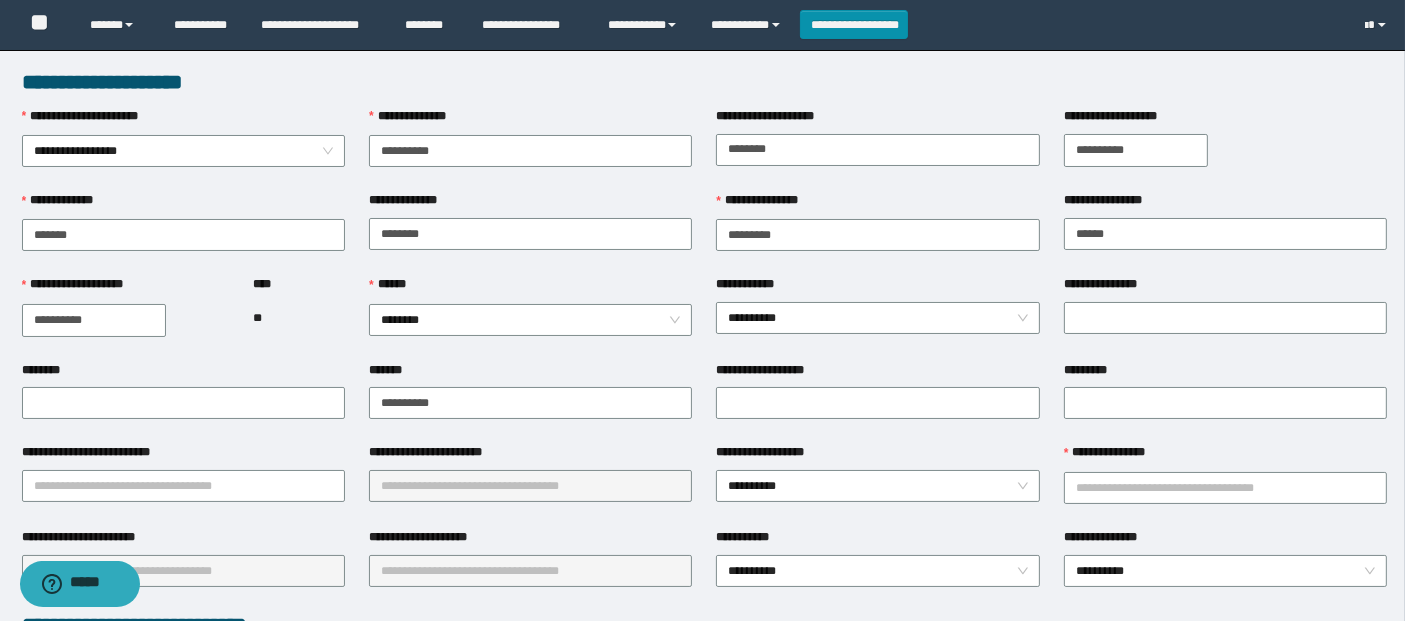 click on "**********" at bounding box center (877, 317) 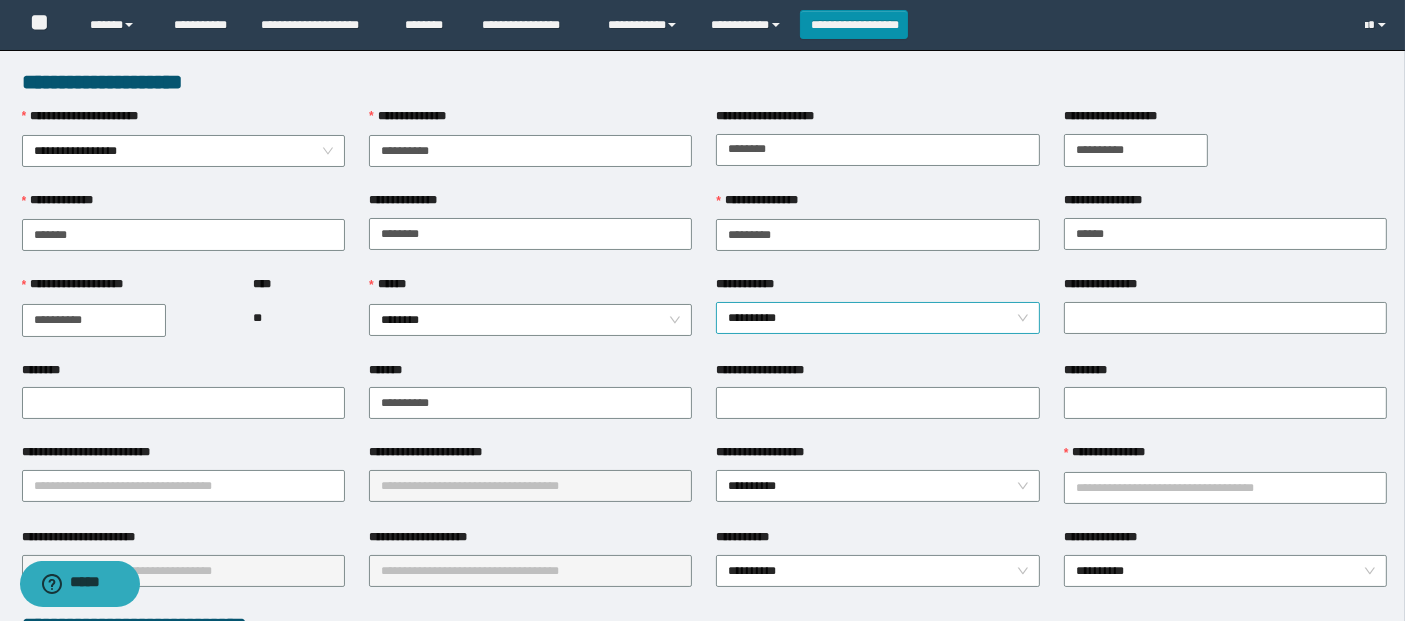 click on "**********" at bounding box center (878, 318) 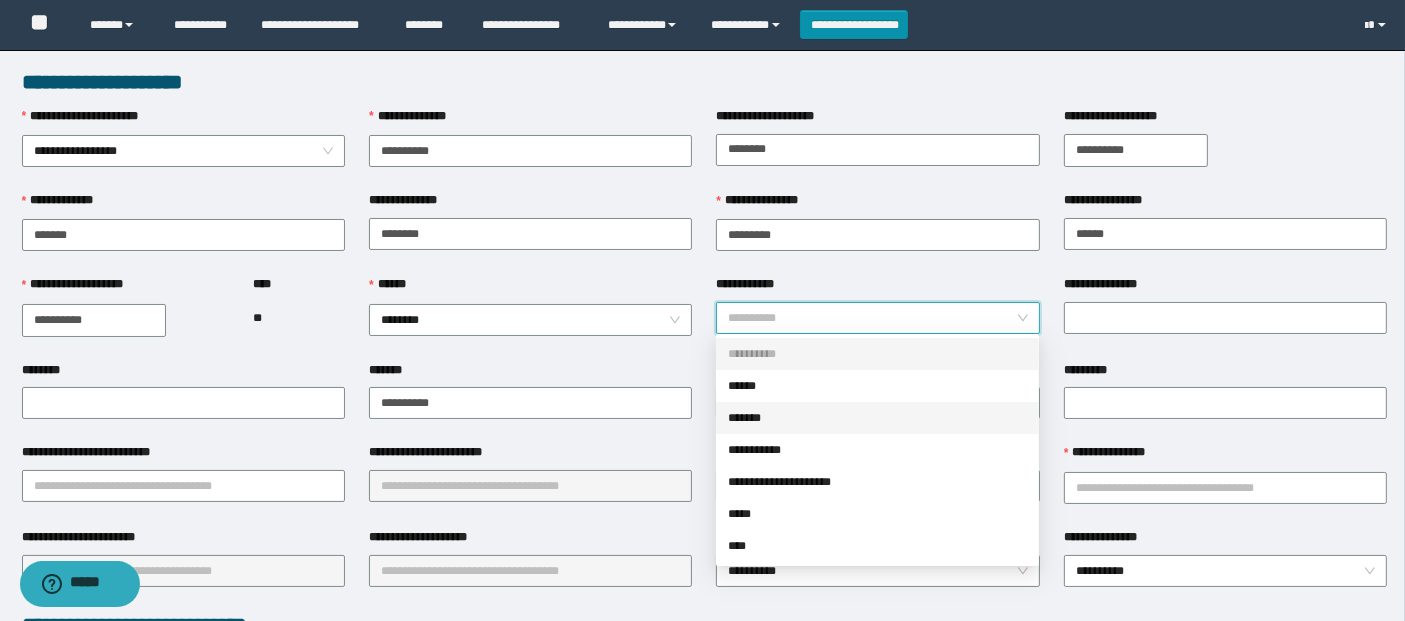 click on "*******" at bounding box center [877, 418] 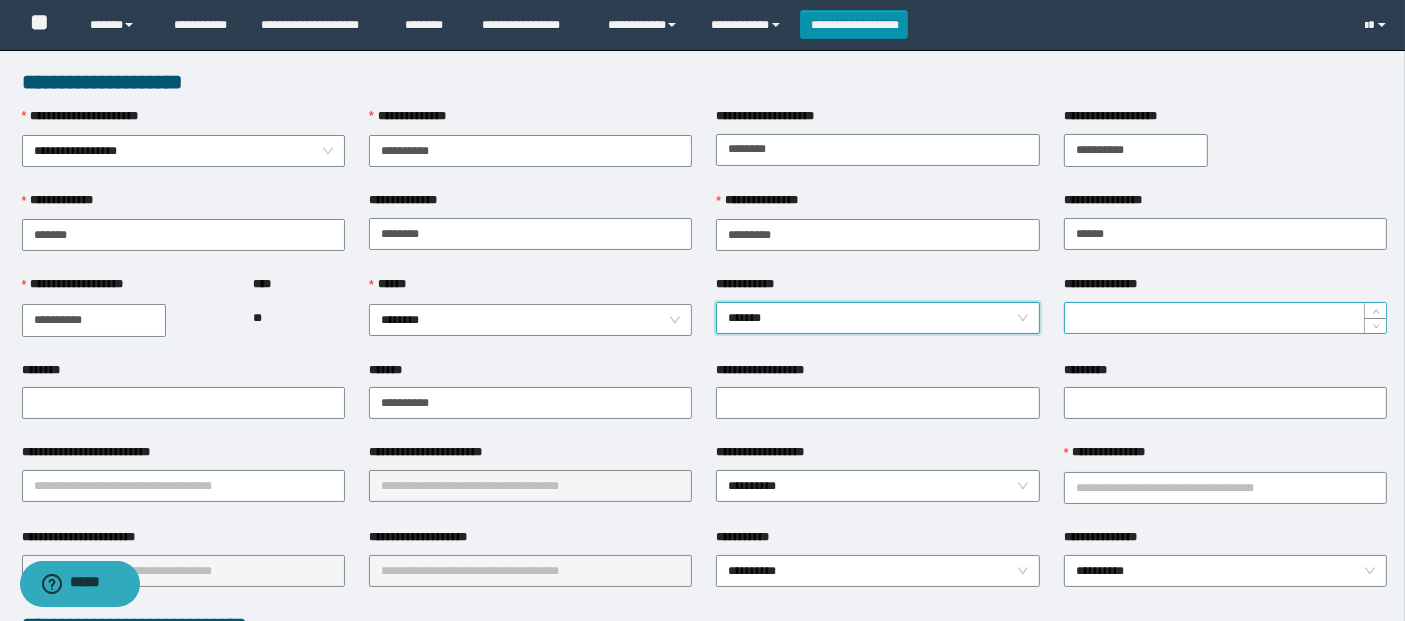 click on "**********" at bounding box center [1225, 318] 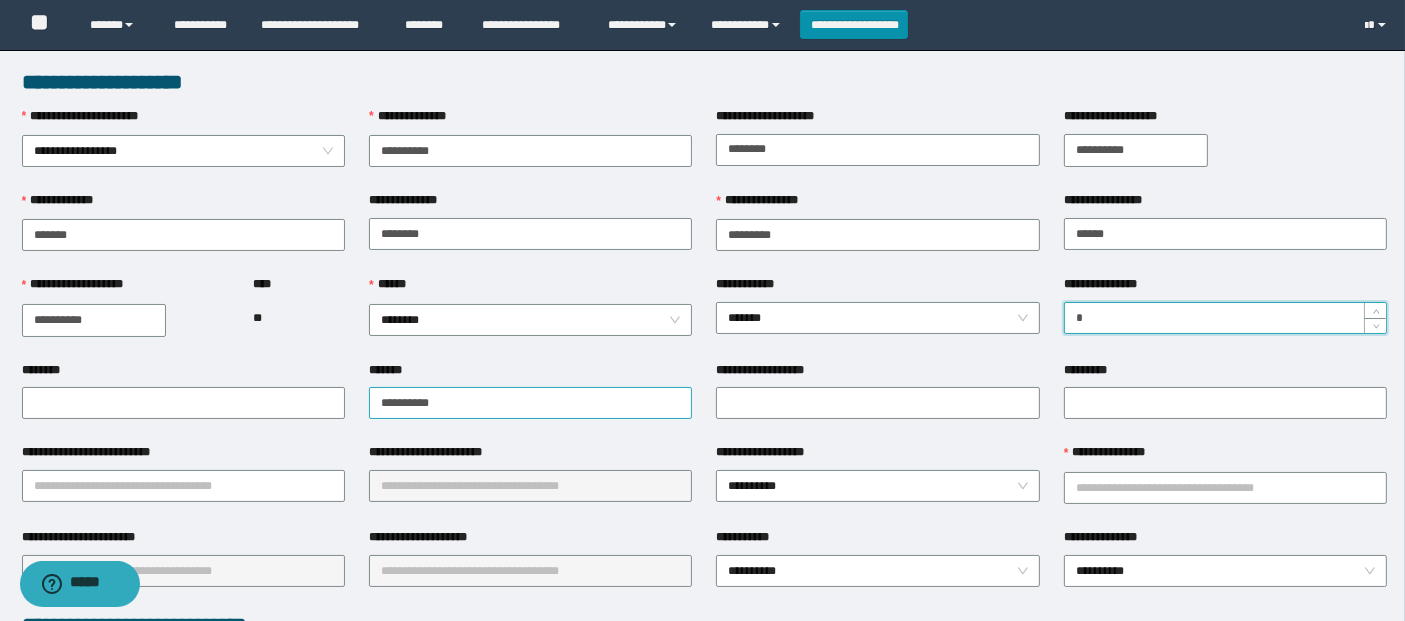 type on "*" 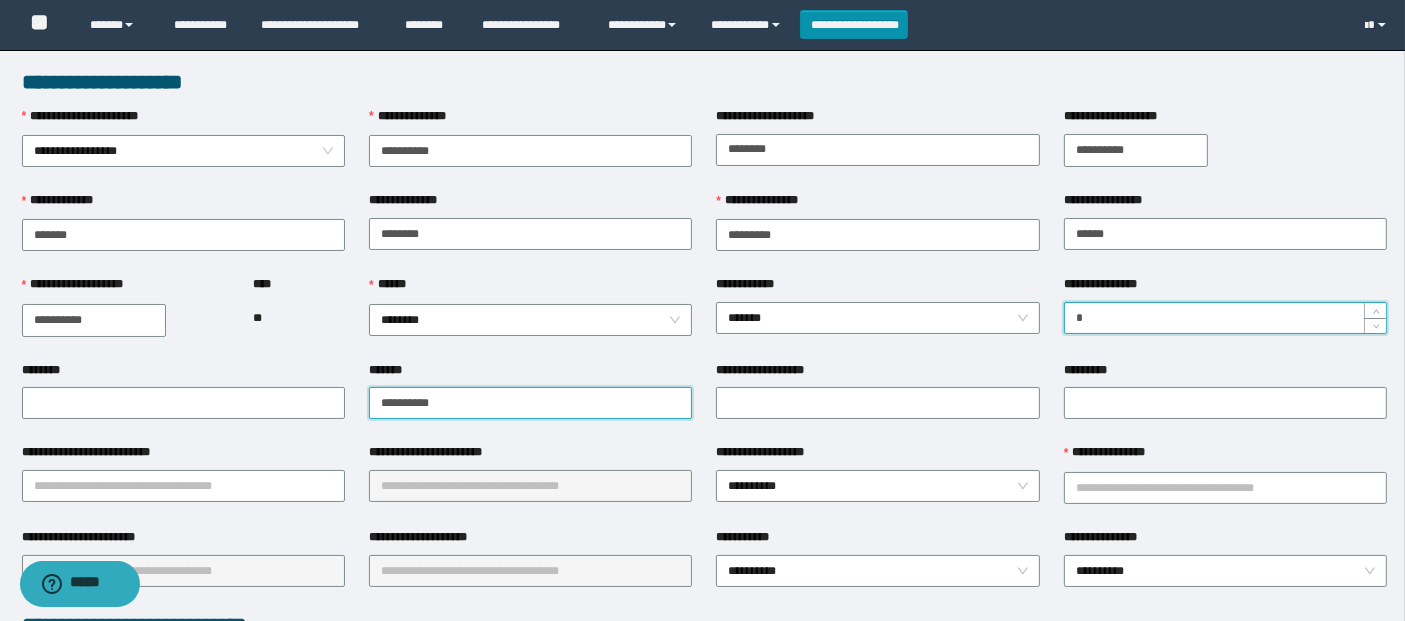 click on "**********" at bounding box center [530, 403] 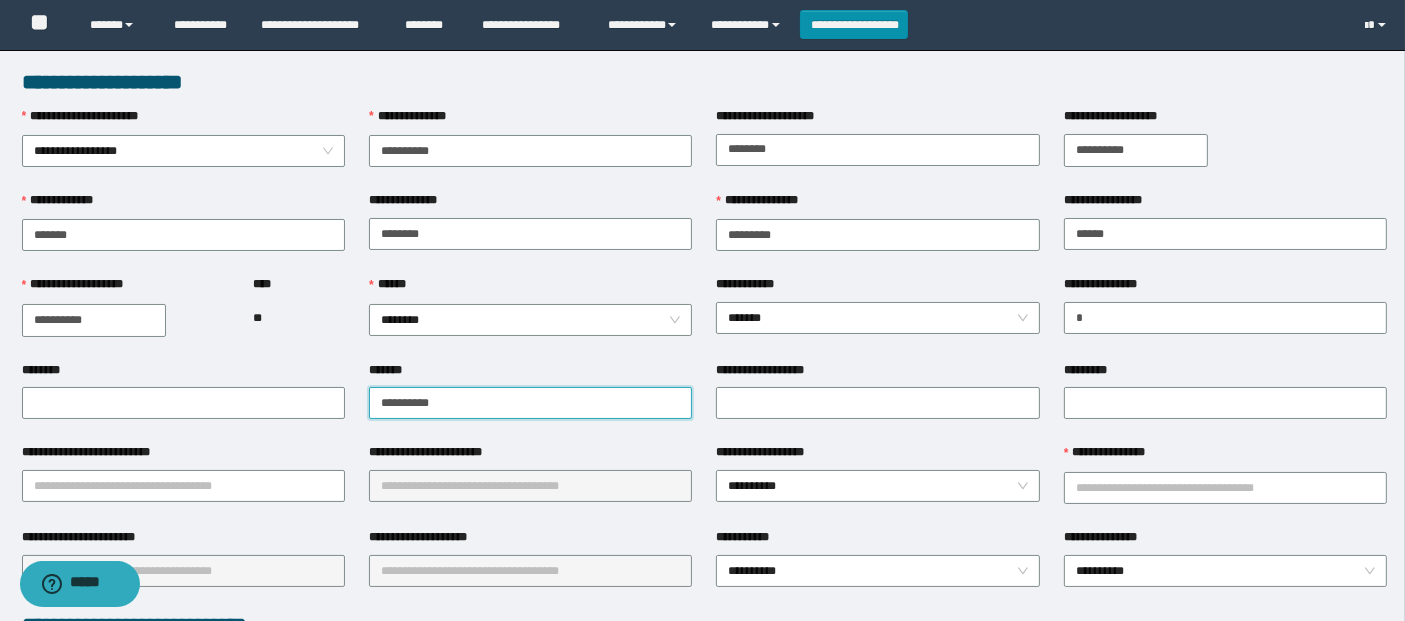 click on "**********" at bounding box center (530, 403) 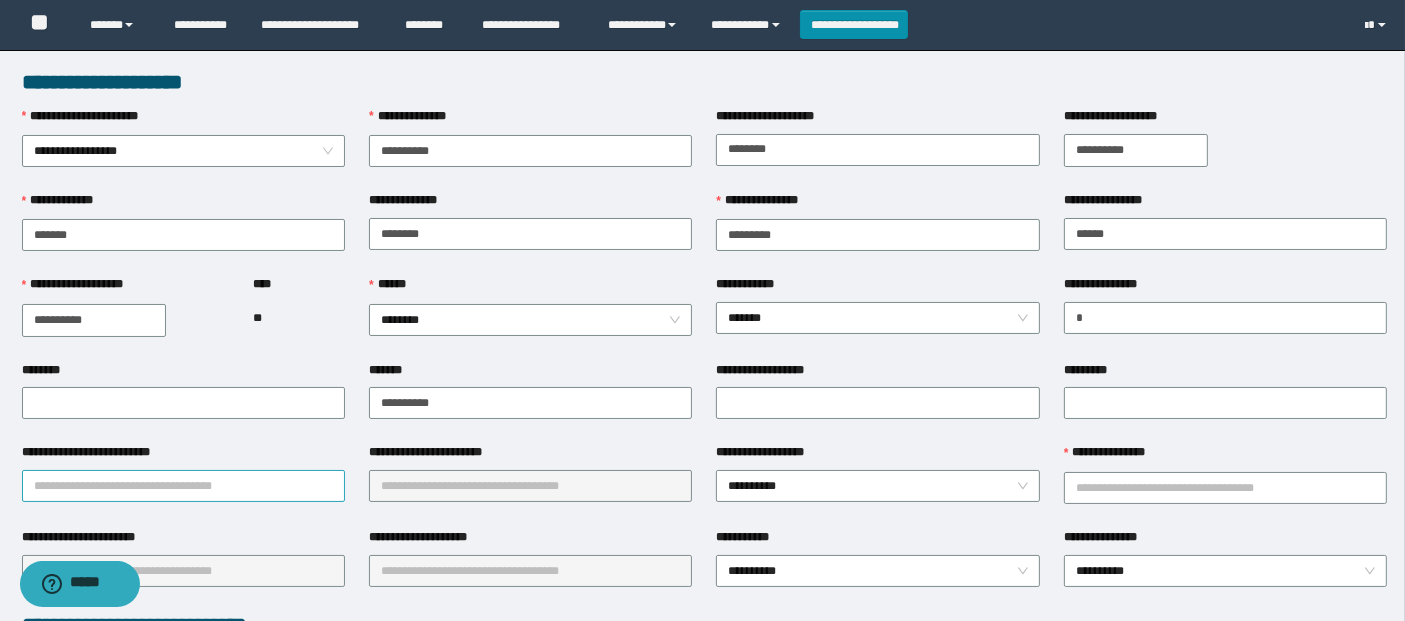 click on "**********" at bounding box center (183, 486) 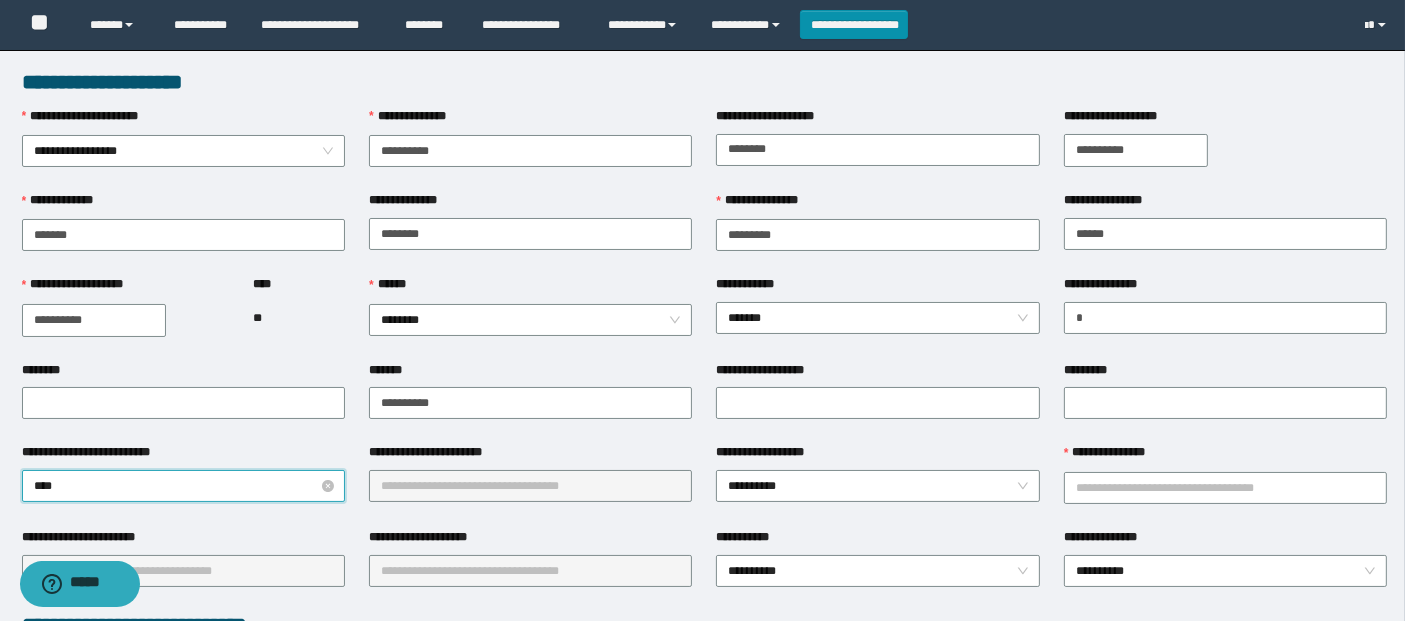 type on "*****" 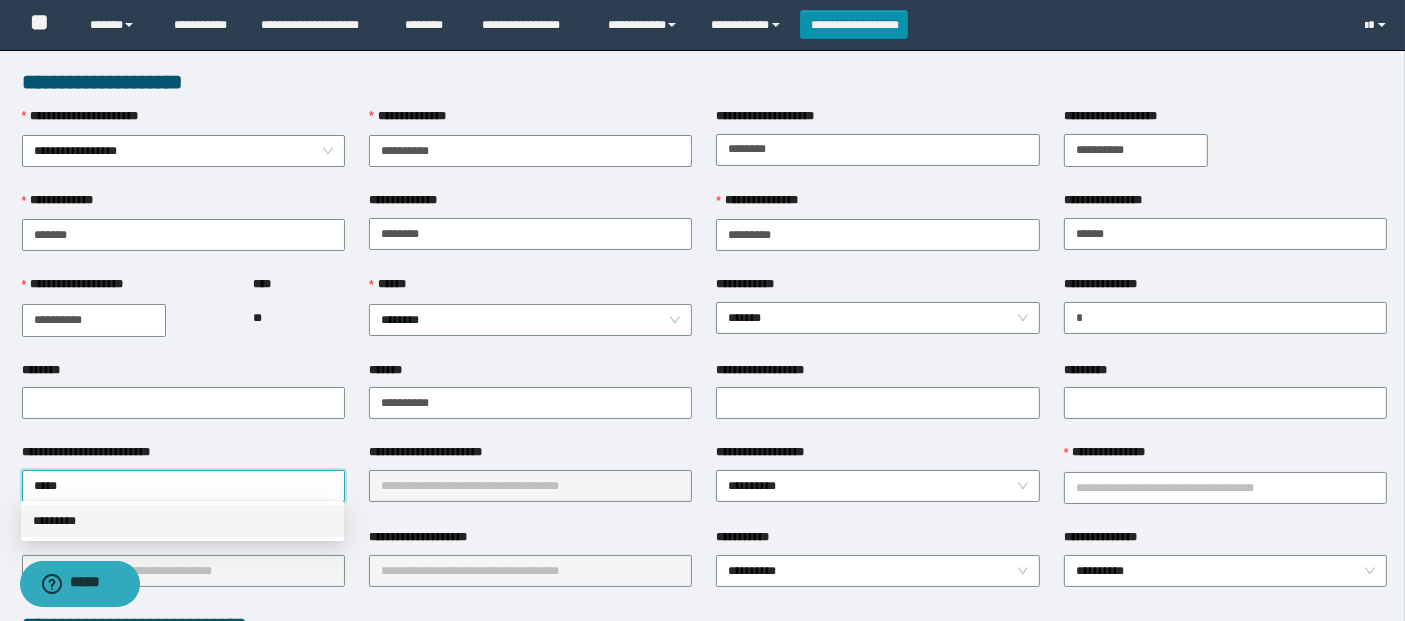click on "*********" at bounding box center [182, 521] 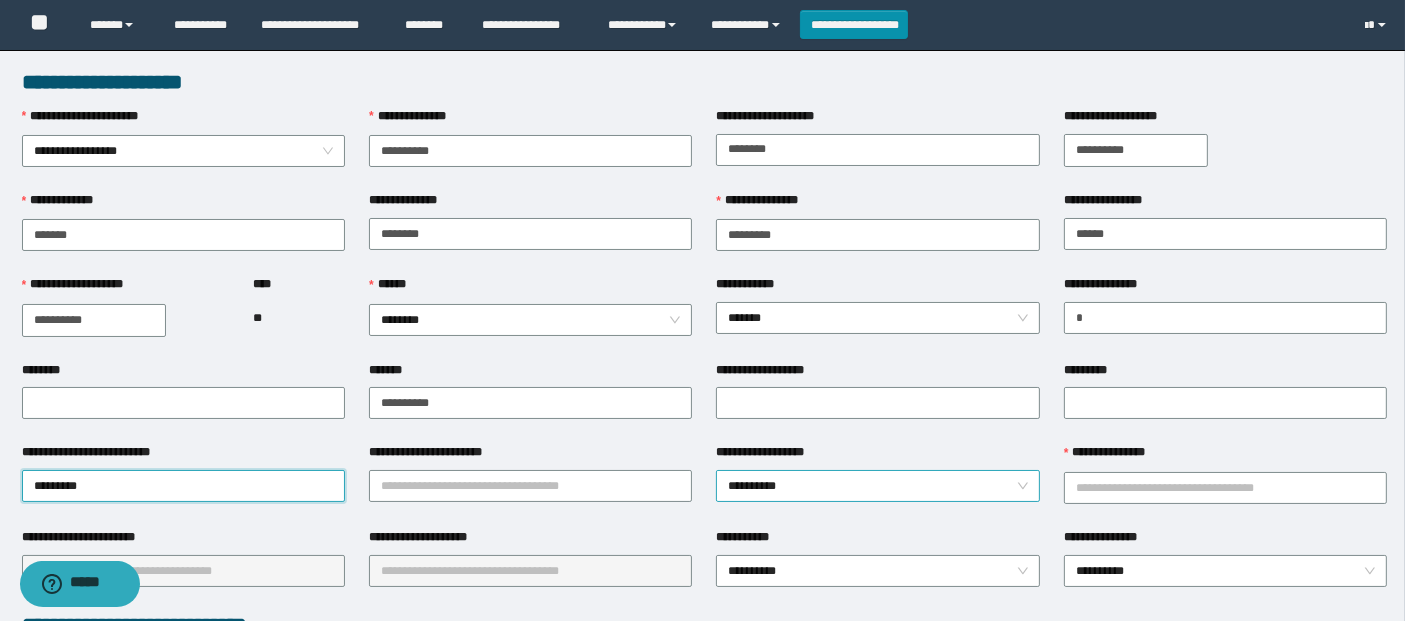 click on "**********" at bounding box center [878, 486] 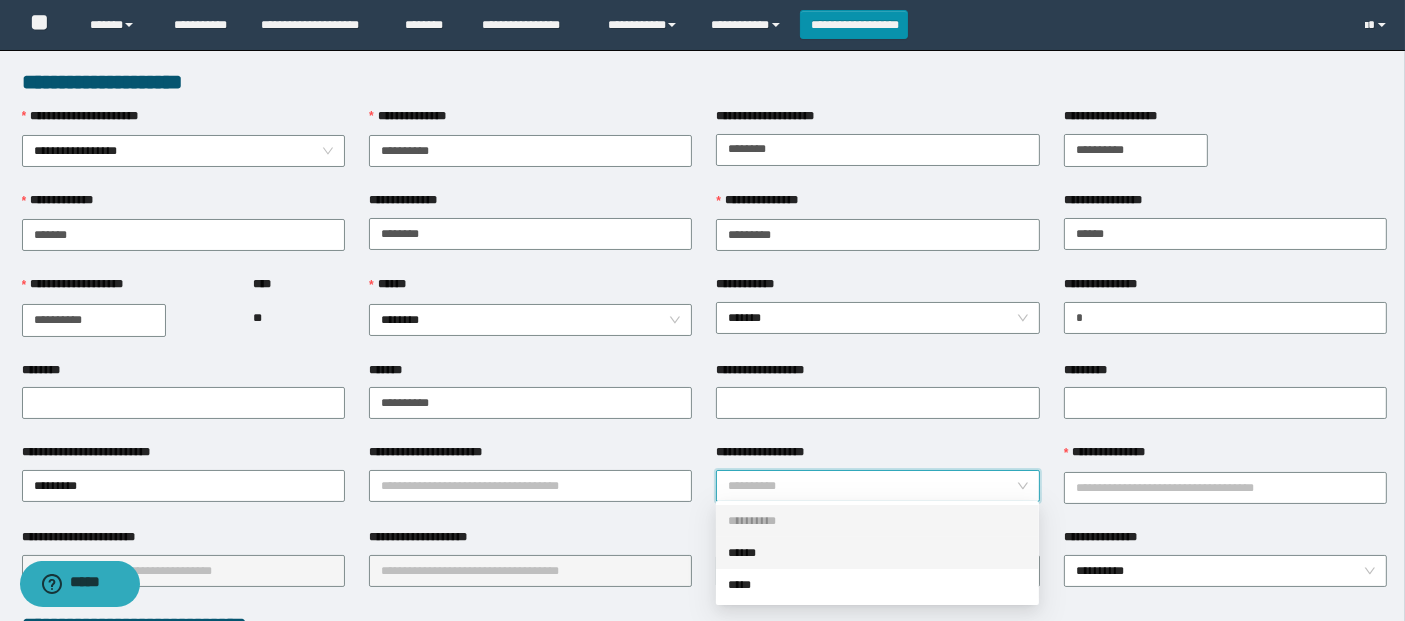 click on "******" at bounding box center [877, 553] 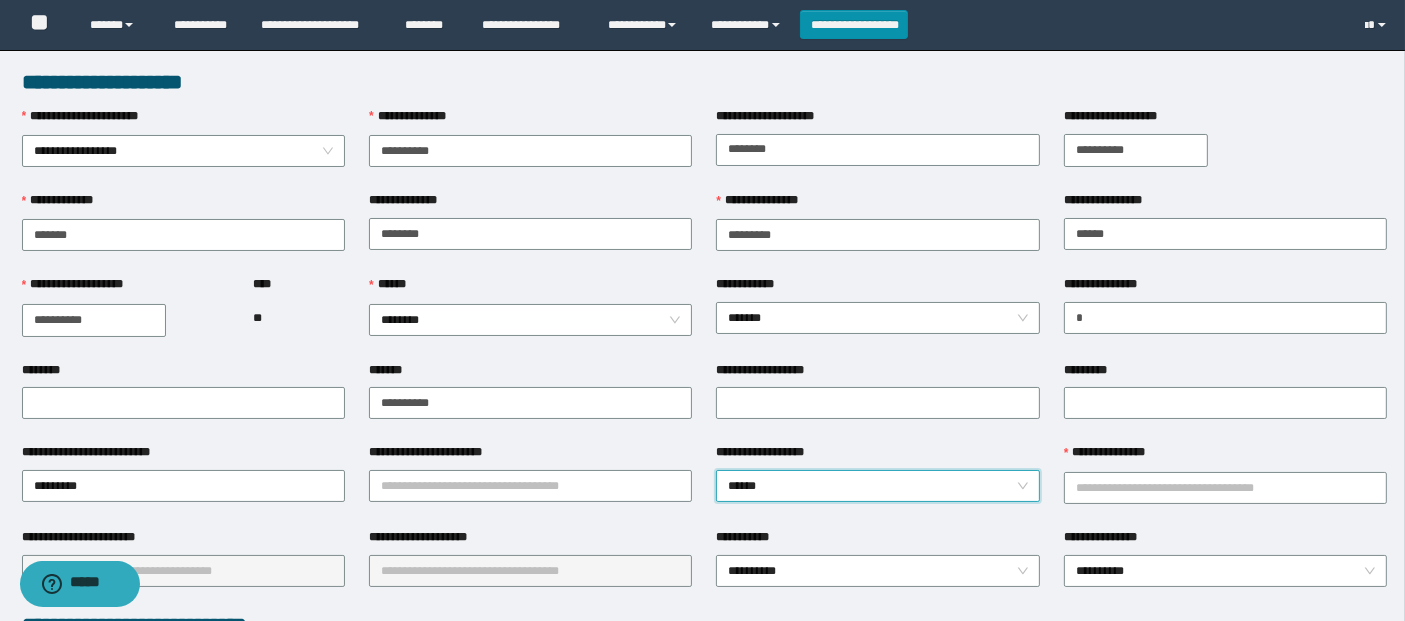 scroll, scrollTop: 543, scrollLeft: 0, axis: vertical 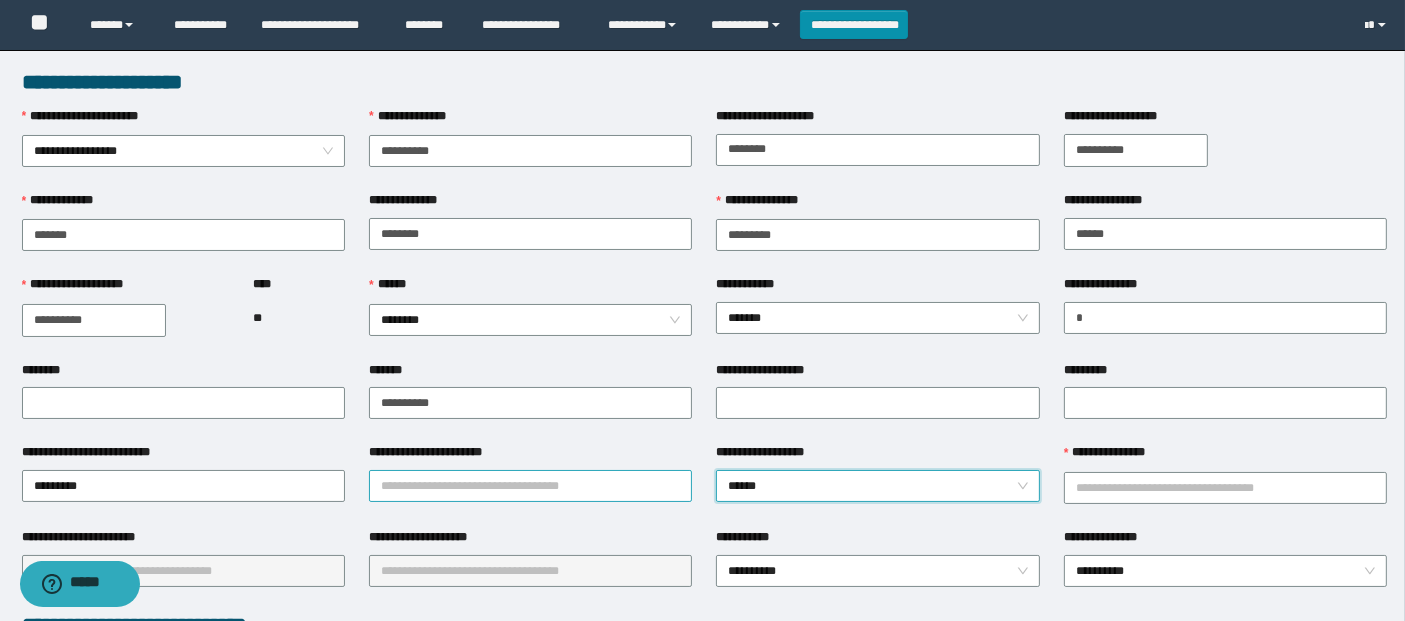click on "**********" at bounding box center [530, 486] 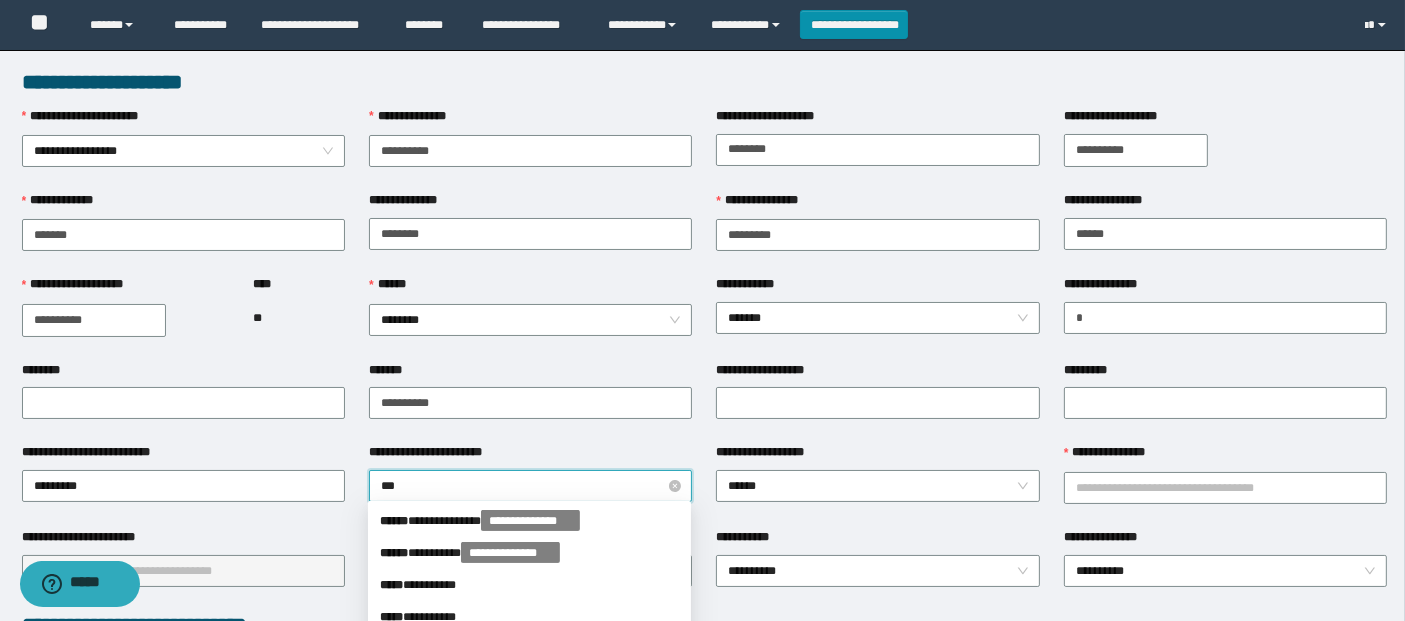 type on "****" 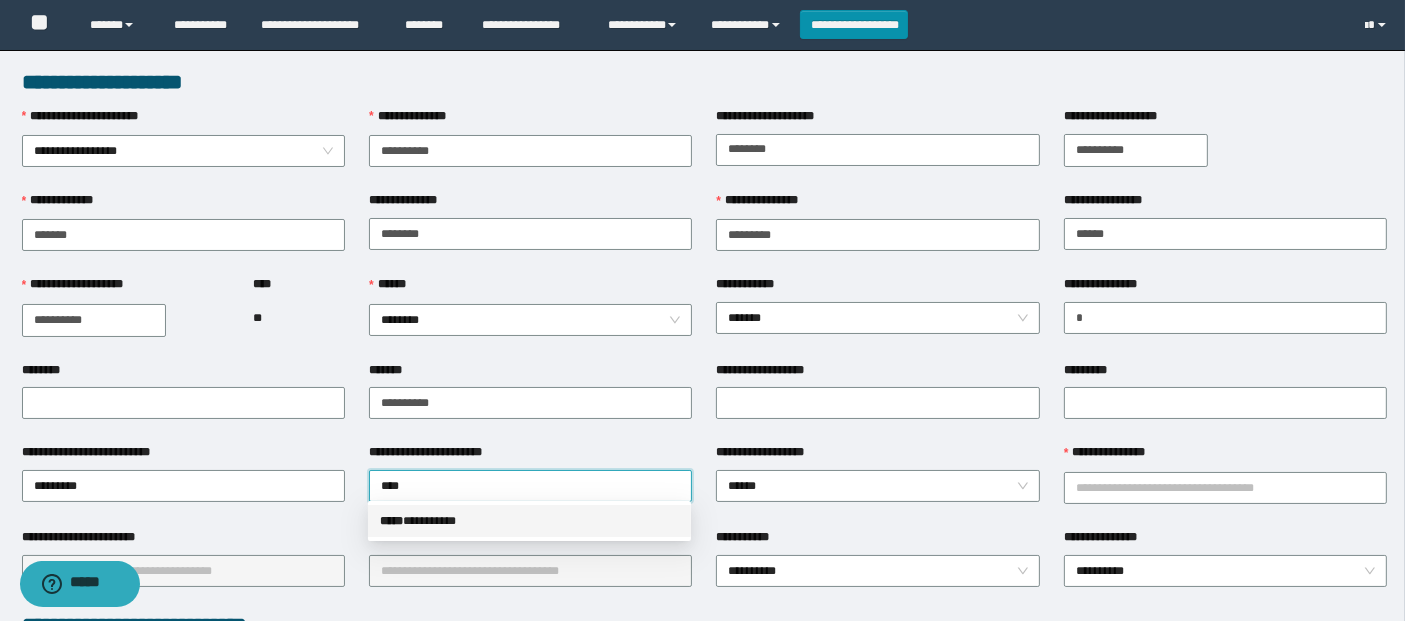 click on "***** * ********" at bounding box center (529, 521) 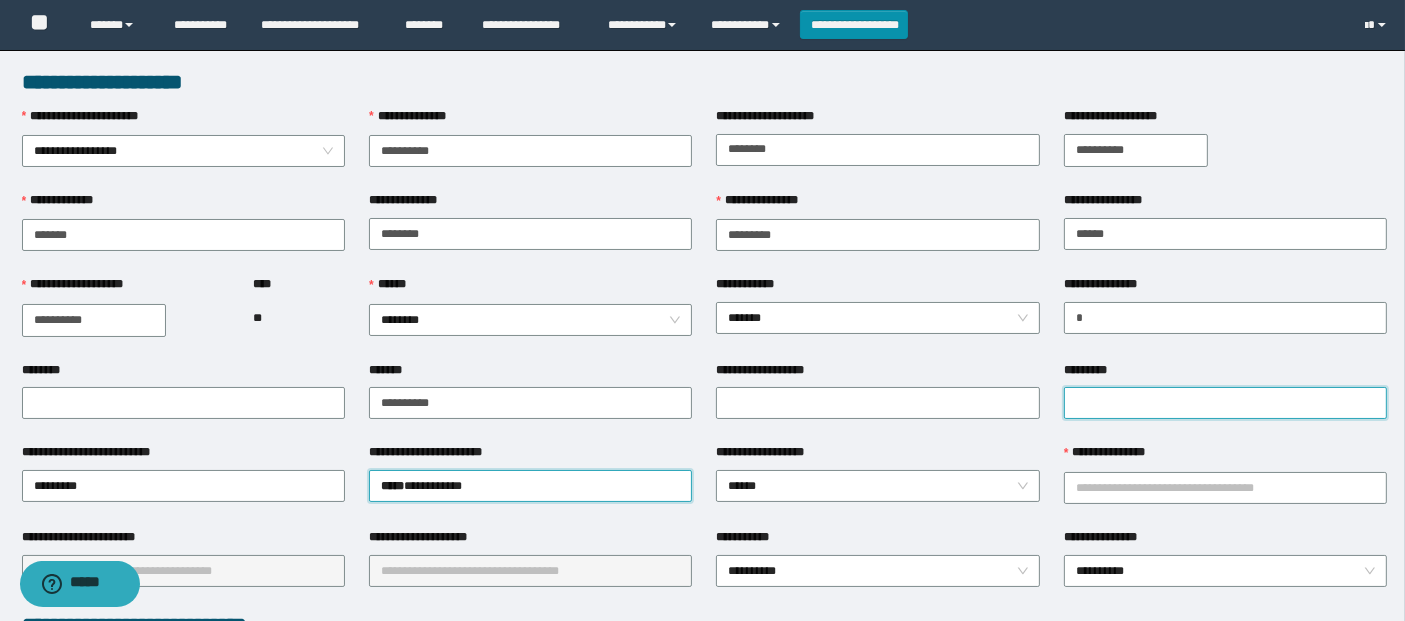 click on "*********" at bounding box center (1225, 403) 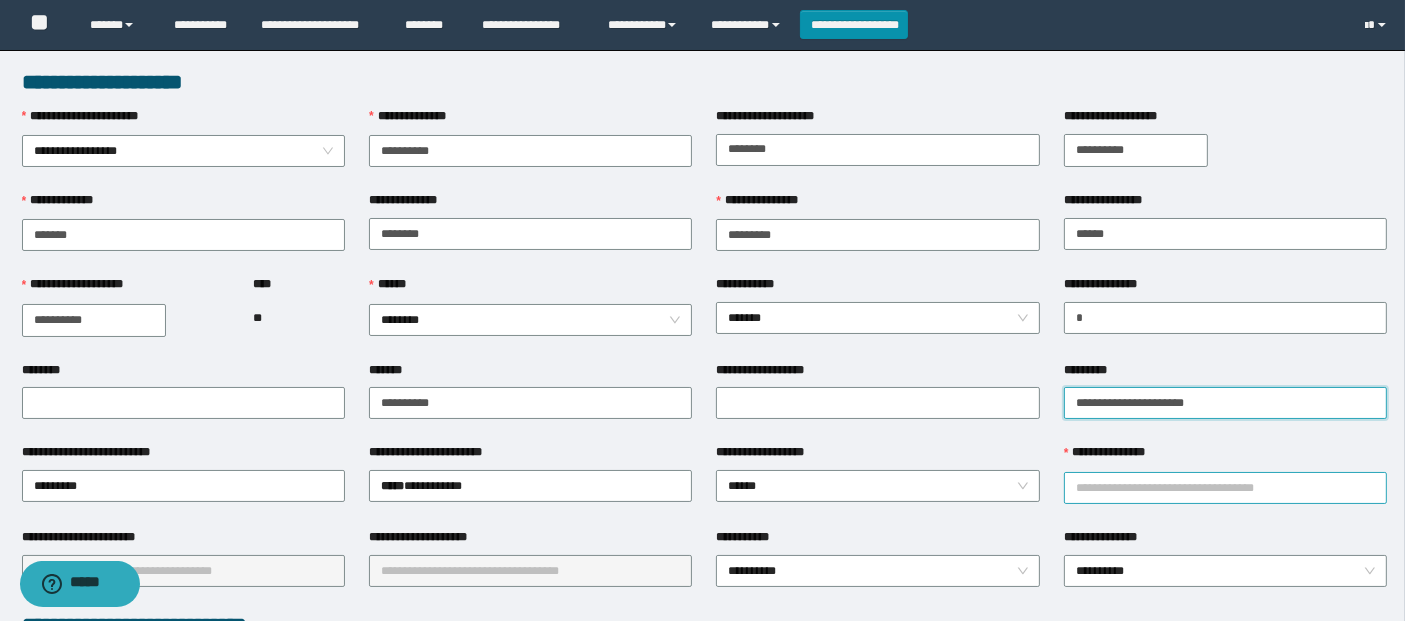 type on "**********" 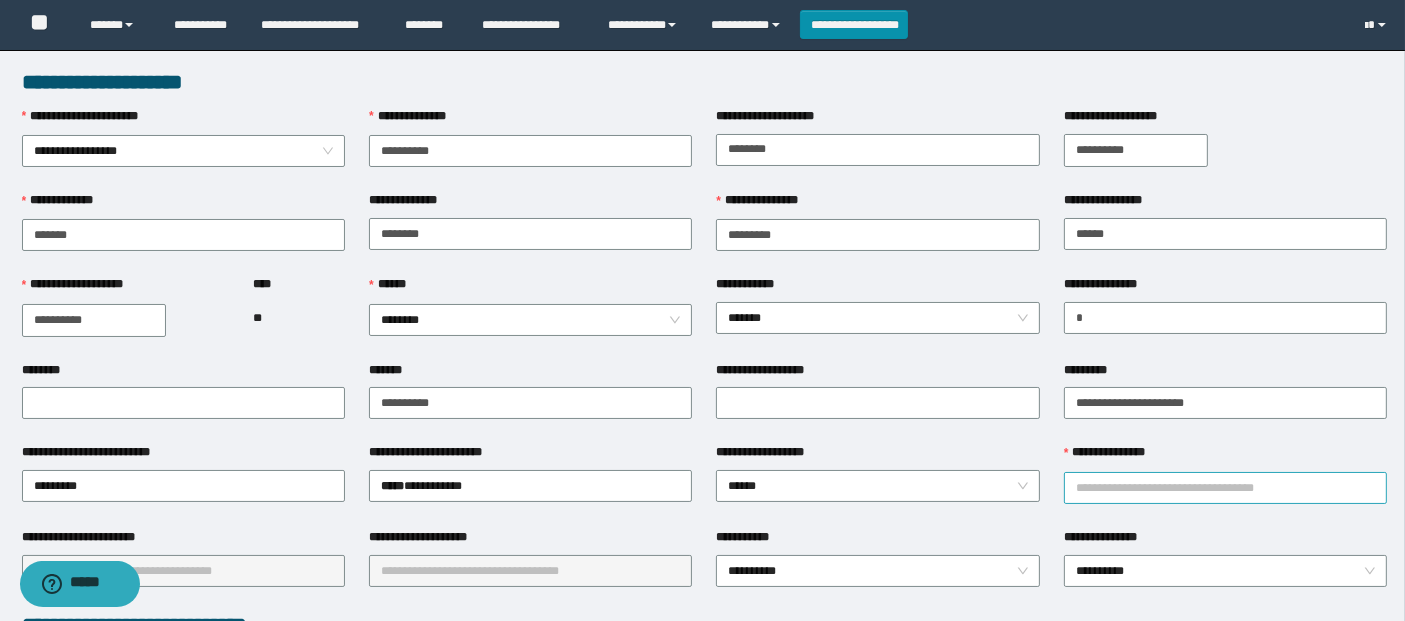 click on "**********" at bounding box center (1225, 488) 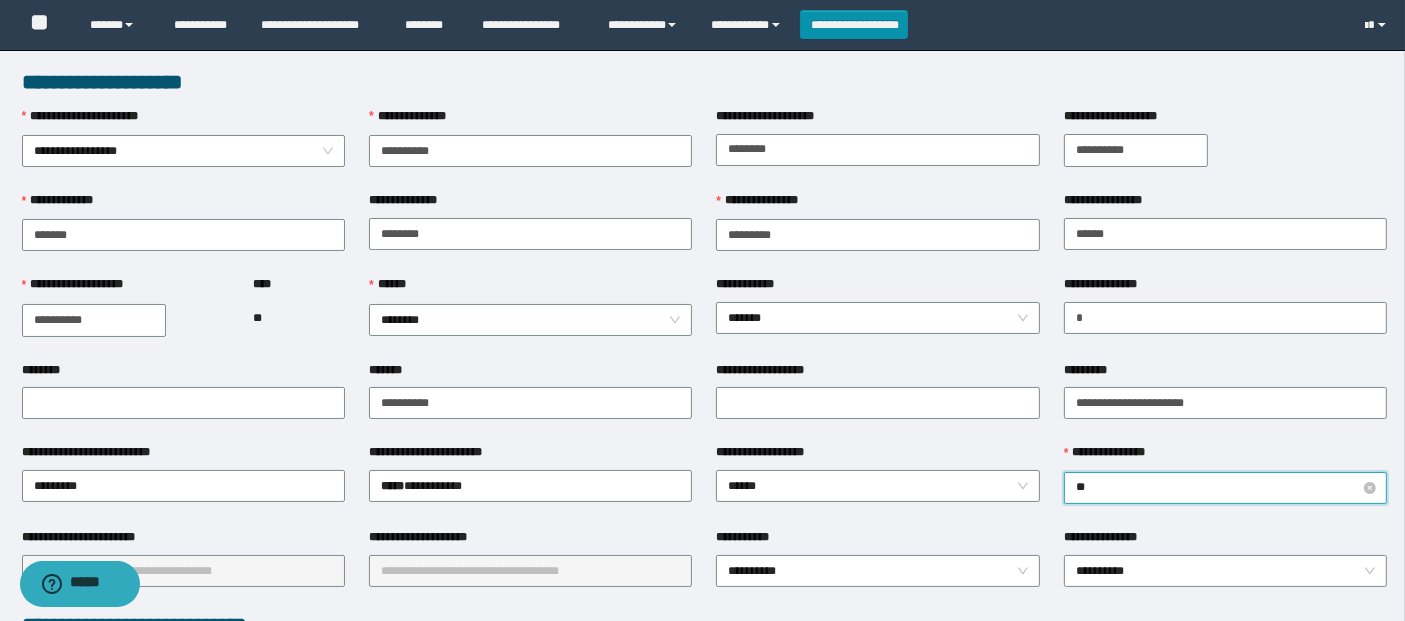 type on "***" 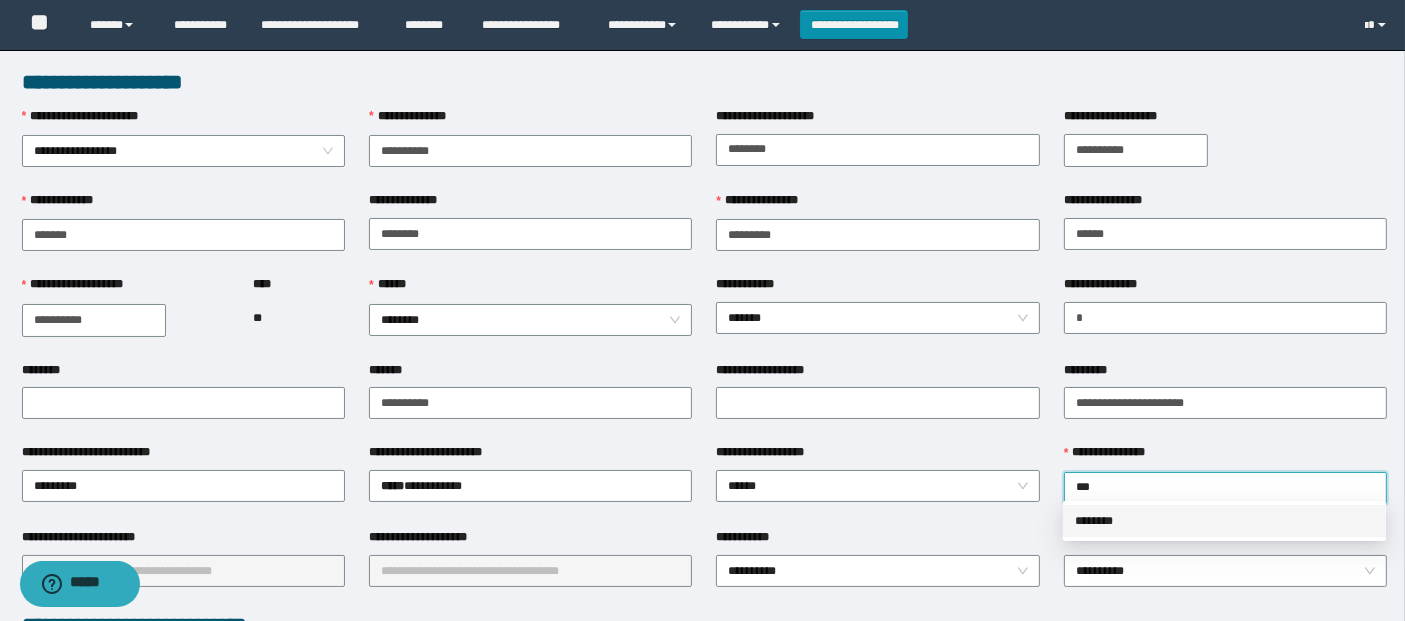 click on "********" at bounding box center (1224, 521) 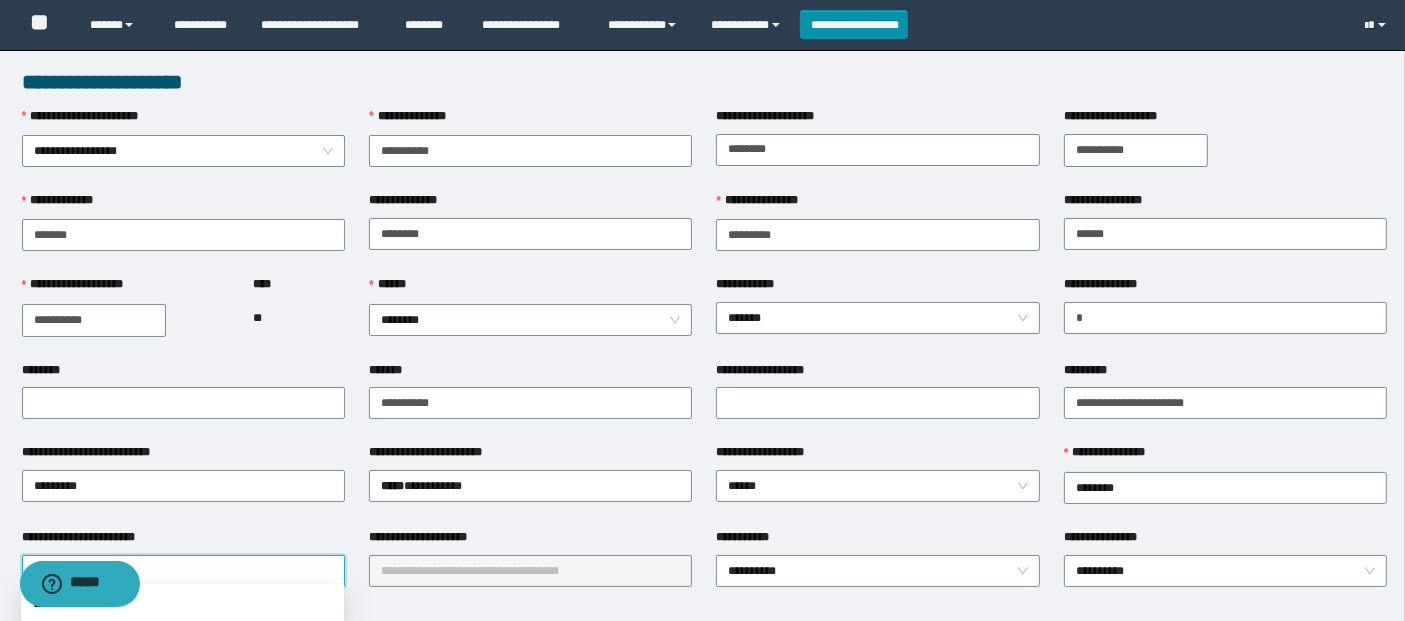 type on "******" 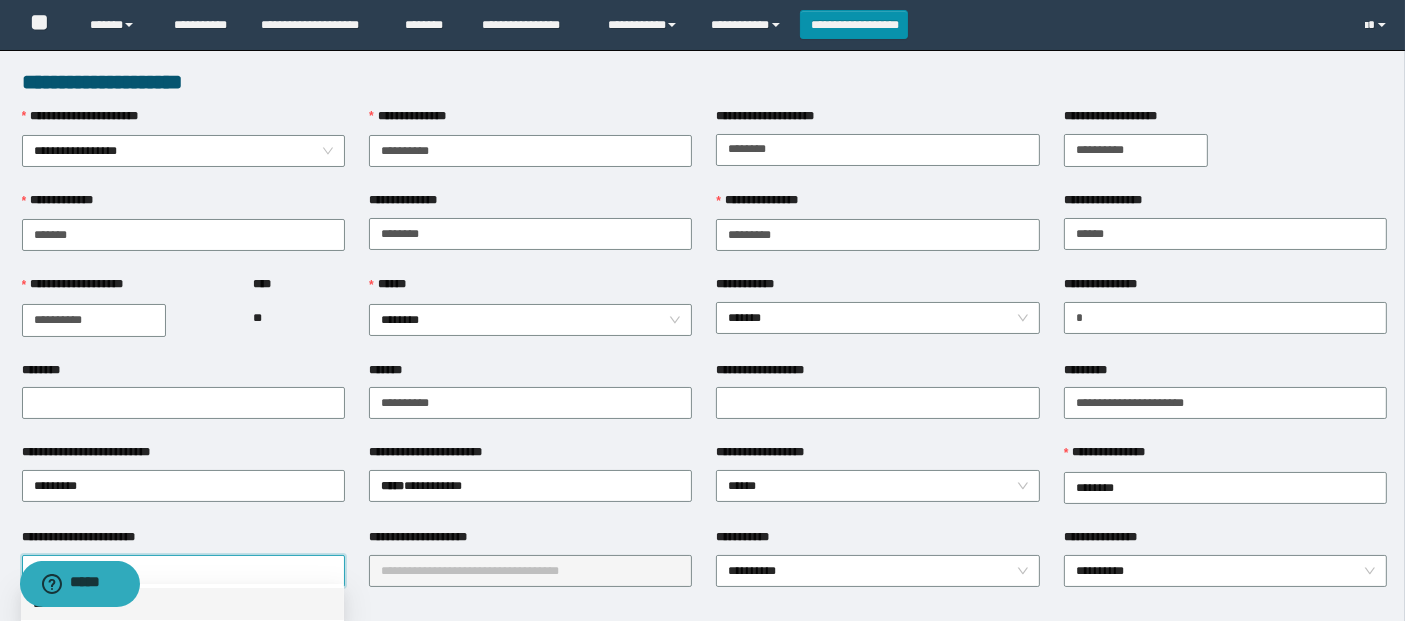 type 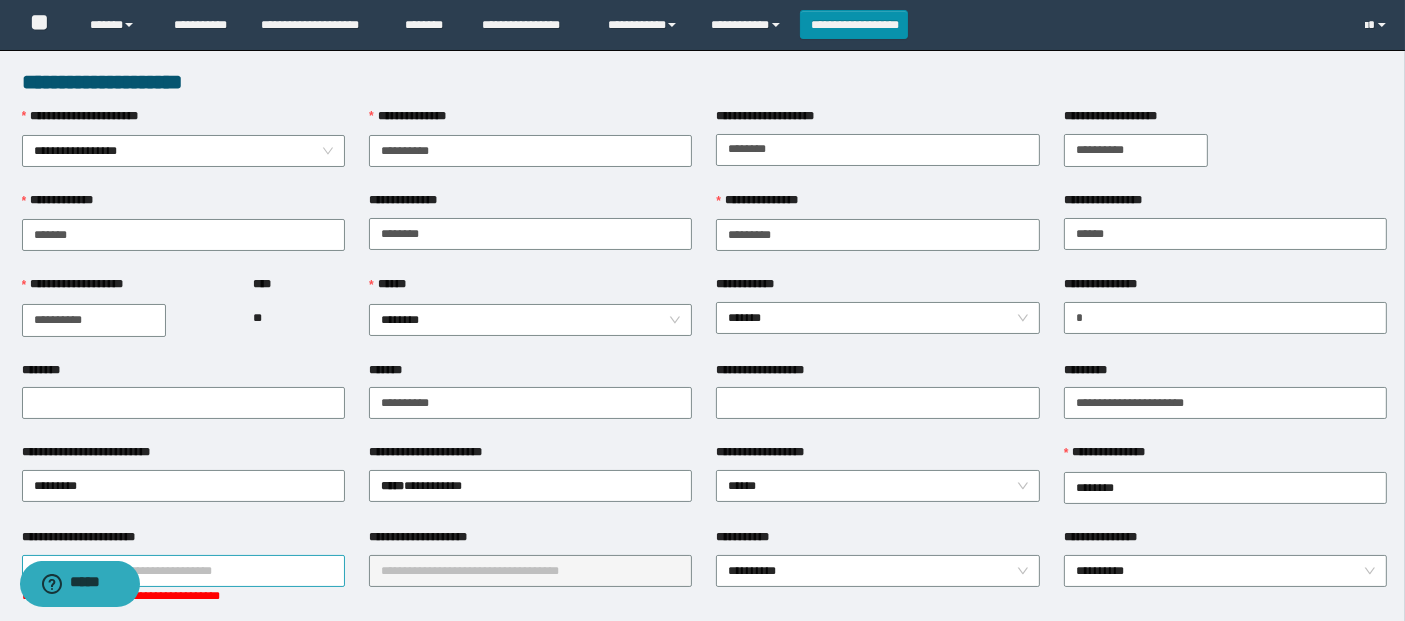 click on "**********" at bounding box center [183, 571] 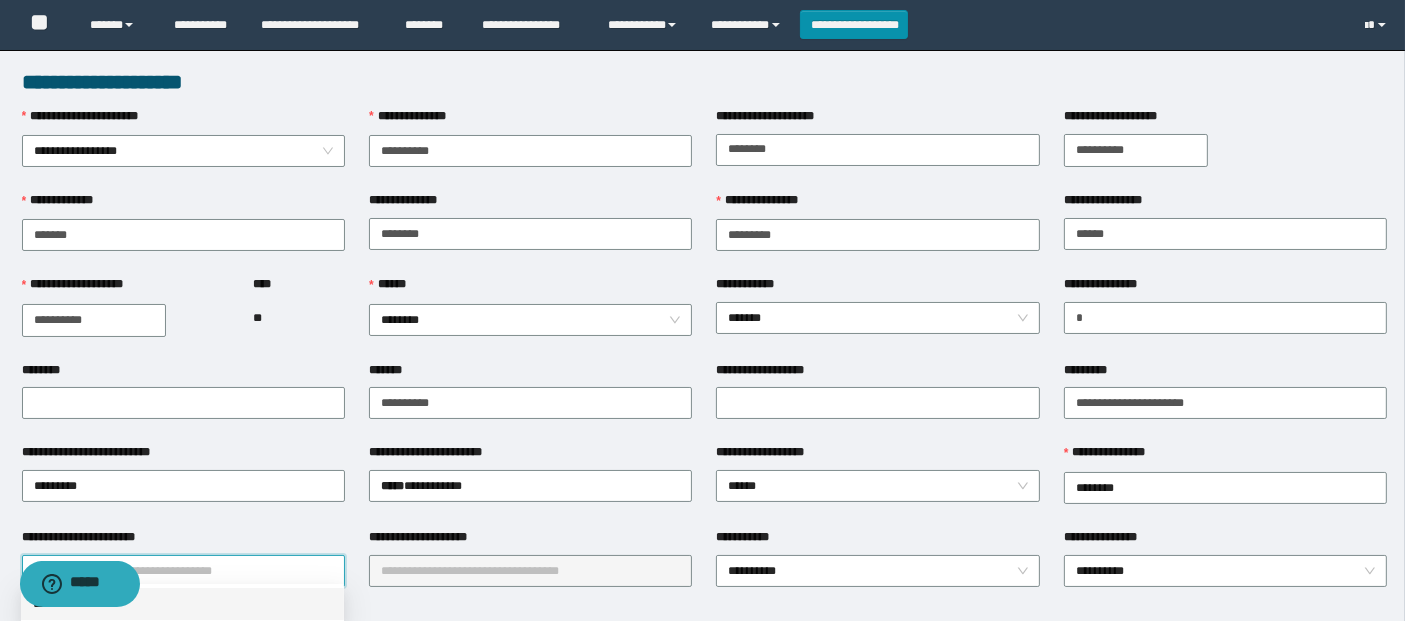 click on "*********" at bounding box center (182, 604) 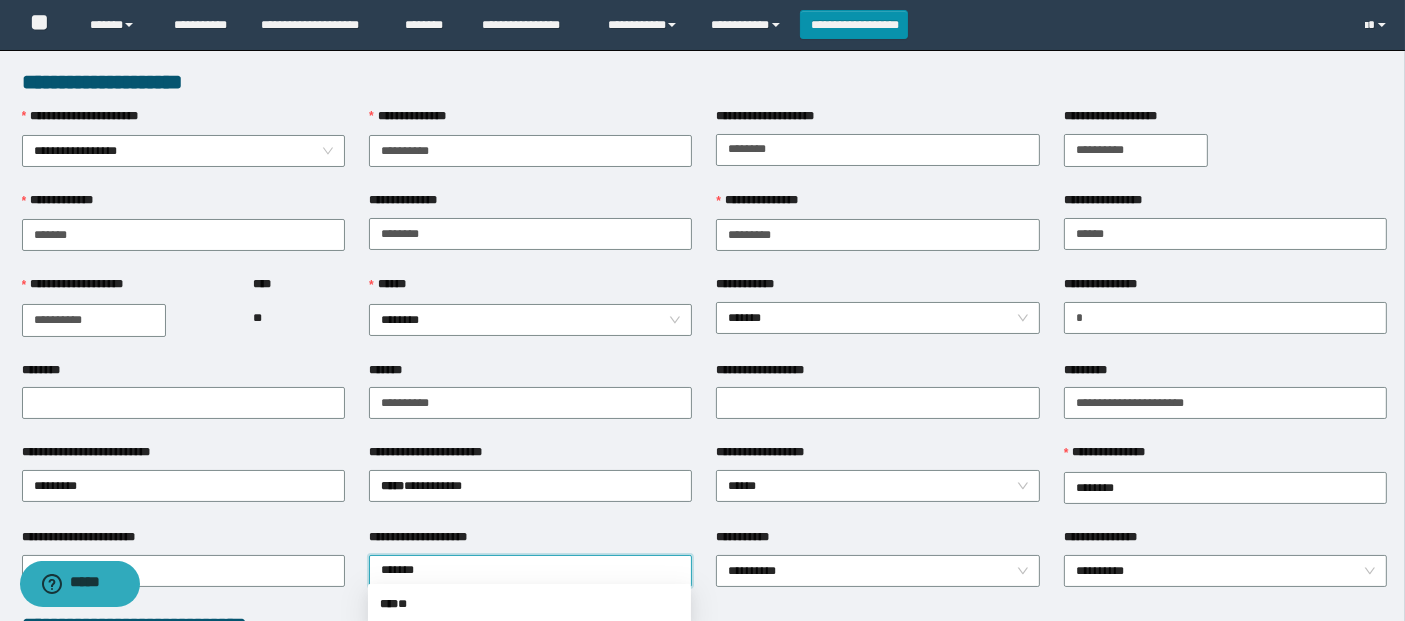 type on "********" 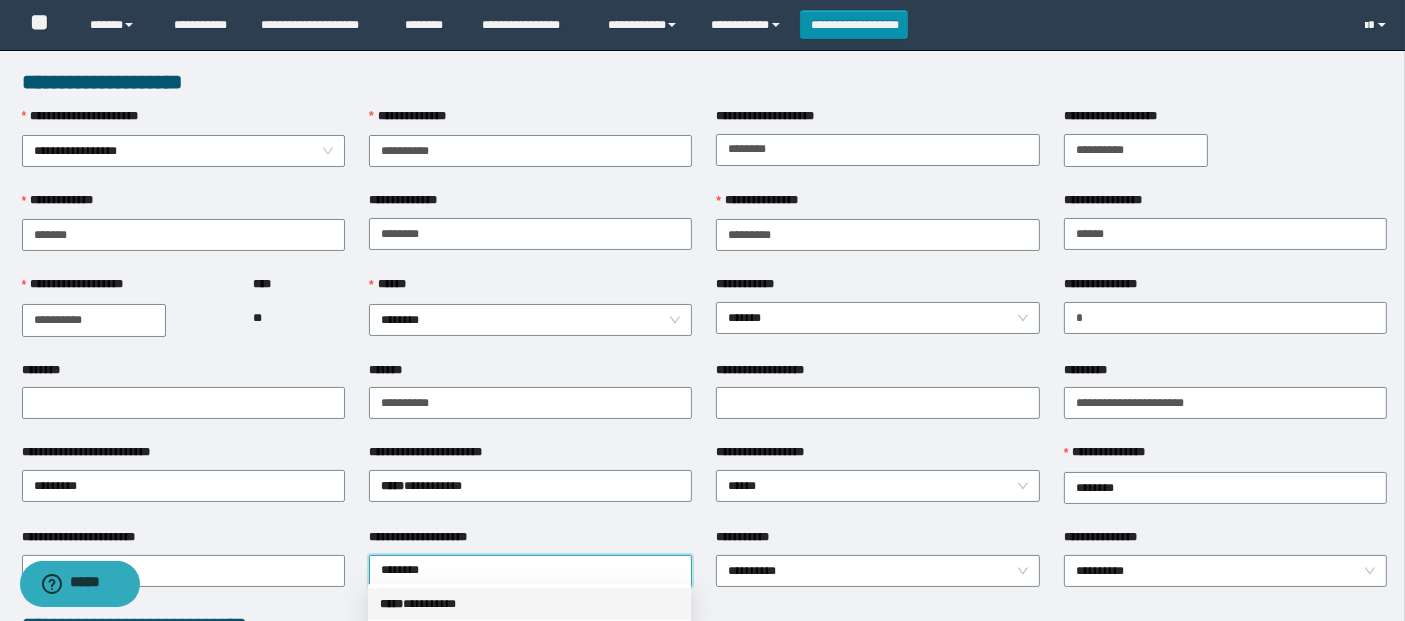 click on "*****" at bounding box center [391, 604] 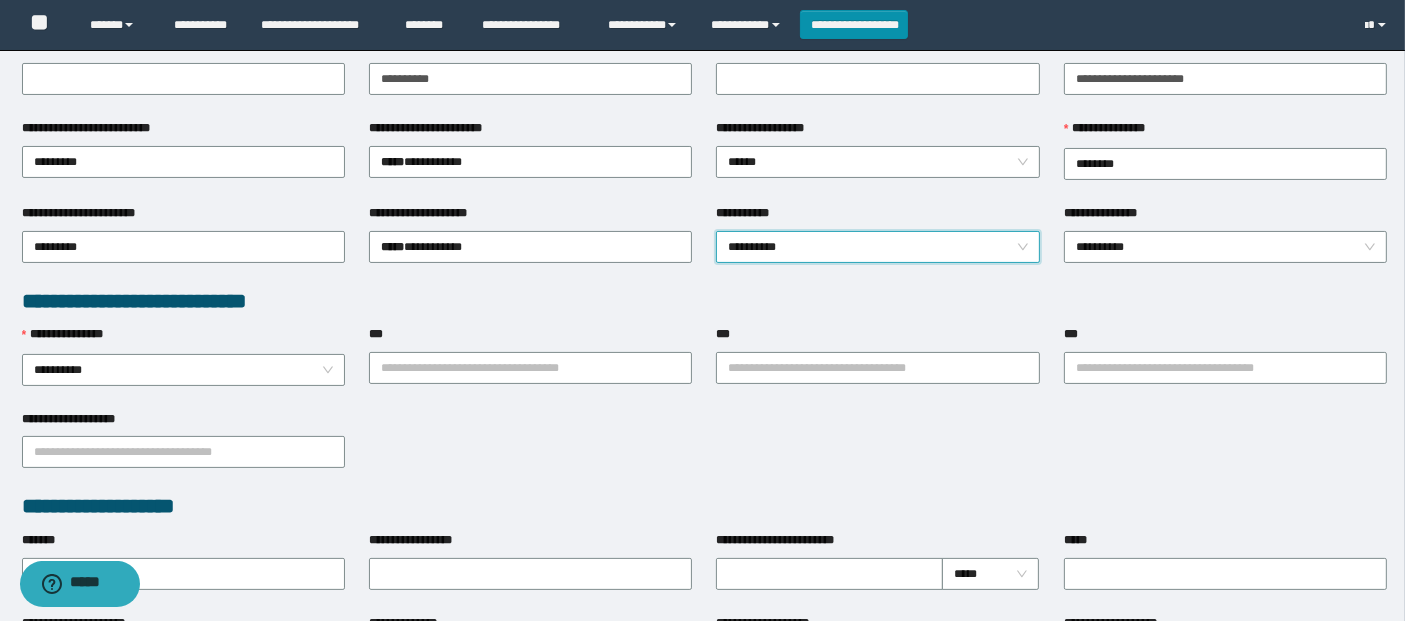 scroll, scrollTop: 326, scrollLeft: 0, axis: vertical 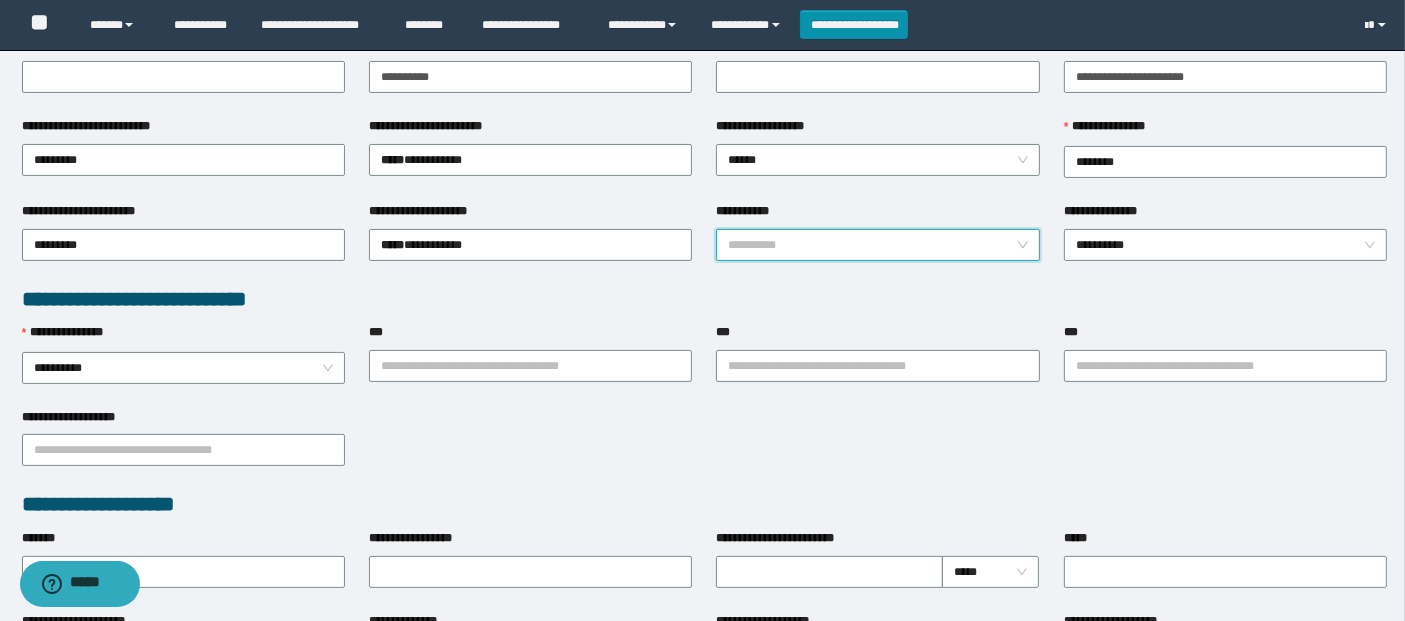 click on "**********" at bounding box center (878, 245) 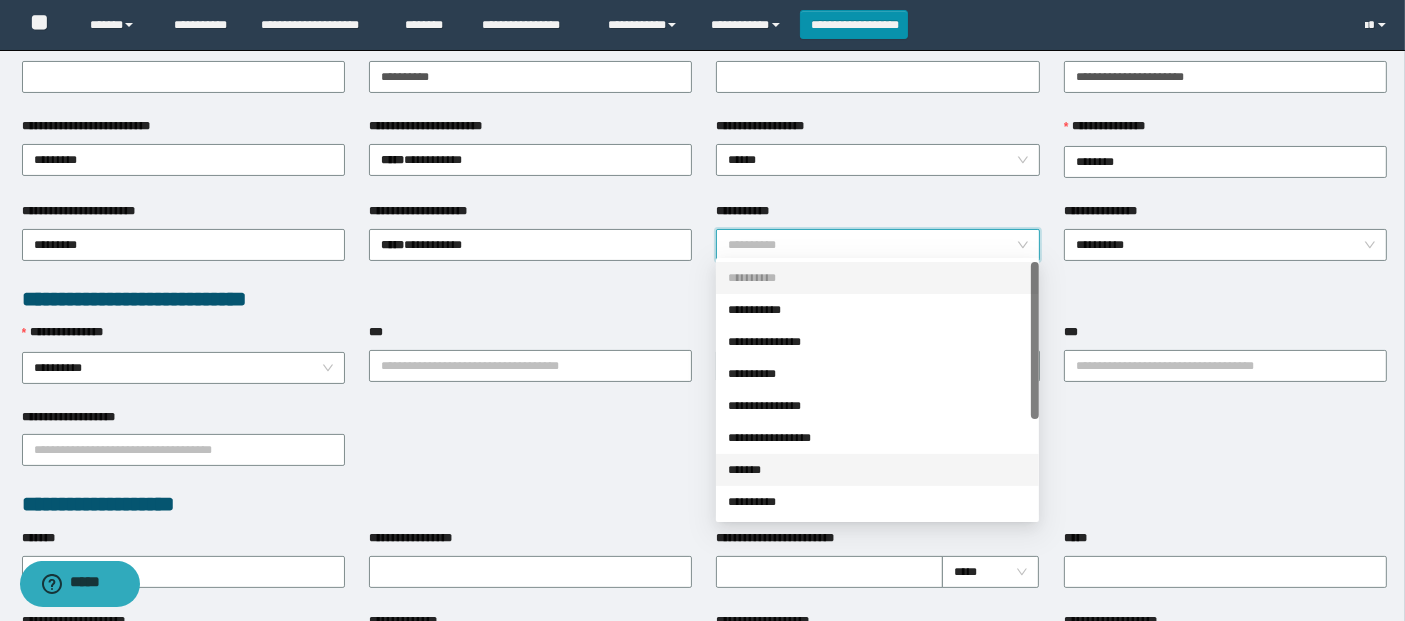 click on "*******" at bounding box center (877, 470) 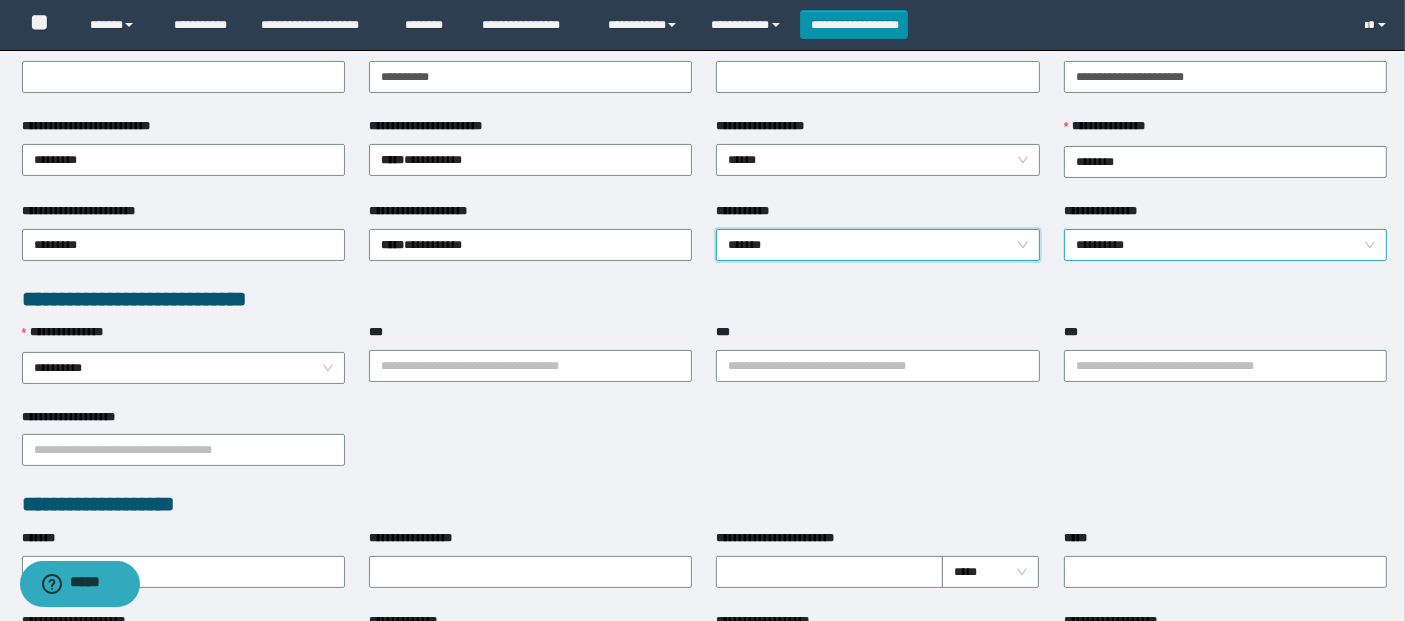 click on "**********" at bounding box center [1226, 245] 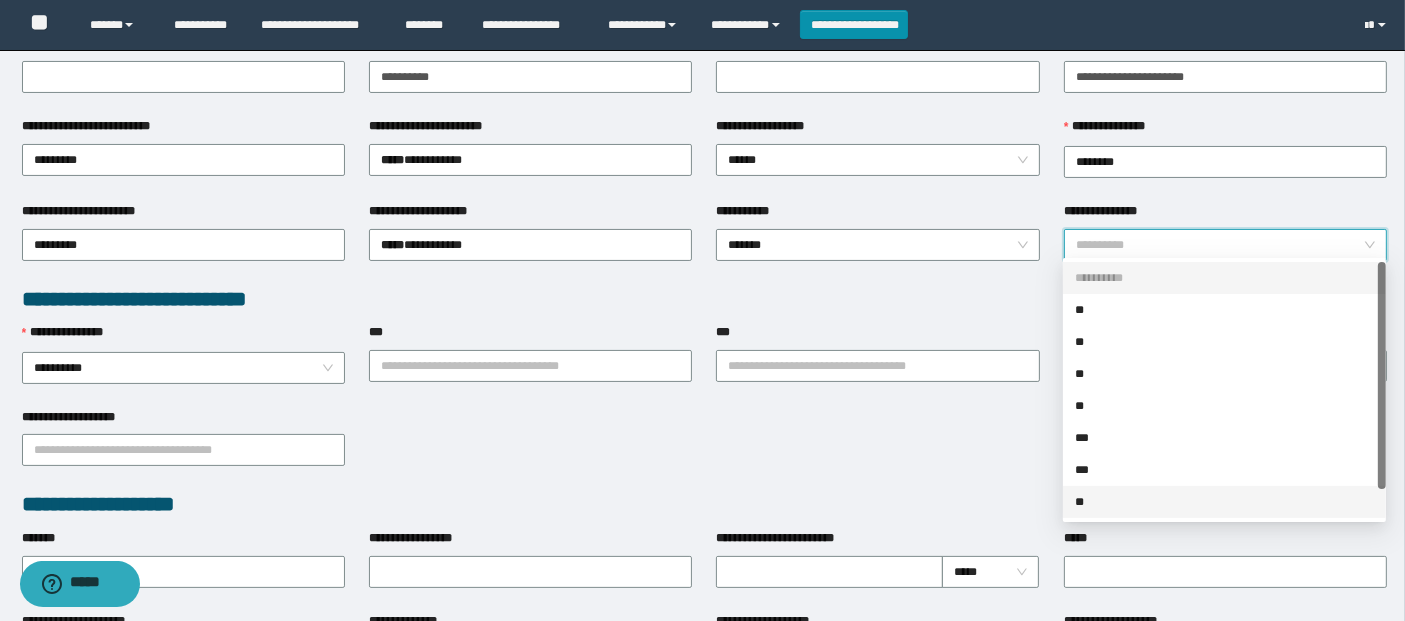 click on "**" at bounding box center [1224, 502] 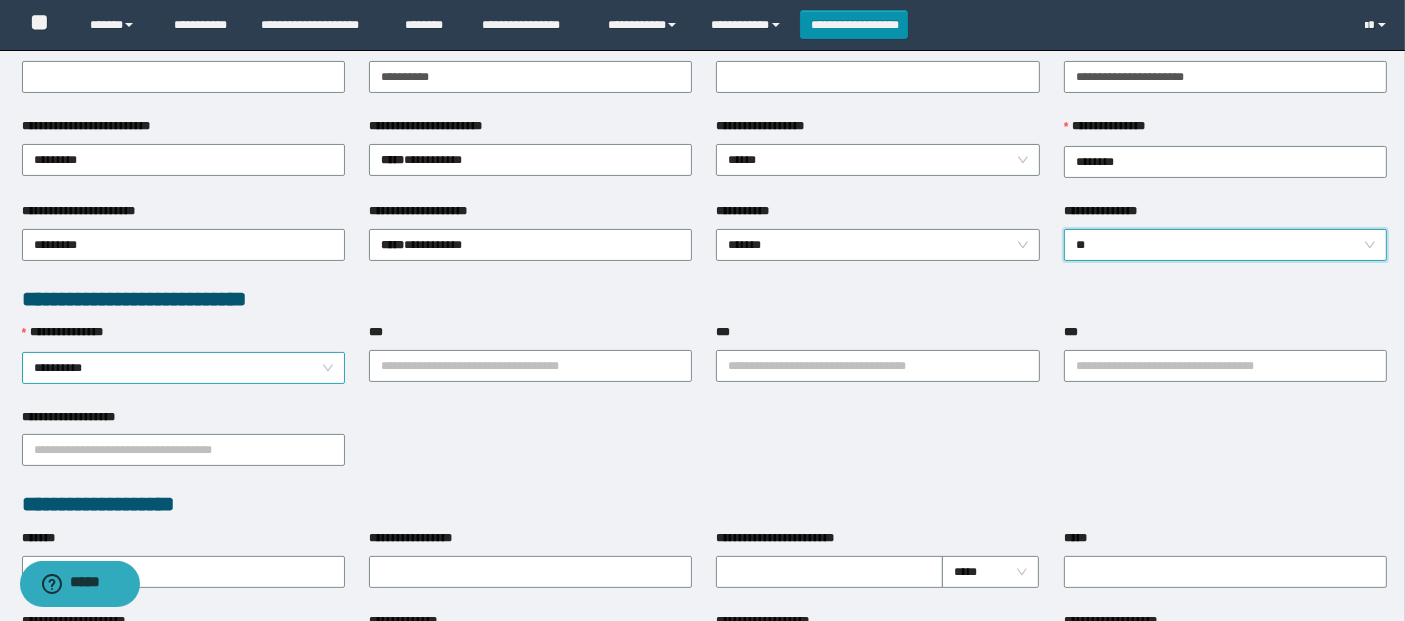 click on "**********" at bounding box center [184, 368] 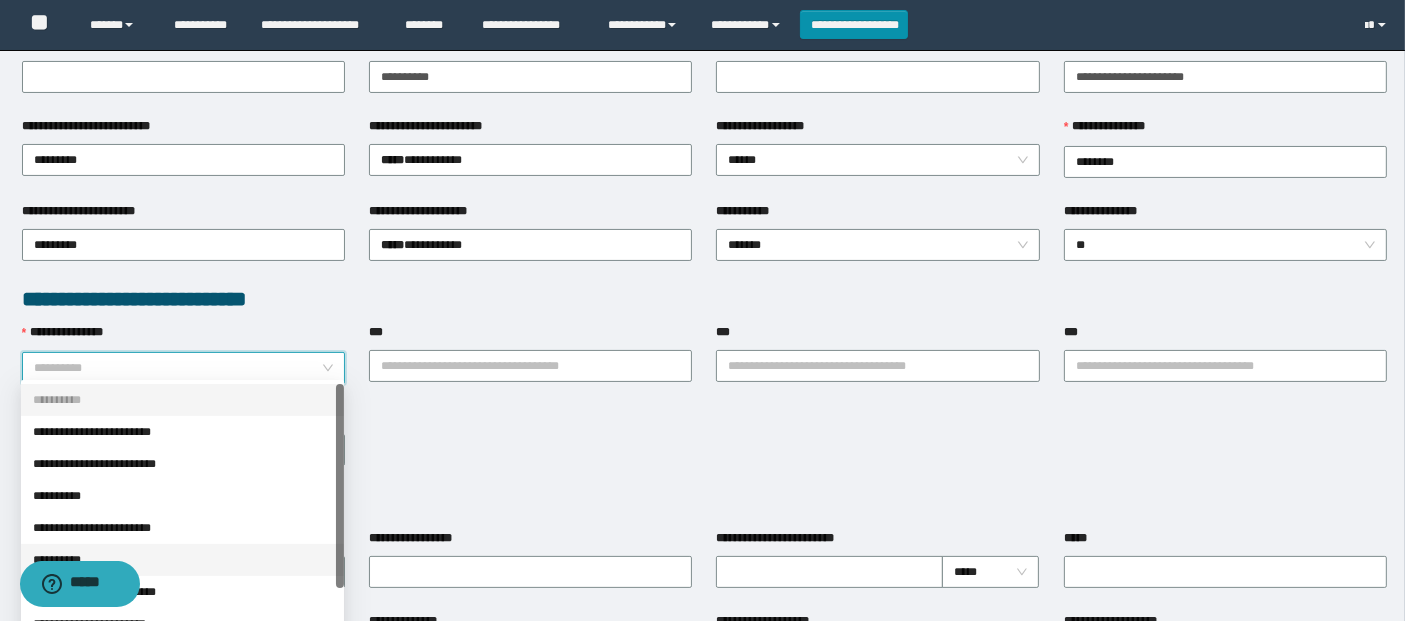 click on "**********" at bounding box center [182, 560] 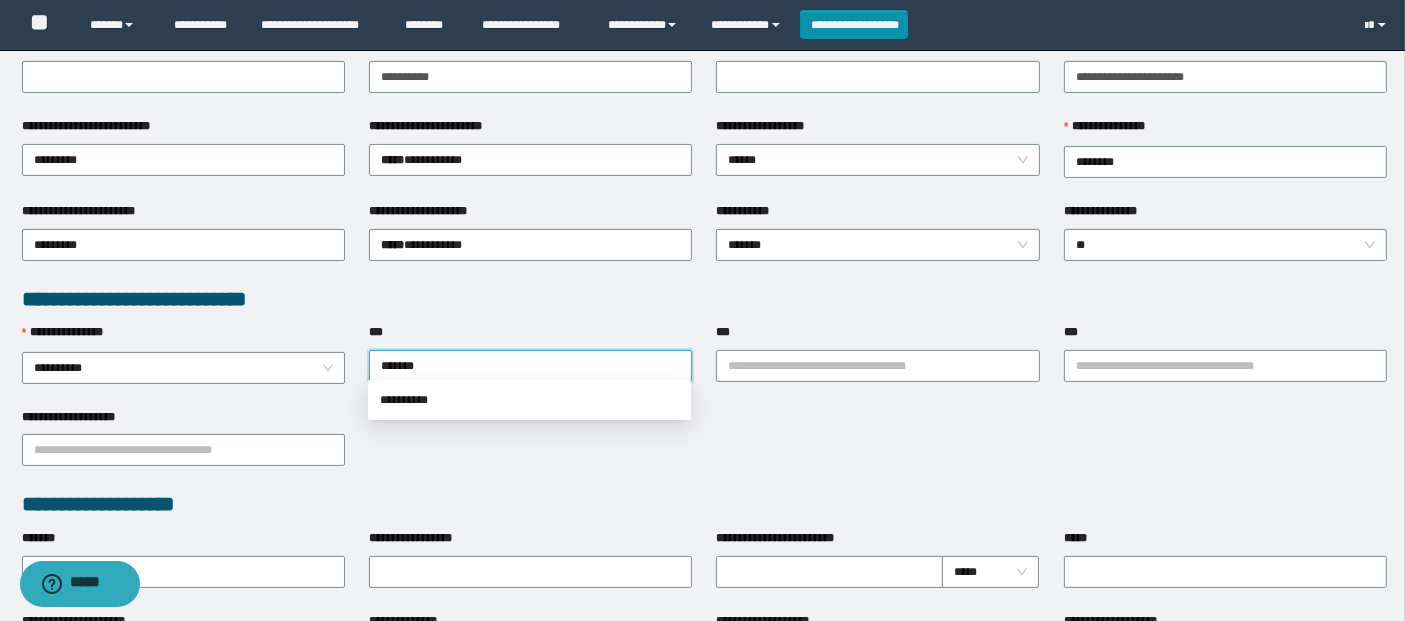 type on "********" 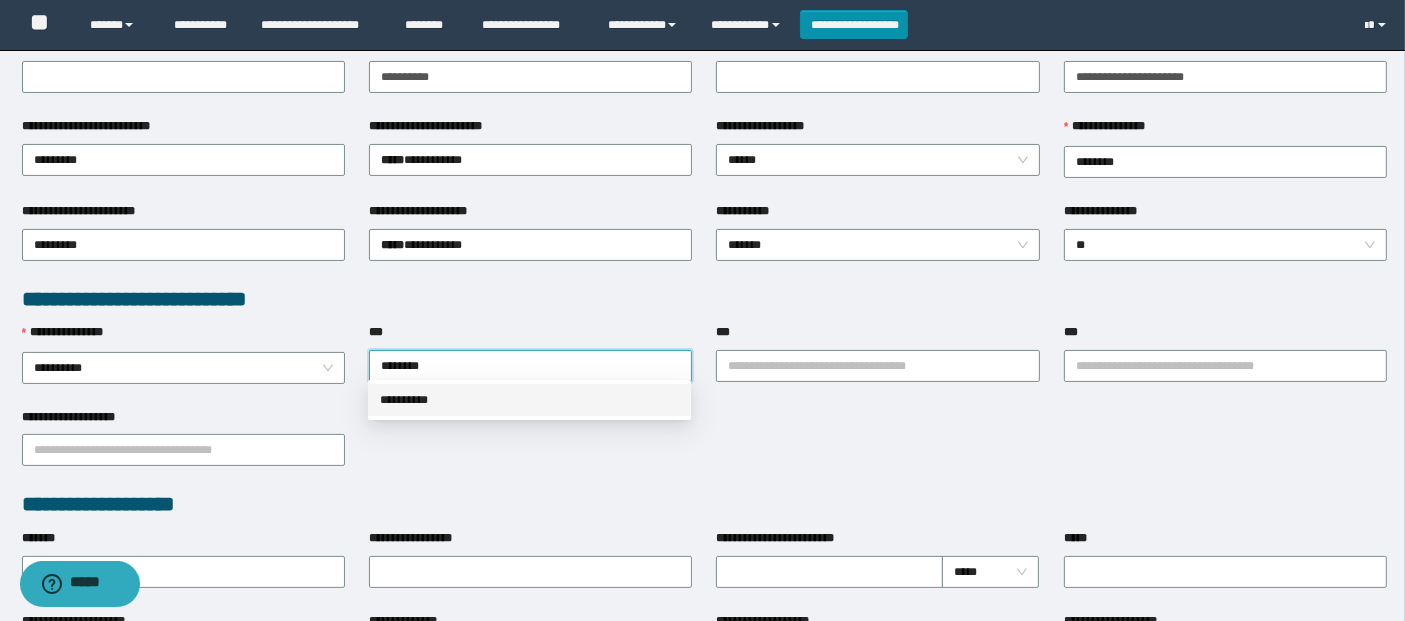click on "**********" at bounding box center [529, 400] 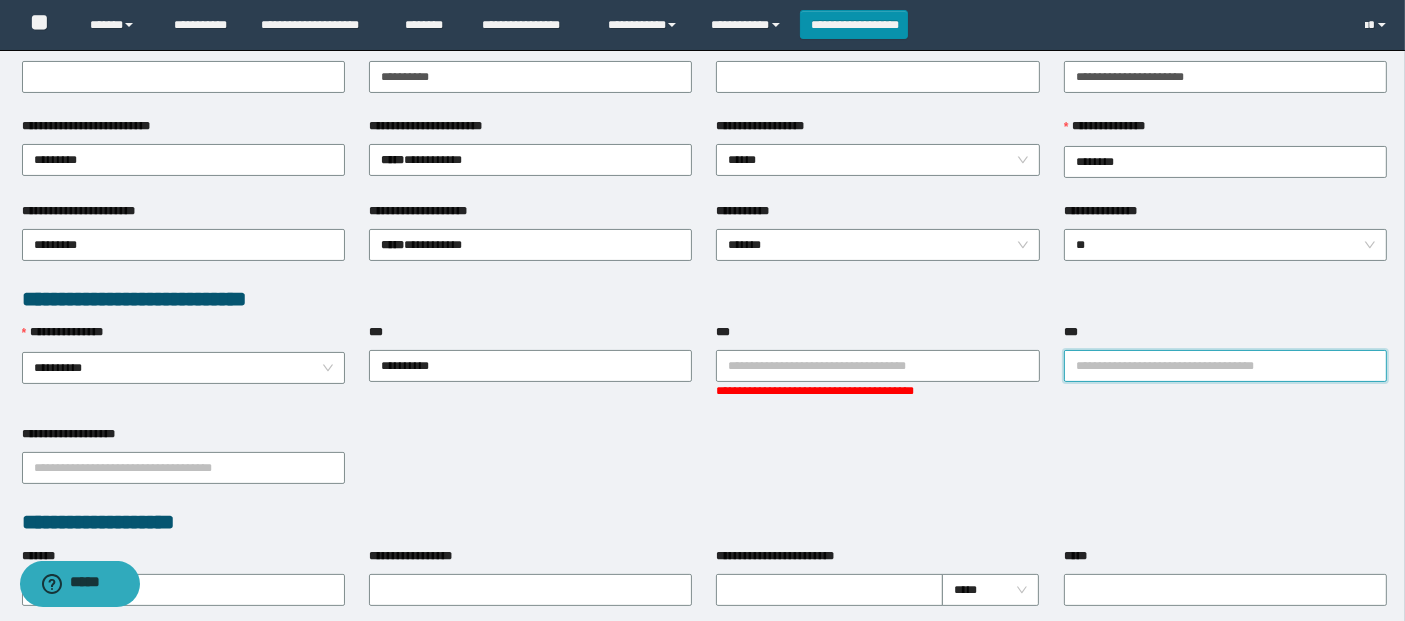 click on "***" at bounding box center [1225, 366] 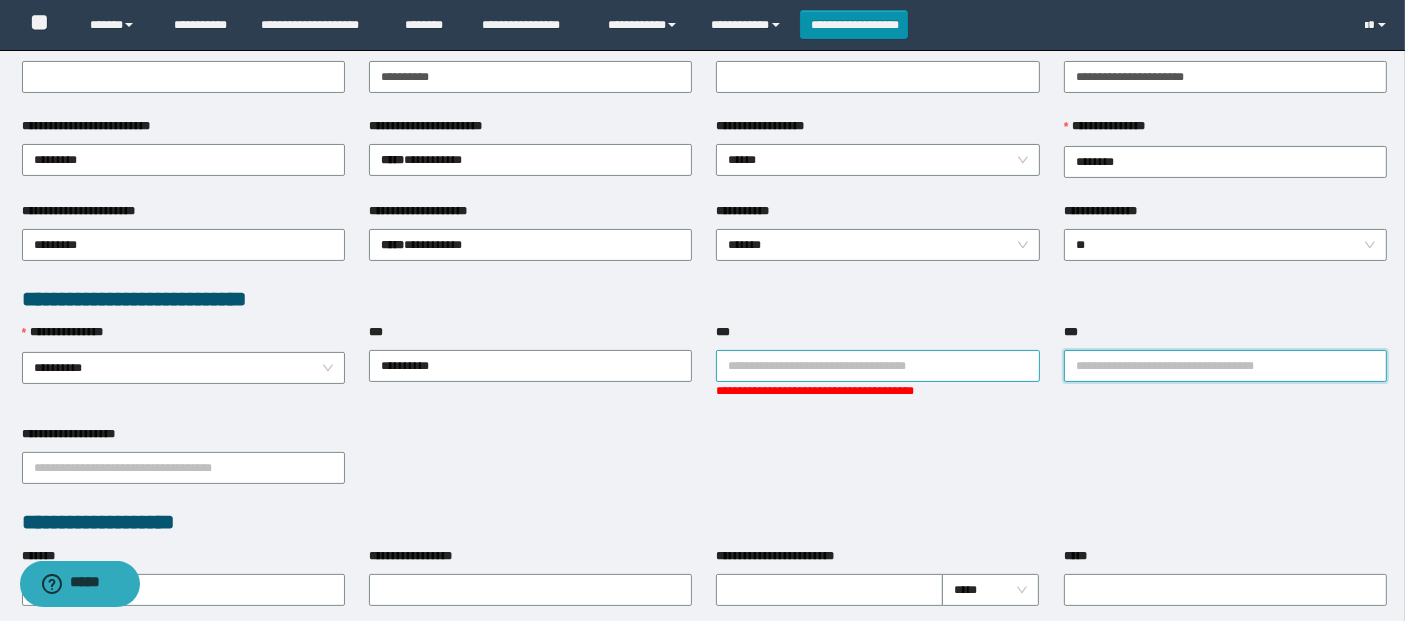 click on "***" at bounding box center (877, 366) 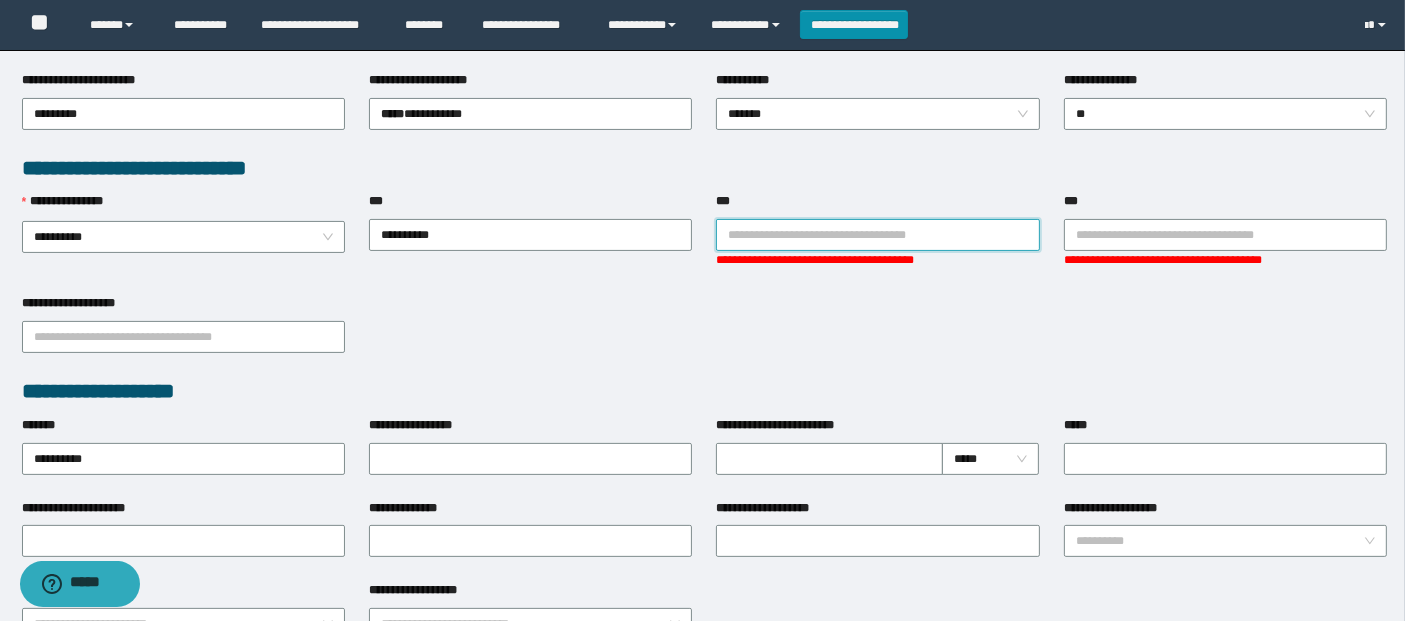scroll, scrollTop: 463, scrollLeft: 0, axis: vertical 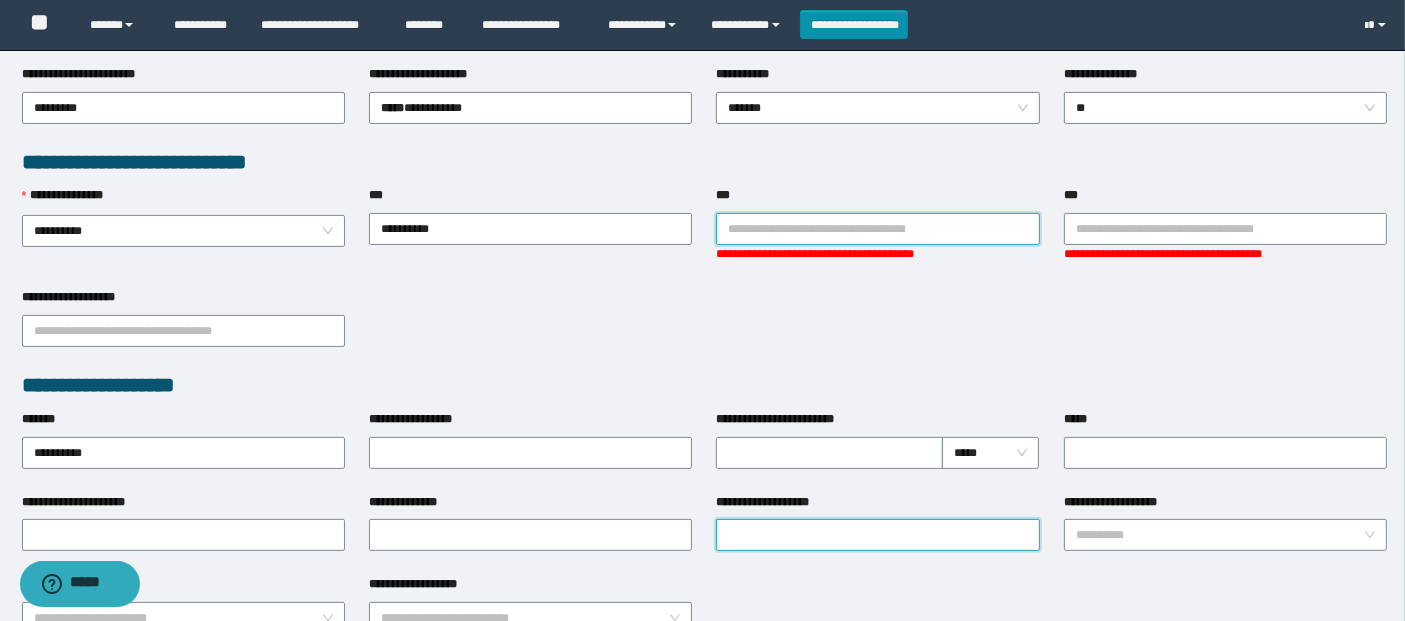 click on "**********" at bounding box center [877, 535] 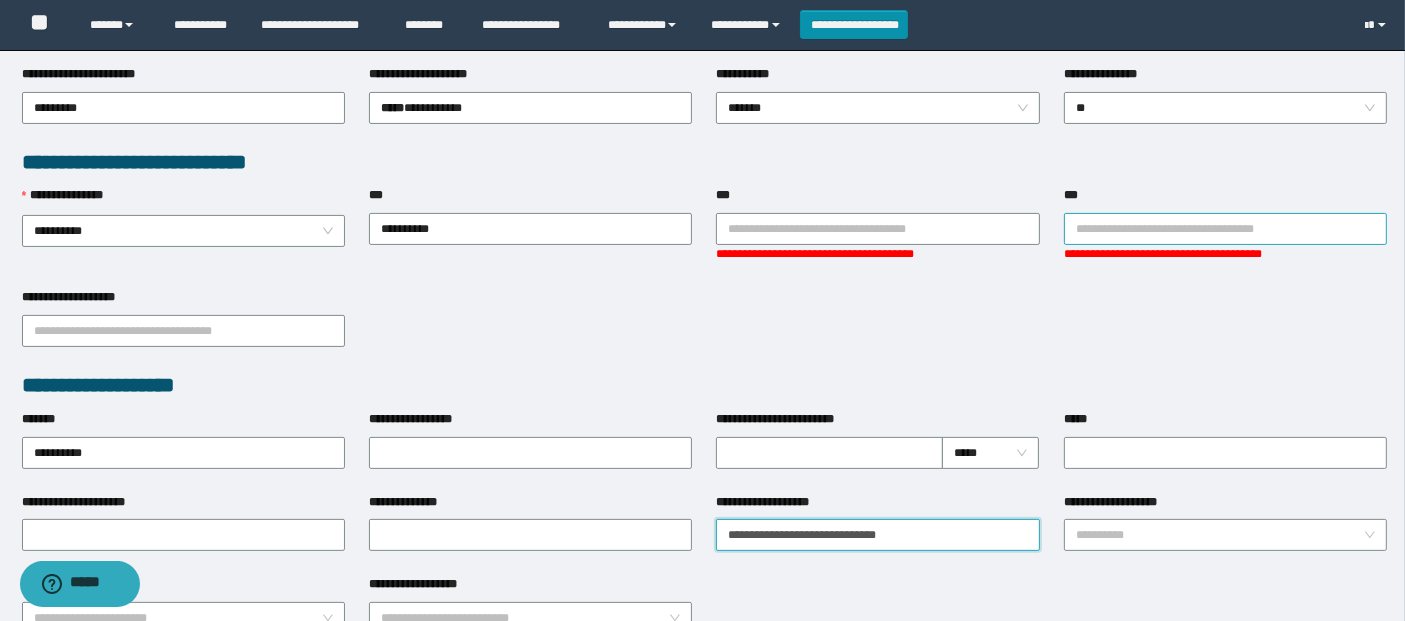 type on "**********" 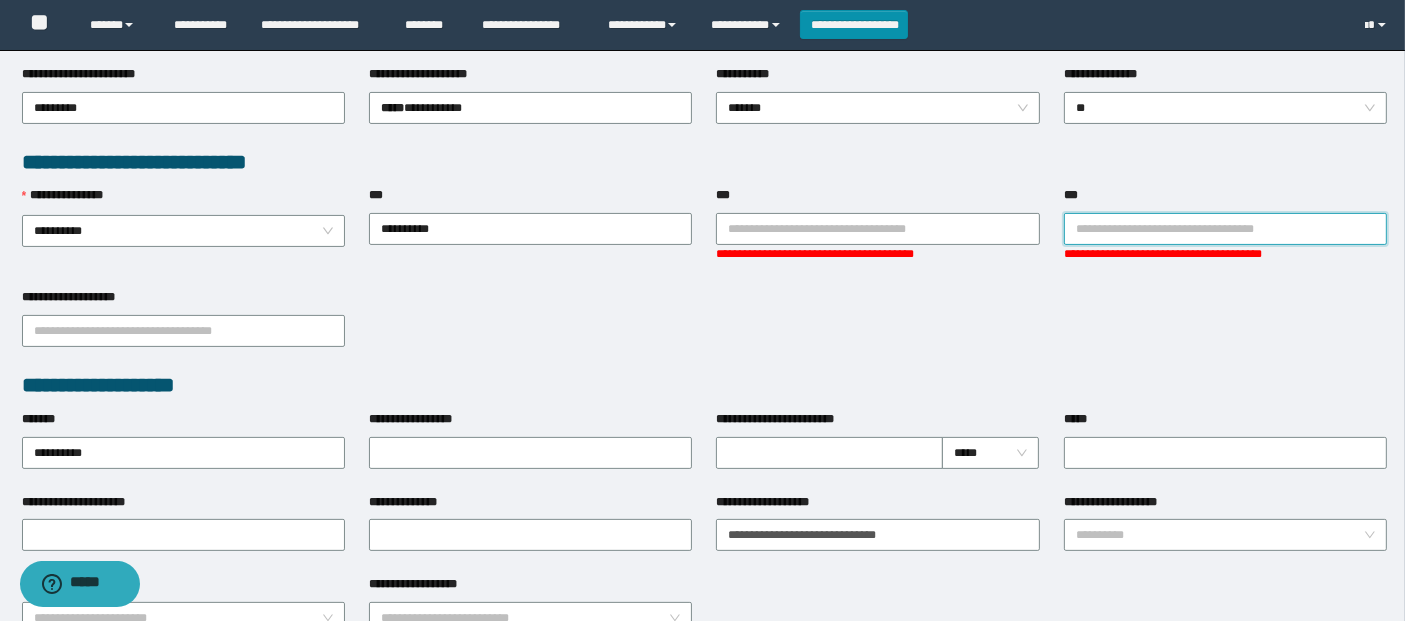 click on "***" at bounding box center (1225, 229) 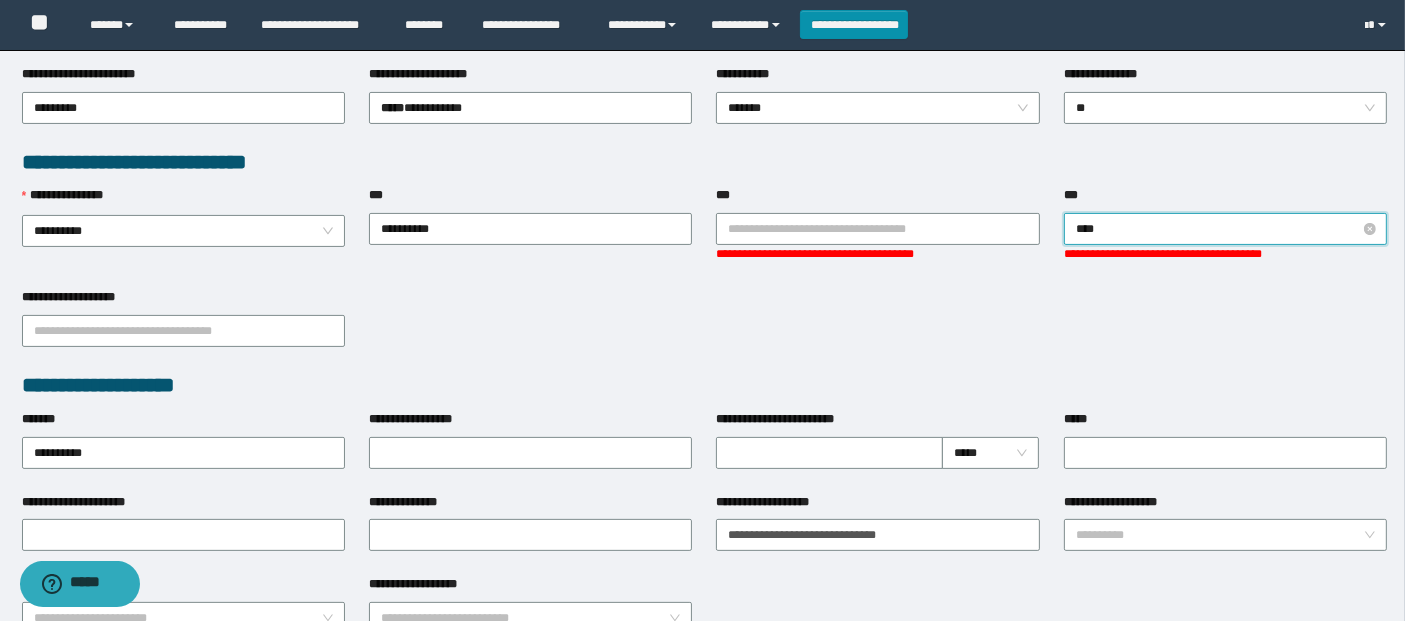 type on "*****" 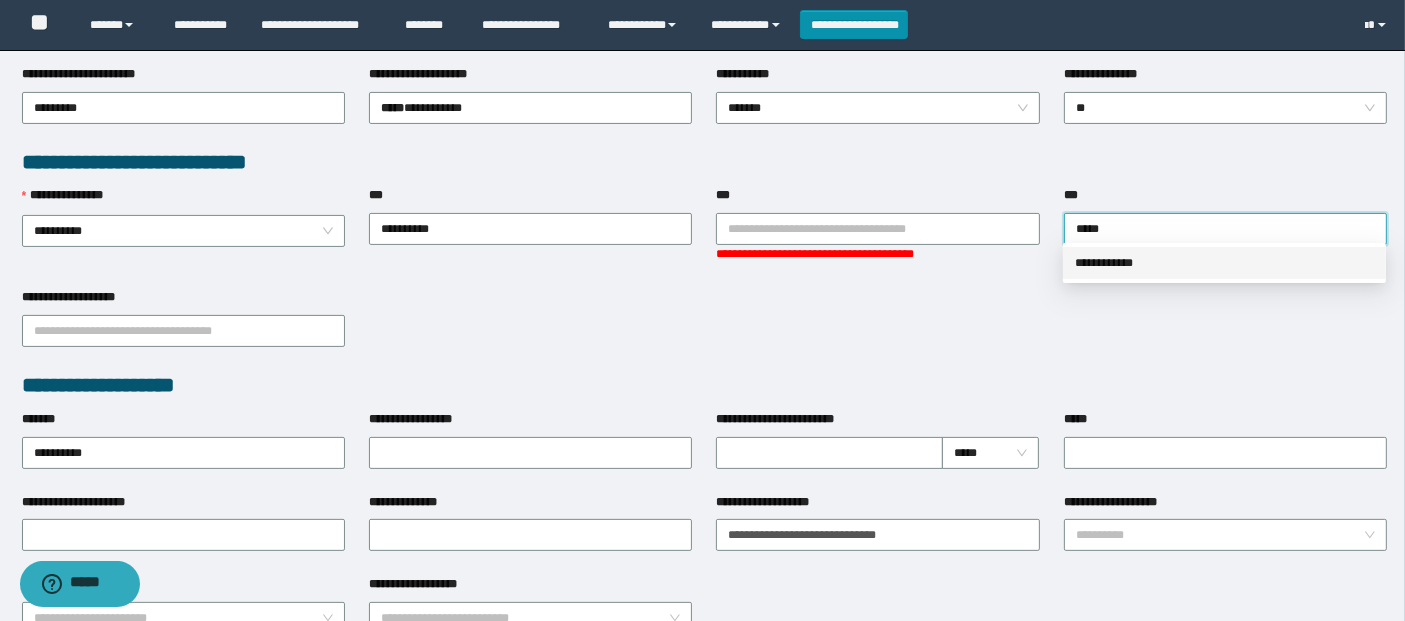 click on "**********" at bounding box center (1224, 263) 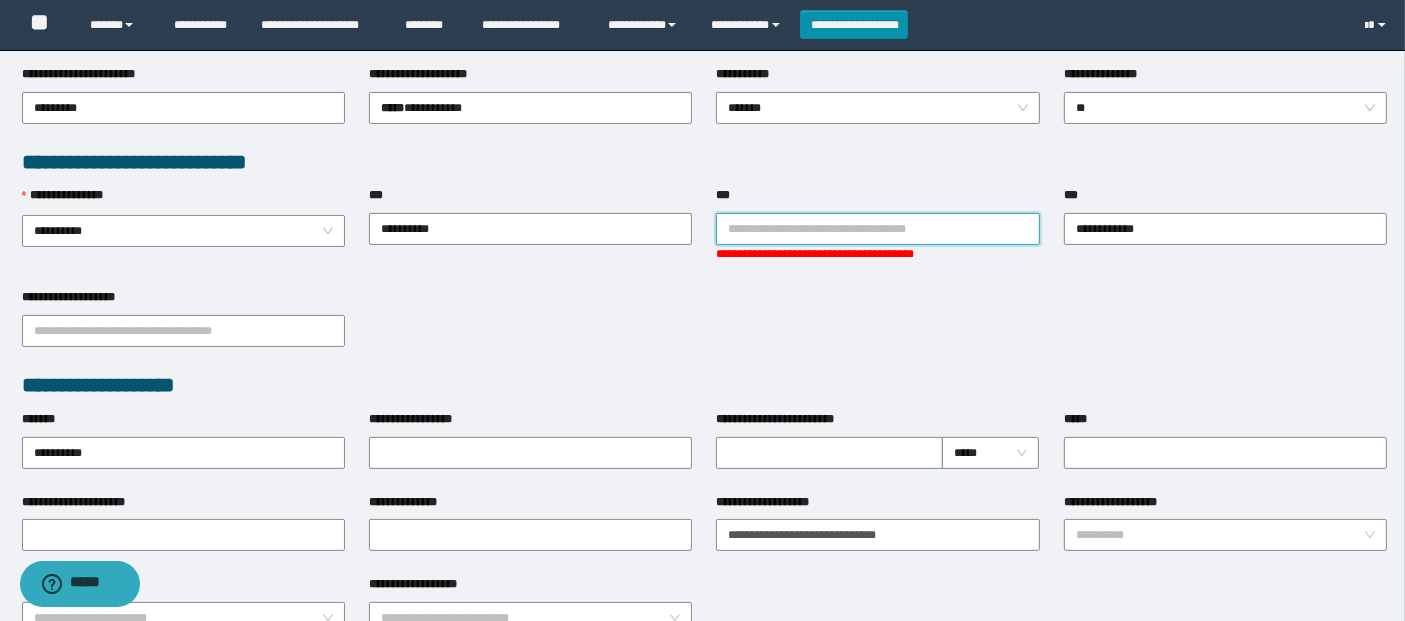 click on "***" at bounding box center [877, 229] 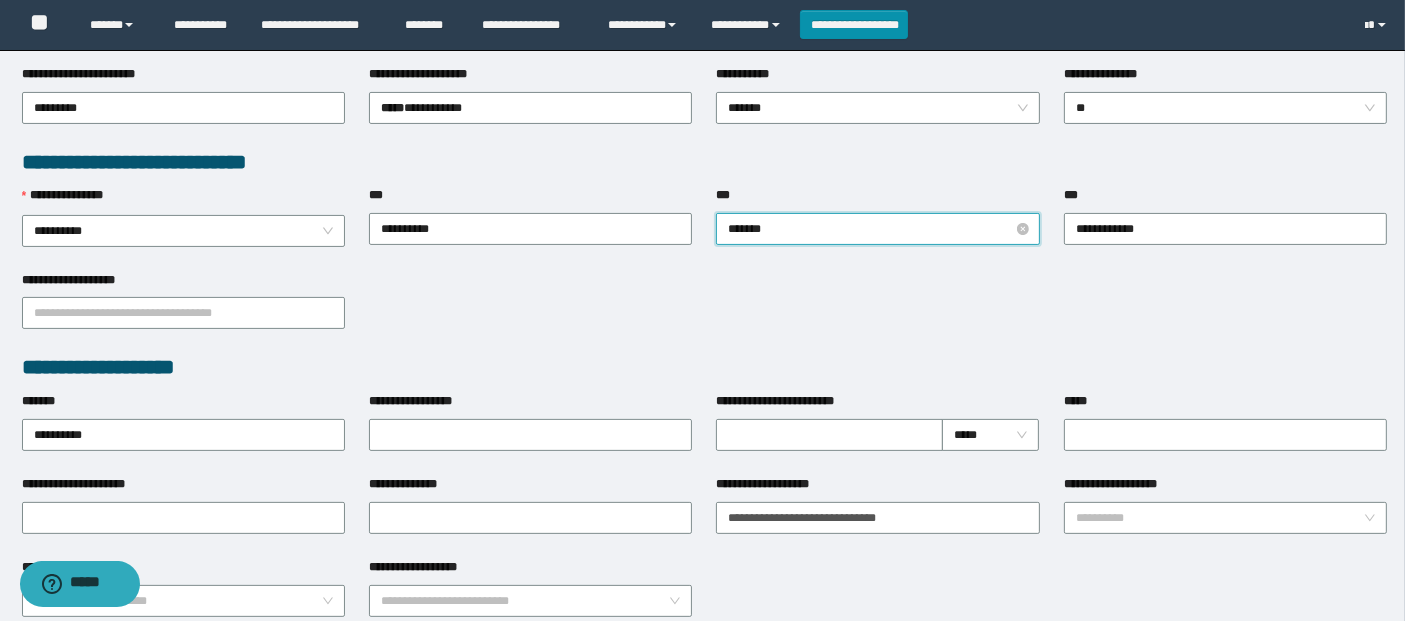 type on "********" 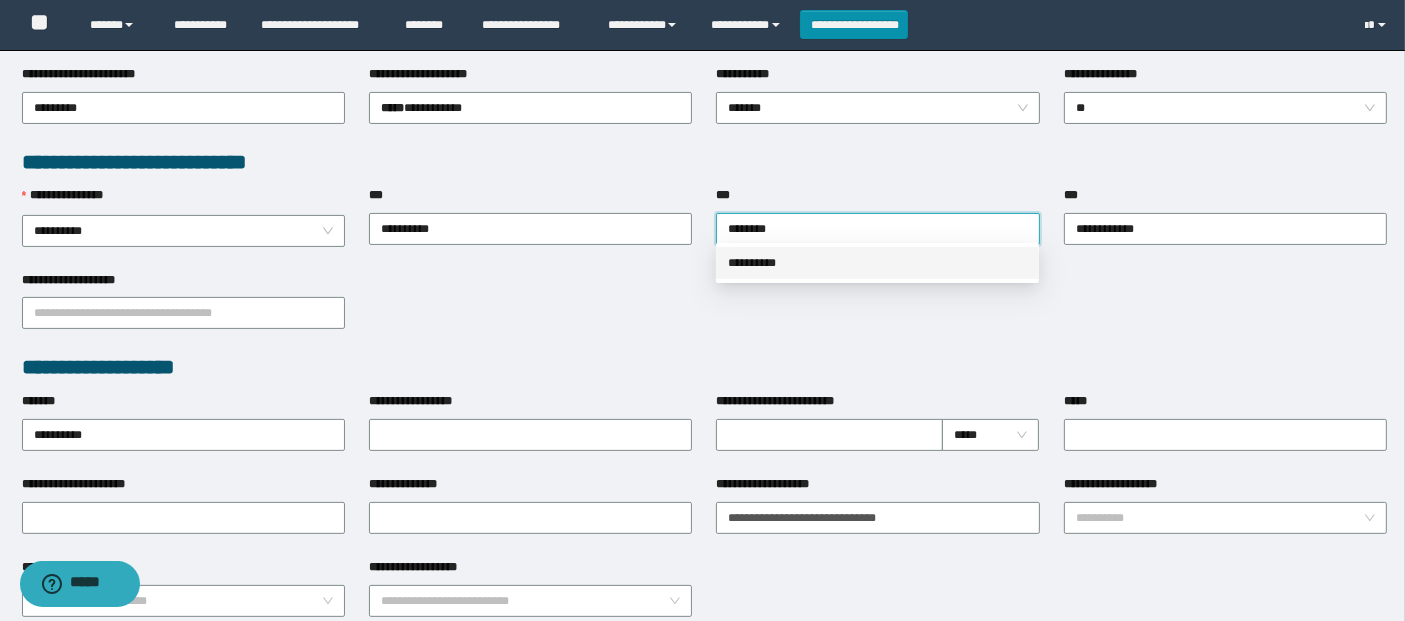 type 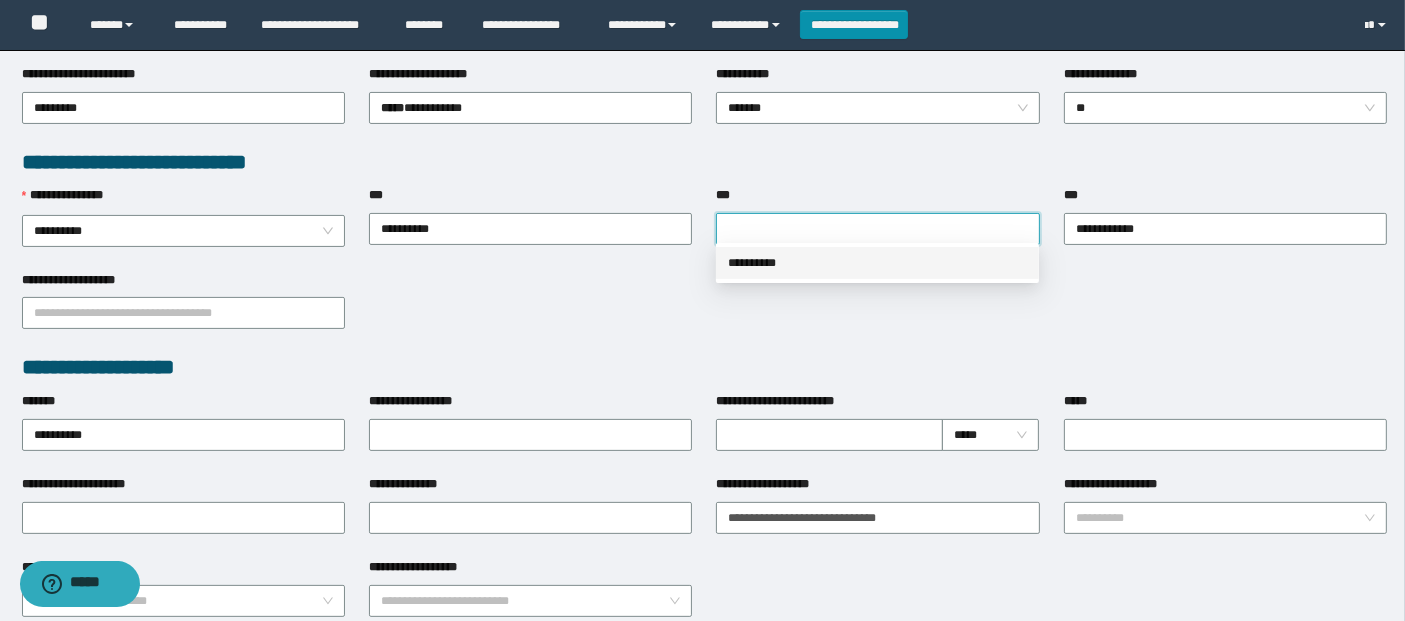 click on "**********" at bounding box center [702, -153] 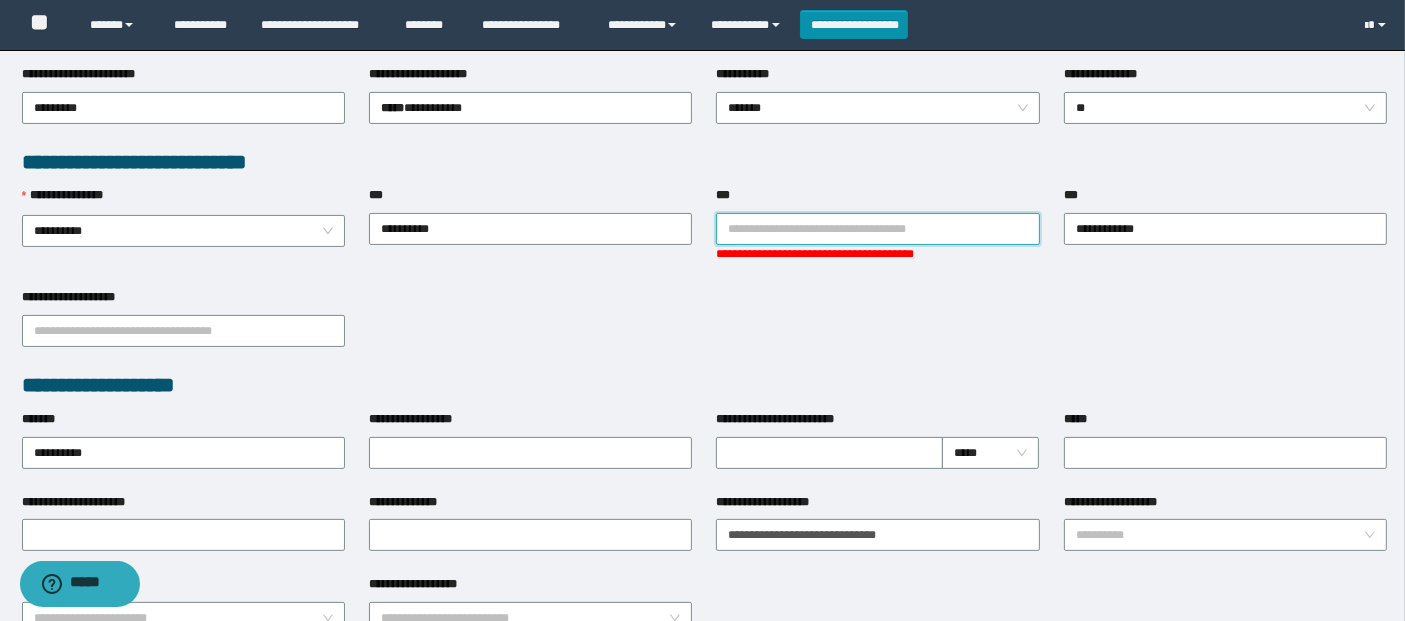 click on "***" at bounding box center (877, 229) 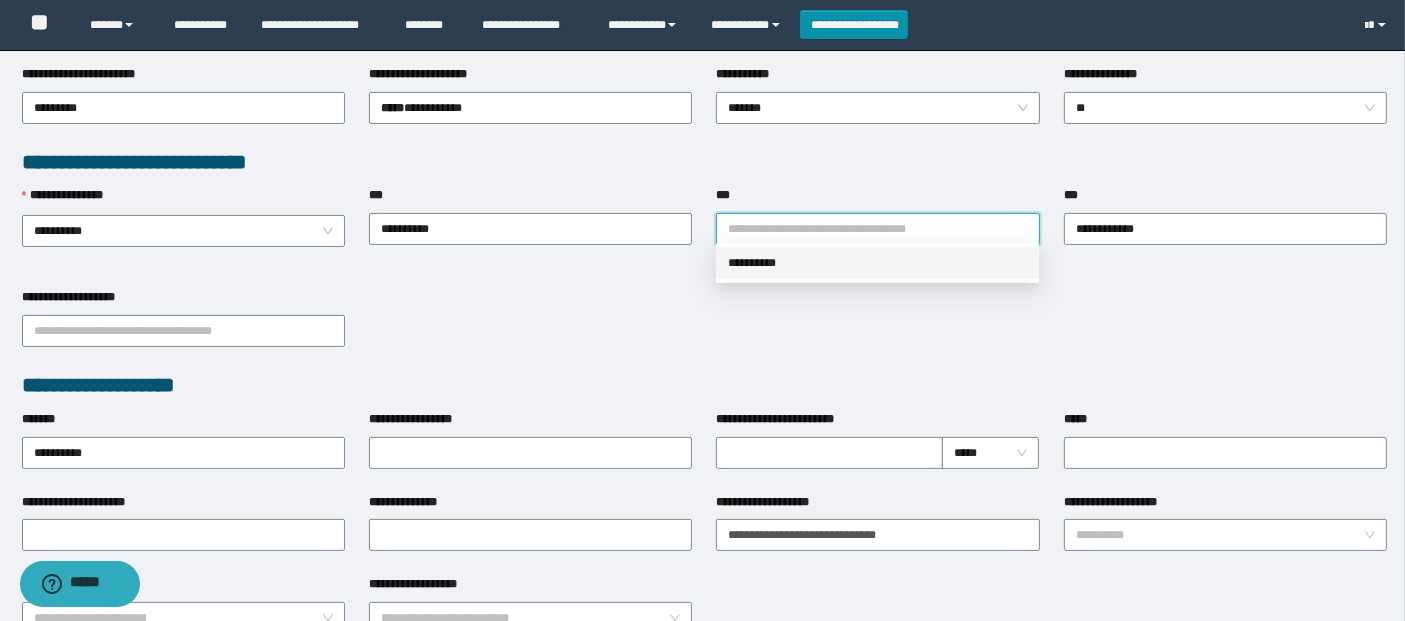 click on "**********" at bounding box center (877, 263) 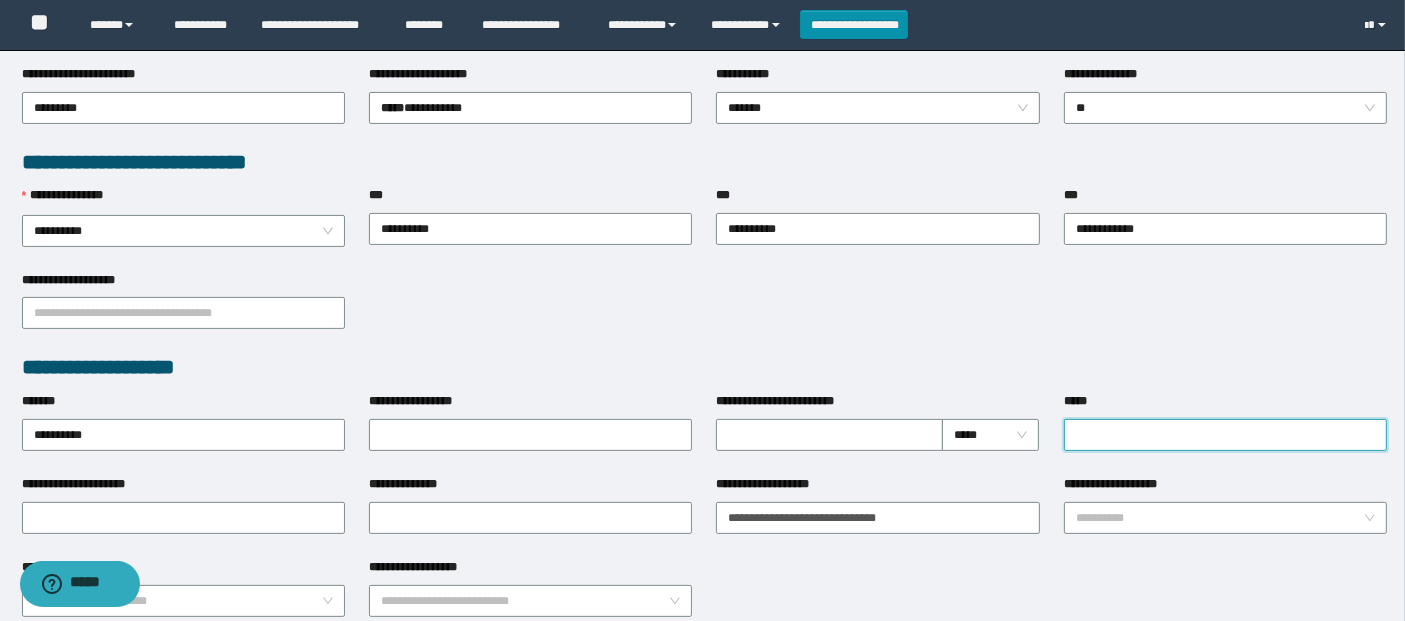 click on "*****" at bounding box center (1225, 435) 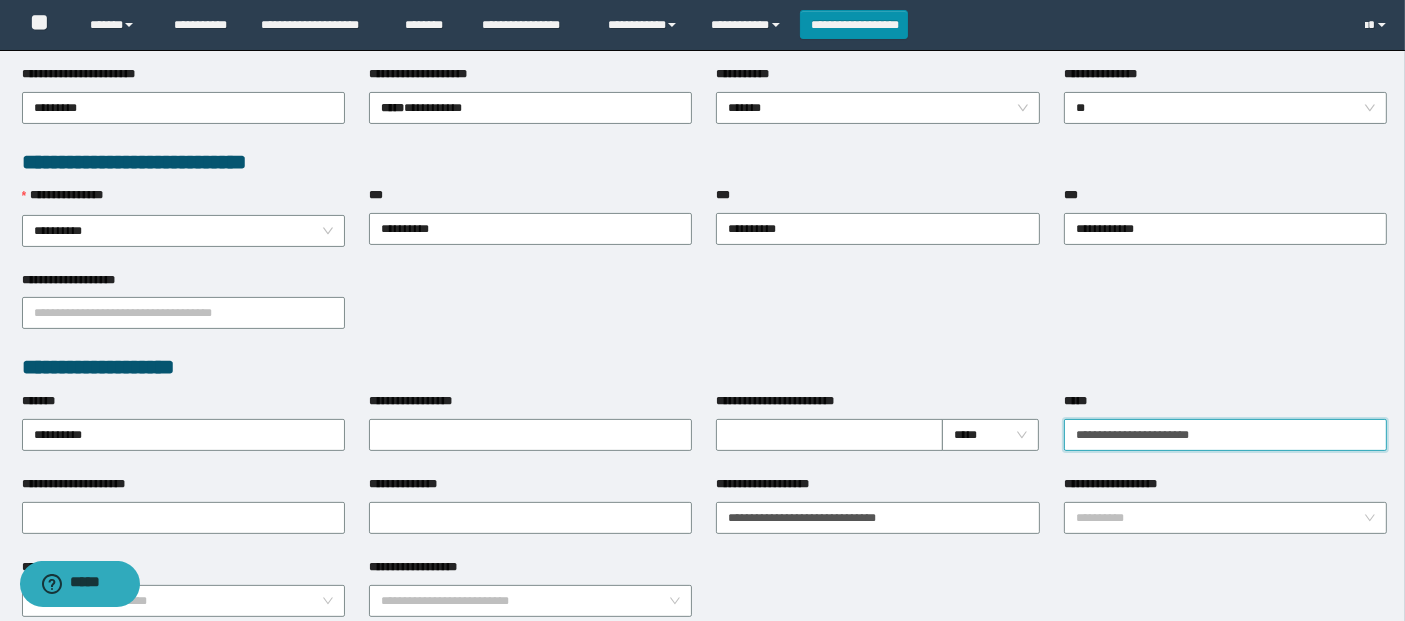 type on "**********" 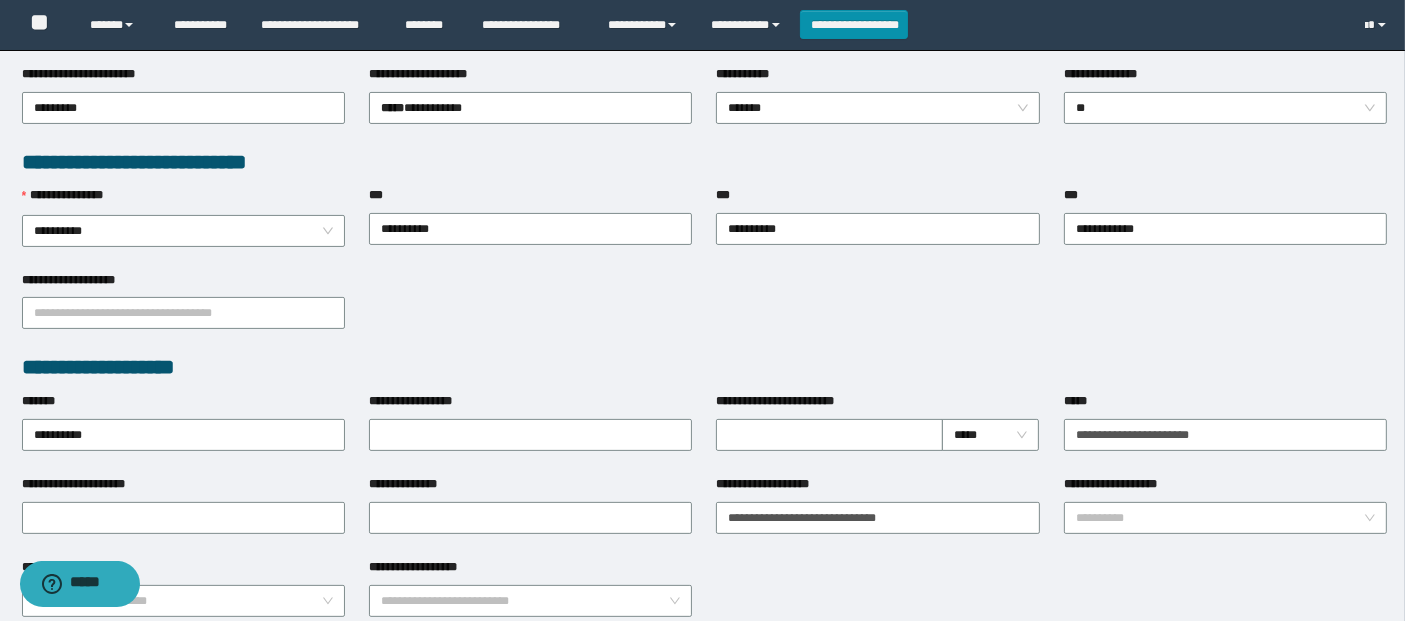 click on "**********" at bounding box center (705, 312) 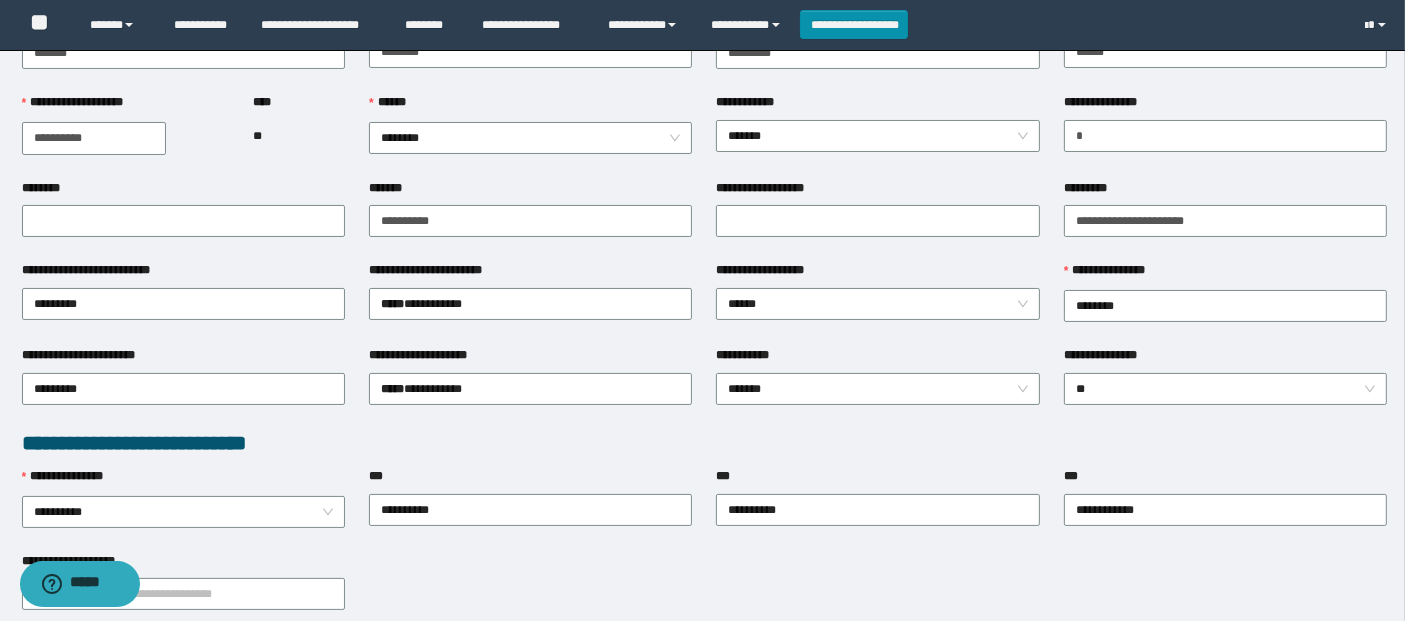 scroll, scrollTop: 134, scrollLeft: 0, axis: vertical 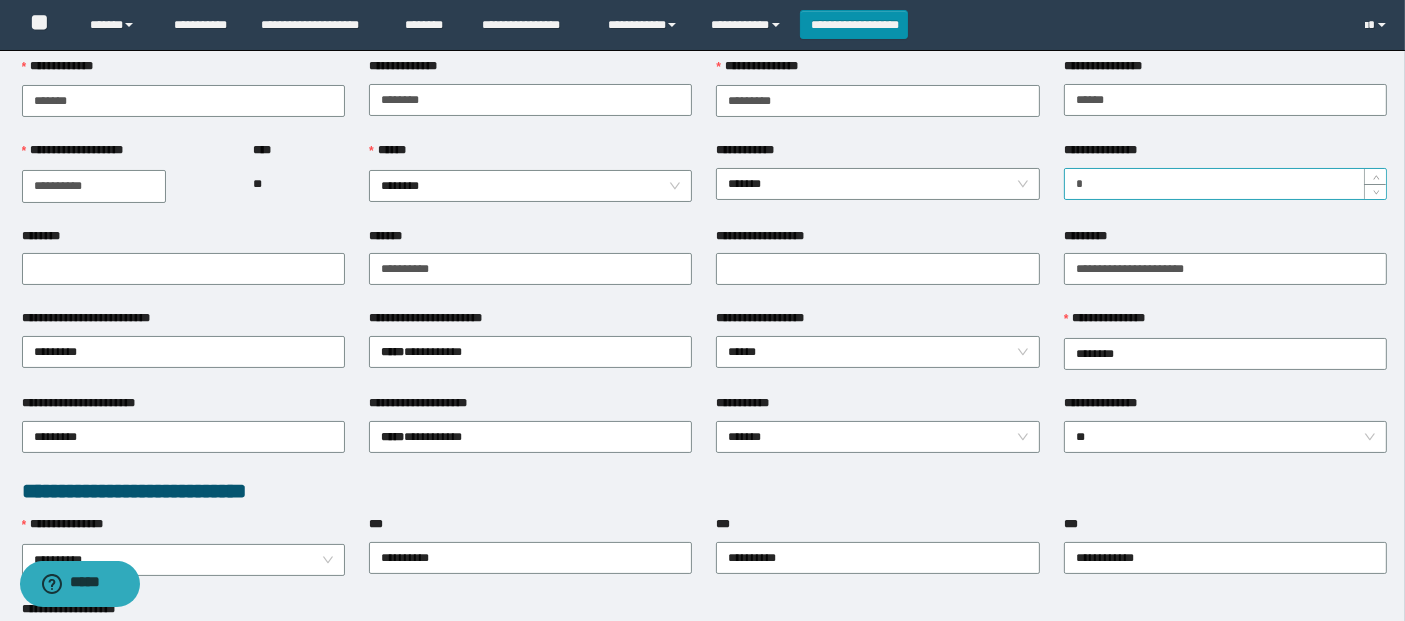 click on "*" at bounding box center [1225, 184] 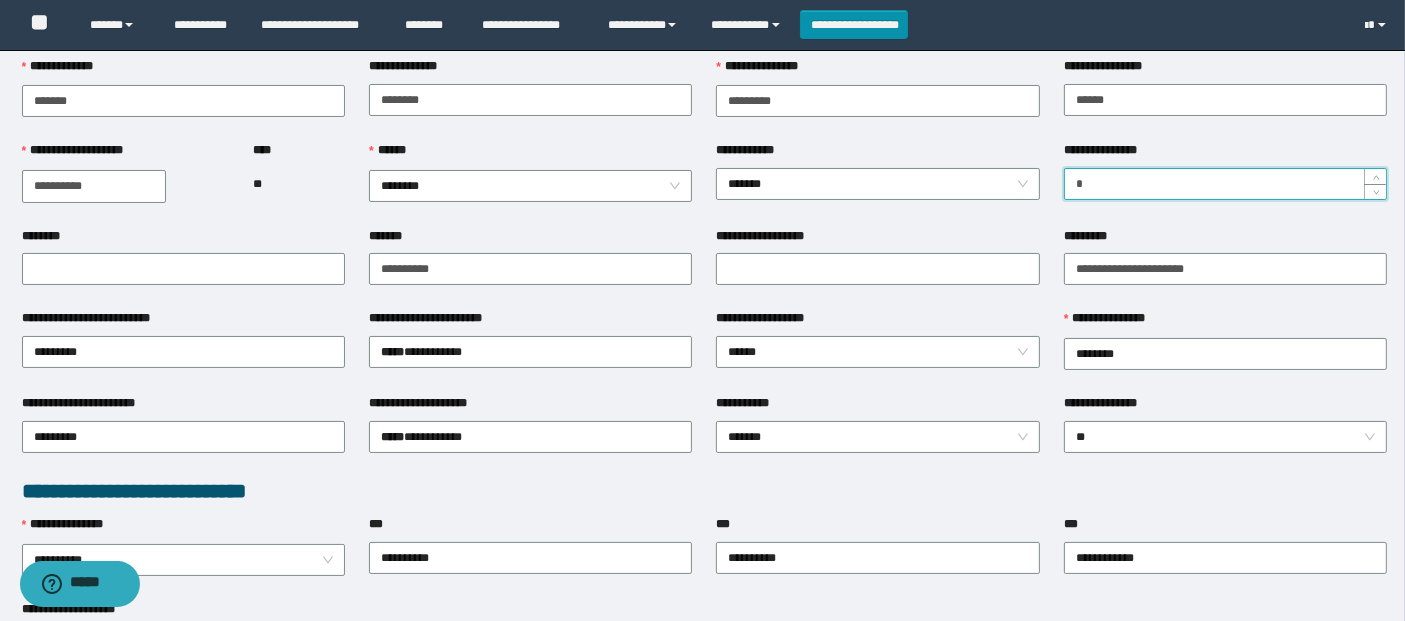 click on "*" at bounding box center [1225, 184] 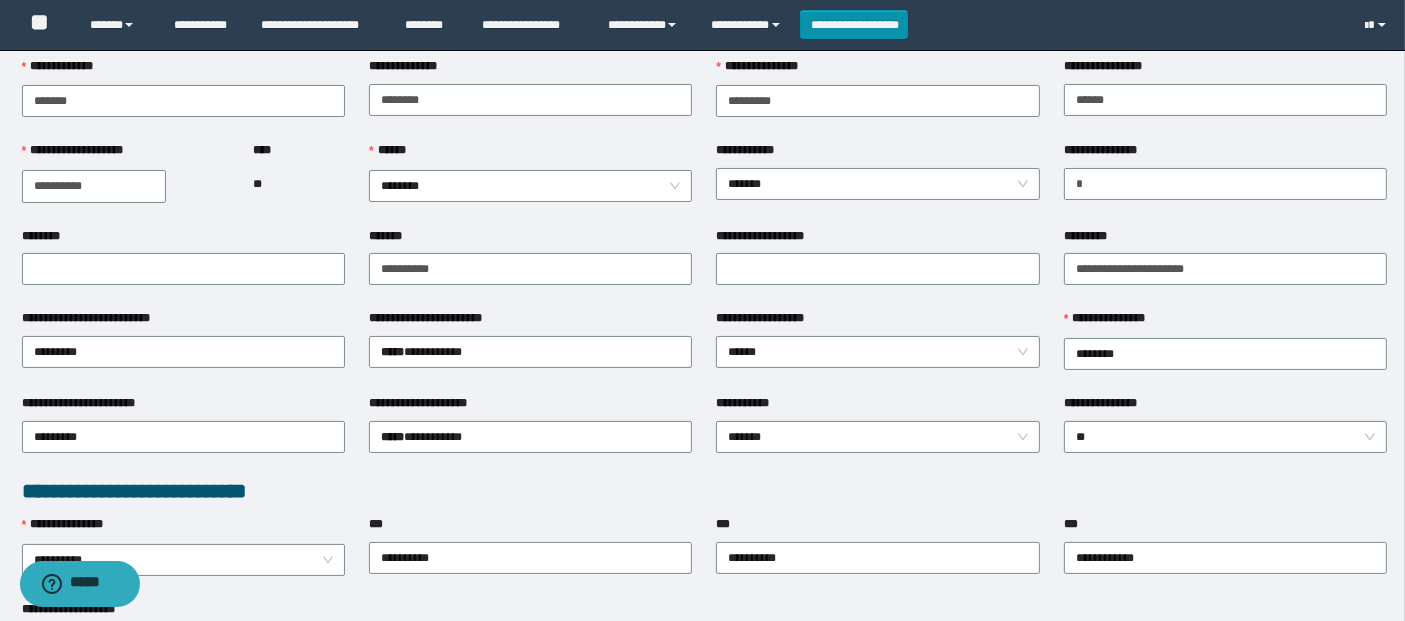 click on "**********" at bounding box center [877, 183] 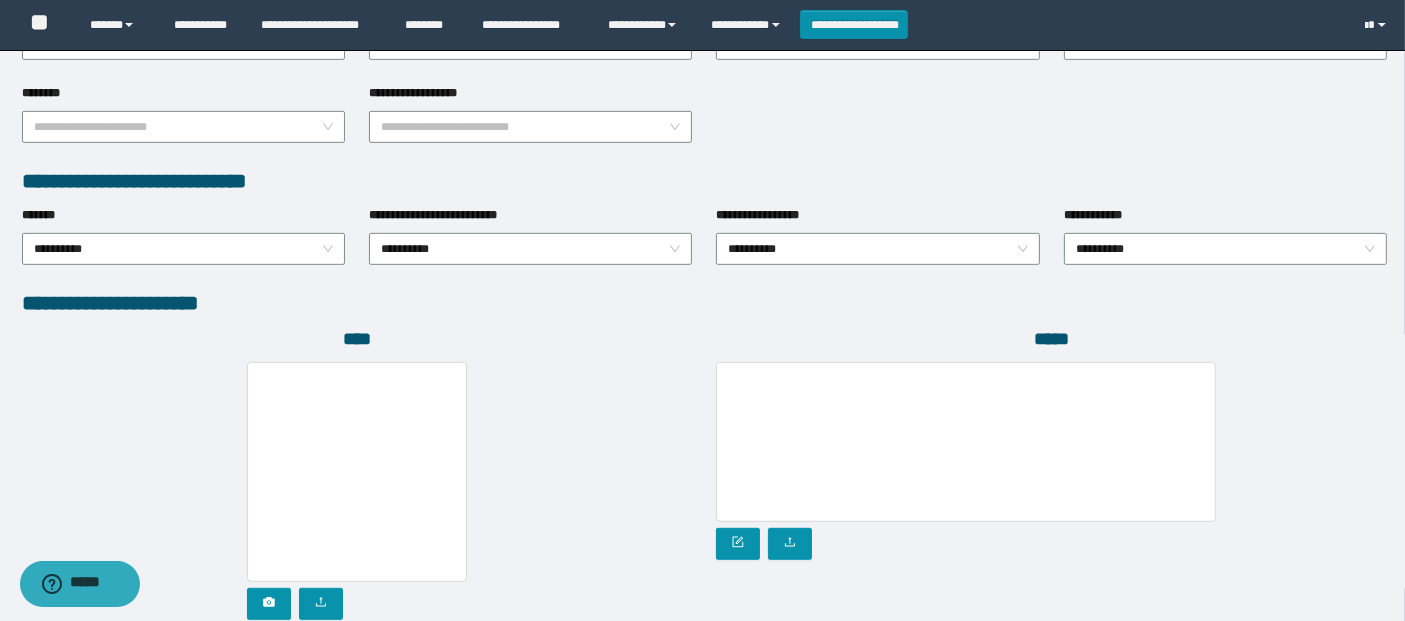 scroll, scrollTop: 1080, scrollLeft: 0, axis: vertical 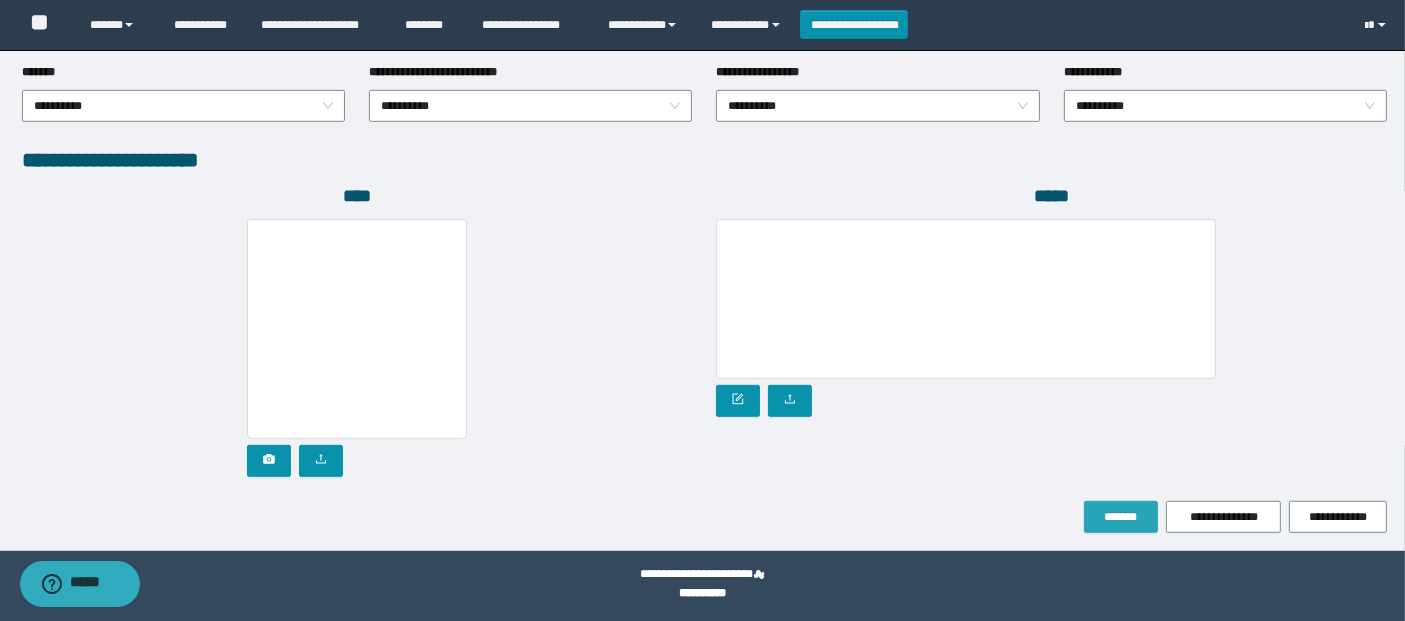 click on "*******" at bounding box center (1121, 517) 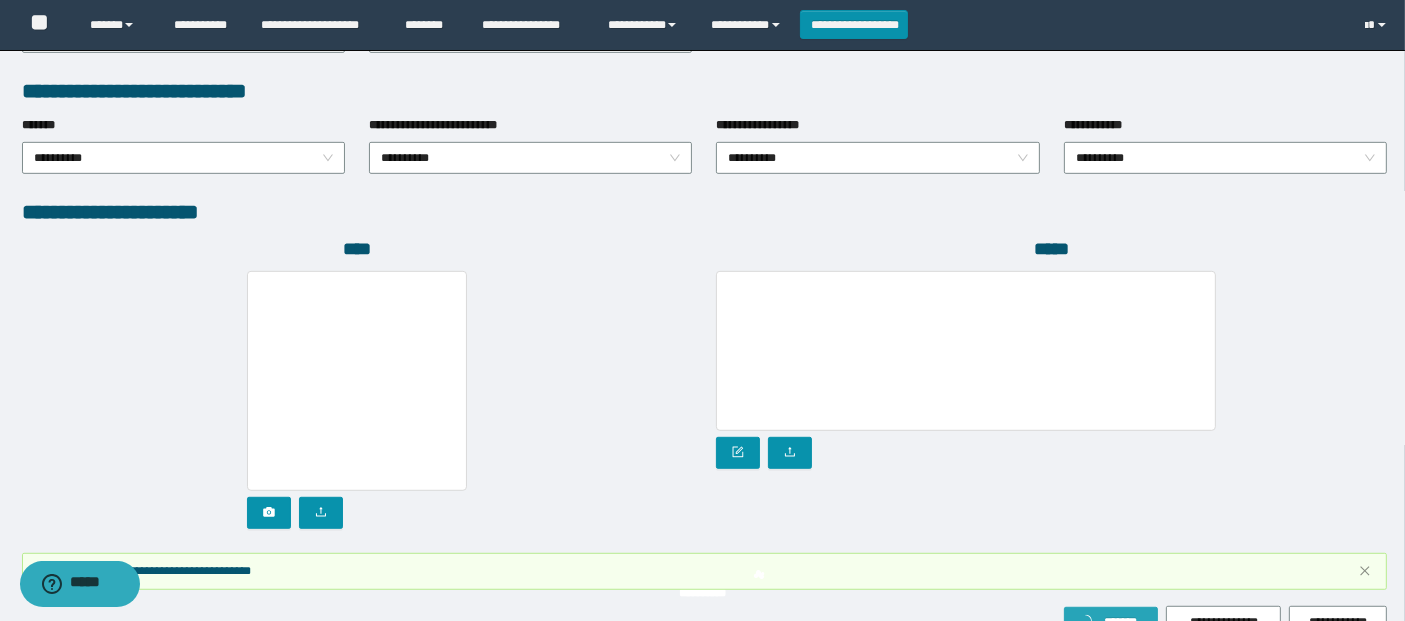 scroll, scrollTop: 1132, scrollLeft: 0, axis: vertical 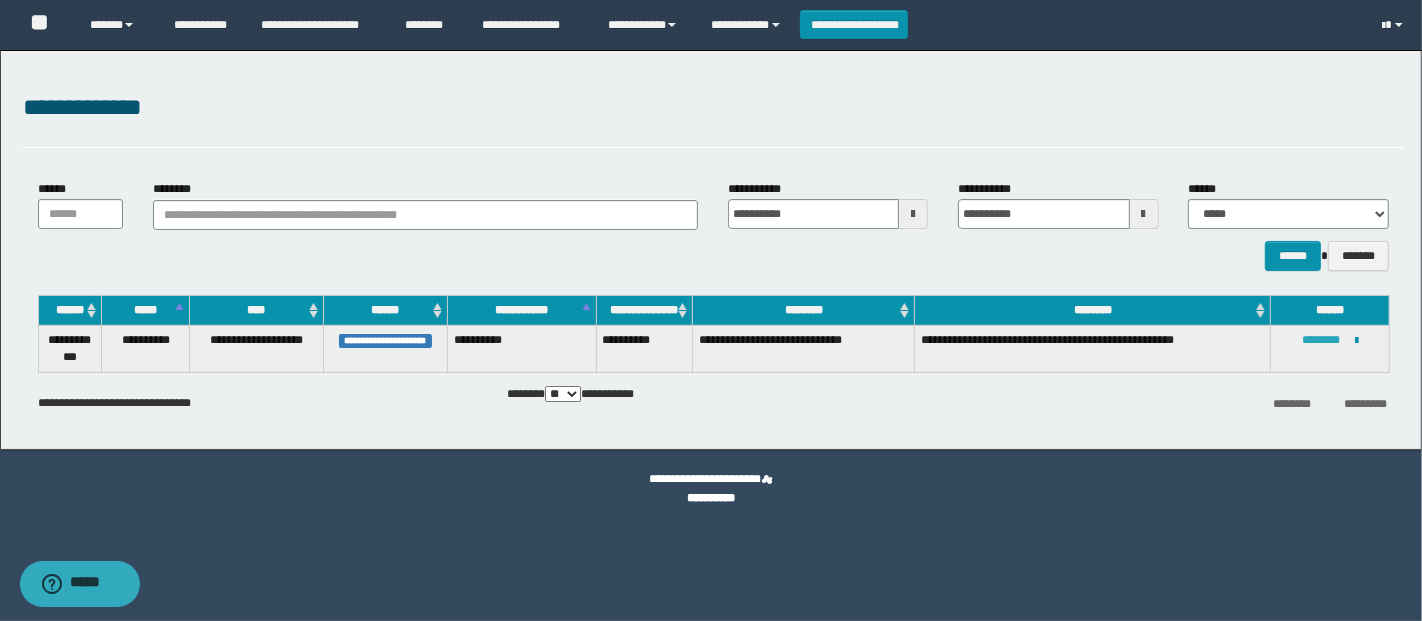 click on "********" at bounding box center (1321, 340) 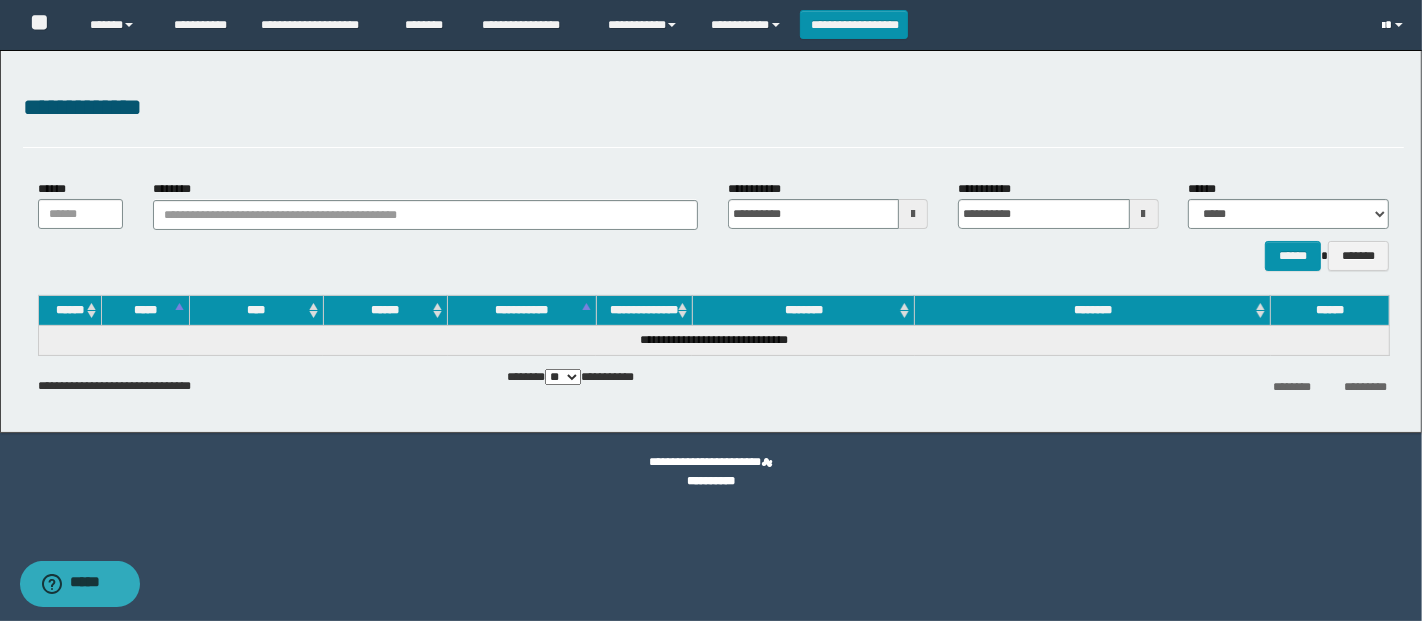 click at bounding box center (1395, 25) 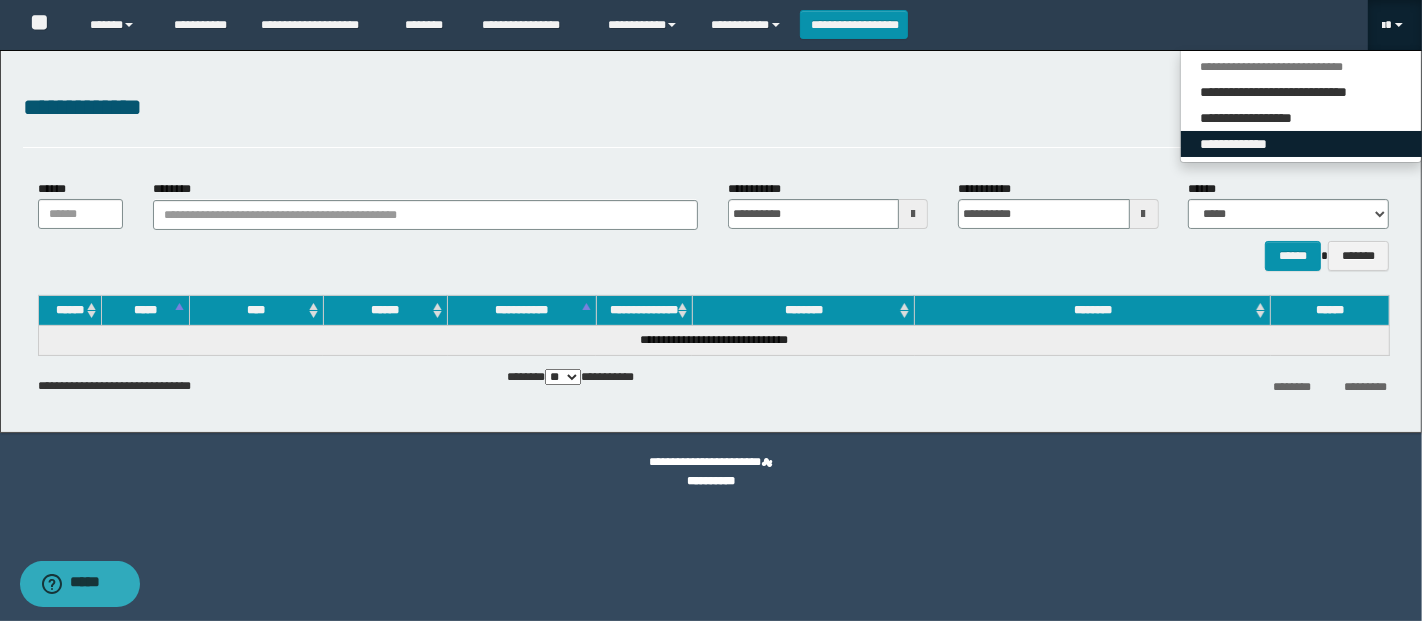 click on "**********" at bounding box center [1301, 144] 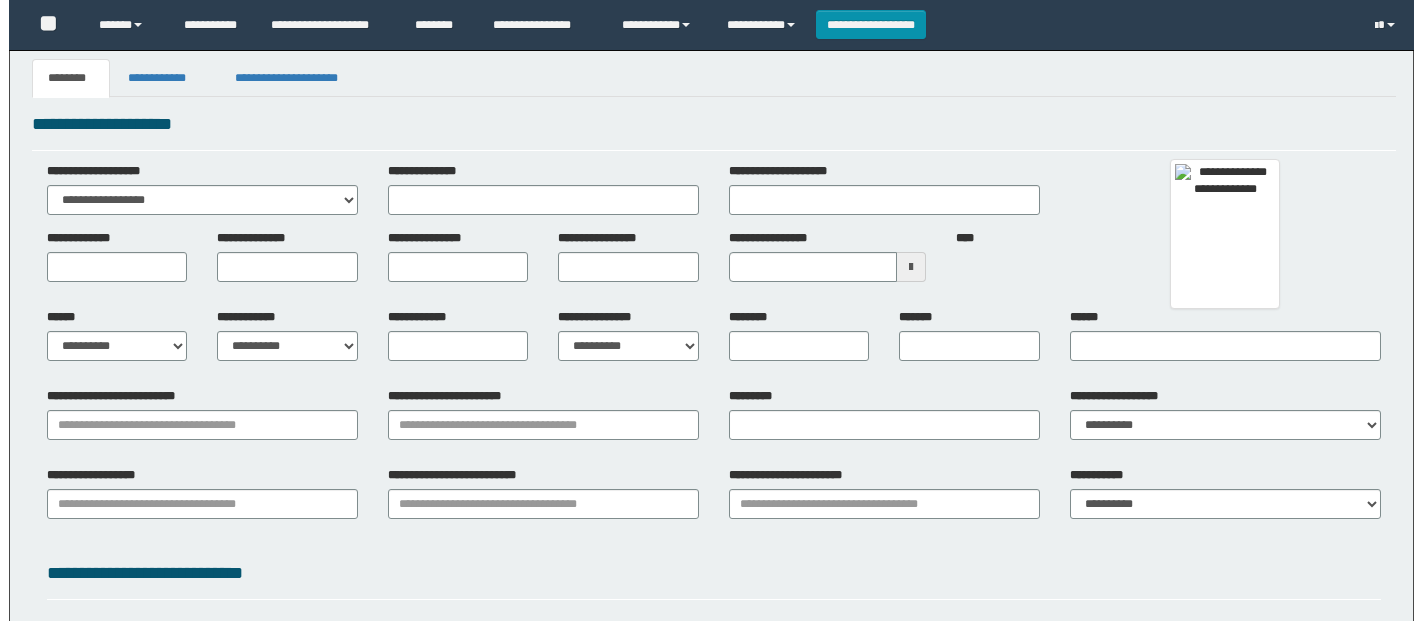 scroll, scrollTop: 0, scrollLeft: 0, axis: both 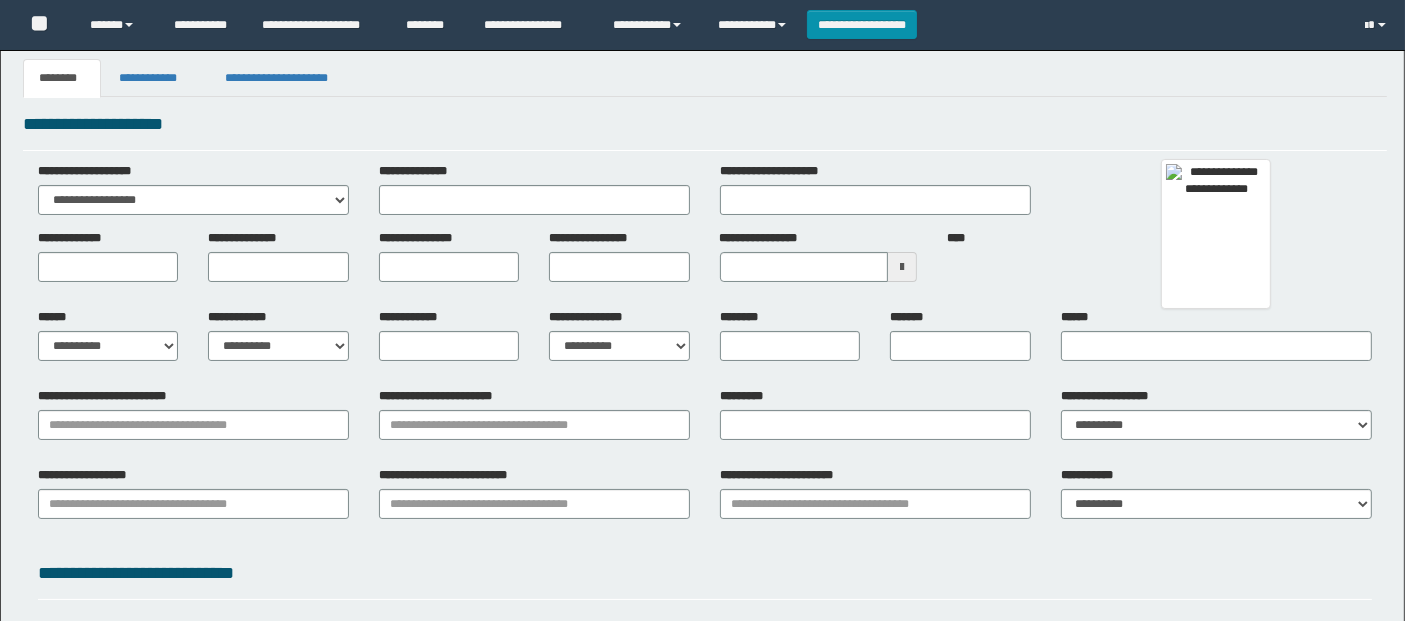 type 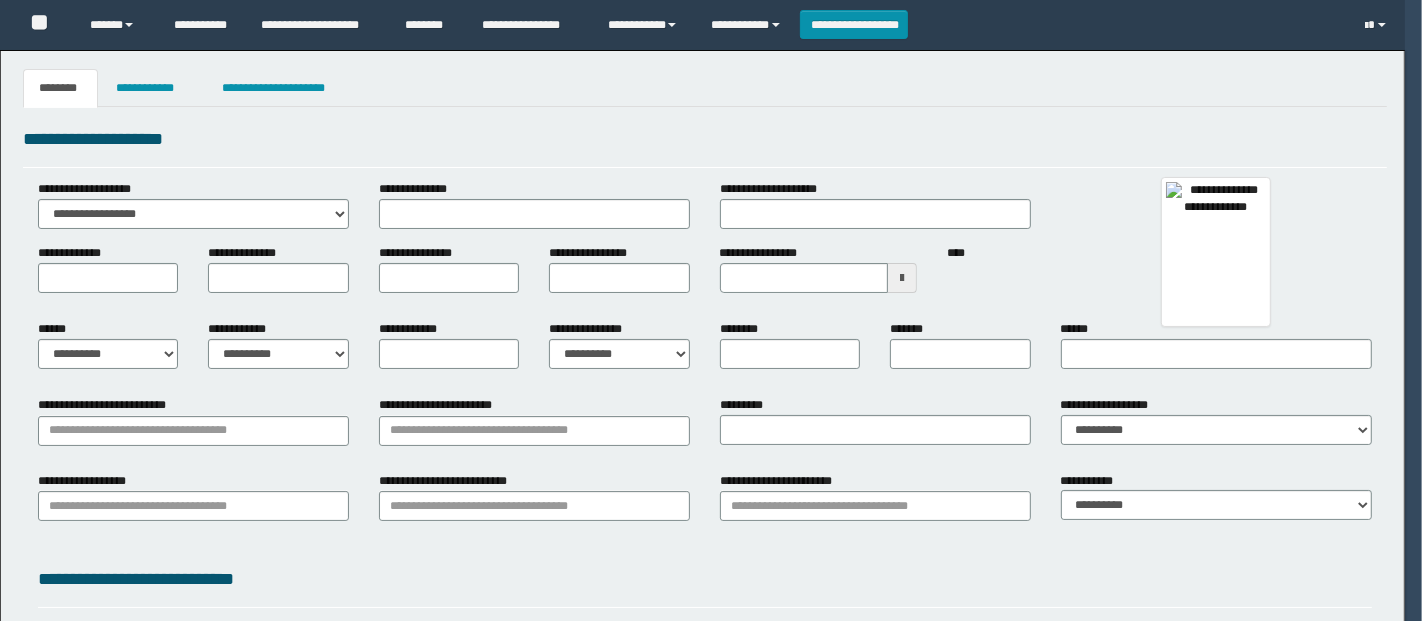 select on "***" 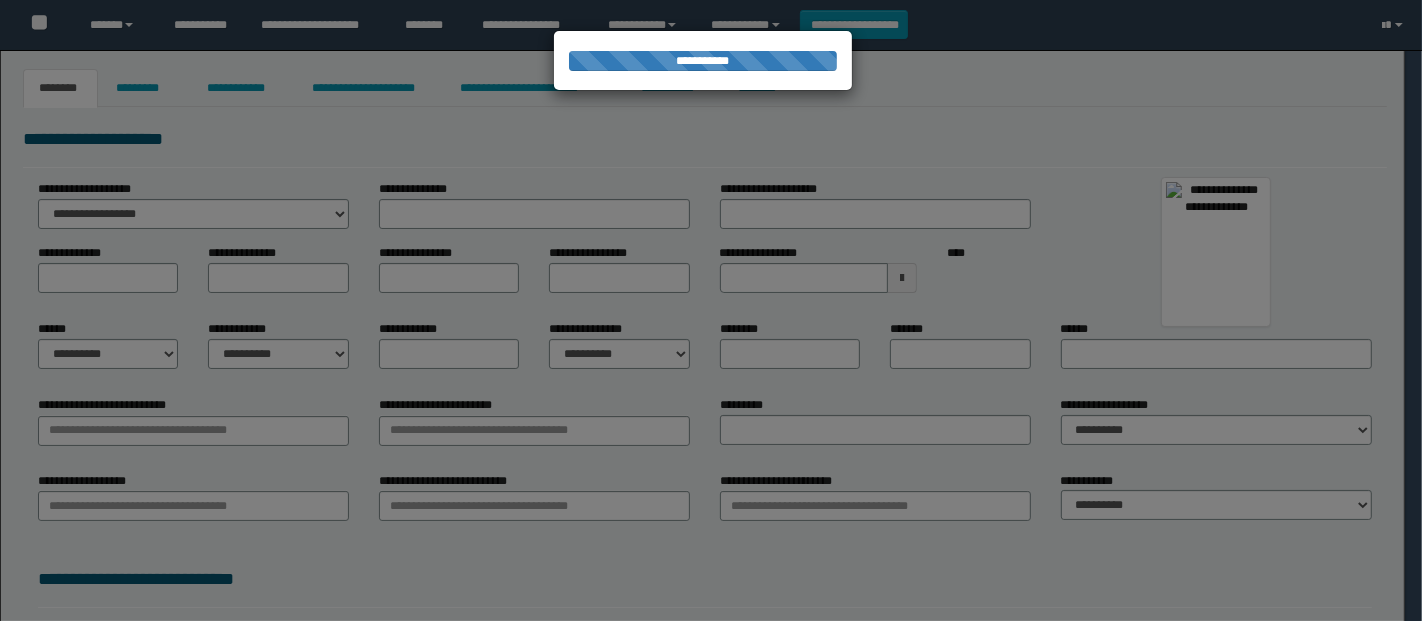 type on "**********" 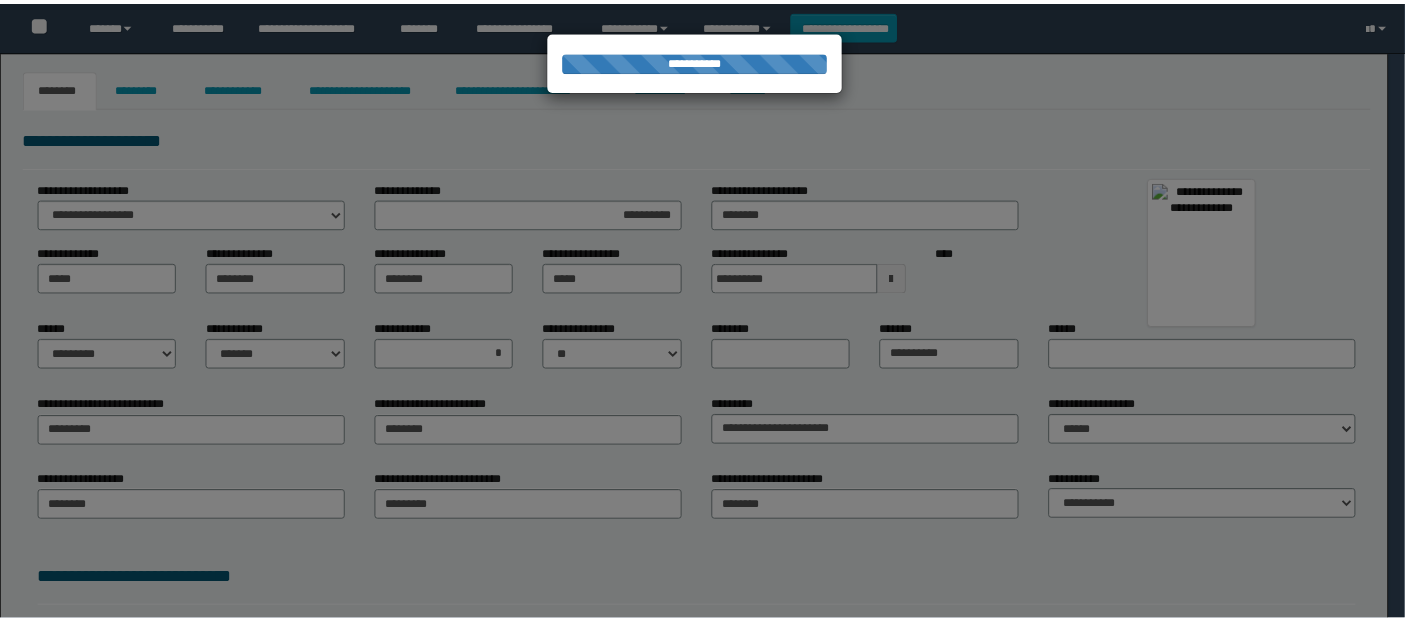 scroll, scrollTop: 0, scrollLeft: 0, axis: both 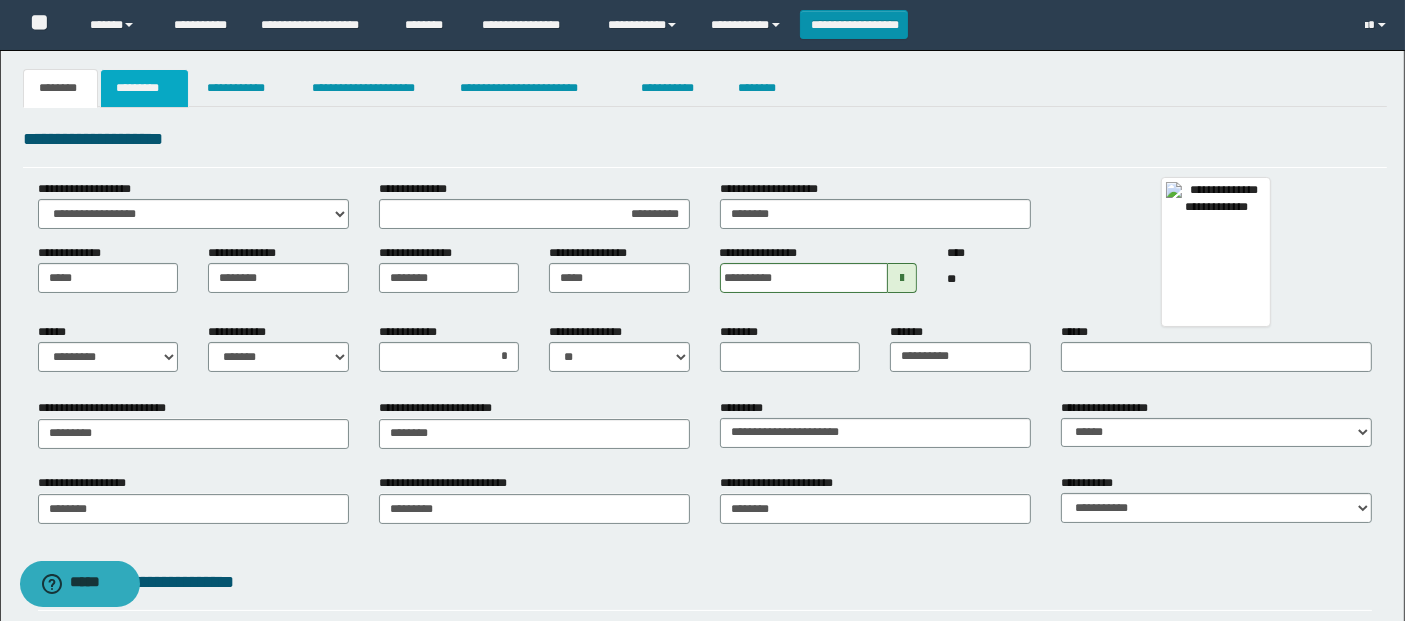 click on "*********" at bounding box center [144, 88] 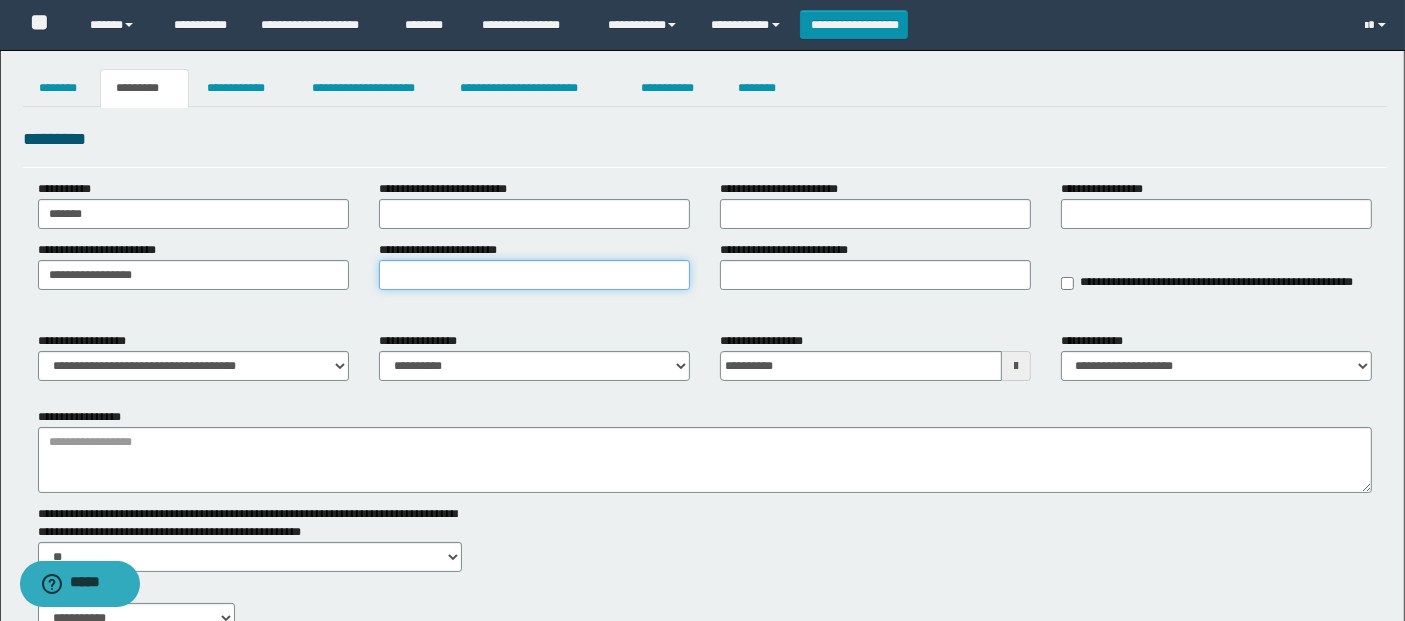 click on "**********" at bounding box center [534, 275] 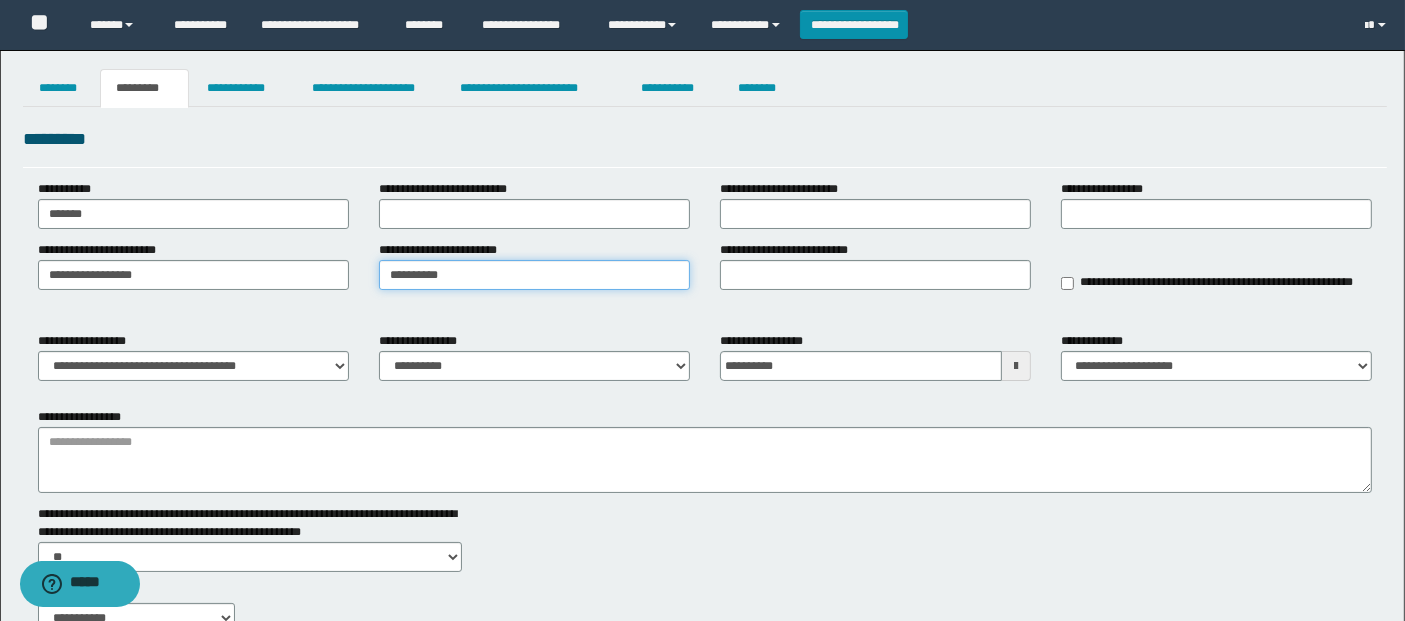 type on "**********" 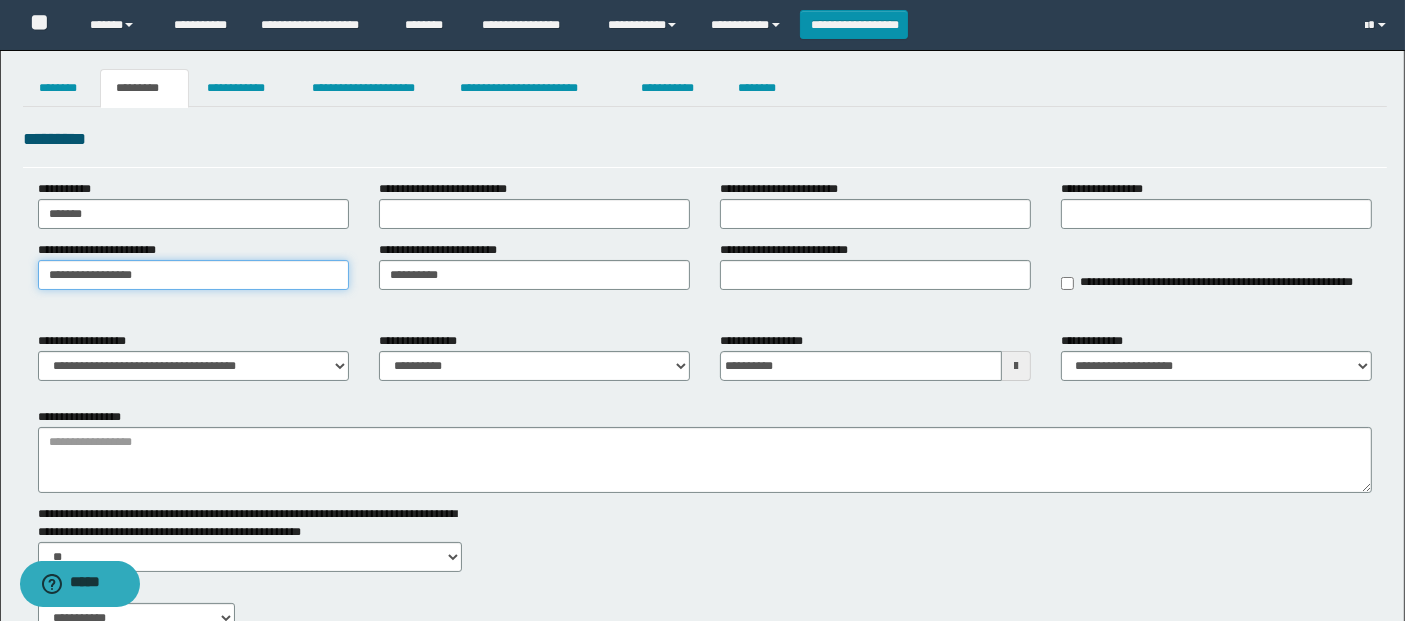 click on "**********" at bounding box center (193, 275) 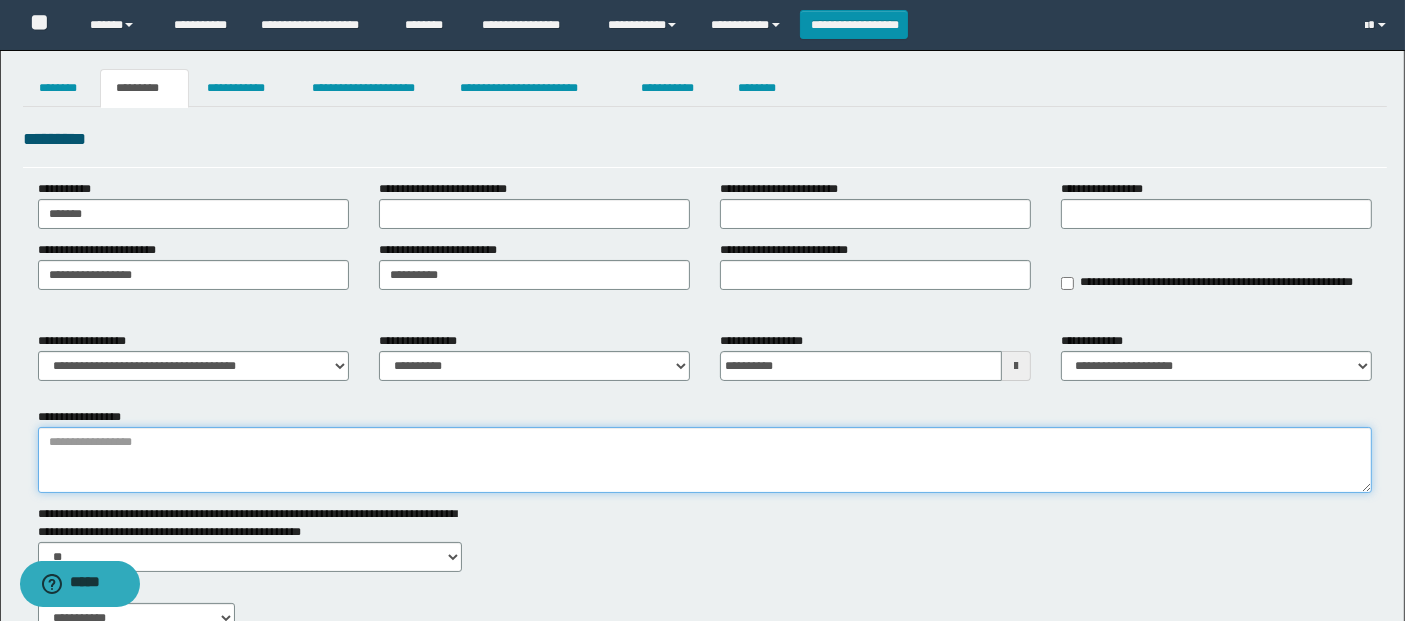 click on "**********" at bounding box center [705, 460] 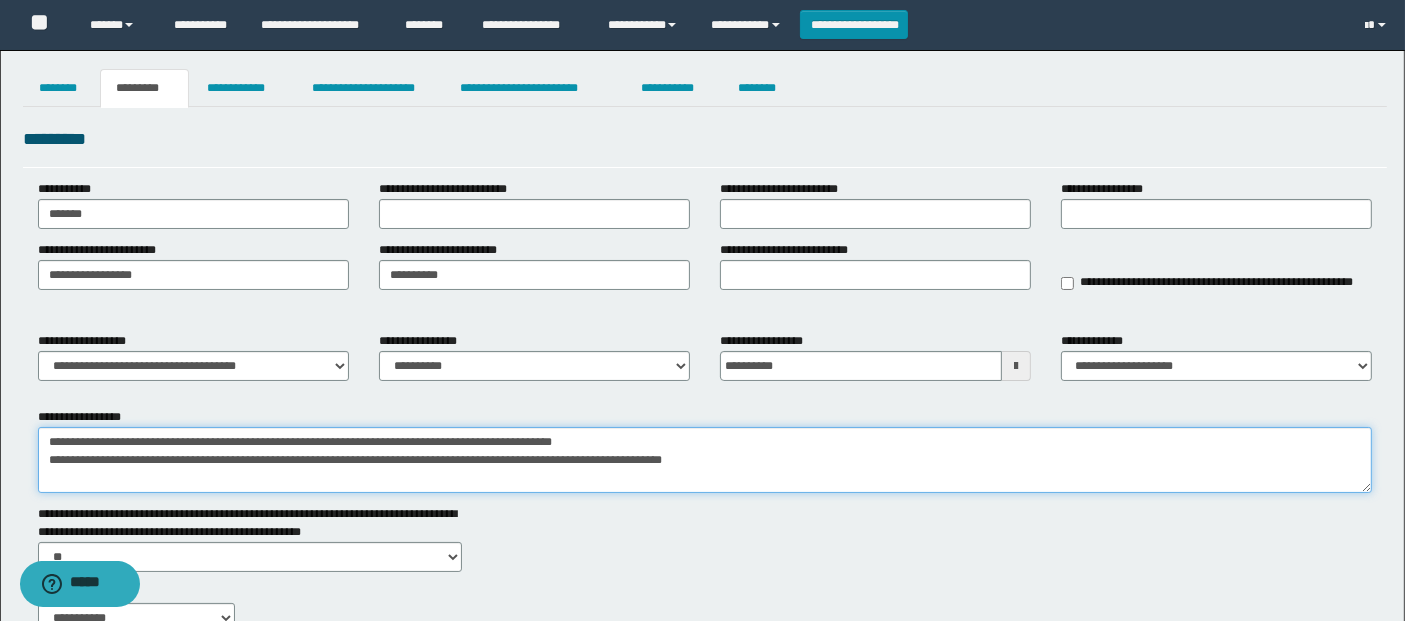 type on "**********" 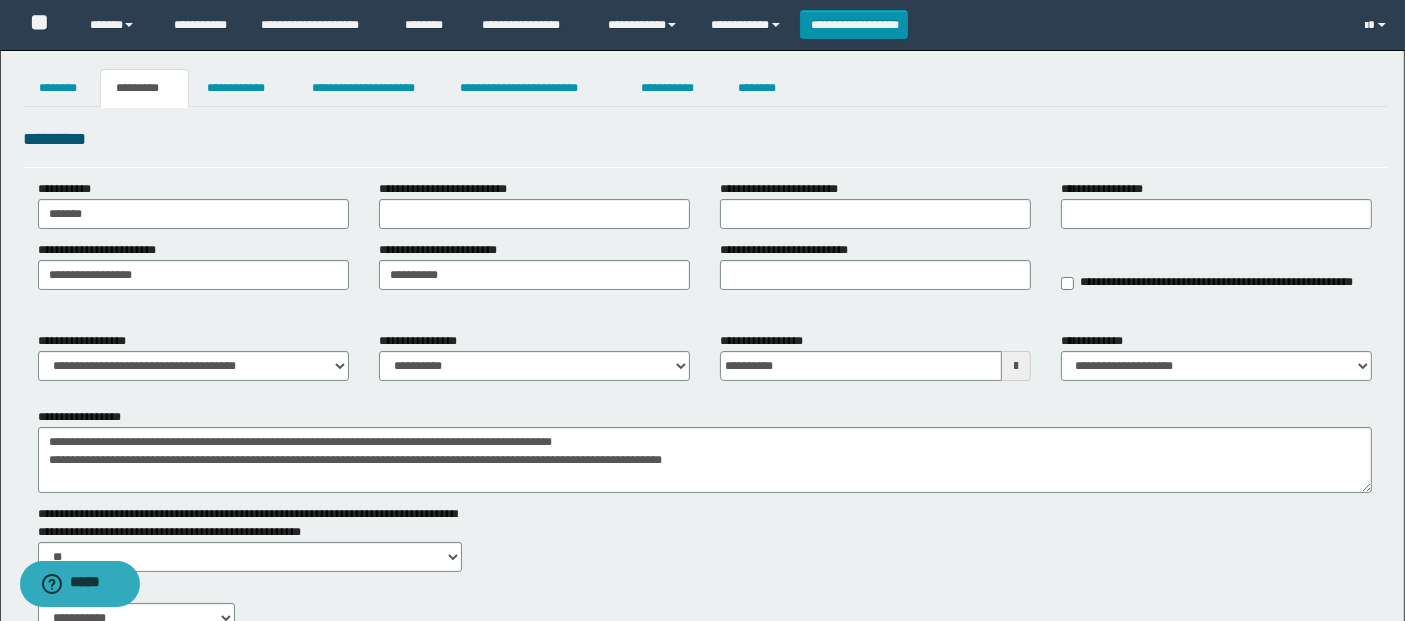 click on "**********" at bounding box center [705, 470] 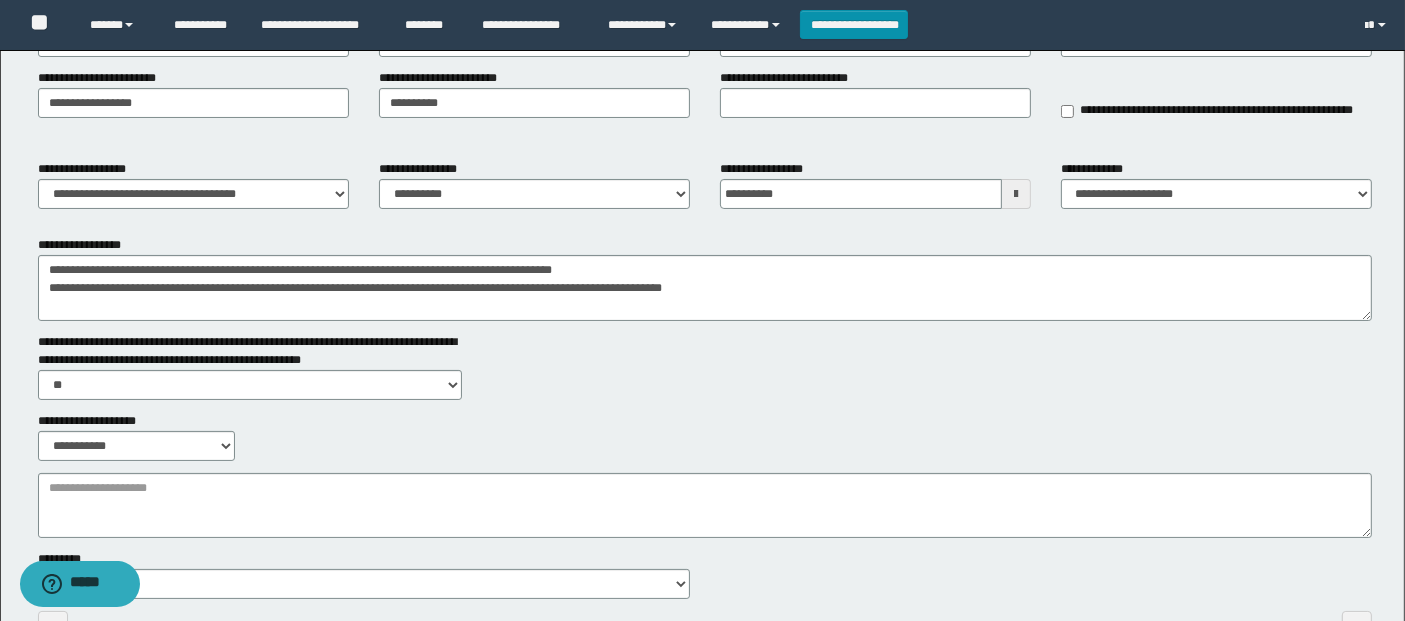 scroll, scrollTop: 177, scrollLeft: 0, axis: vertical 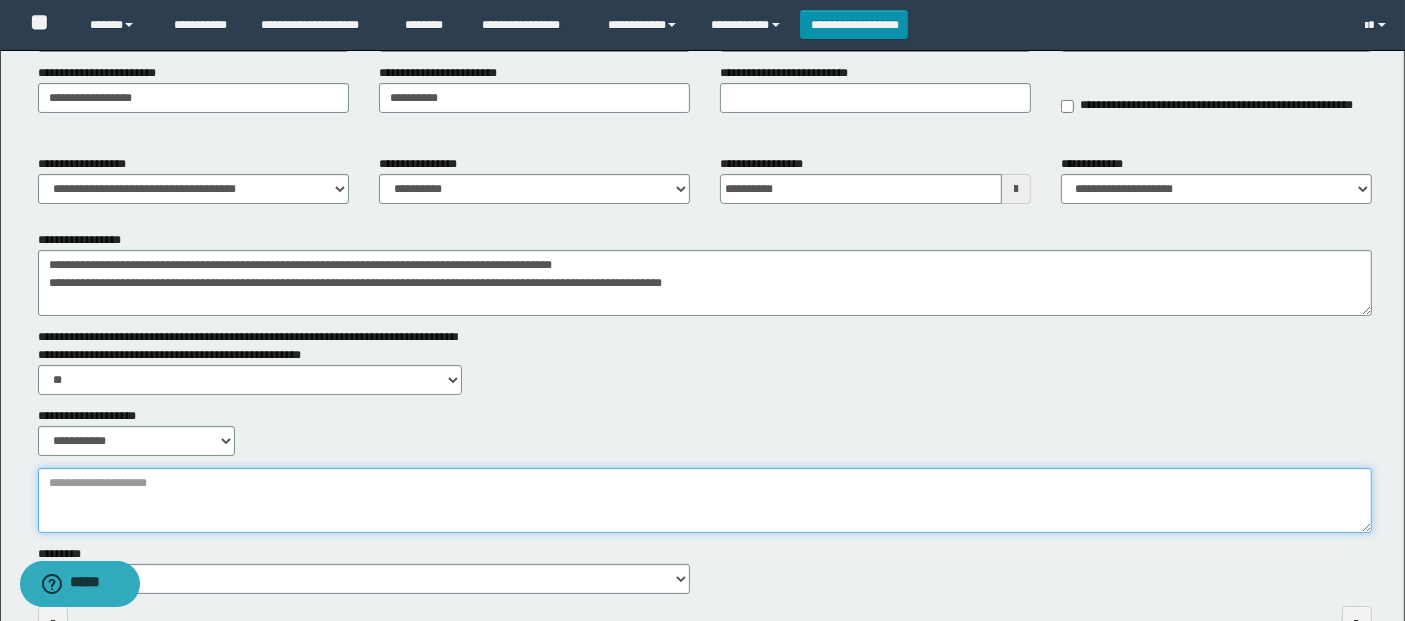 click on "**********" at bounding box center (705, 500) 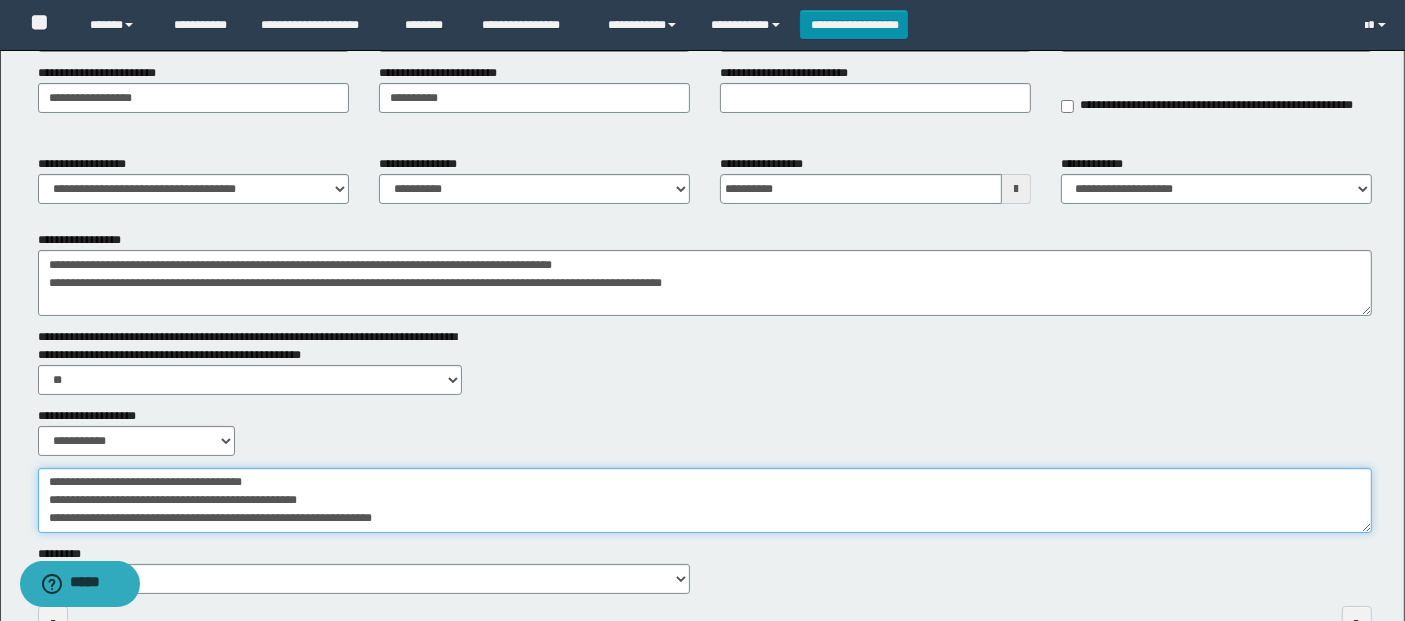 scroll, scrollTop: 0, scrollLeft: 0, axis: both 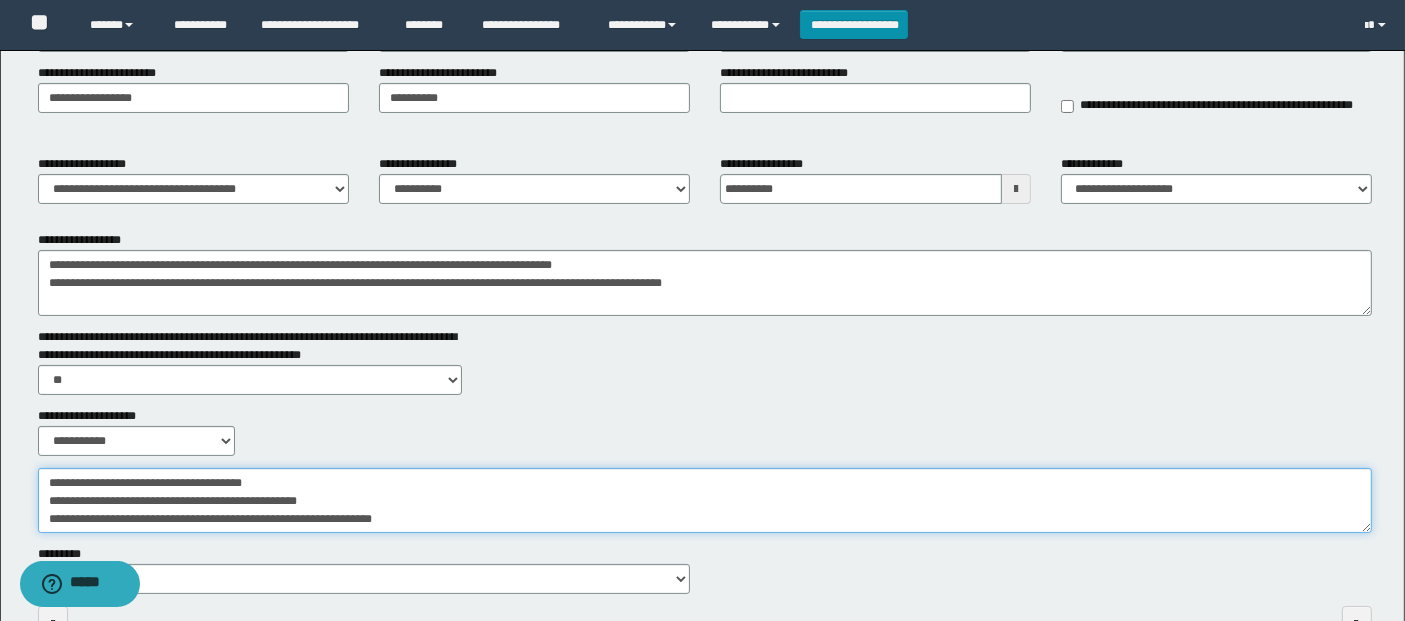 type on "**********" 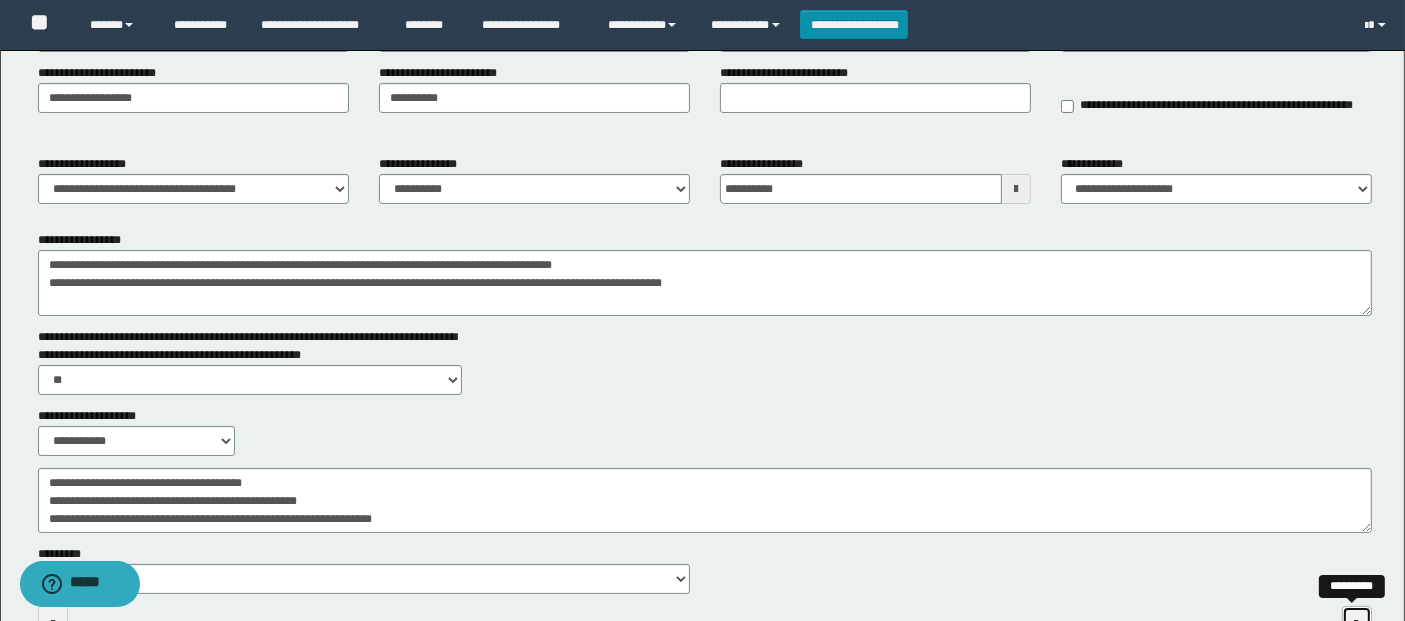 click at bounding box center [1357, 623] 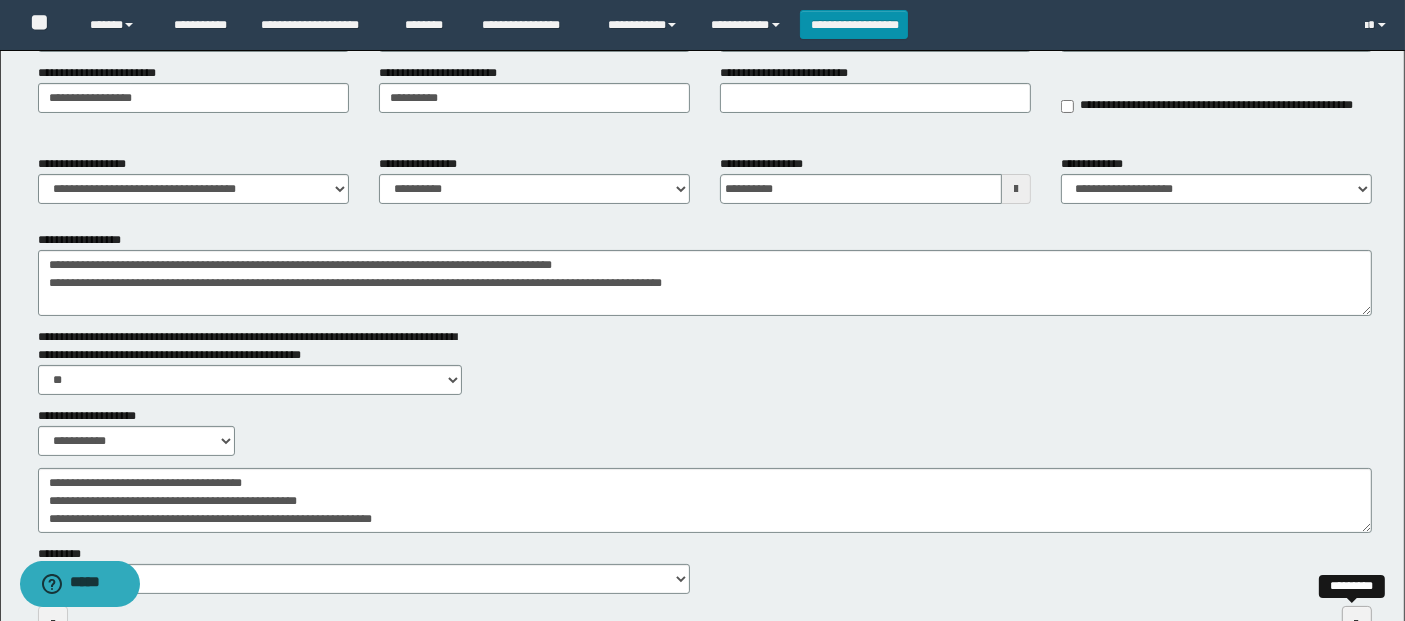scroll, scrollTop: 0, scrollLeft: 0, axis: both 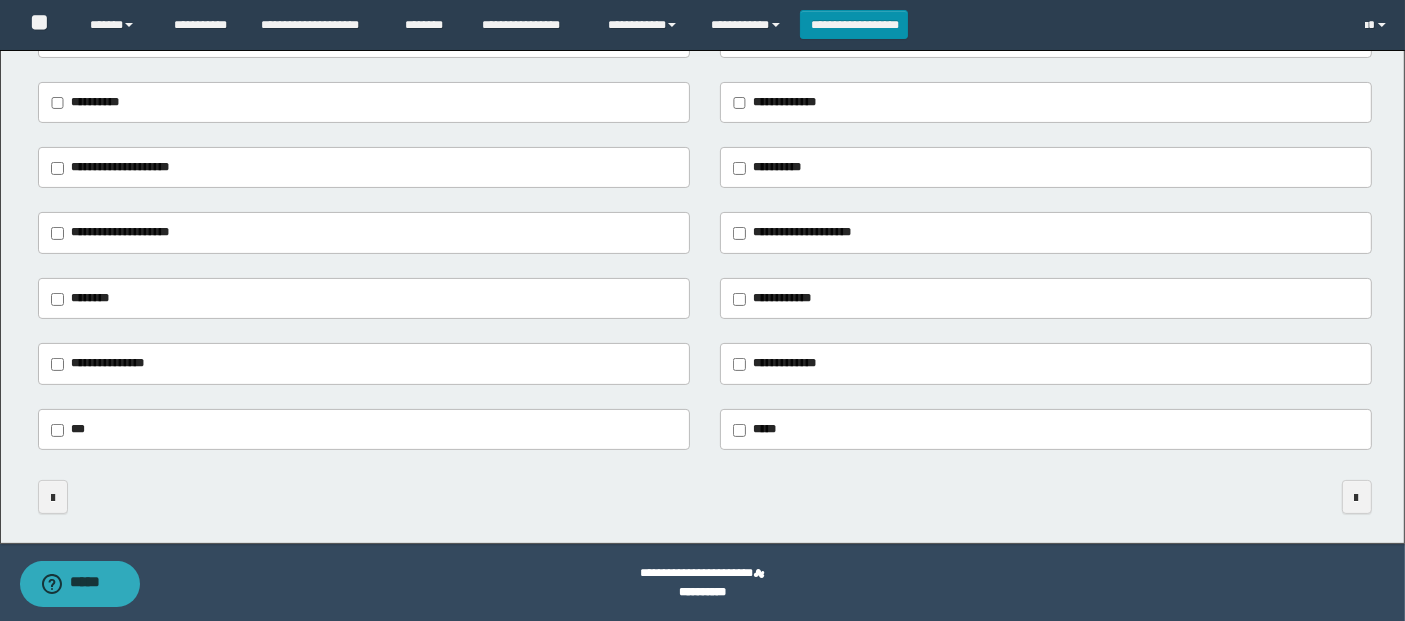 click on "*****" at bounding box center [758, 430] 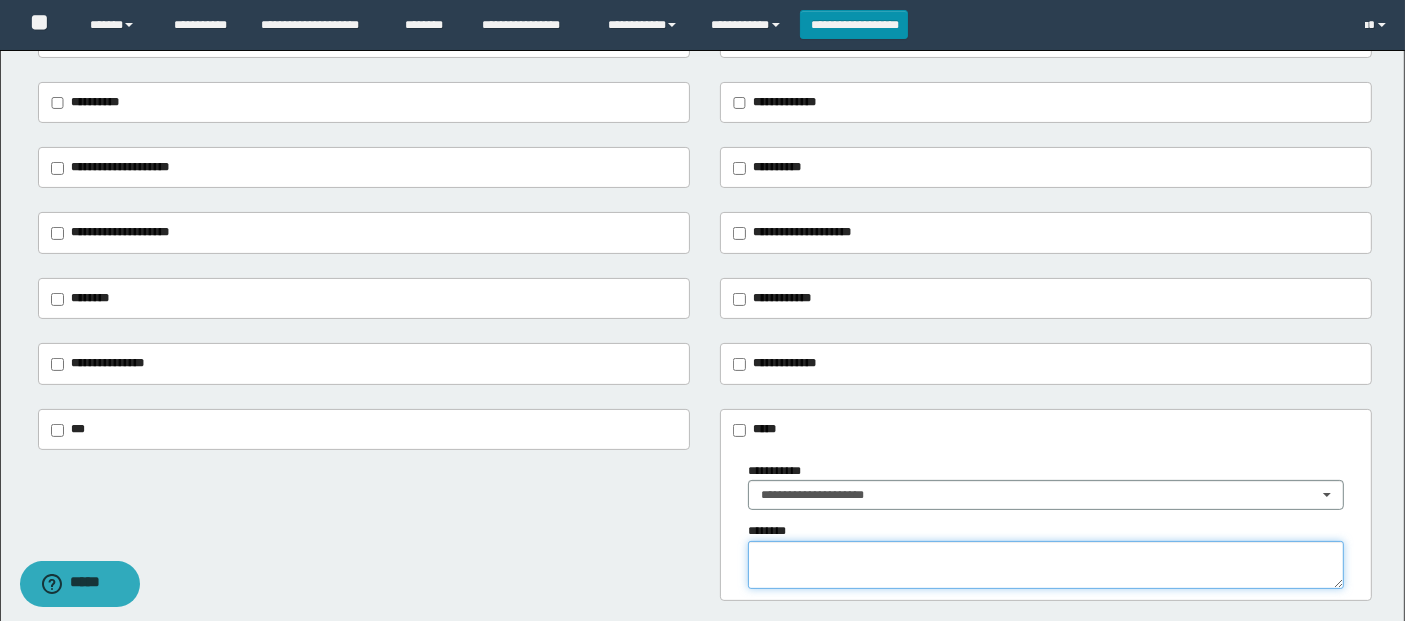 click at bounding box center [1046, 565] 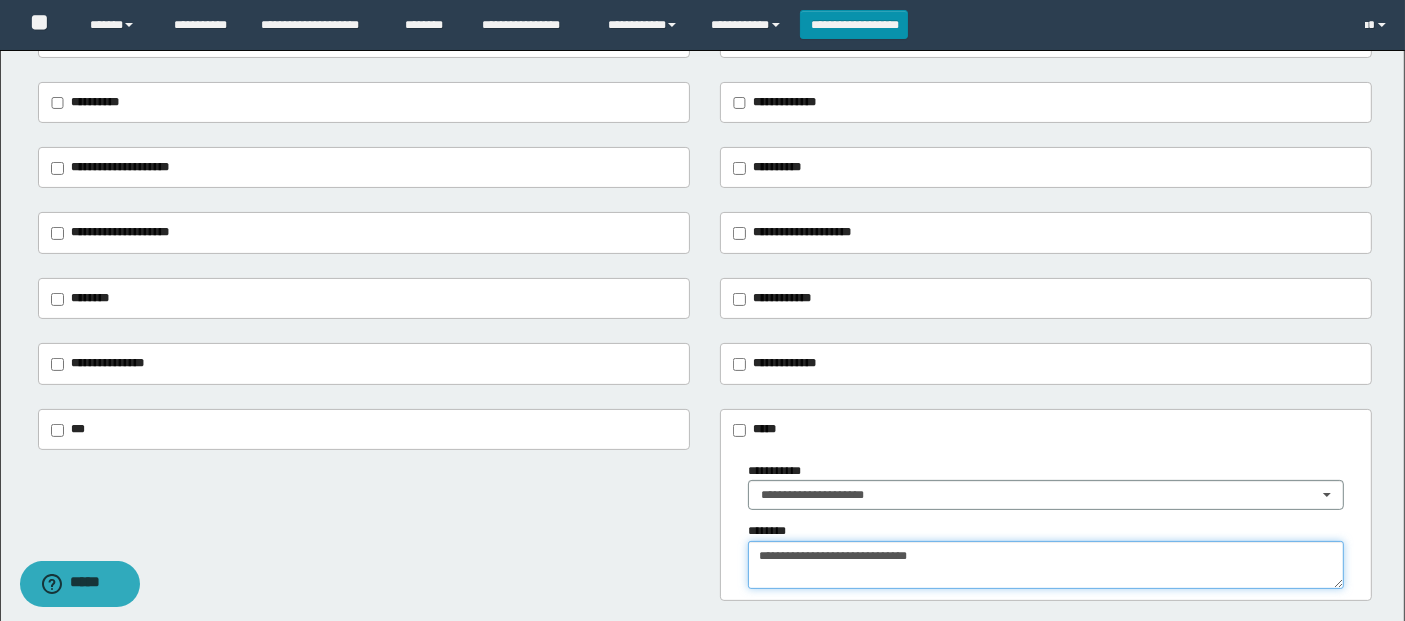 click on "**********" at bounding box center (1046, 565) 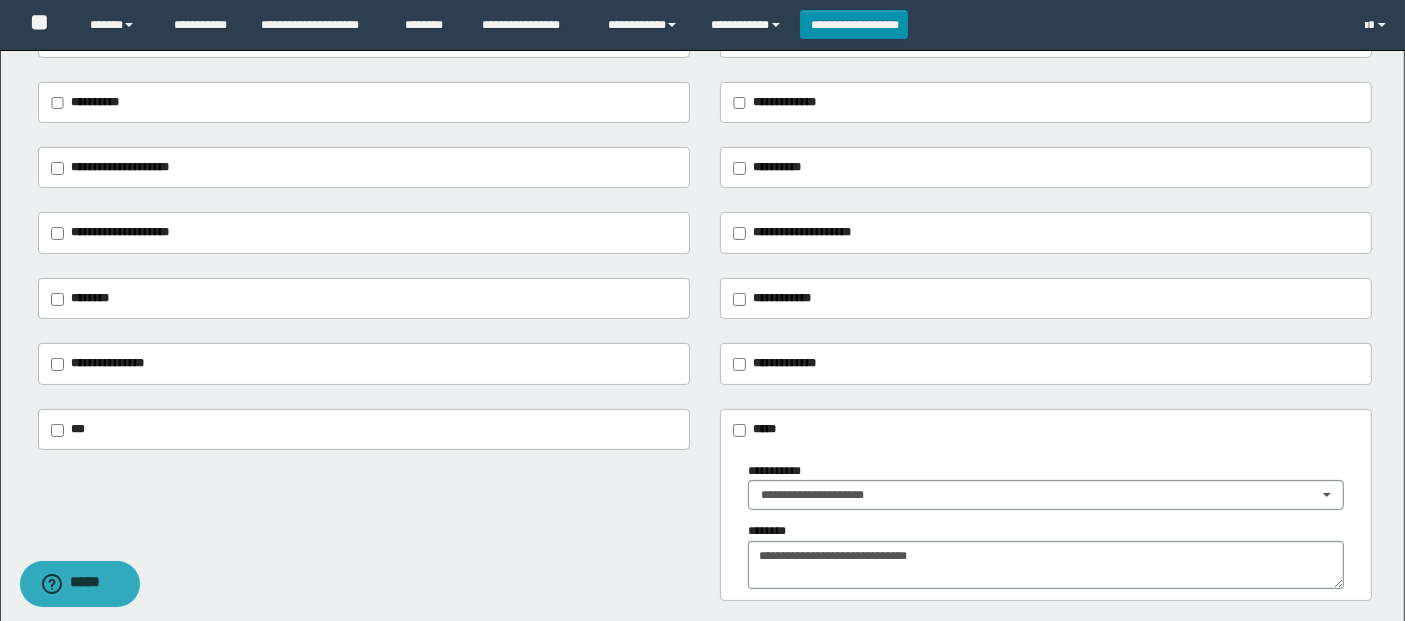click on "**********" at bounding box center [702, 191] 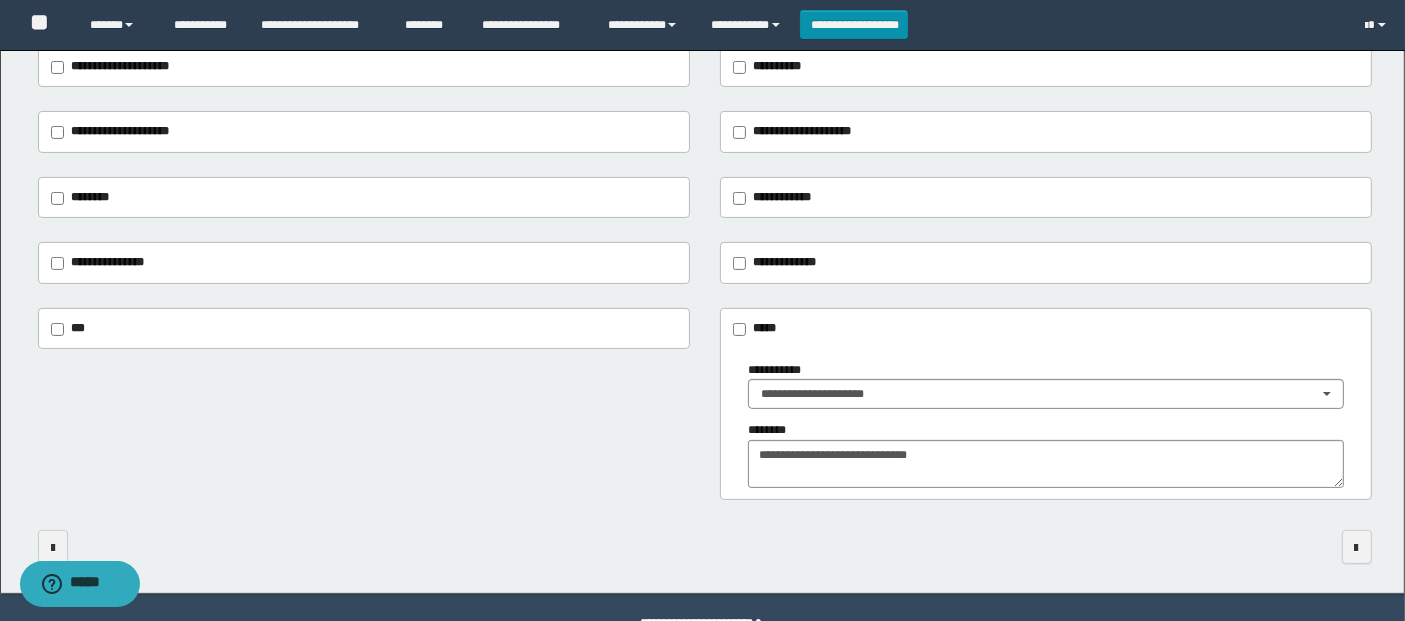 scroll, scrollTop: 513, scrollLeft: 0, axis: vertical 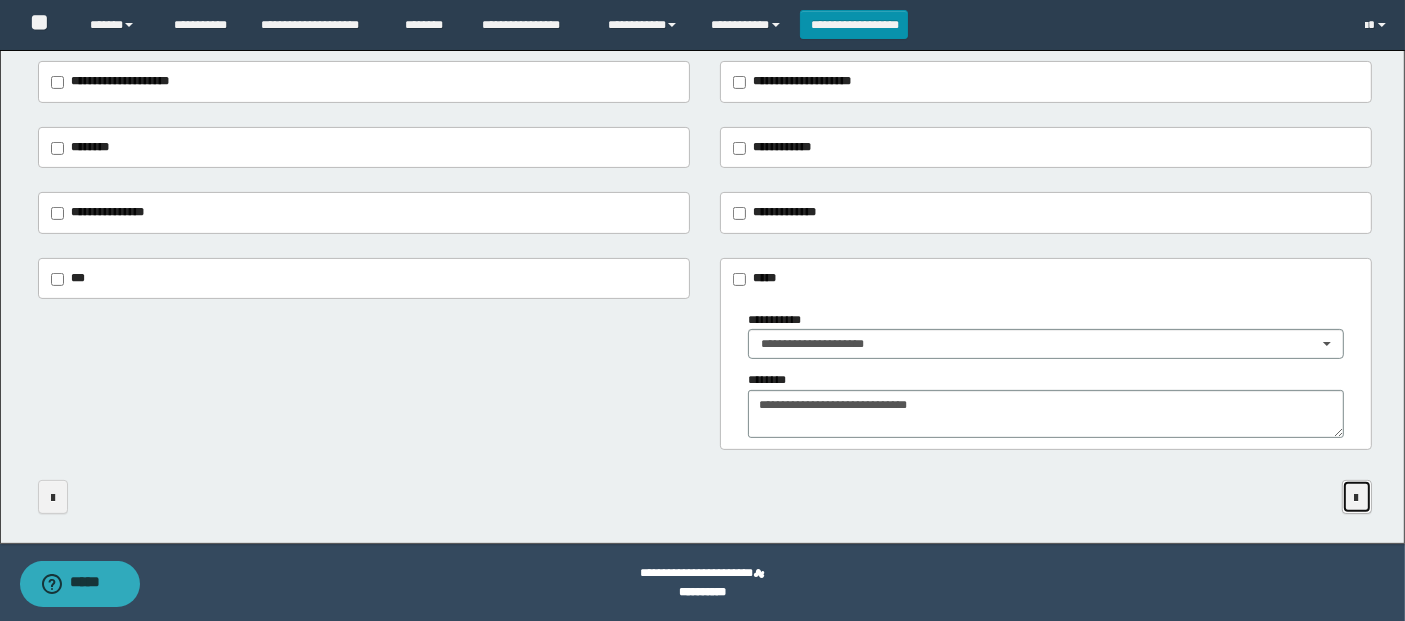 click at bounding box center [1357, 498] 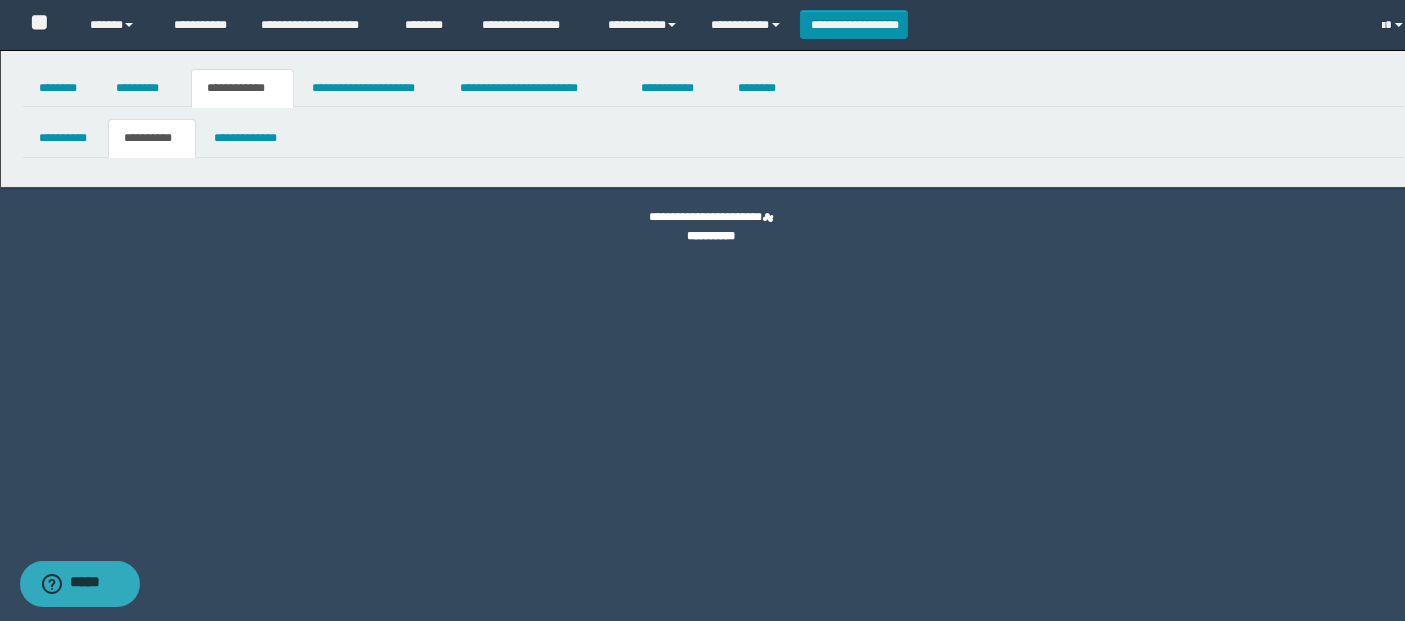 scroll, scrollTop: 0, scrollLeft: 0, axis: both 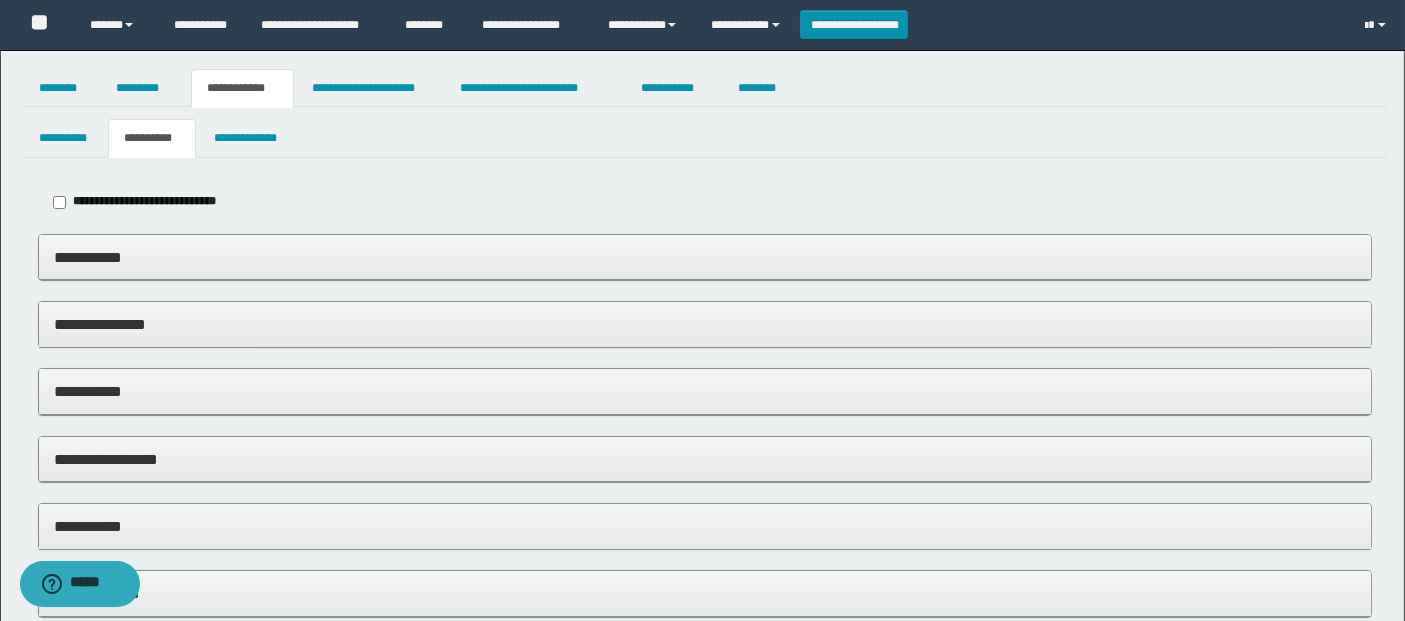 click on "**********" at bounding box center [705, 324] 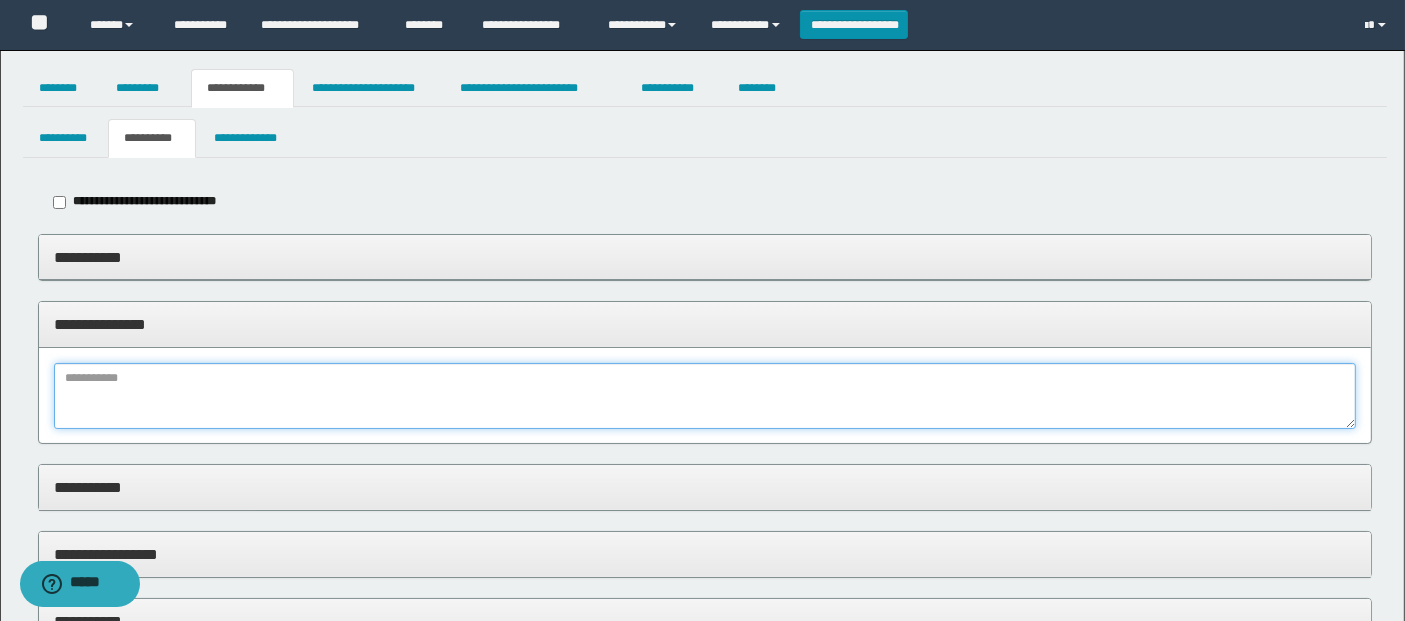 click at bounding box center (705, 396) 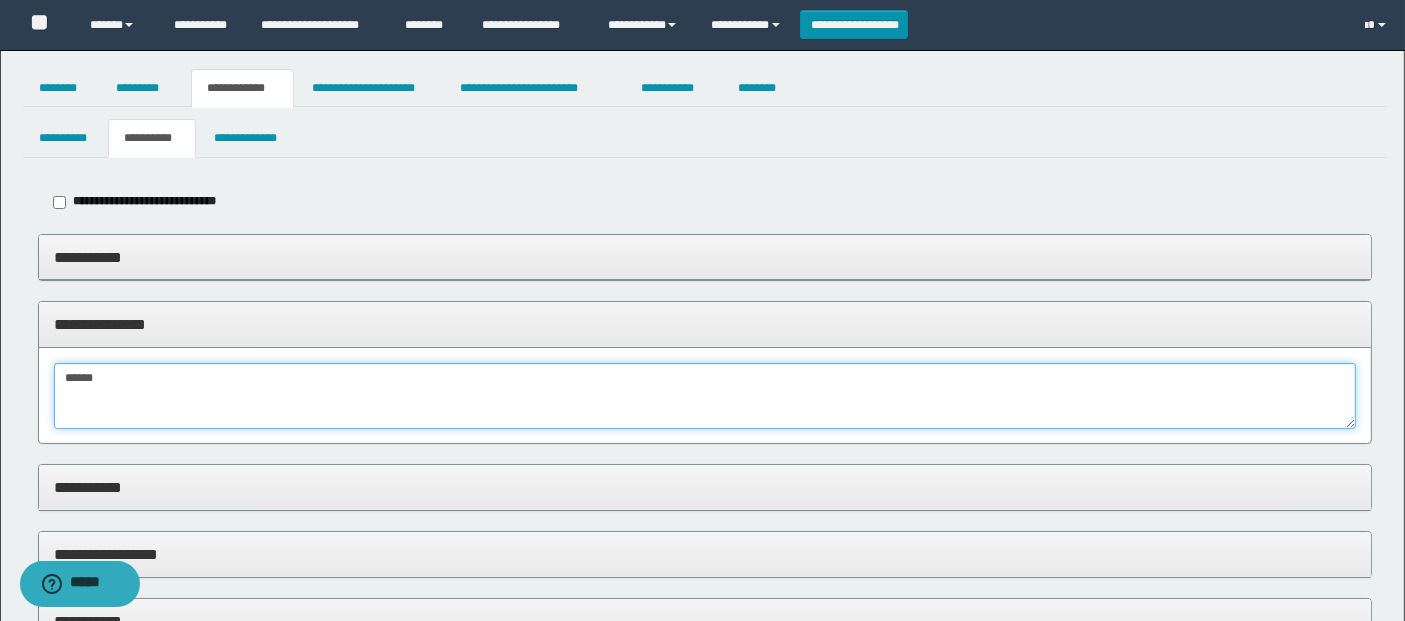 type on "*****" 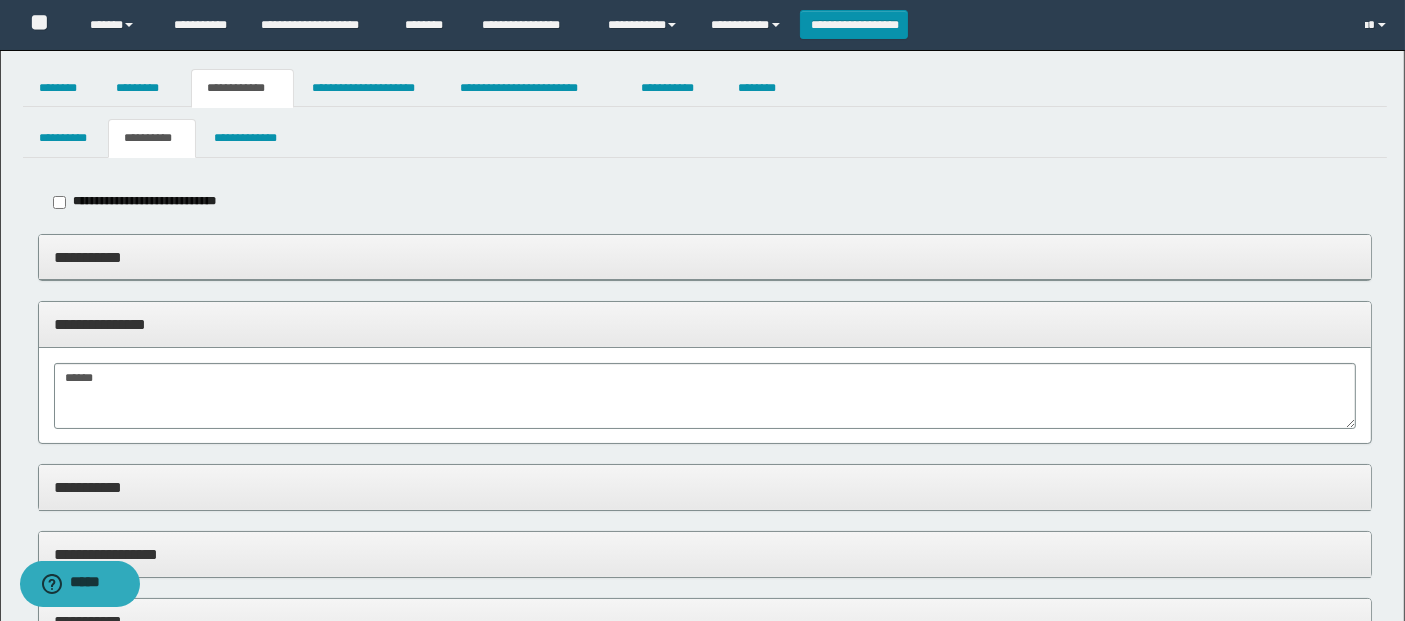 click on "**********" at bounding box center (705, 488) 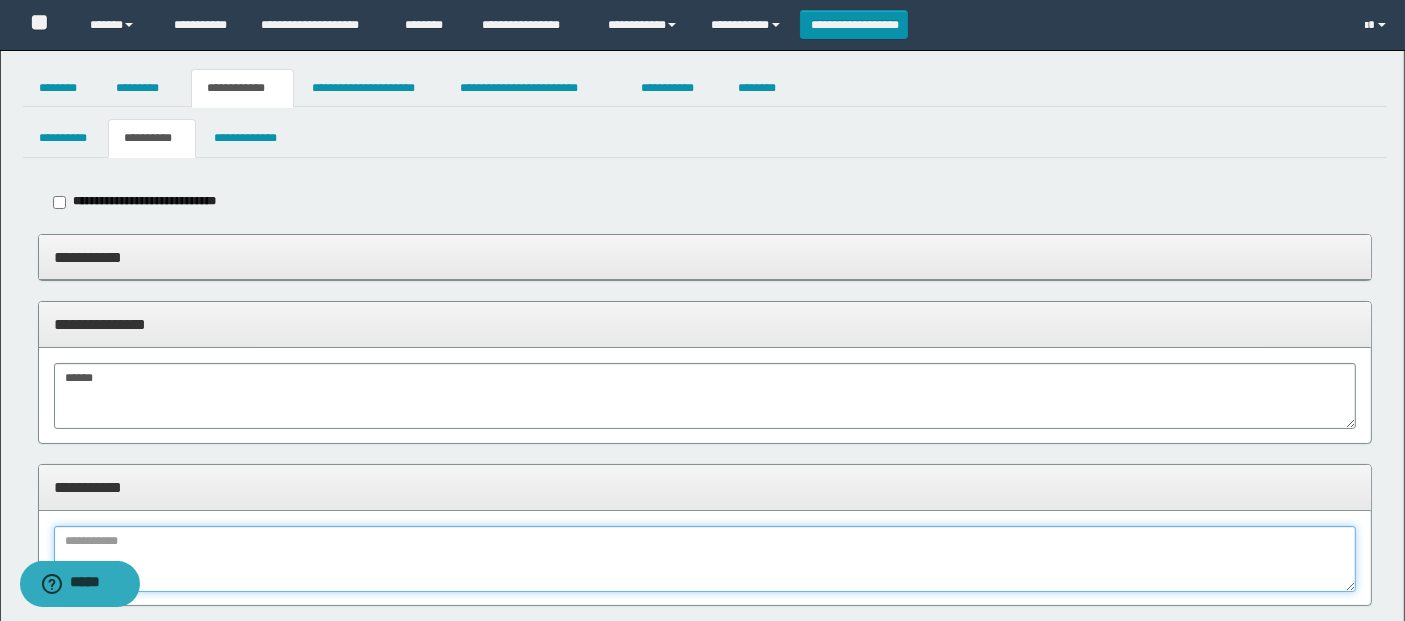click at bounding box center (705, 559) 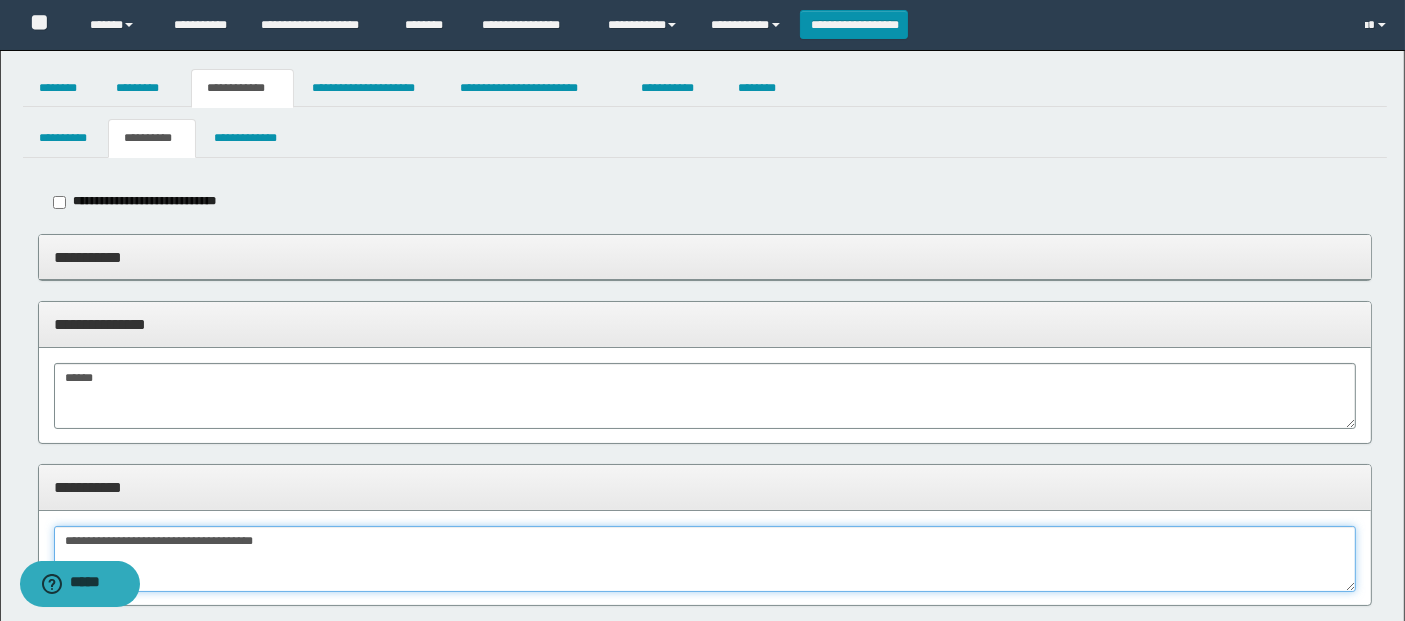 type on "**********" 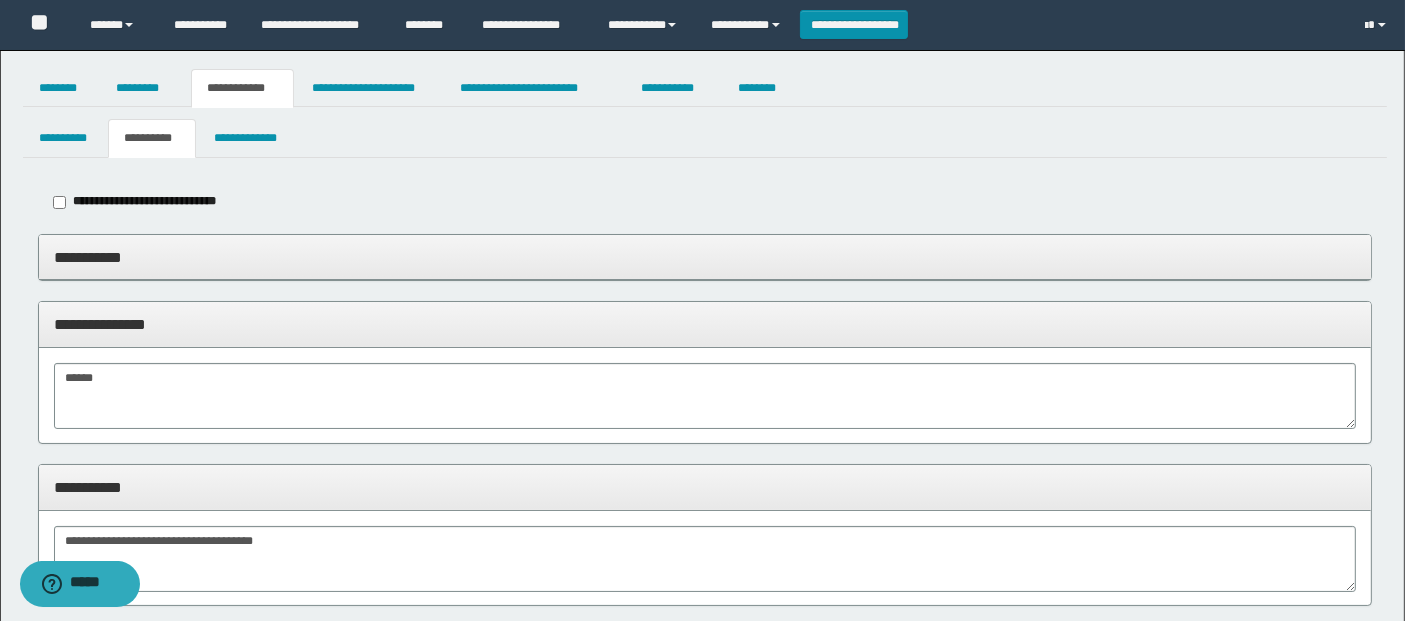 click on "**********" at bounding box center (705, 487) 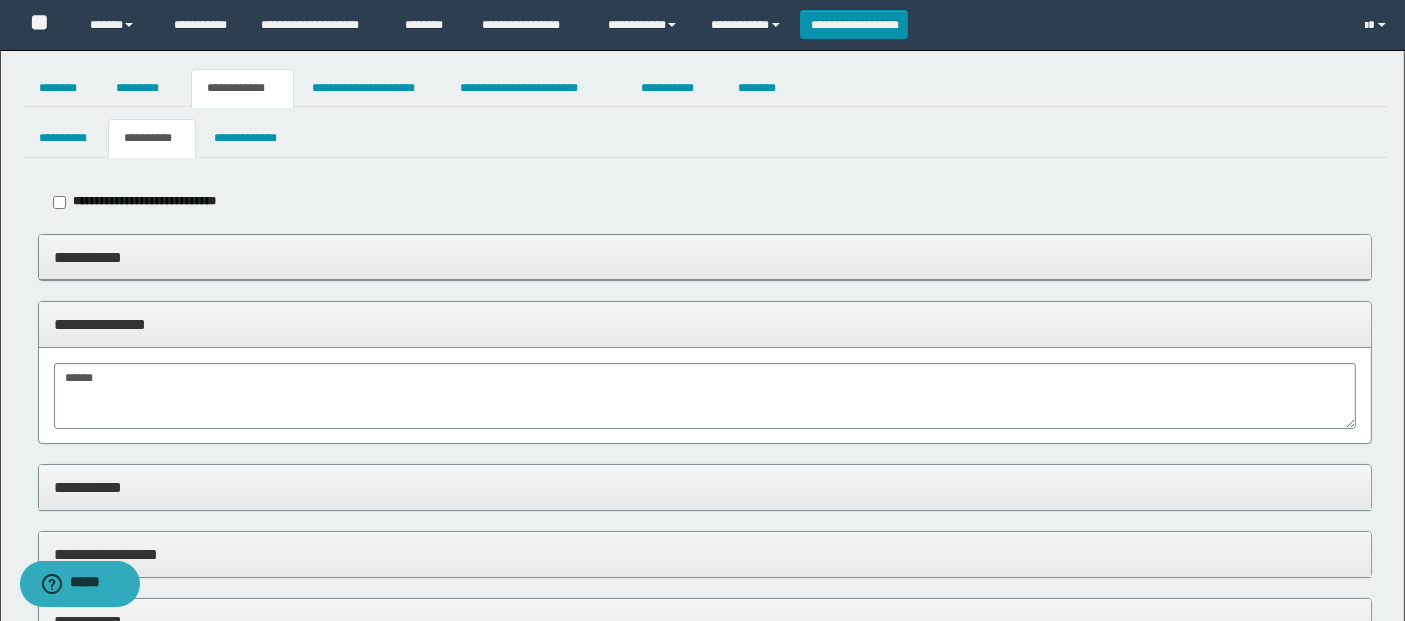 click on "**********" at bounding box center (705, 324) 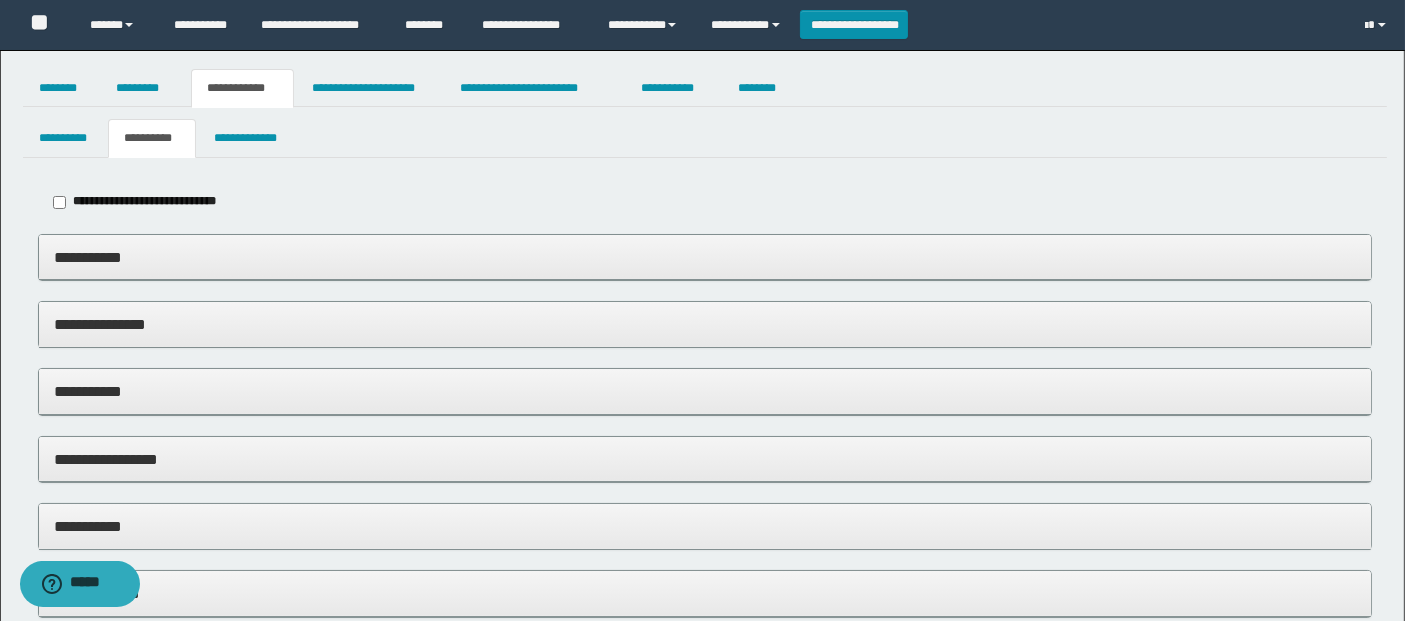 click on "**********" at bounding box center [705, 459] 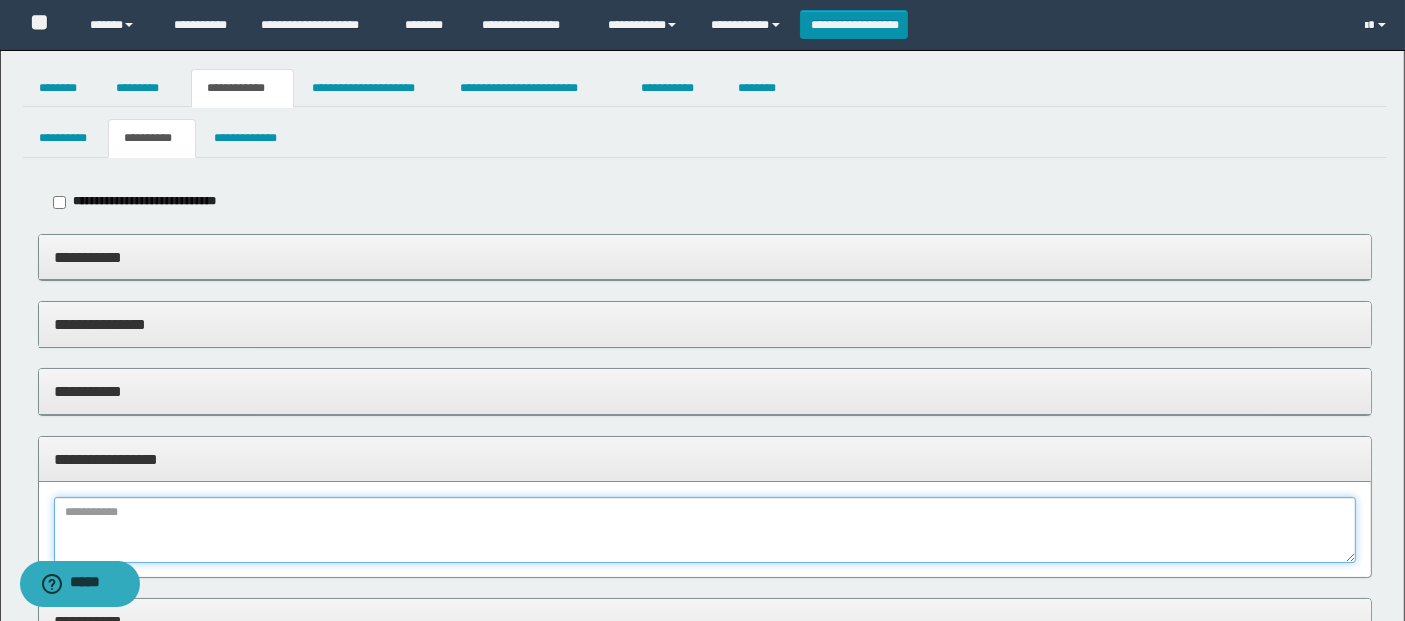 click at bounding box center [705, 530] 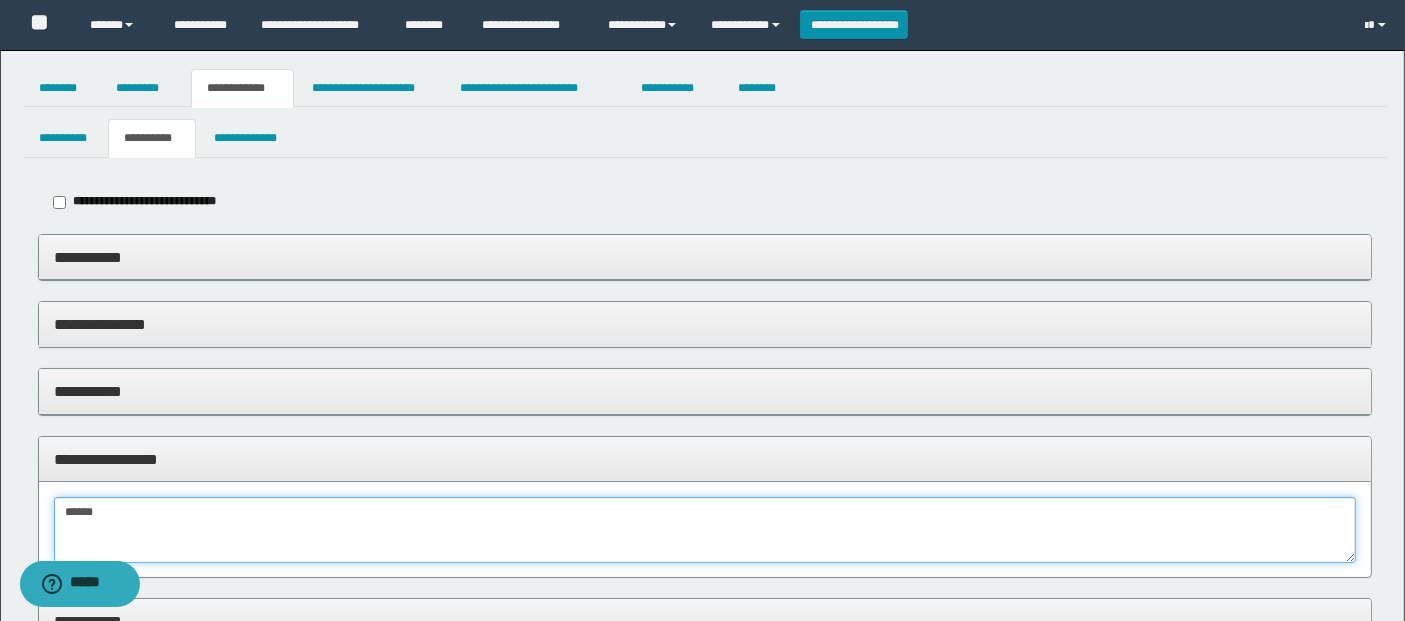 type on "*****" 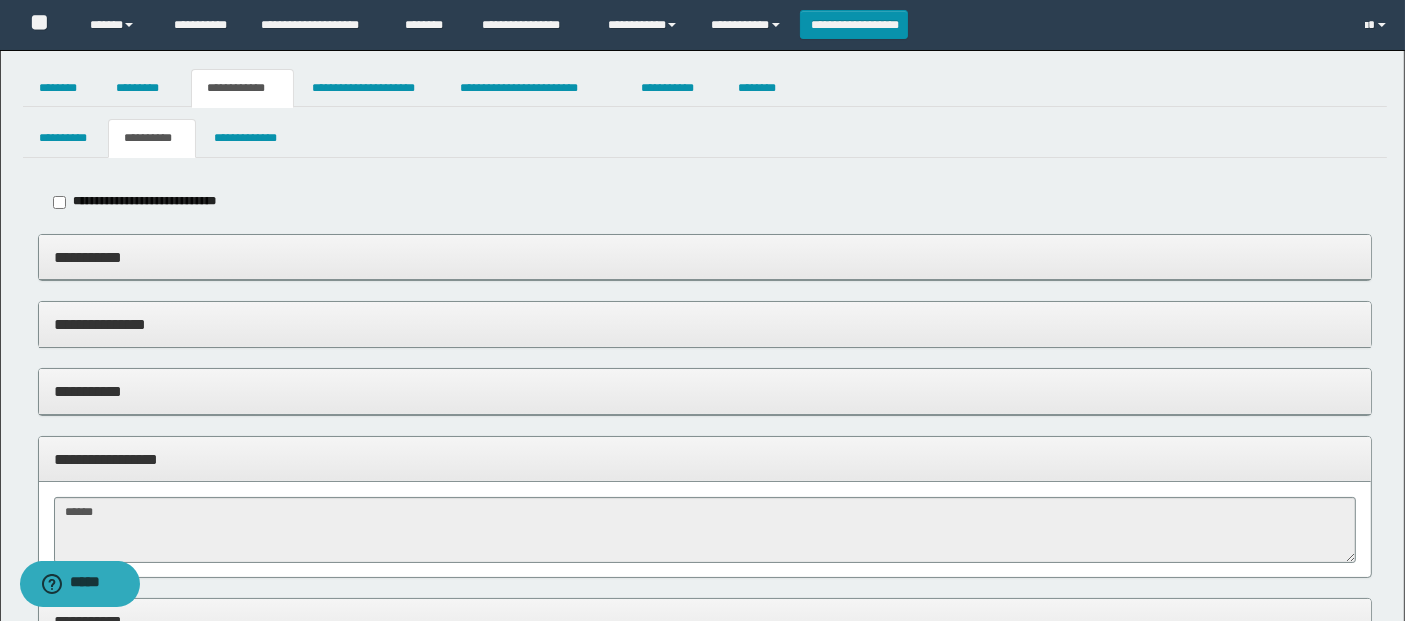click on "*****" at bounding box center (705, 529) 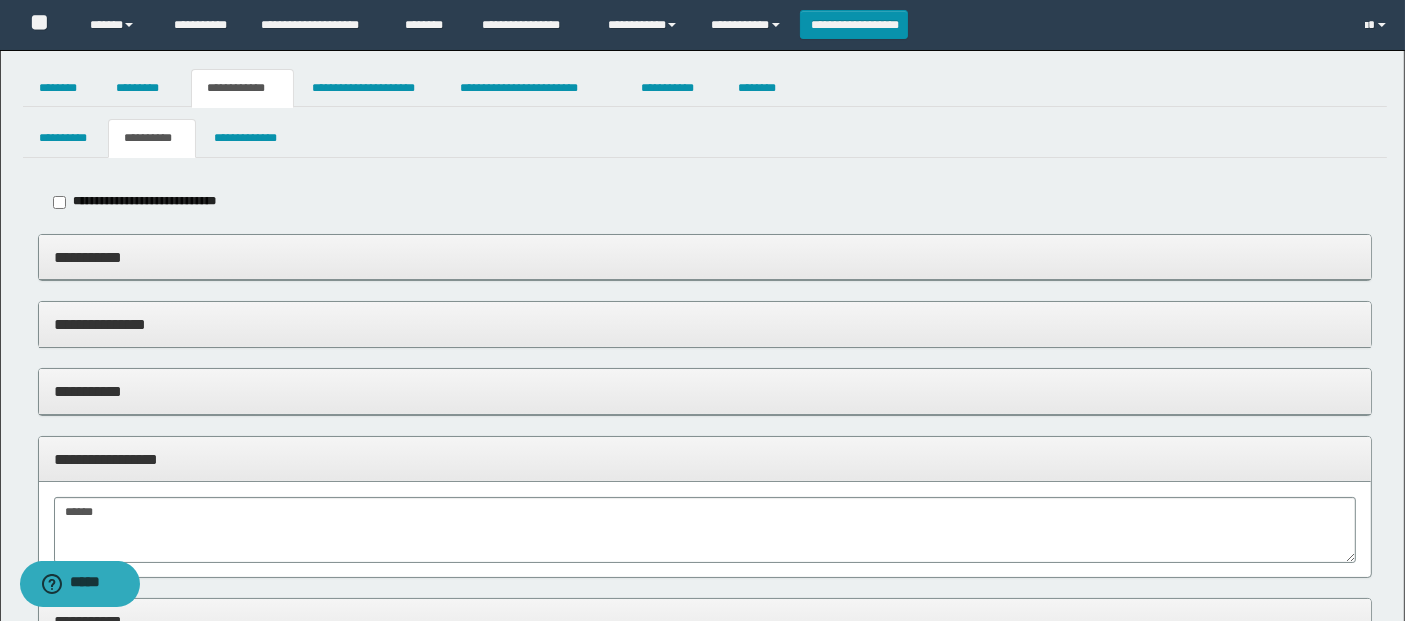 click on "**********" at bounding box center [705, 460] 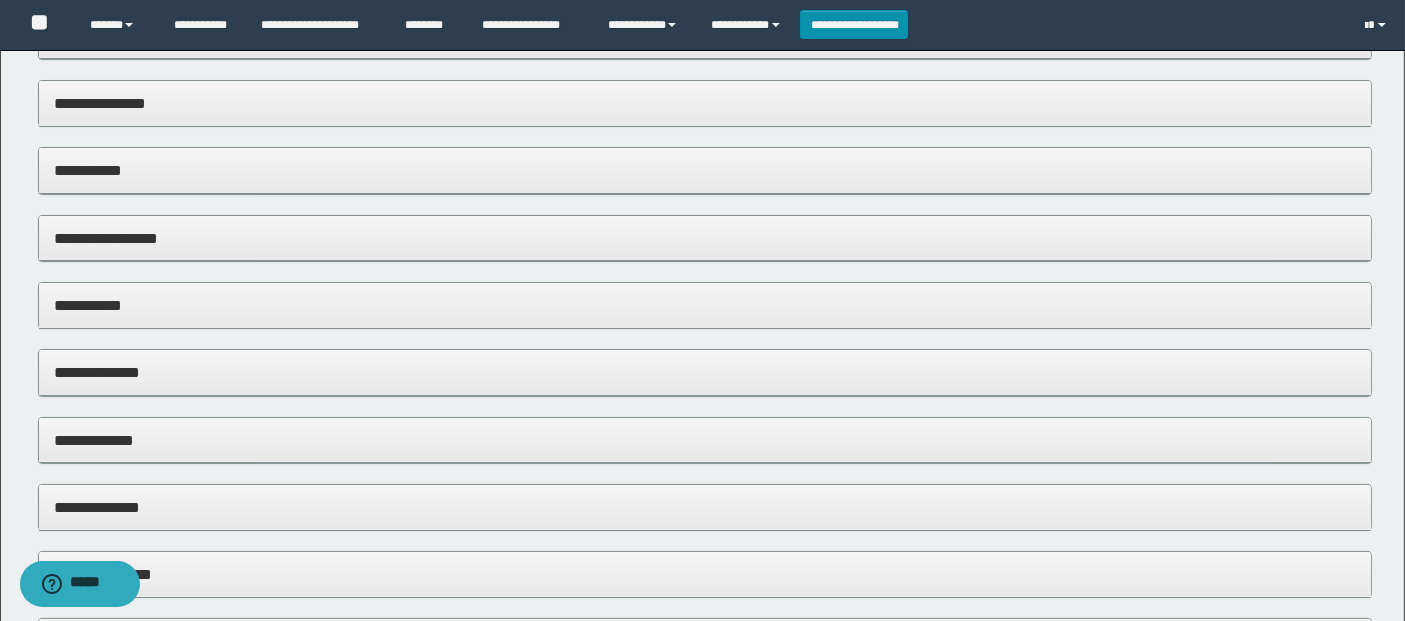 scroll, scrollTop: 222, scrollLeft: 0, axis: vertical 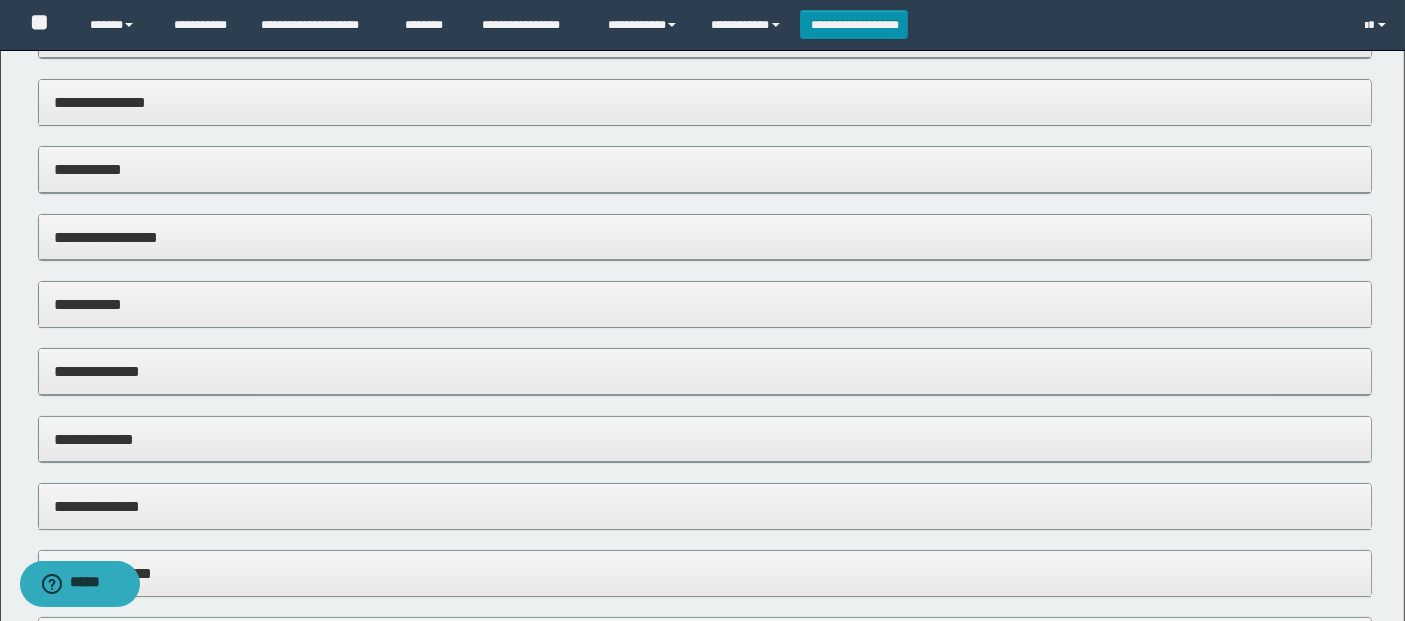 click on "**********" at bounding box center [705, 305] 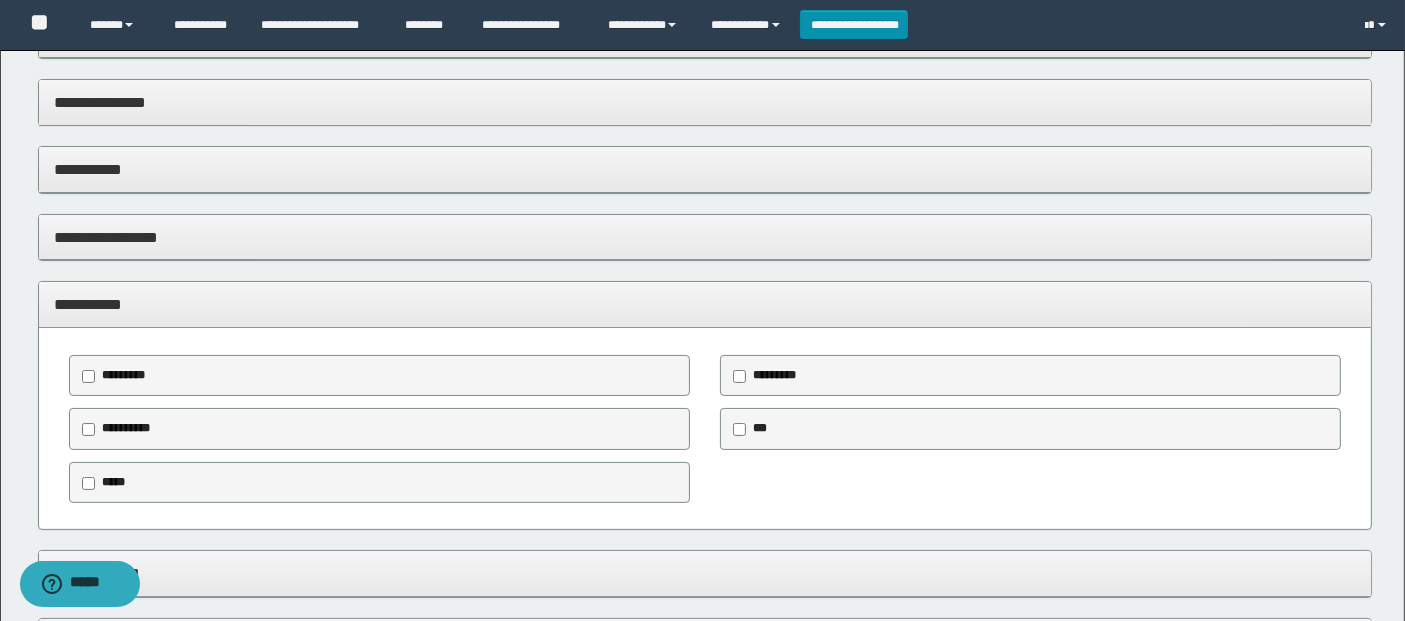 click on "*********" at bounding box center (769, 376) 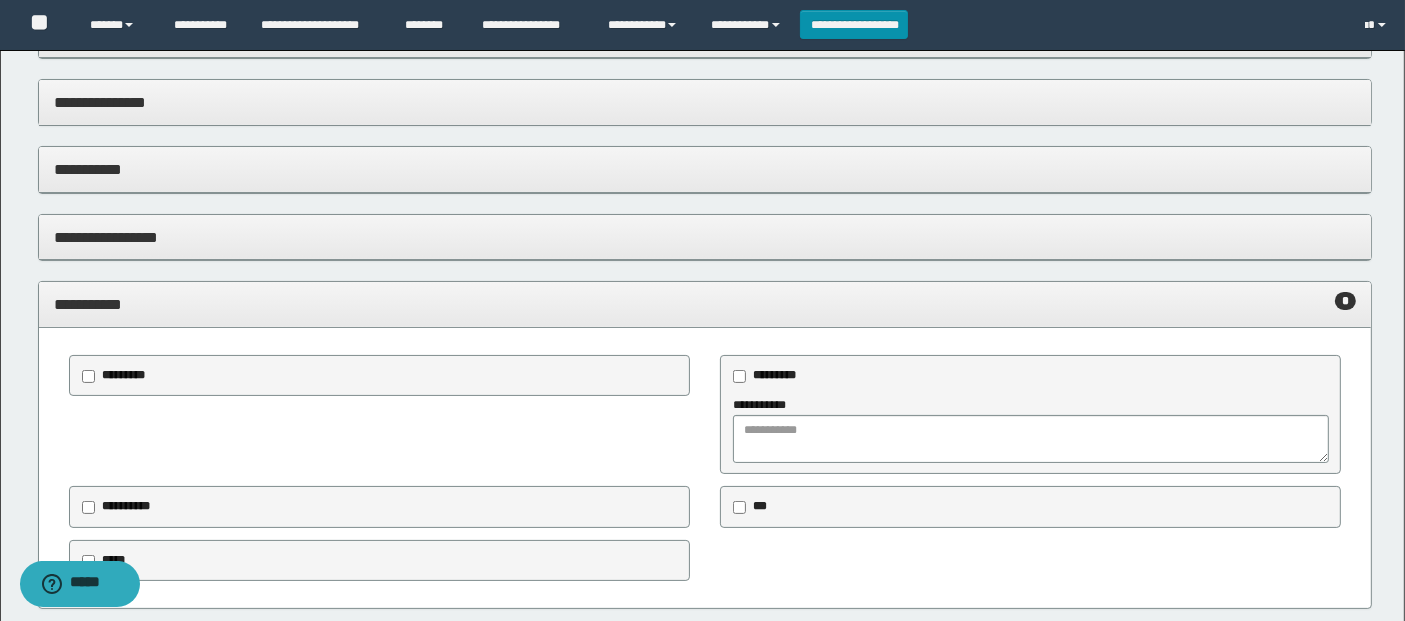 drag, startPoint x: 751, startPoint y: 423, endPoint x: 741, endPoint y: 381, distance: 43.174065 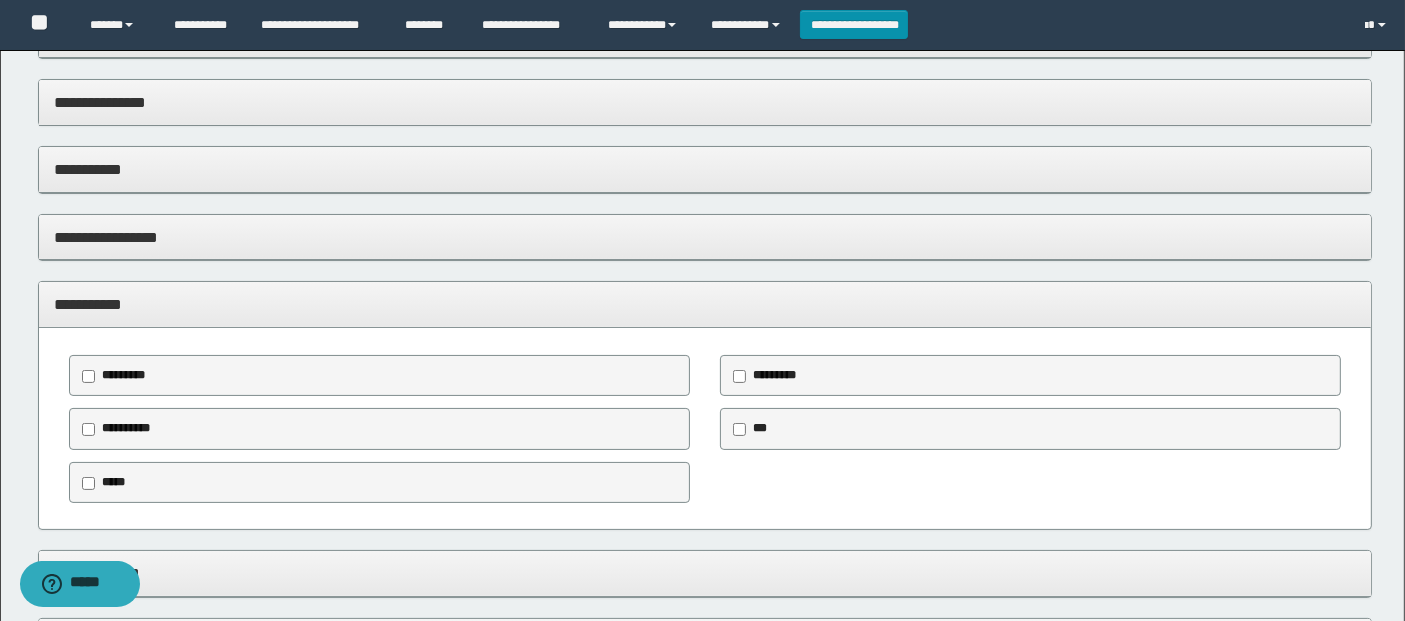 click on "*********" at bounding box center (1031, 376) 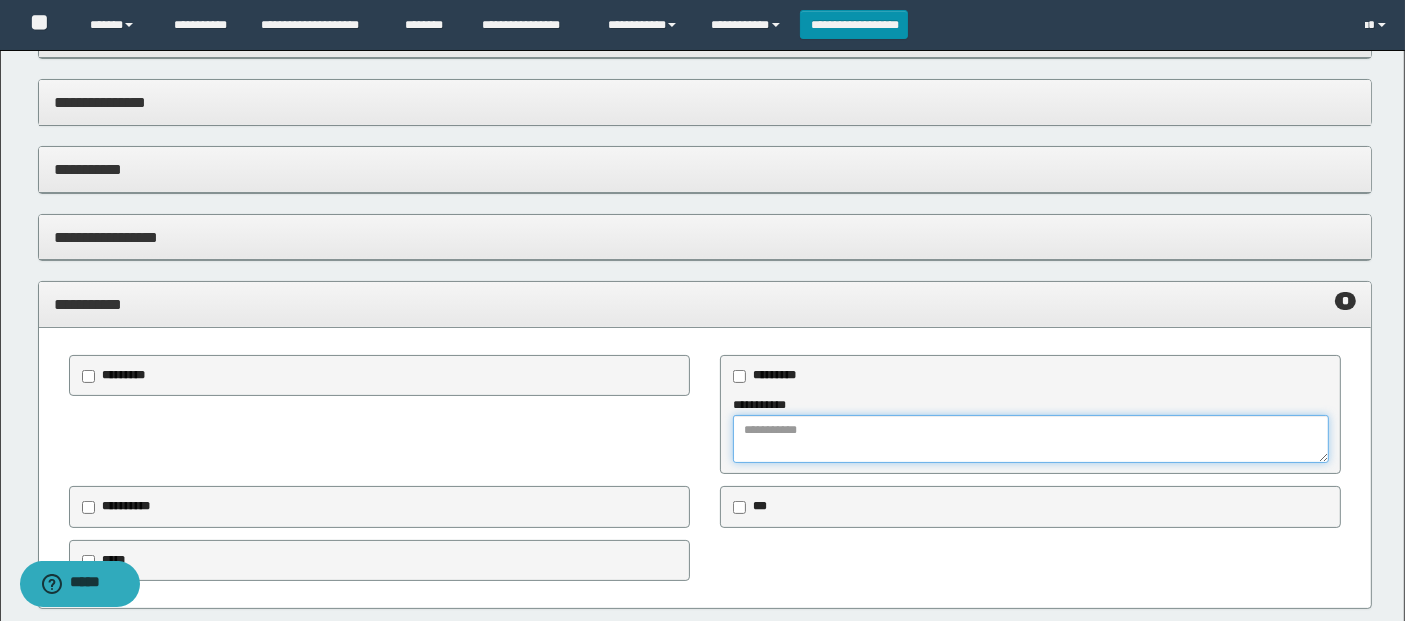 click at bounding box center [1031, 439] 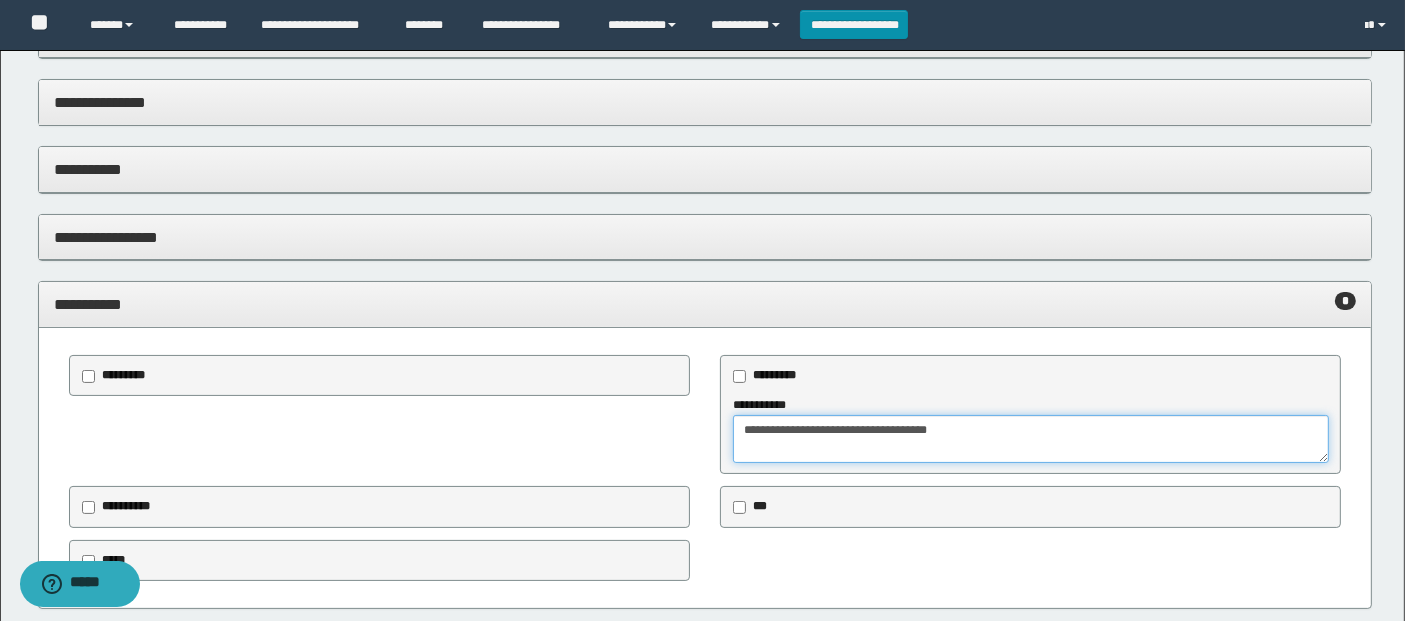 type on "**********" 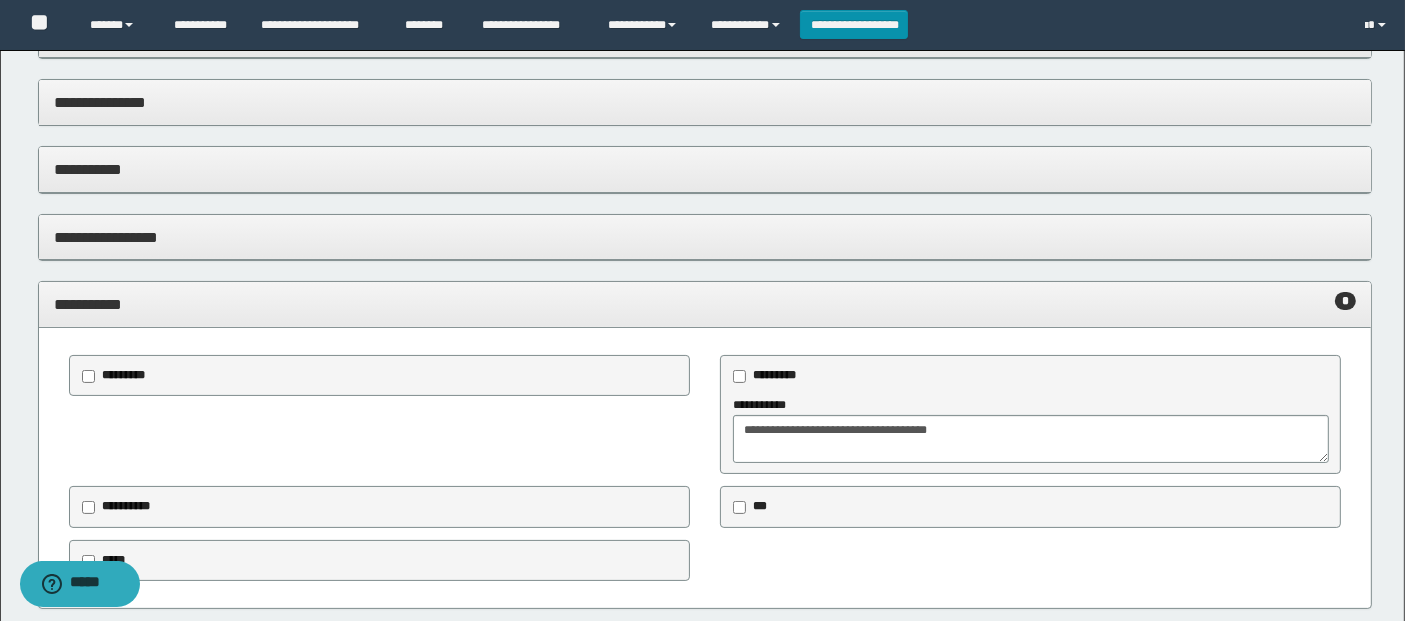 click on "**********" at bounding box center [705, 305] 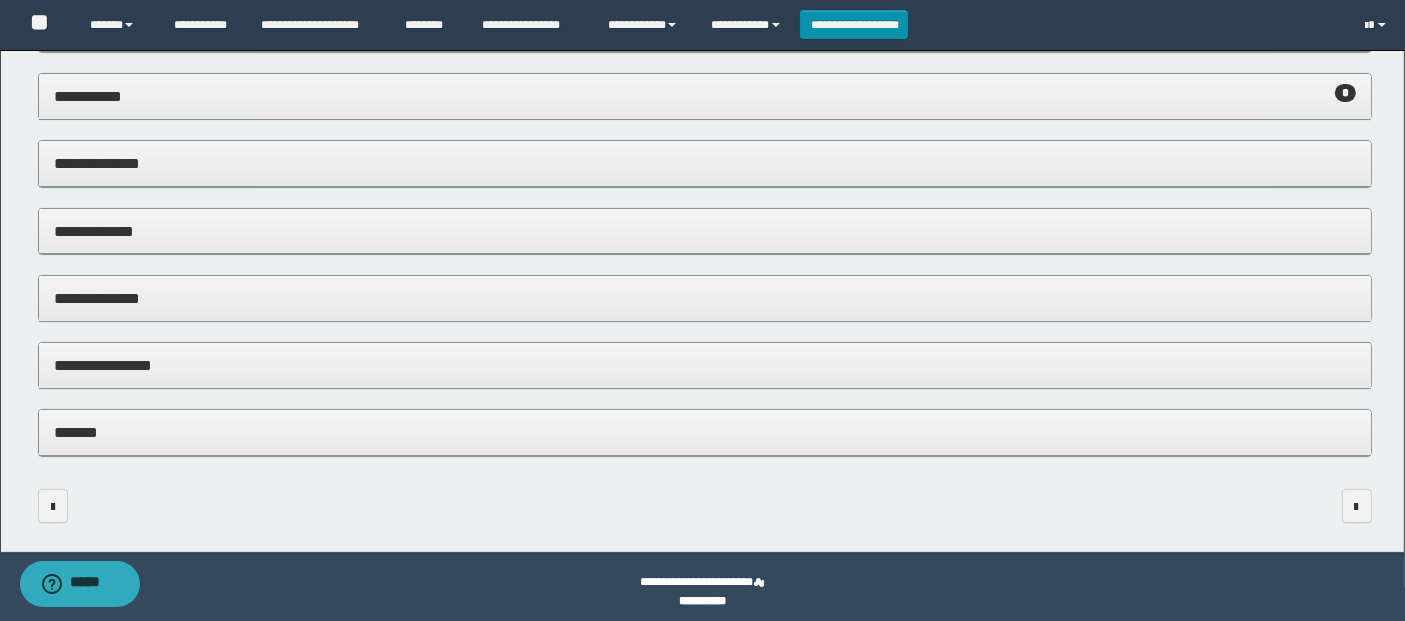 scroll, scrollTop: 438, scrollLeft: 0, axis: vertical 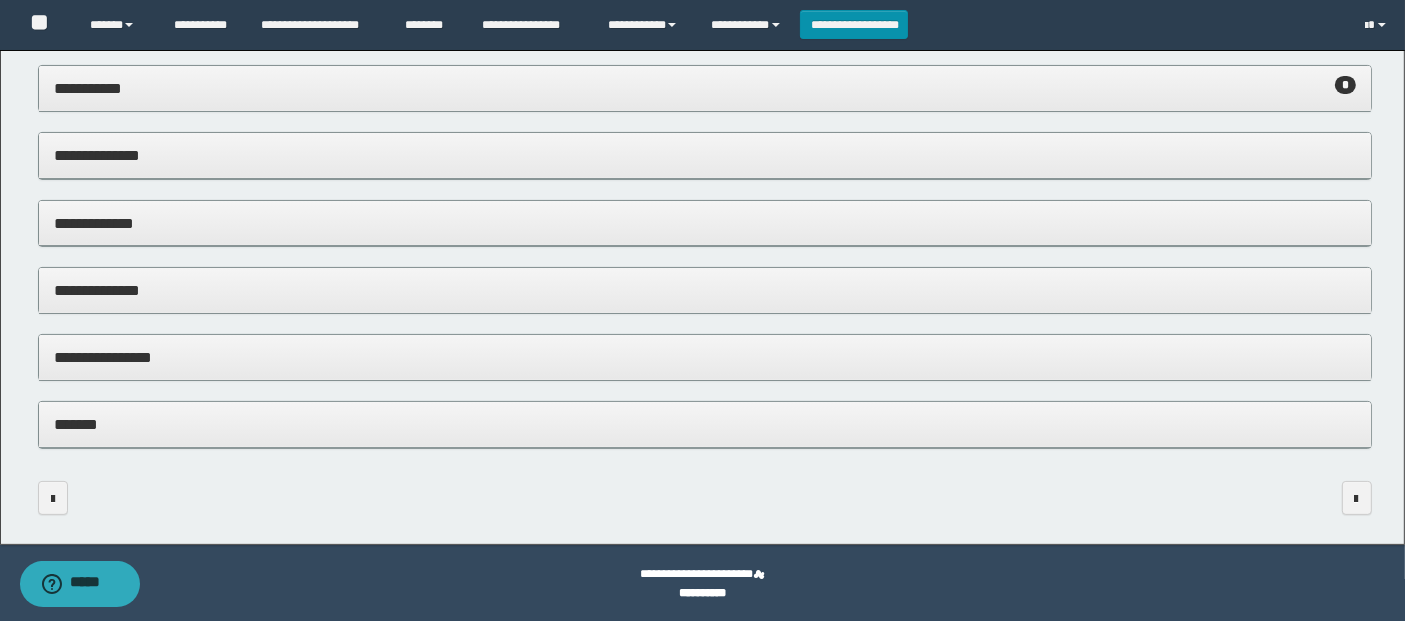 click on "**********" at bounding box center [705, 290] 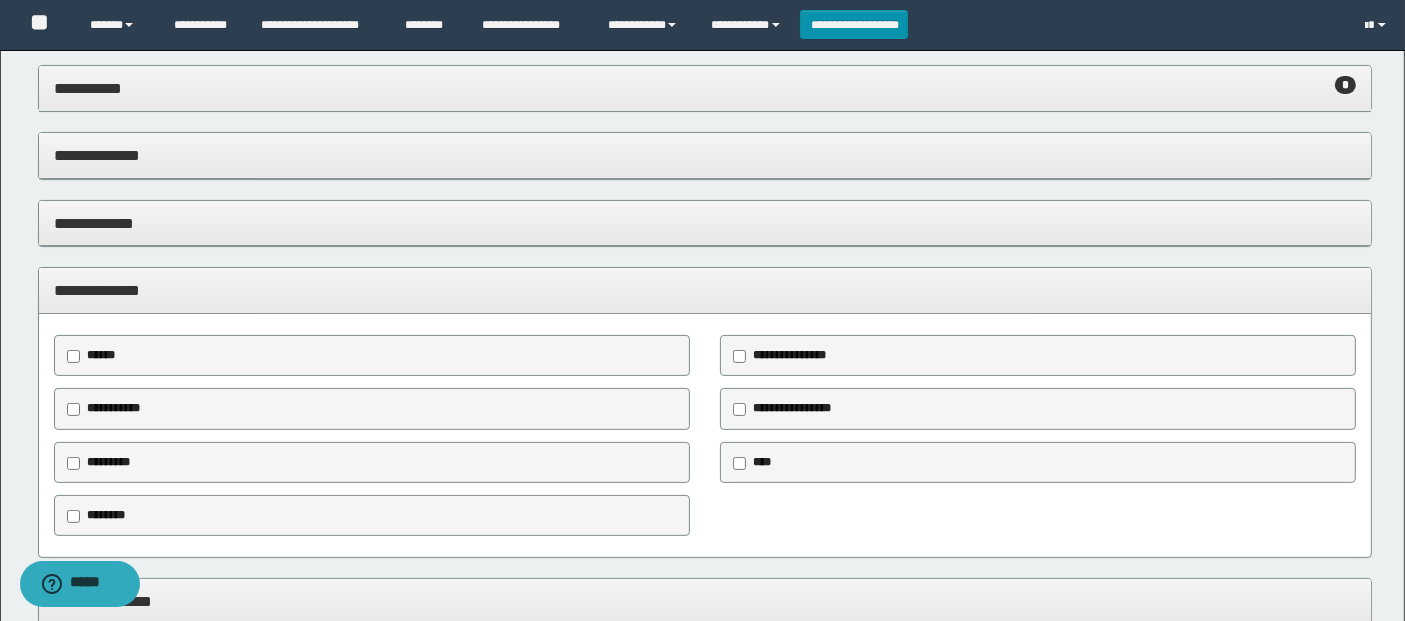 click on "********" at bounding box center (105, 516) 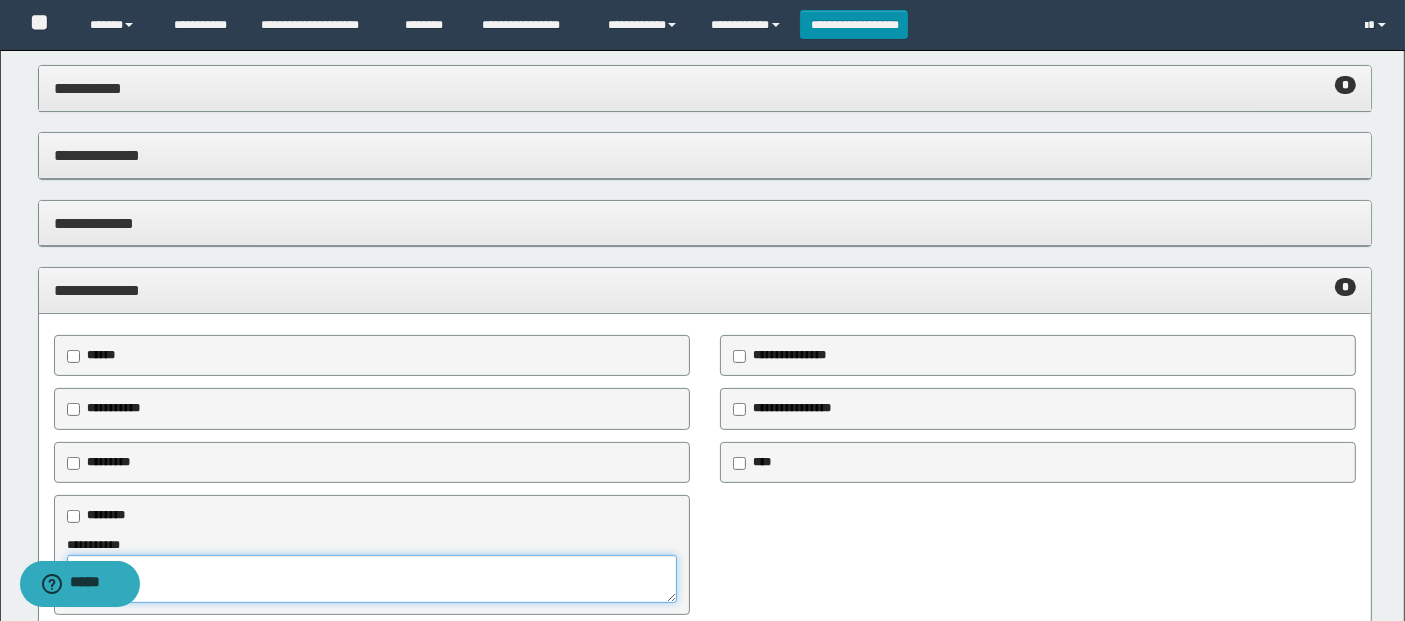 click at bounding box center (372, 579) 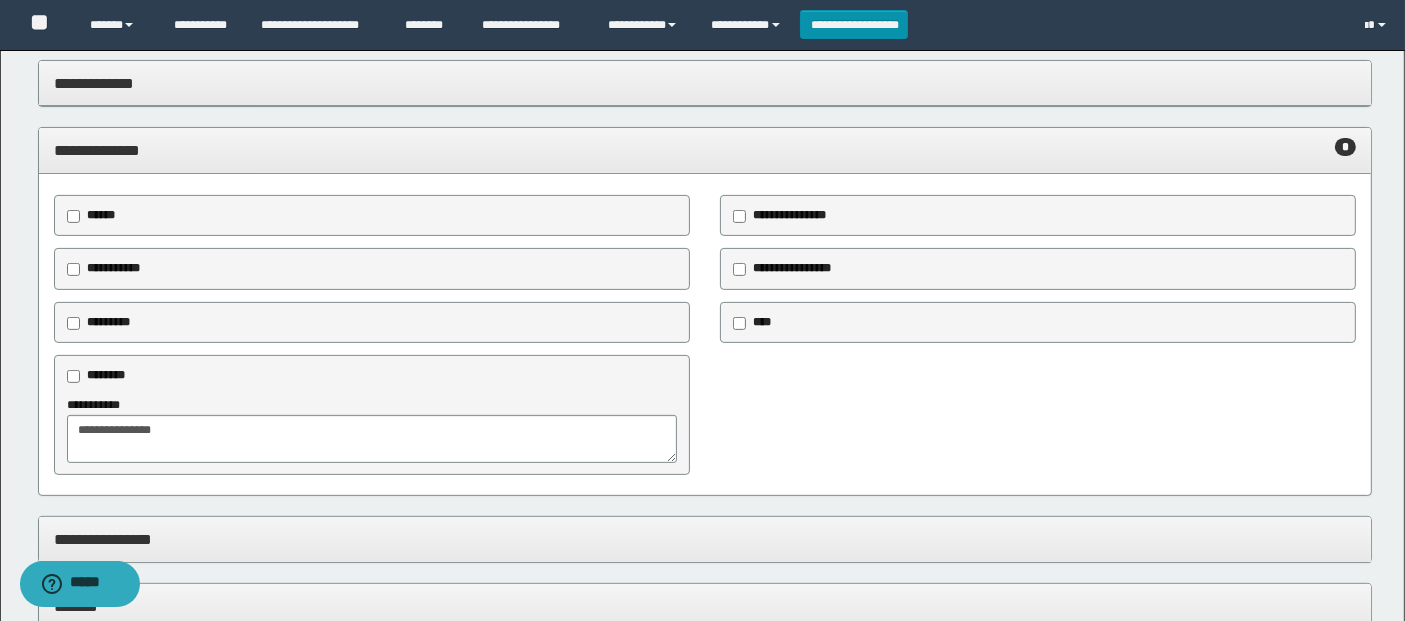 scroll, scrollTop: 580, scrollLeft: 0, axis: vertical 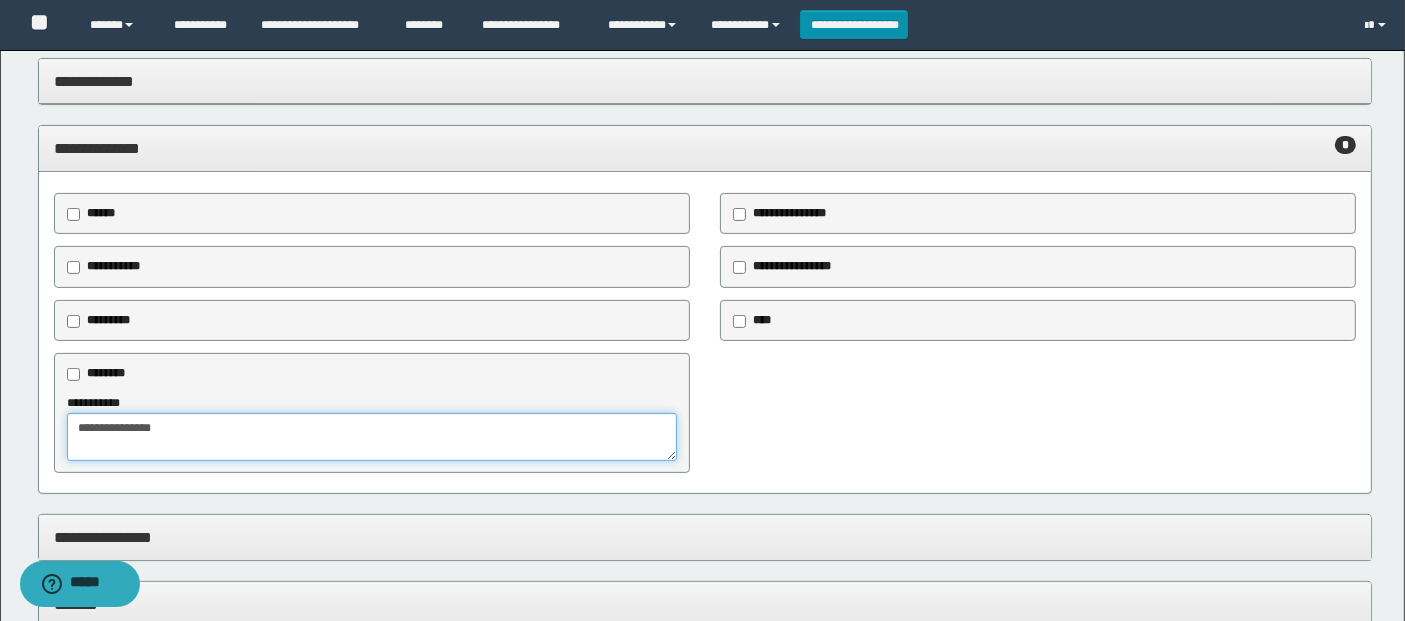 click on "**********" at bounding box center [372, 437] 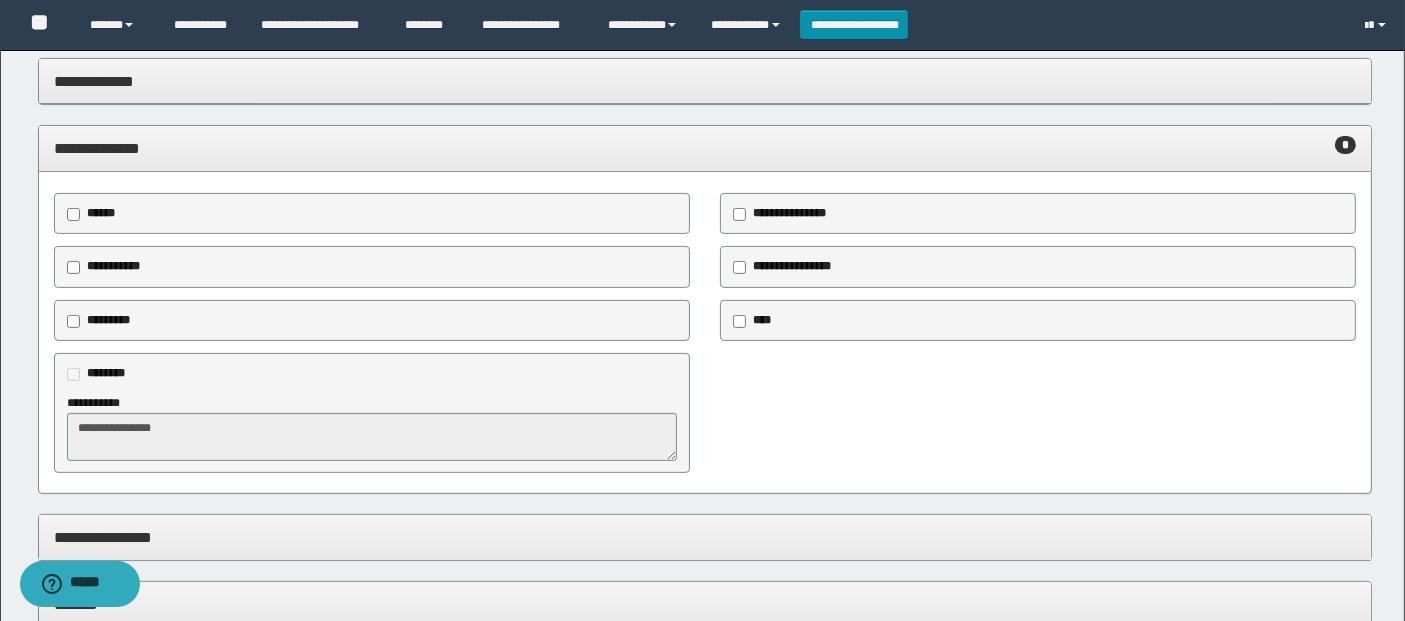 click on "**********" at bounding box center [372, 437] 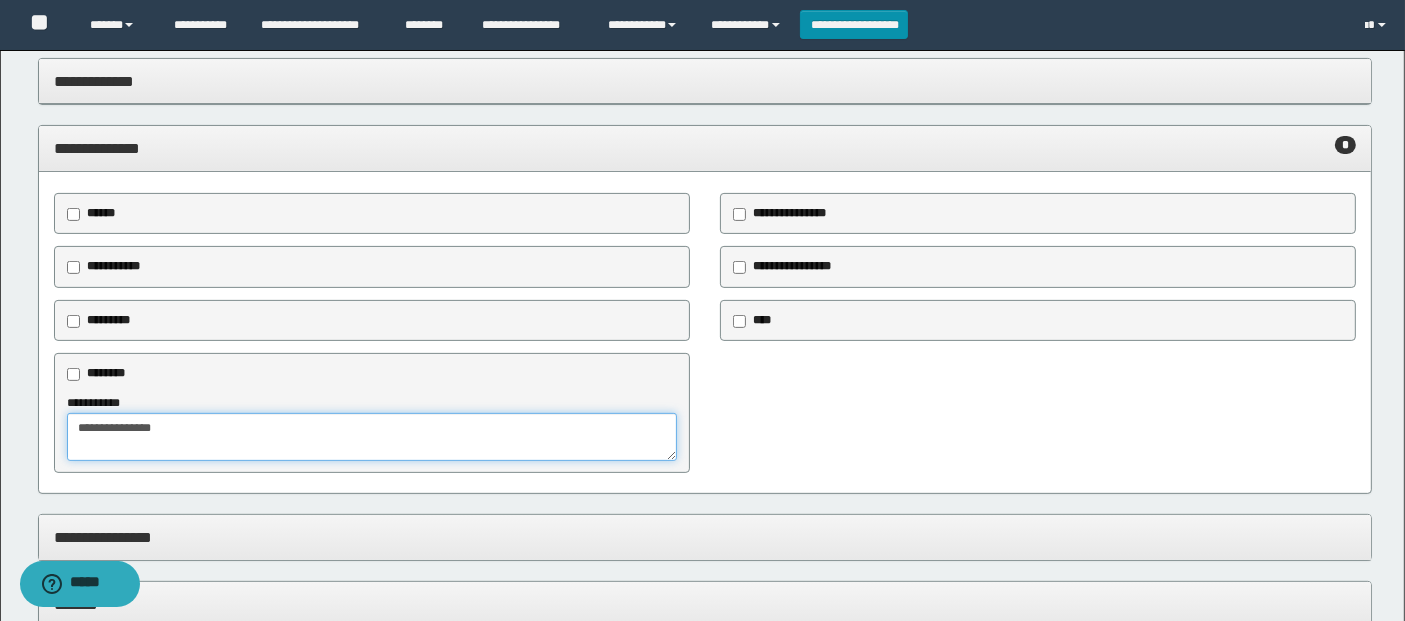 click on "**********" at bounding box center (372, 437) 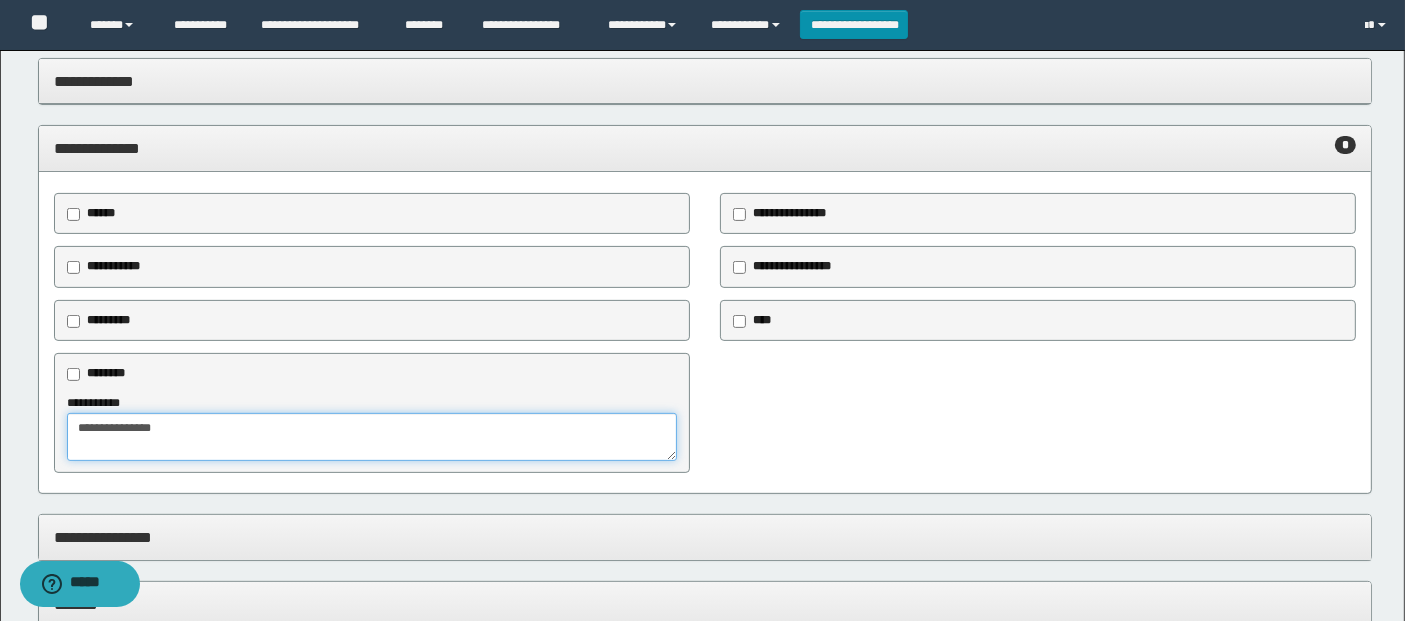 type on "**********" 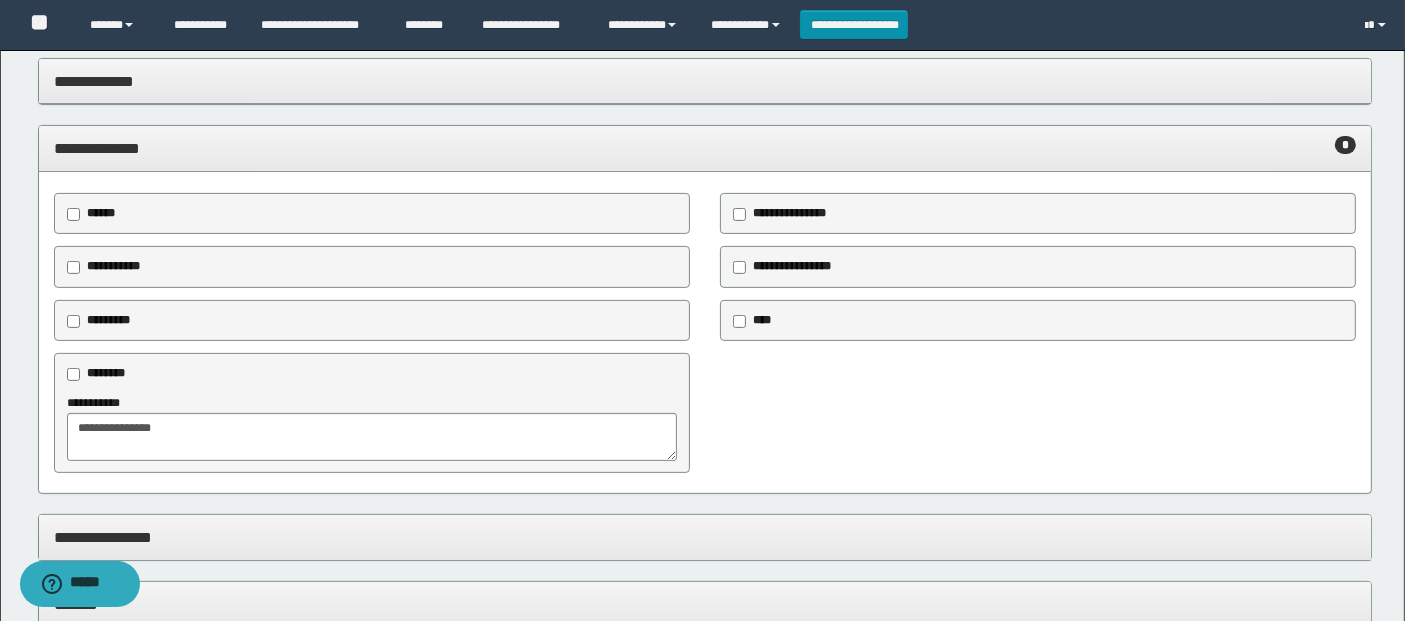 click on "**********" at bounding box center (113, 266) 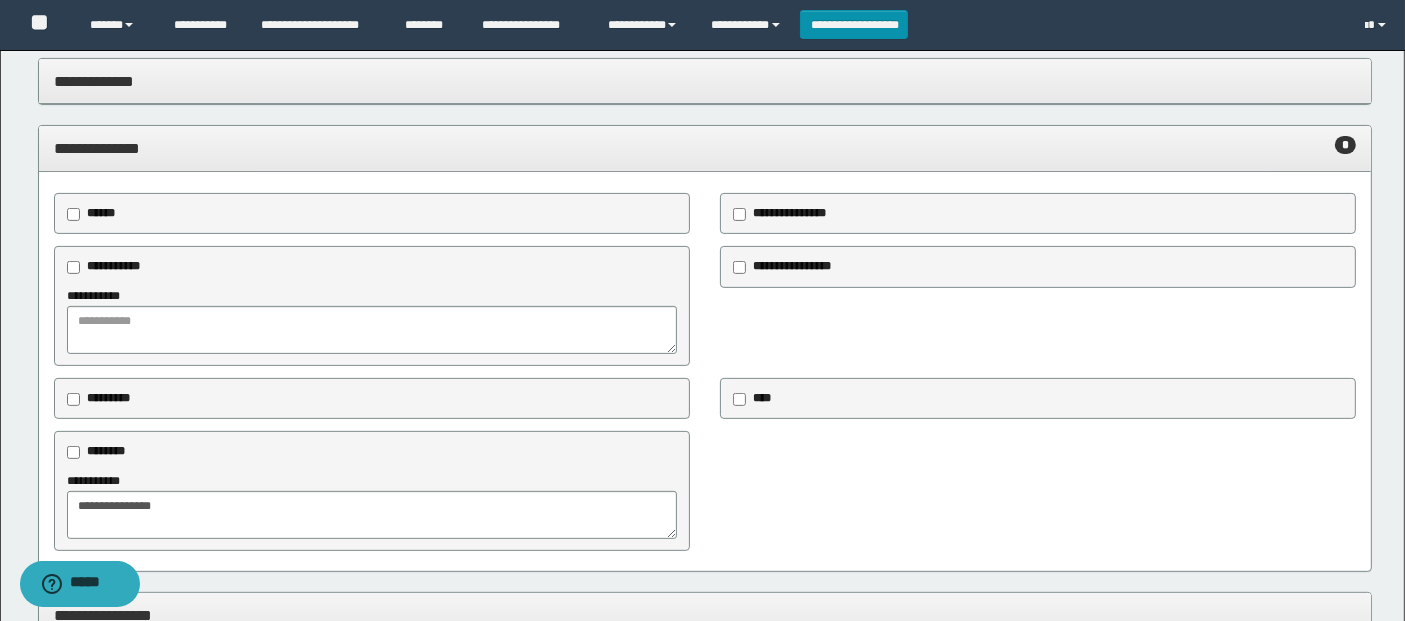 click on "******" at bounding box center [101, 213] 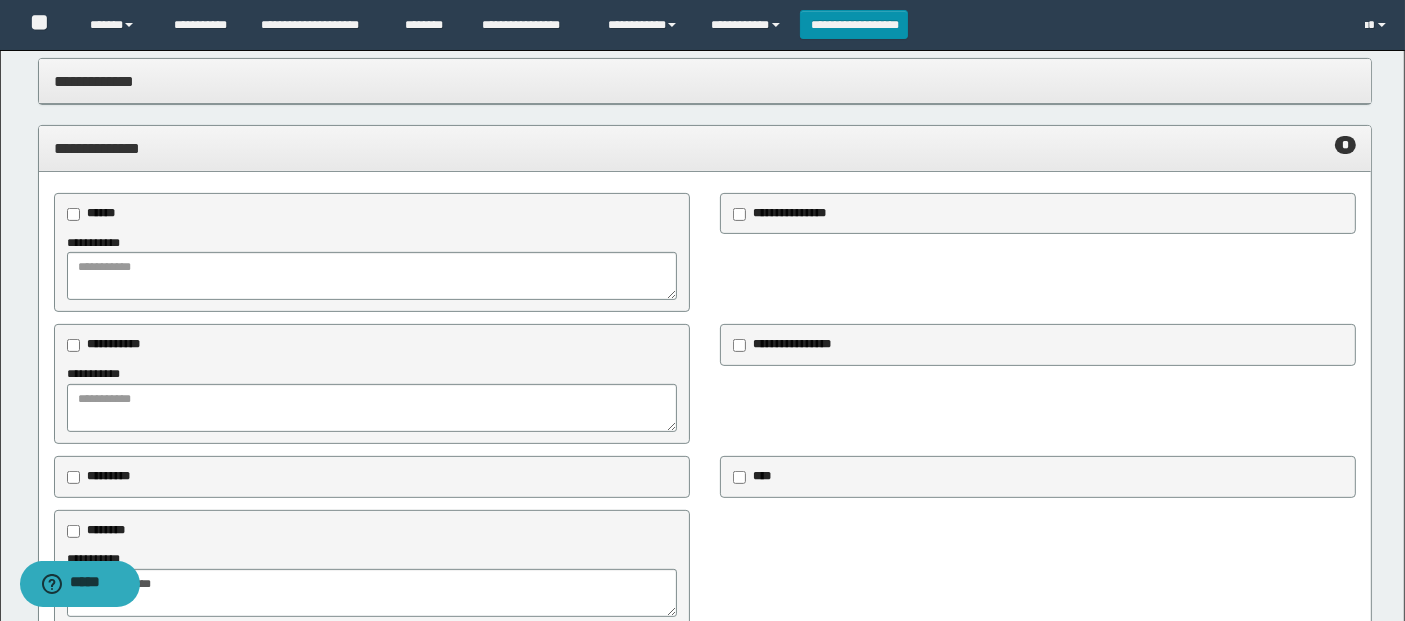 click on "**********" at bounding box center [98, 243] 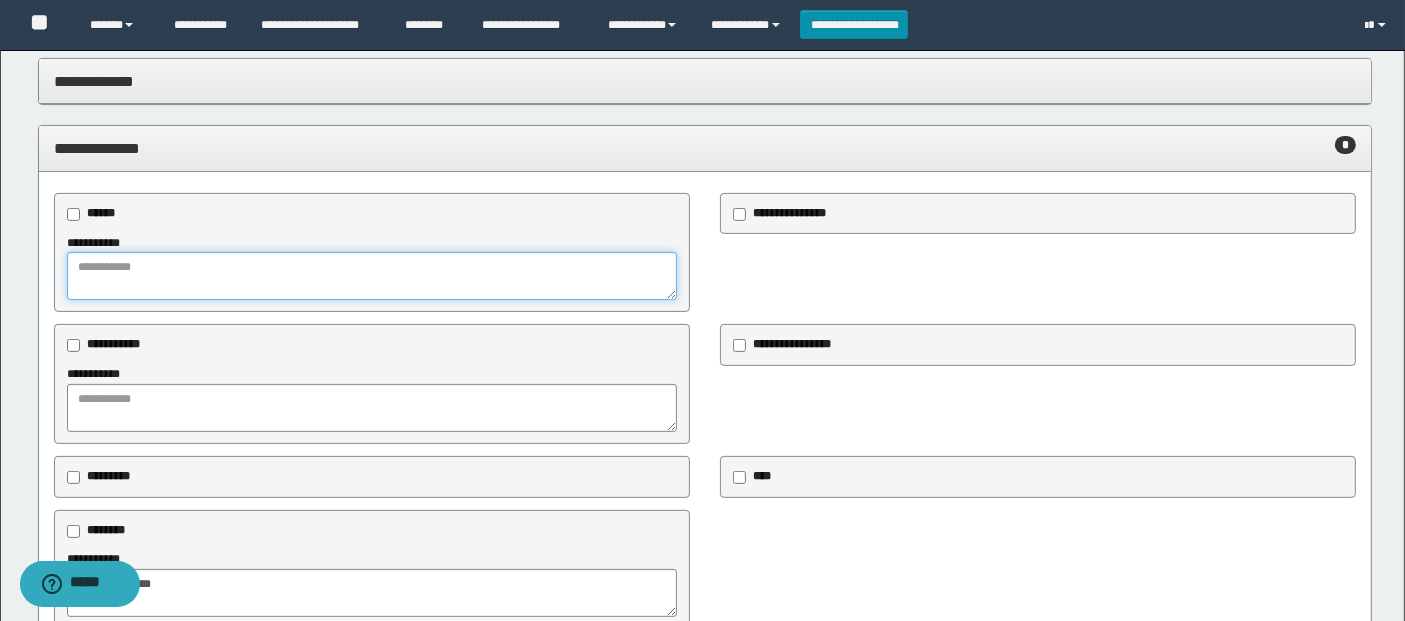 click at bounding box center (372, 276) 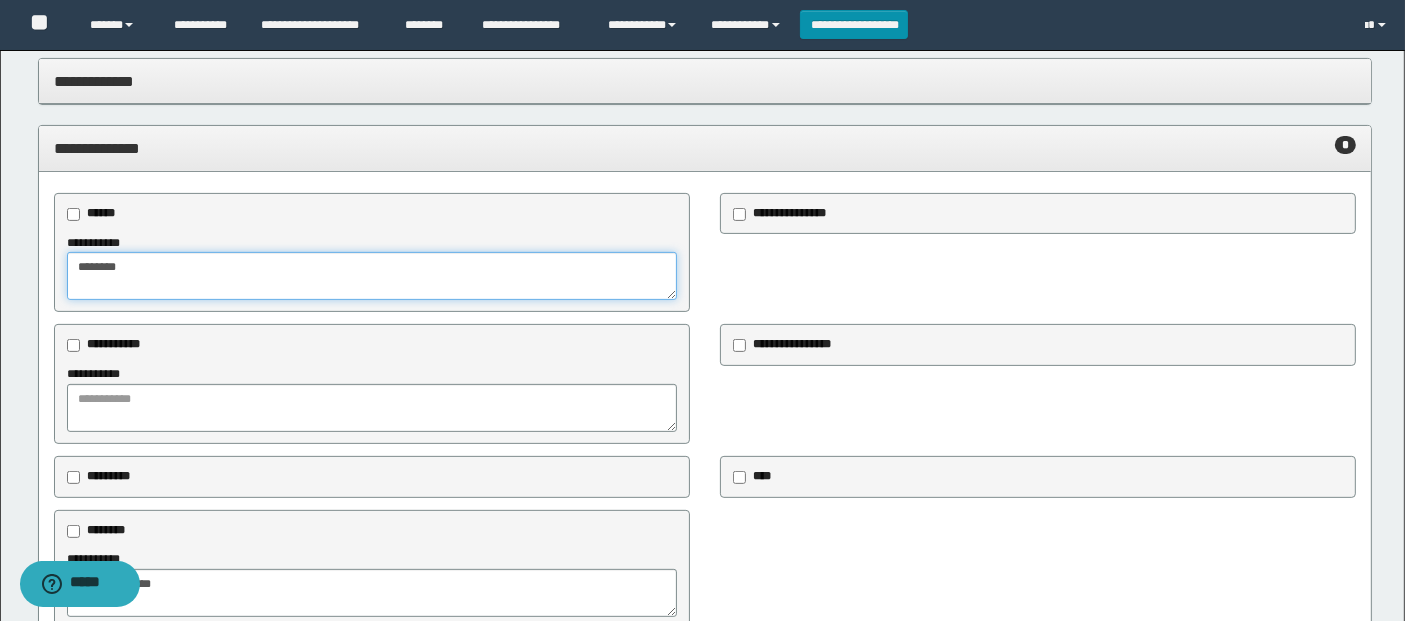 type on "*******" 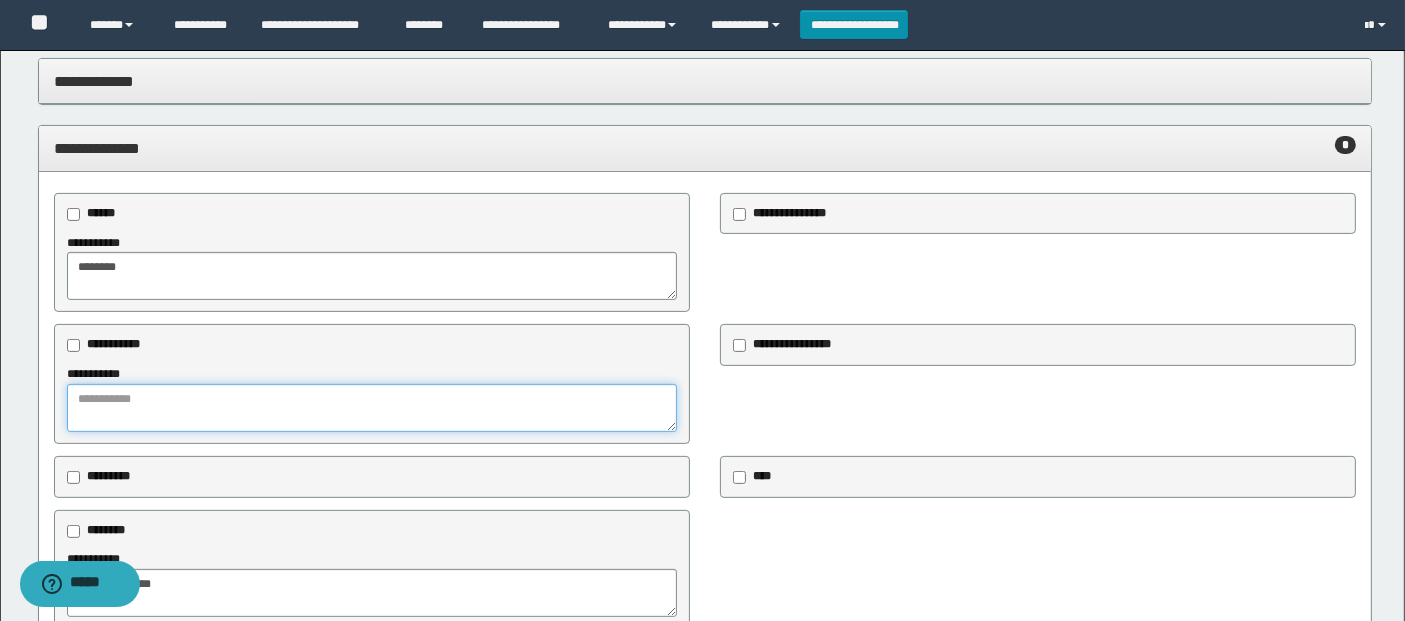 click at bounding box center [372, 408] 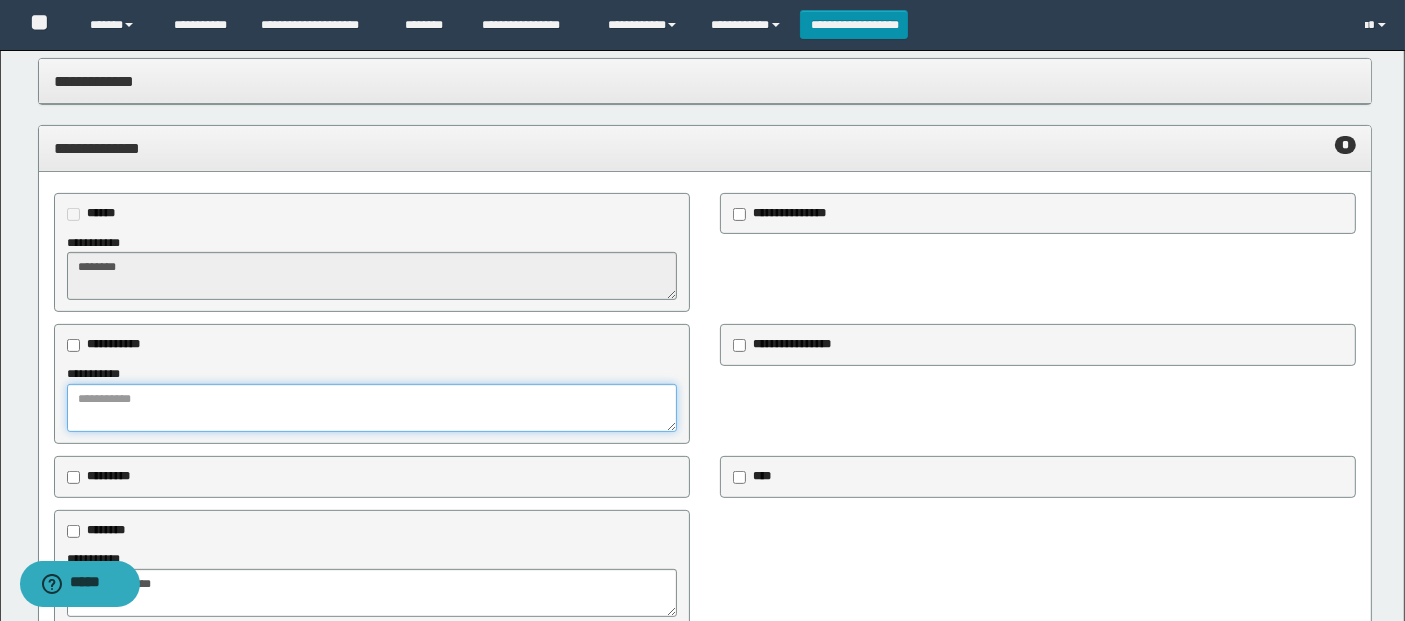 paste on "*******" 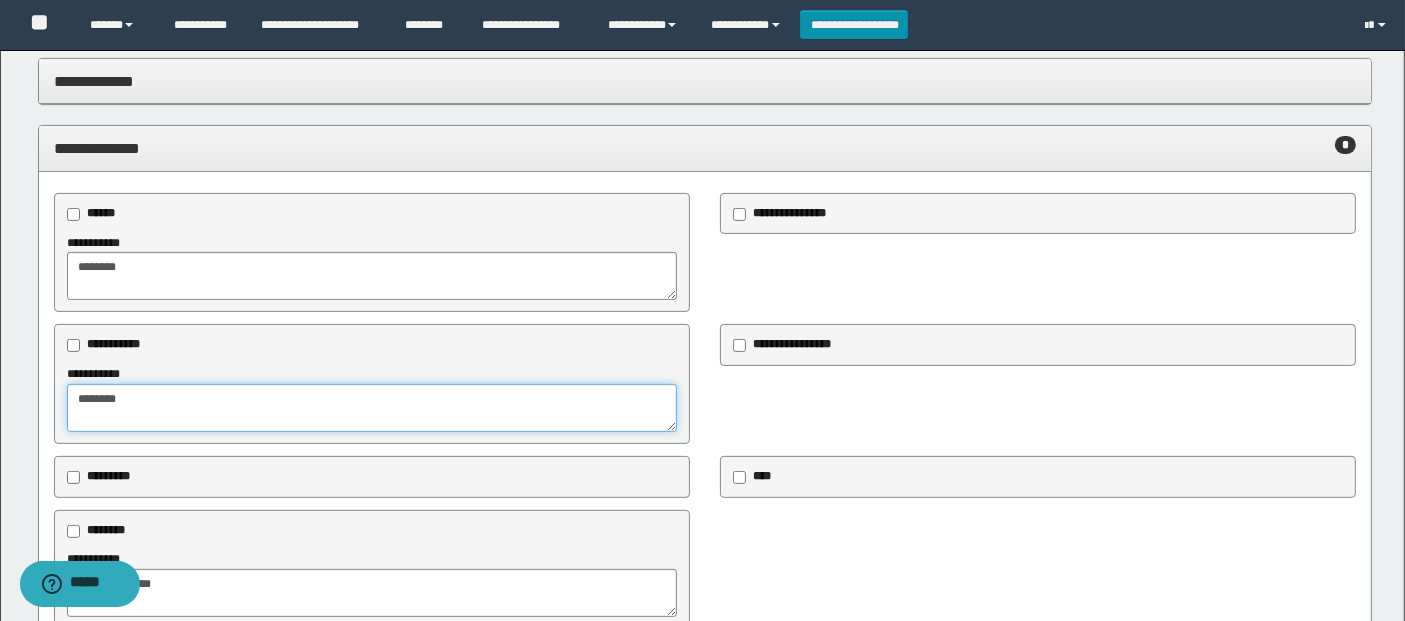 type on "*******" 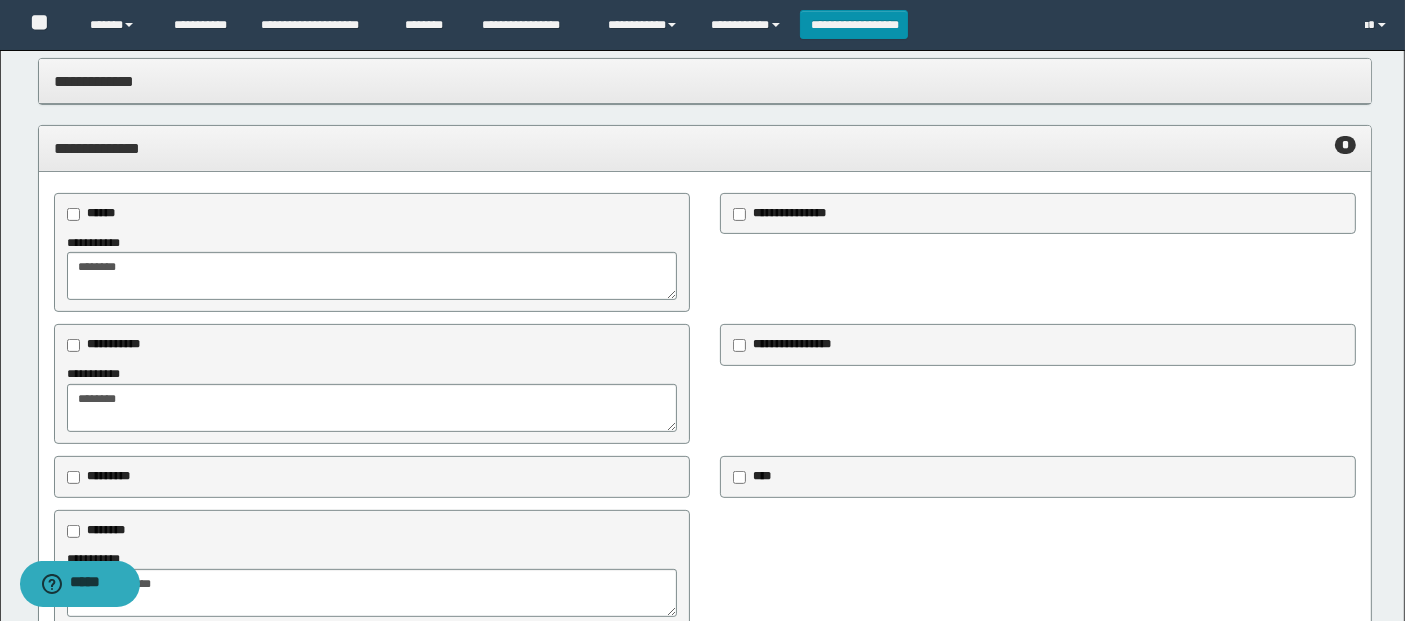 click on "**********" at bounding box center [705, 148] 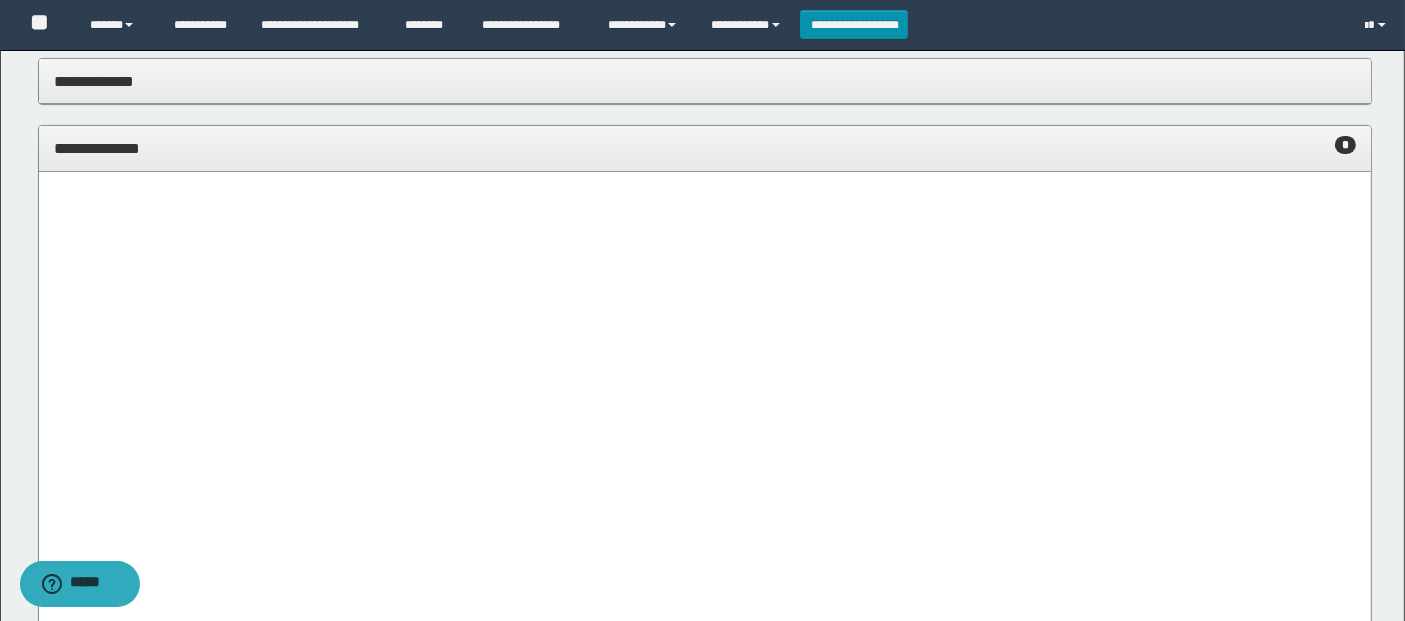 scroll, scrollTop: 438, scrollLeft: 0, axis: vertical 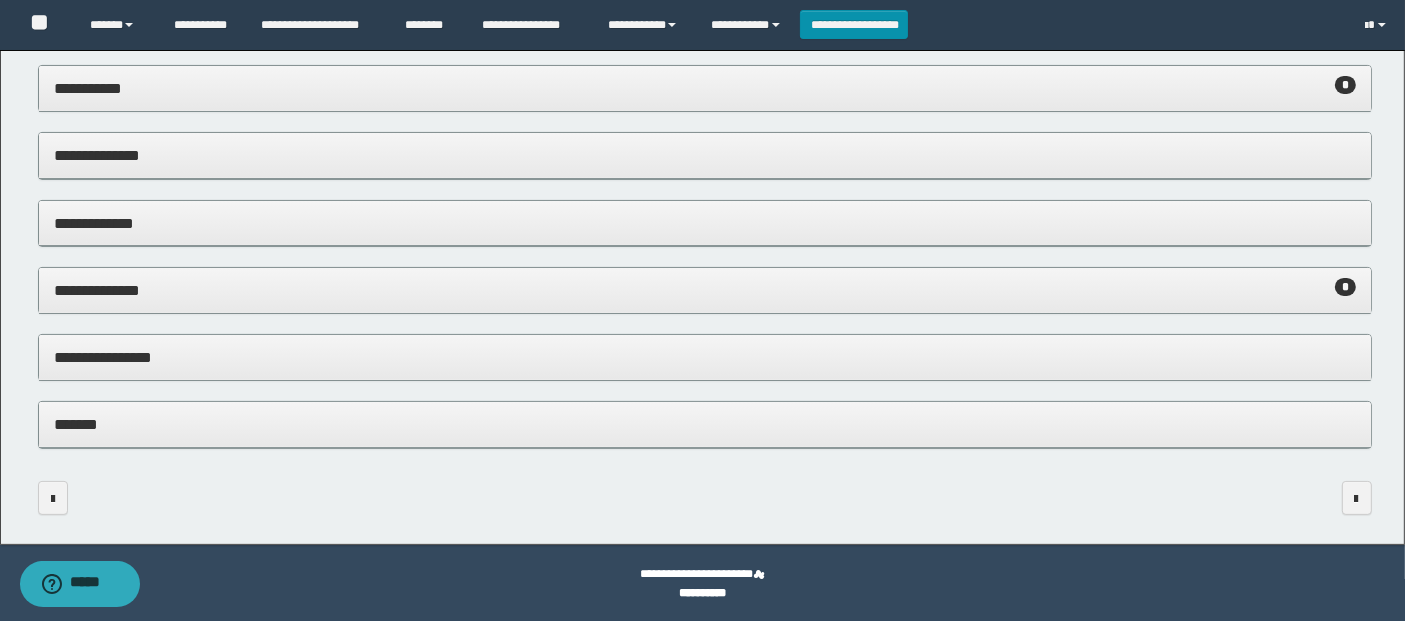 click on "**********" at bounding box center (705, 290) 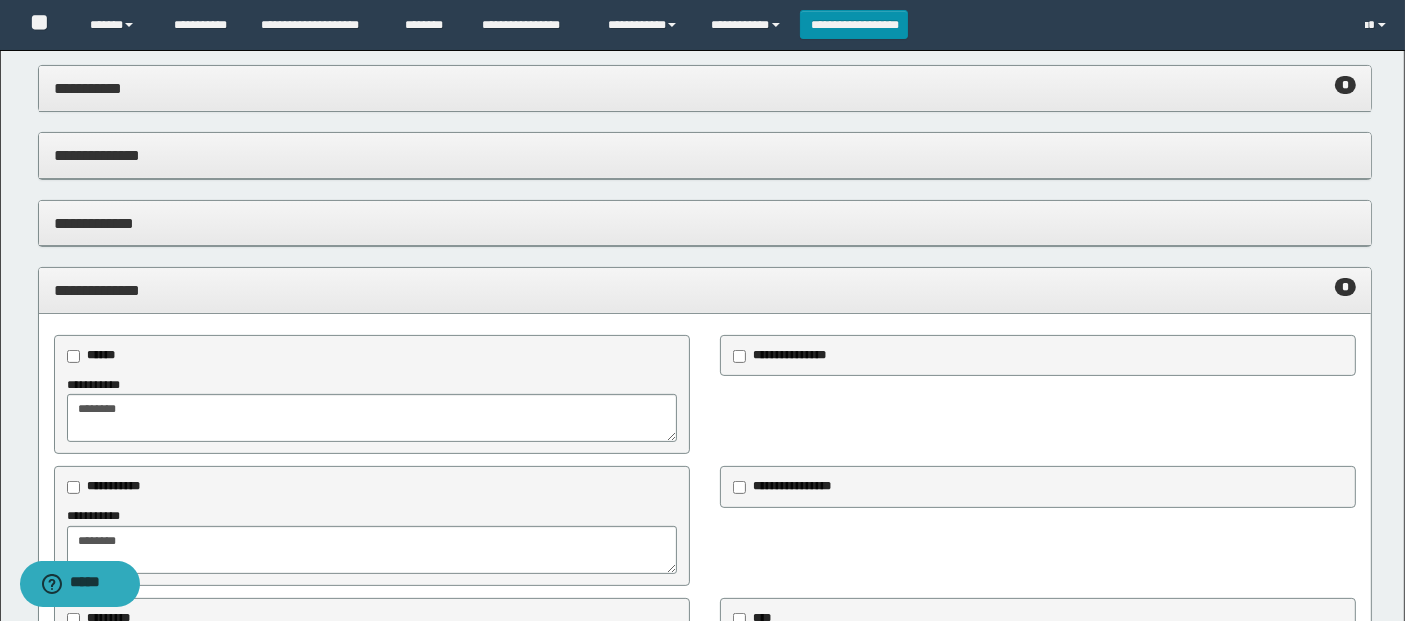 scroll, scrollTop: 580, scrollLeft: 0, axis: vertical 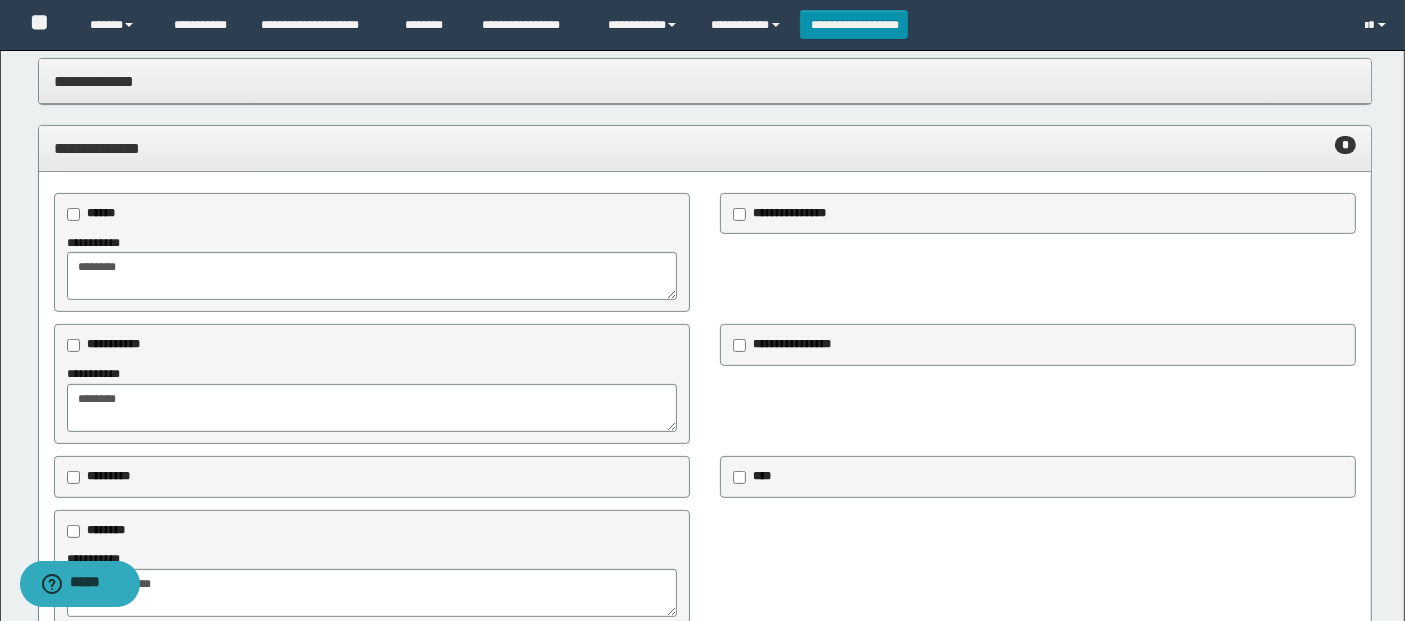 click on "****" at bounding box center [755, 477] 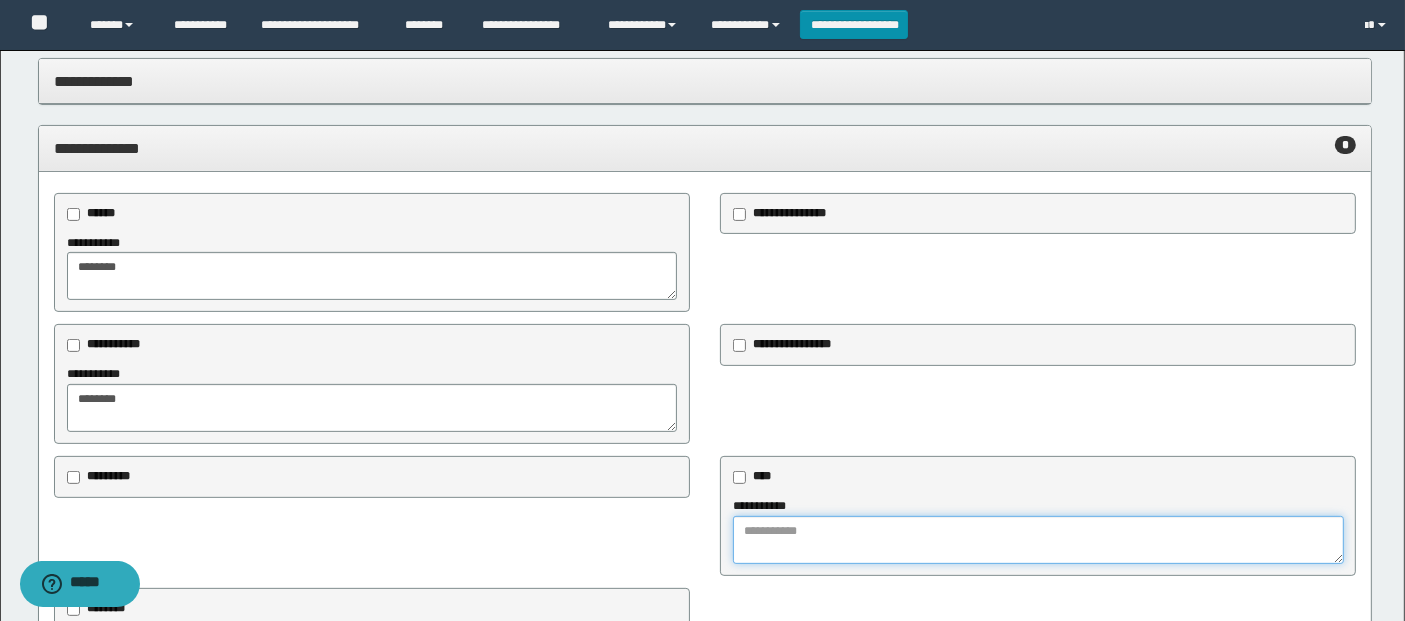 click at bounding box center [1038, 540] 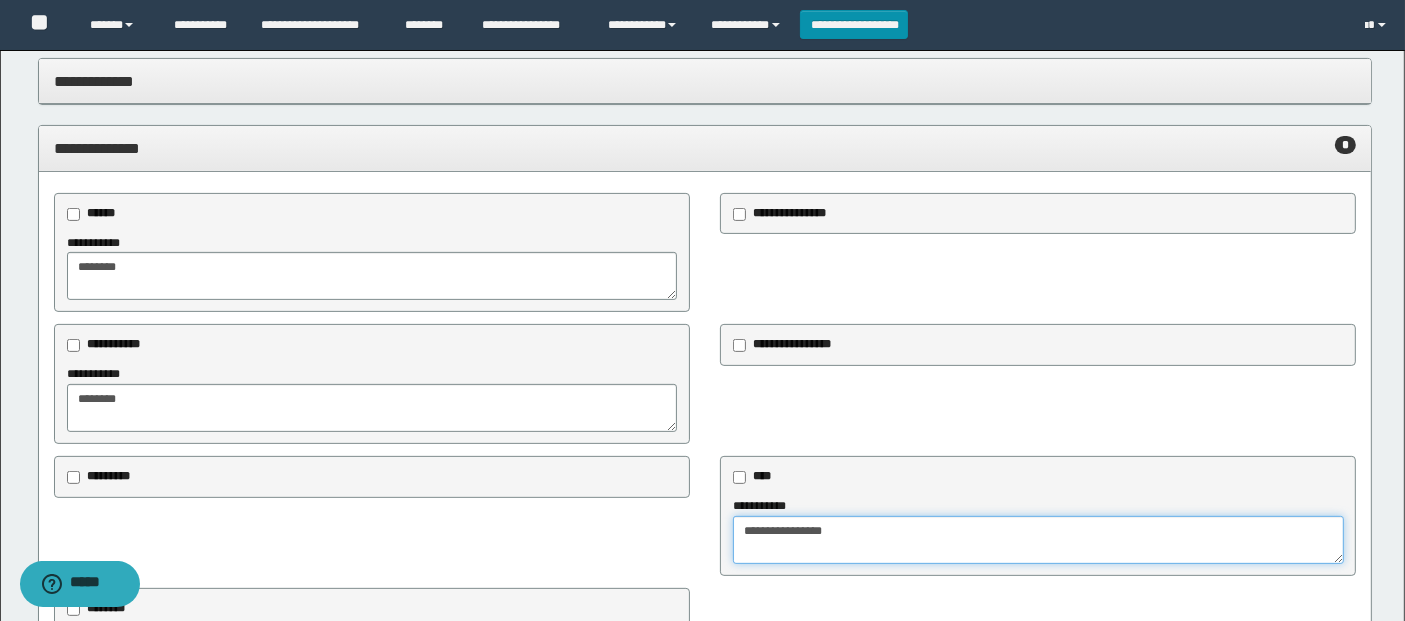 type on "**********" 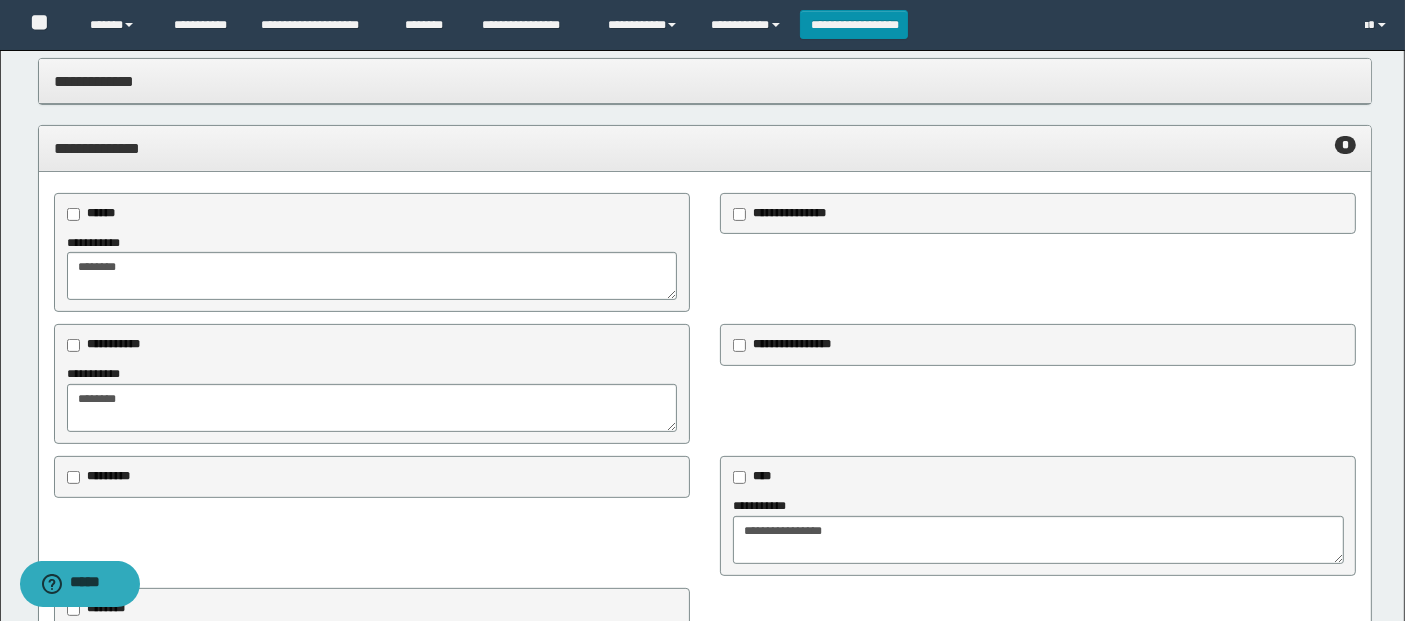click on "**********" at bounding box center [705, 148] 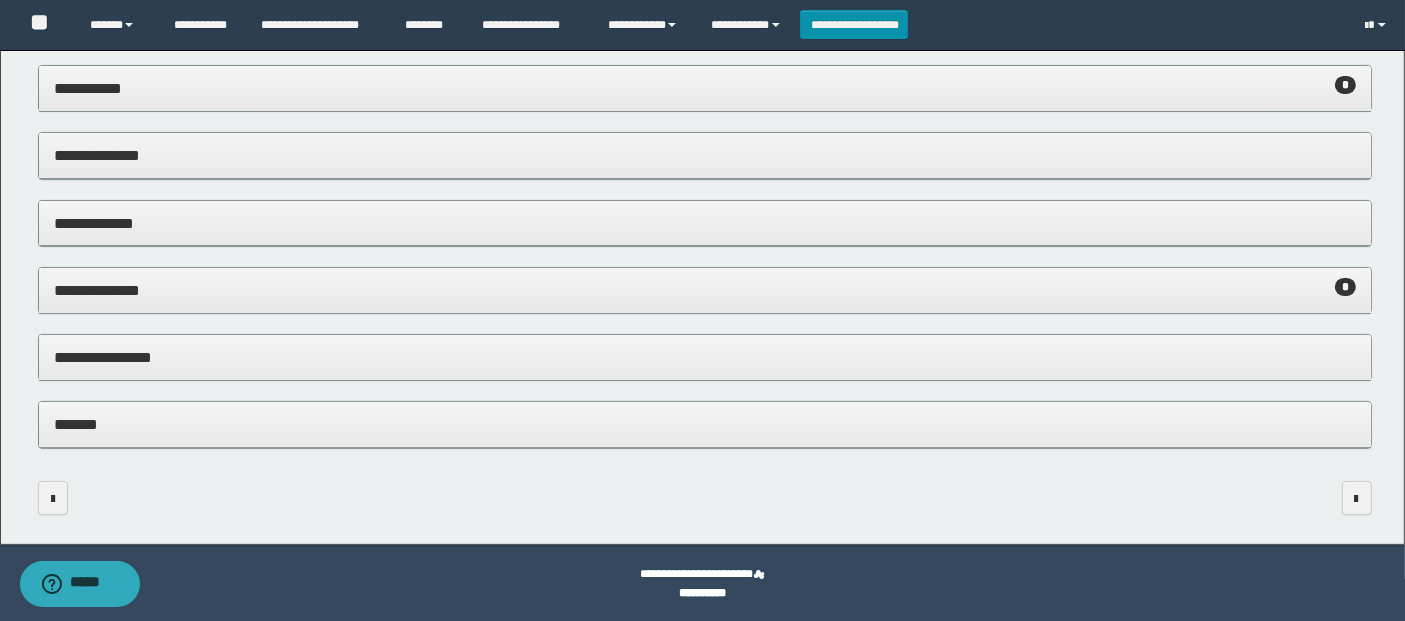 click on "**********" at bounding box center (705, 358) 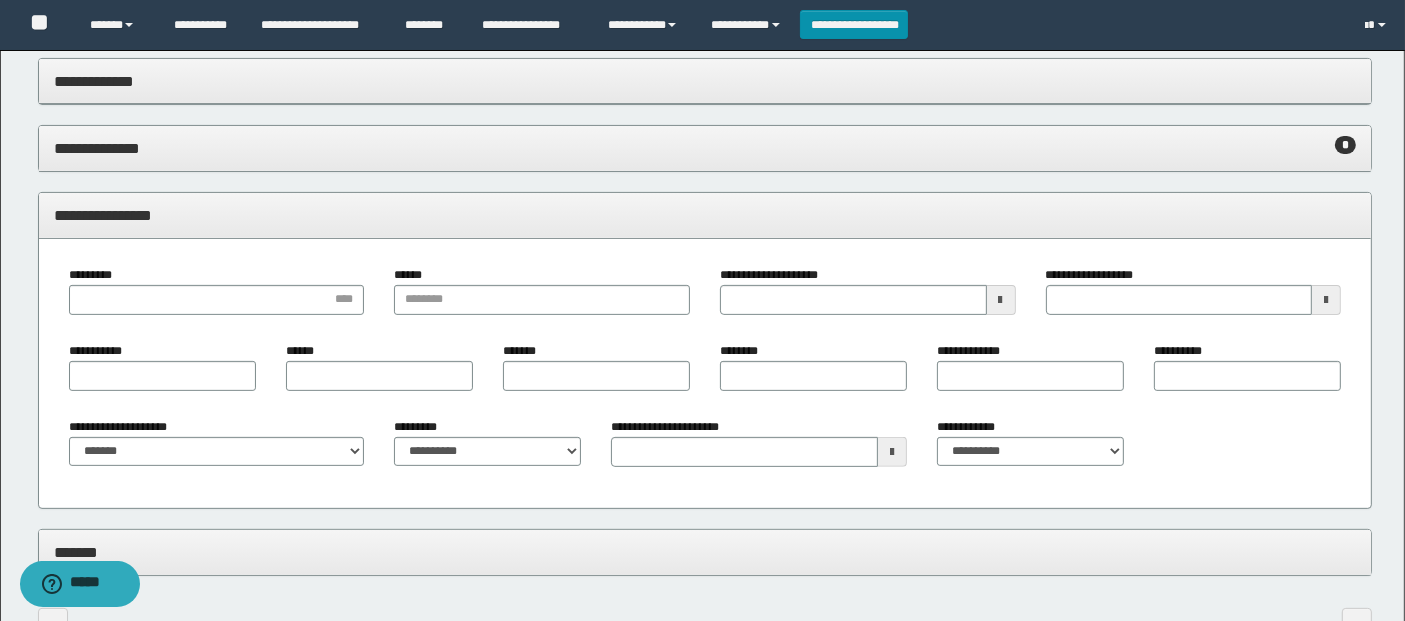 click on "**********" at bounding box center (162, 374) 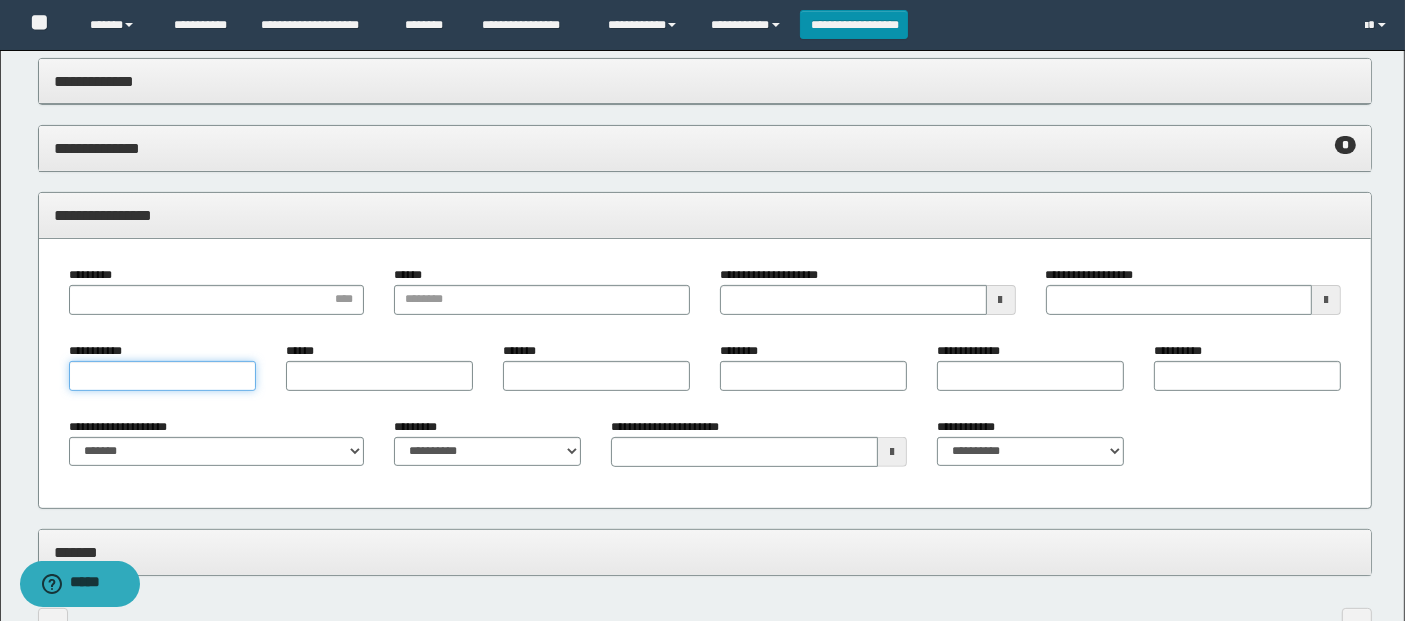 click on "**********" at bounding box center (162, 376) 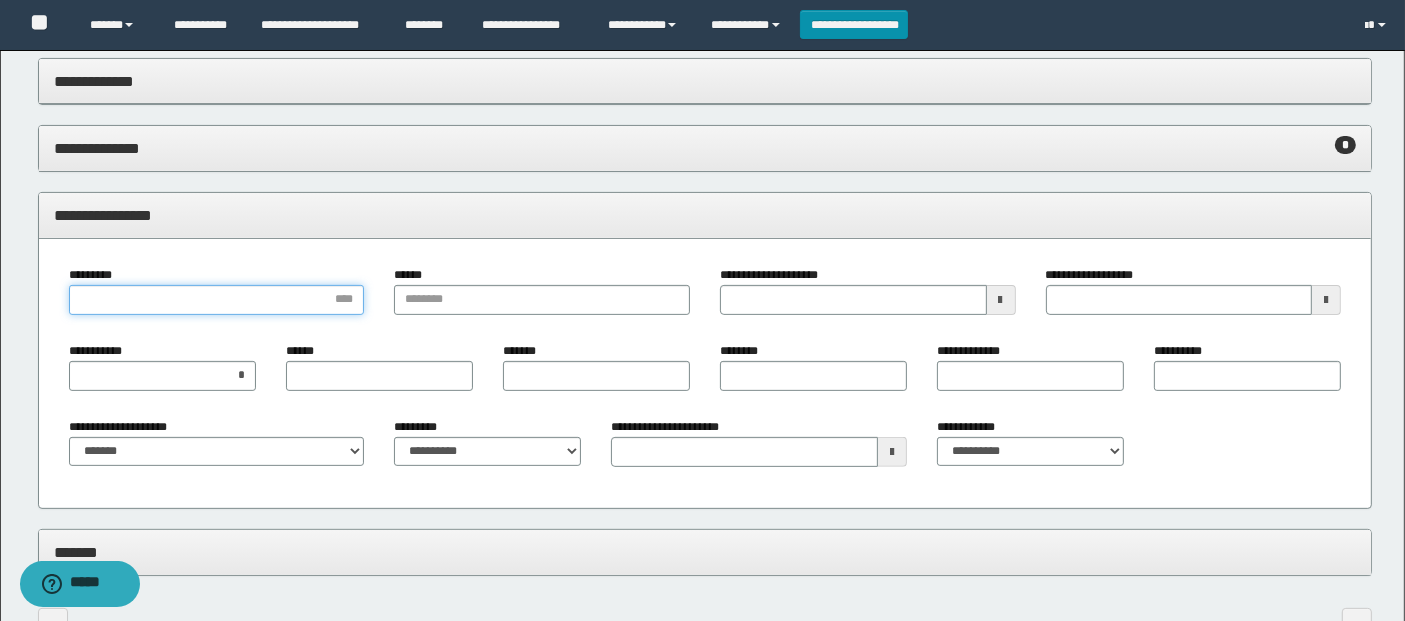 click on "*********" at bounding box center (217, 300) 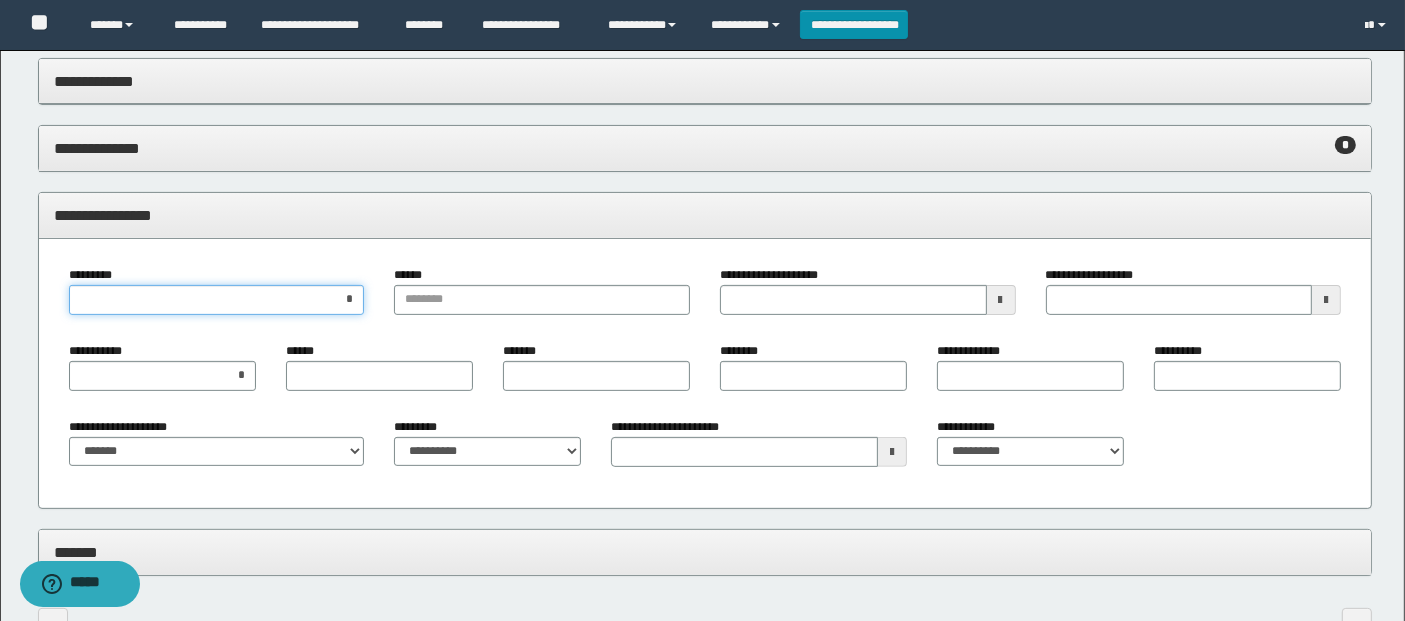 type on "**" 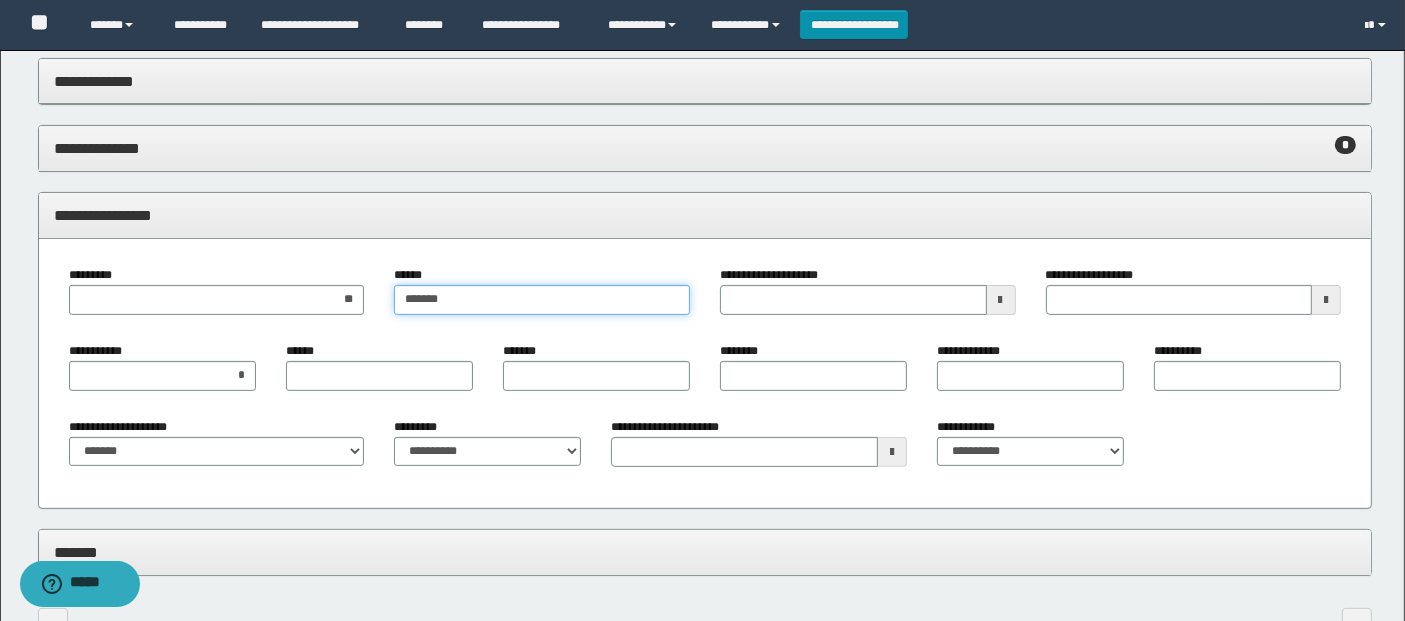 type on "*******" 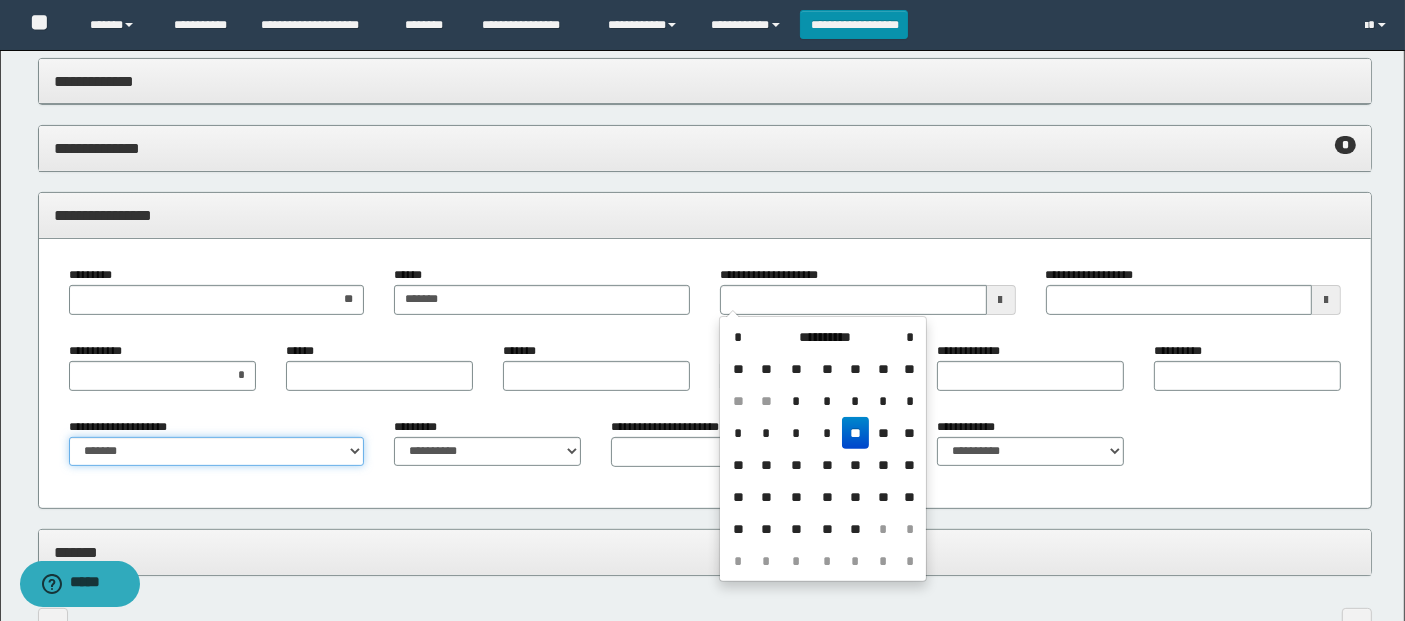 type 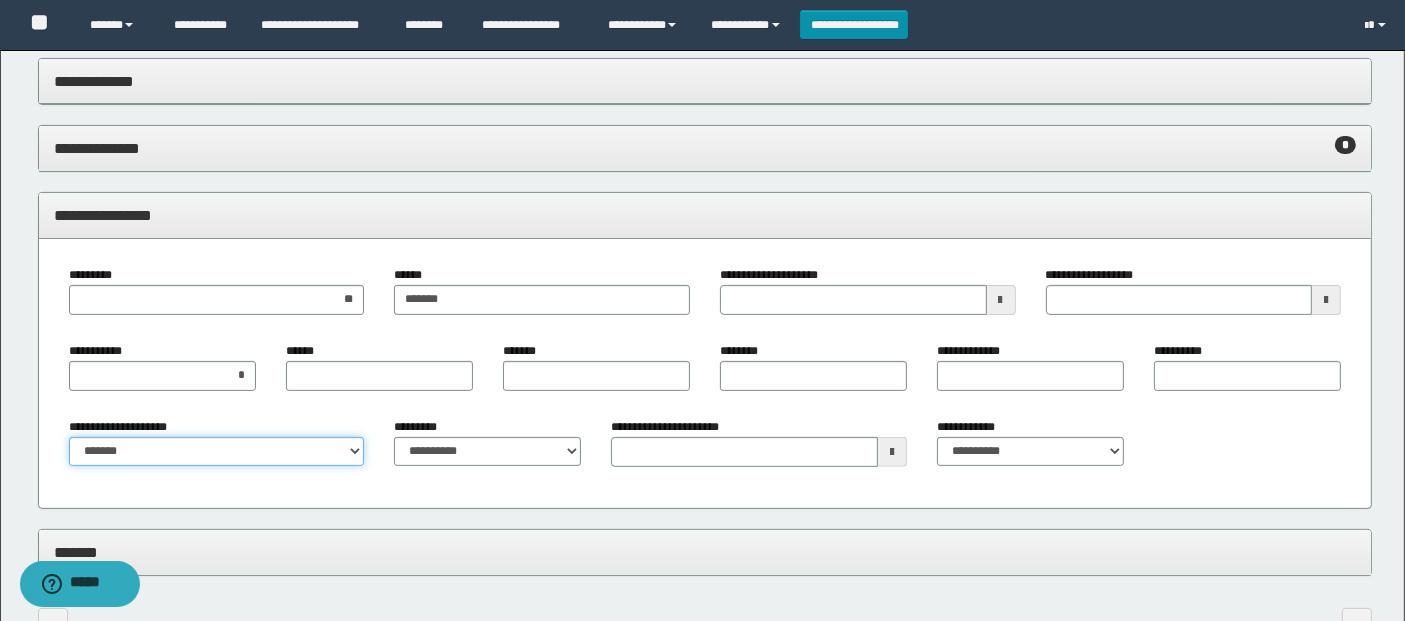 select on "*" 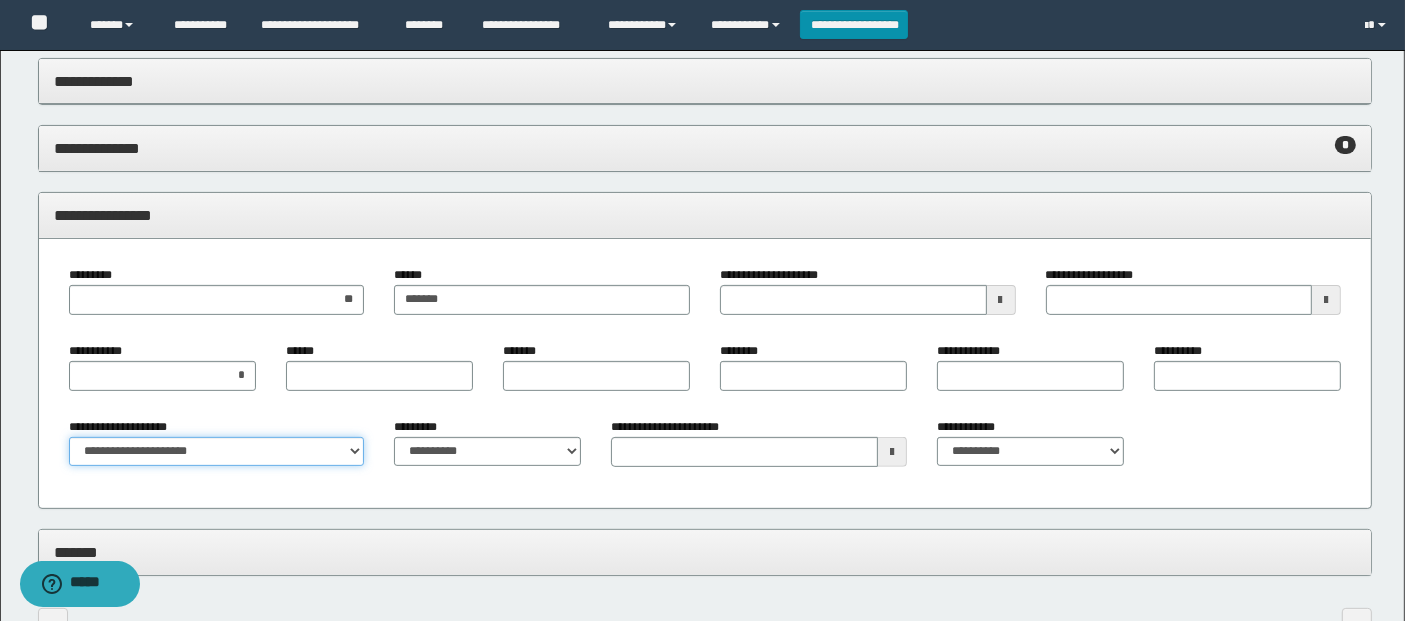 click on "**********" at bounding box center [217, 452] 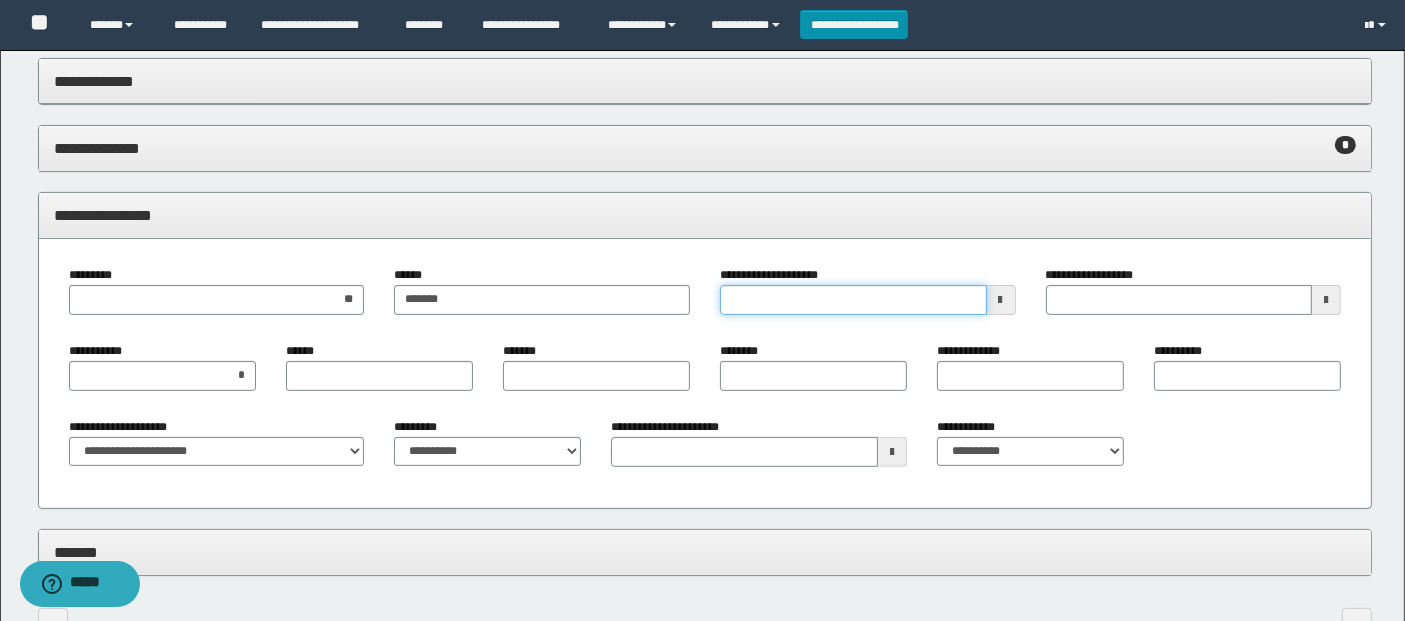 click on "**********" at bounding box center (853, 300) 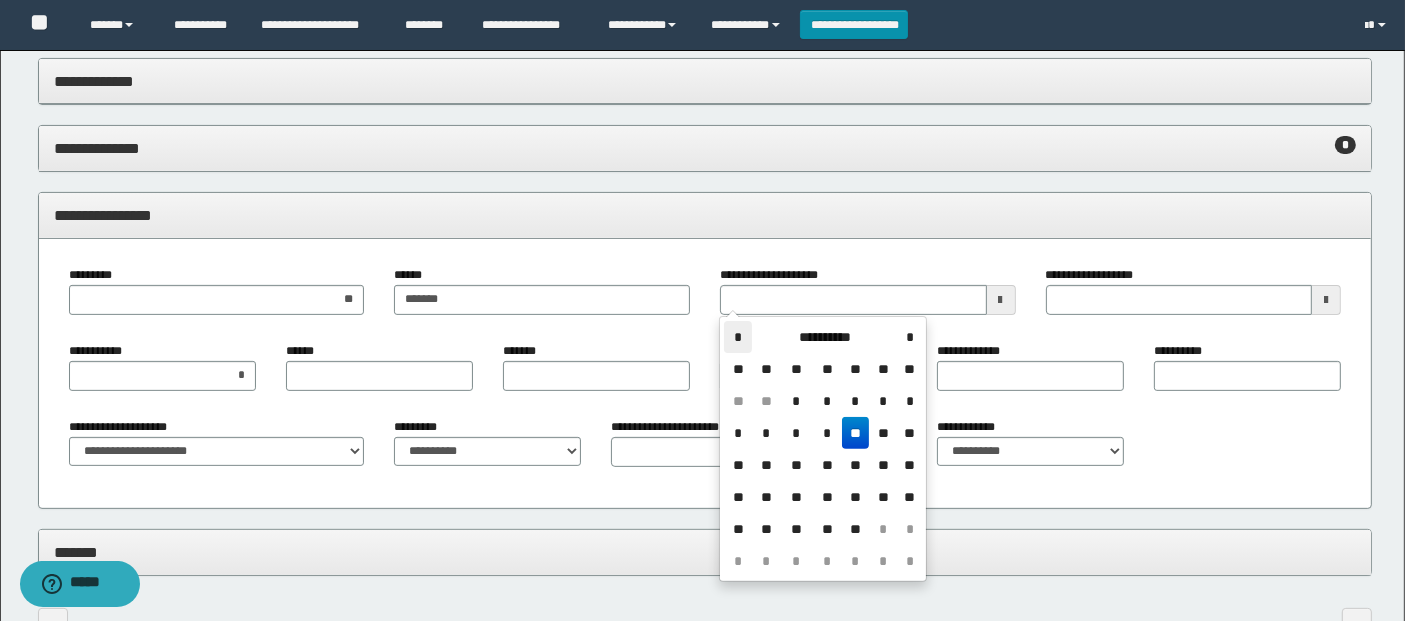 click on "*" at bounding box center [738, 337] 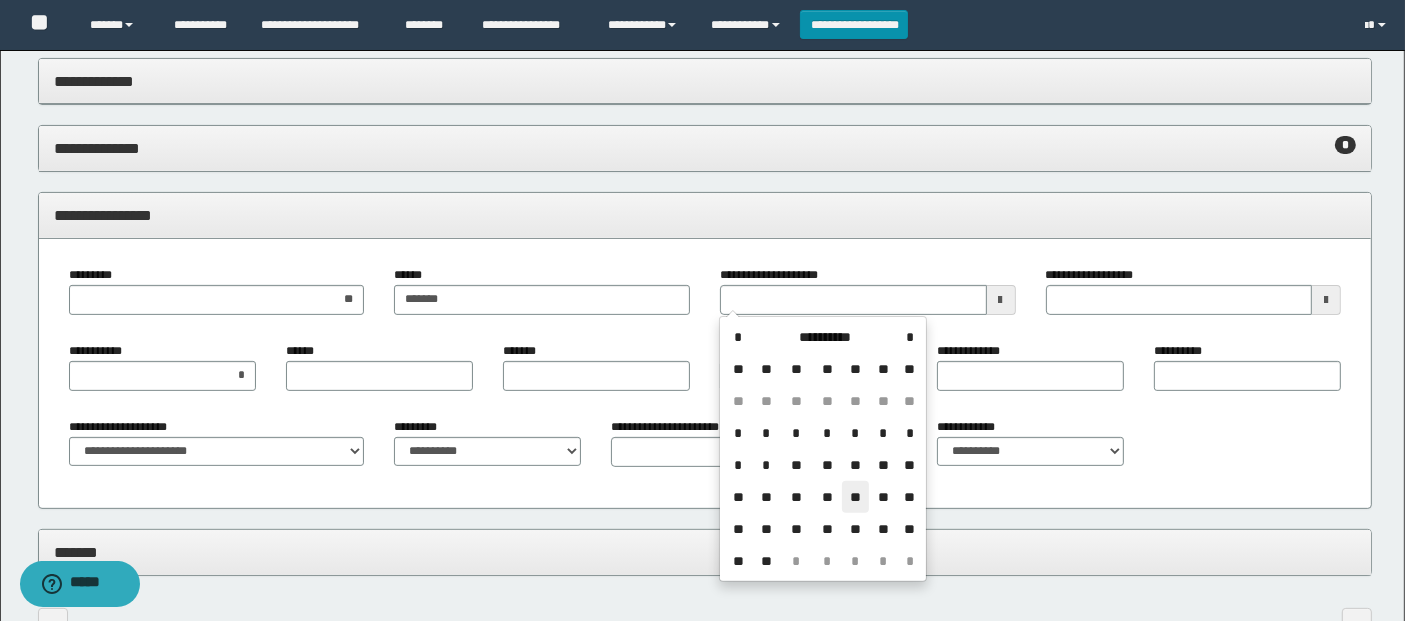 click on "**" at bounding box center [856, 497] 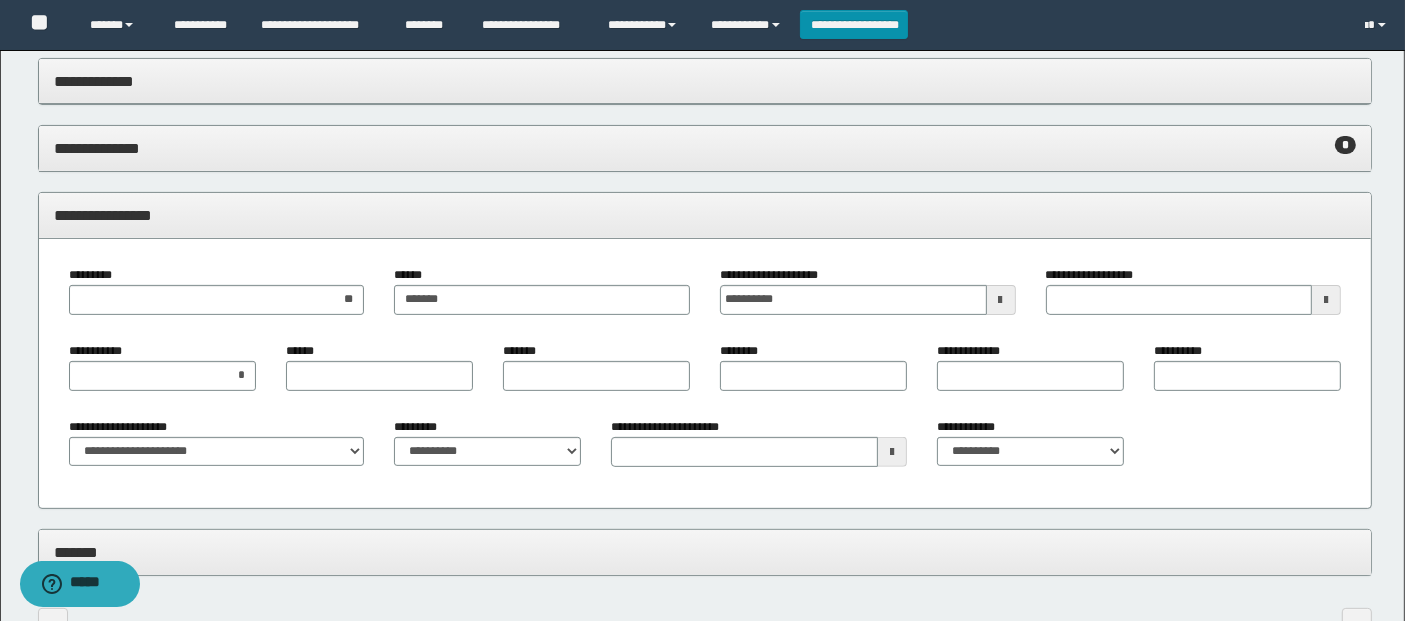 type 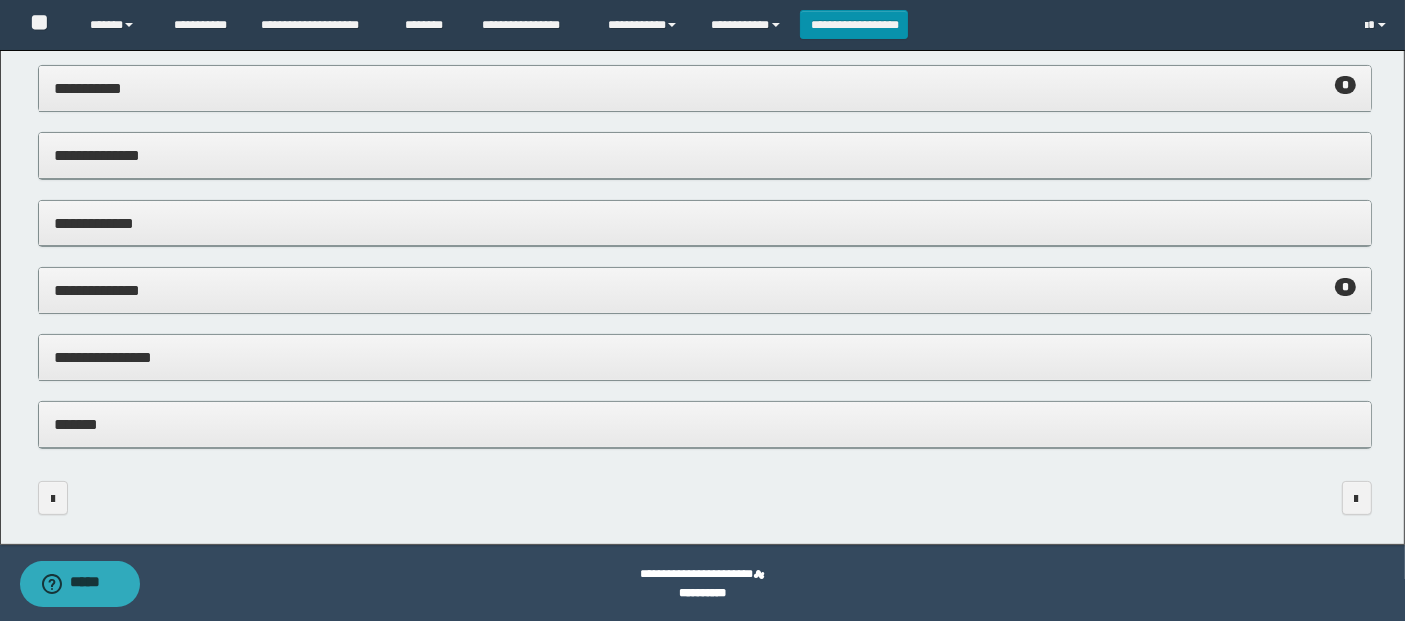 click on "*******" at bounding box center (705, 425) 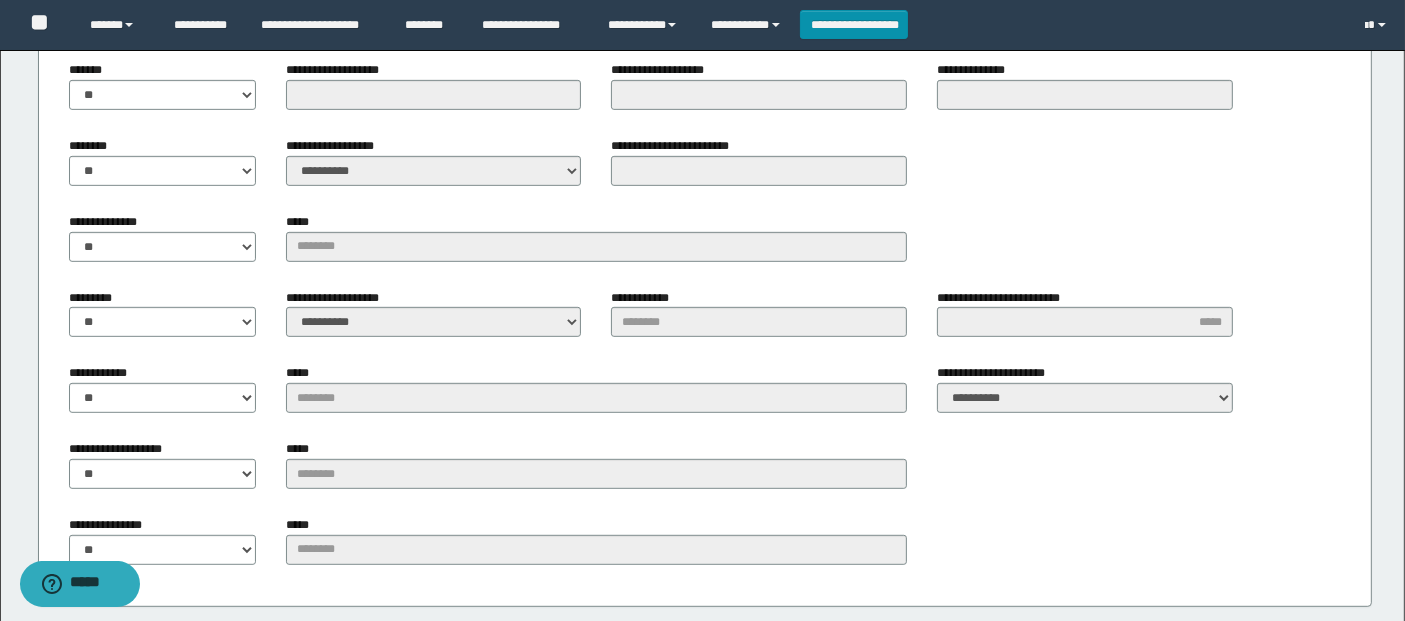 scroll, scrollTop: 957, scrollLeft: 0, axis: vertical 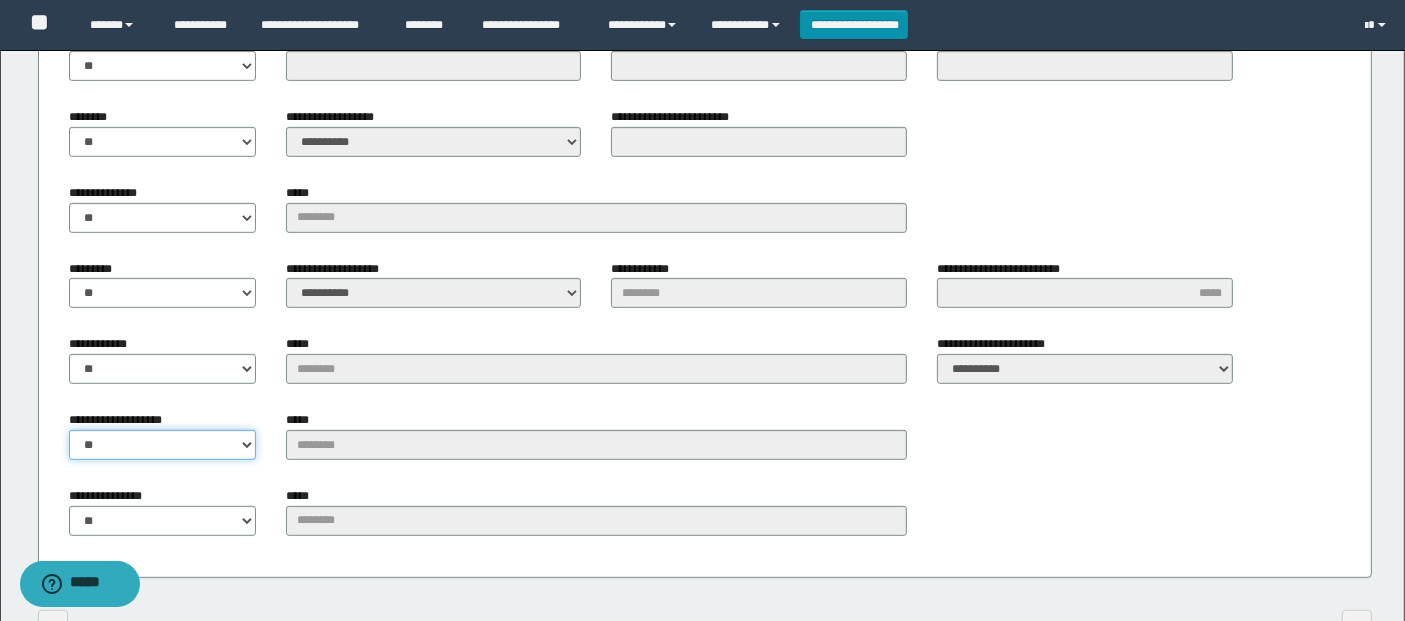 click on "**
**" at bounding box center (162, 445) 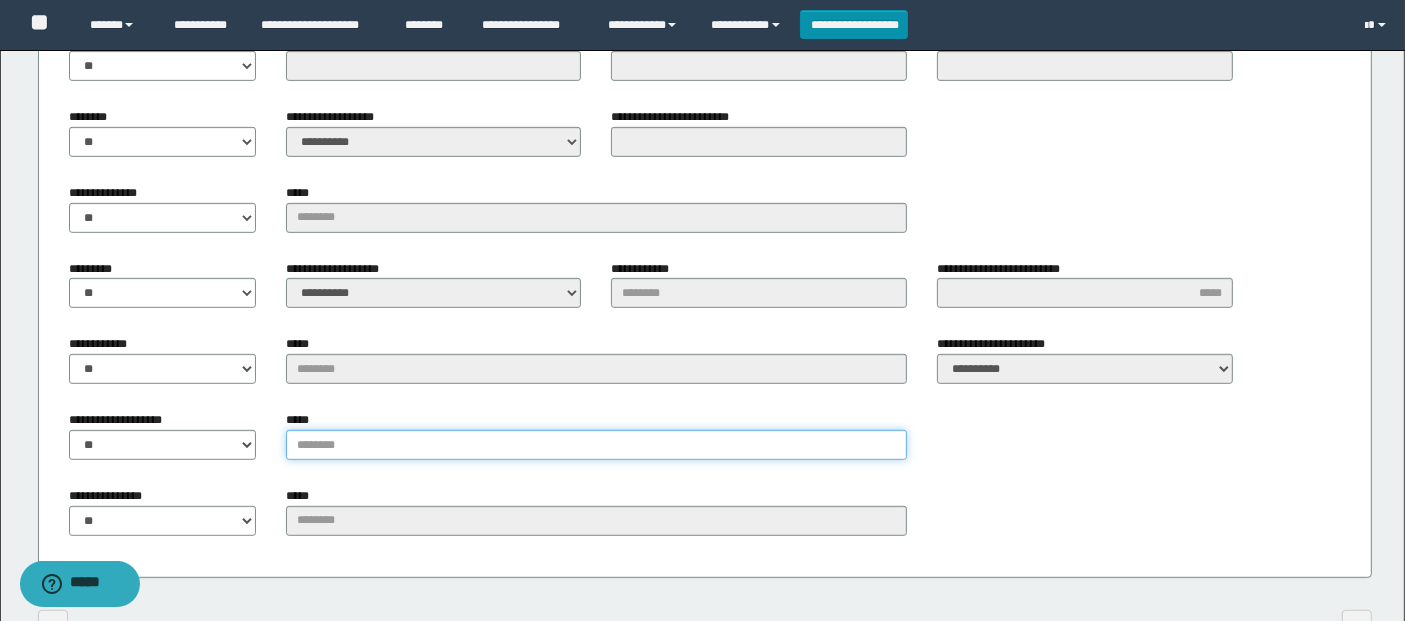 click on "*****" at bounding box center [596, 445] 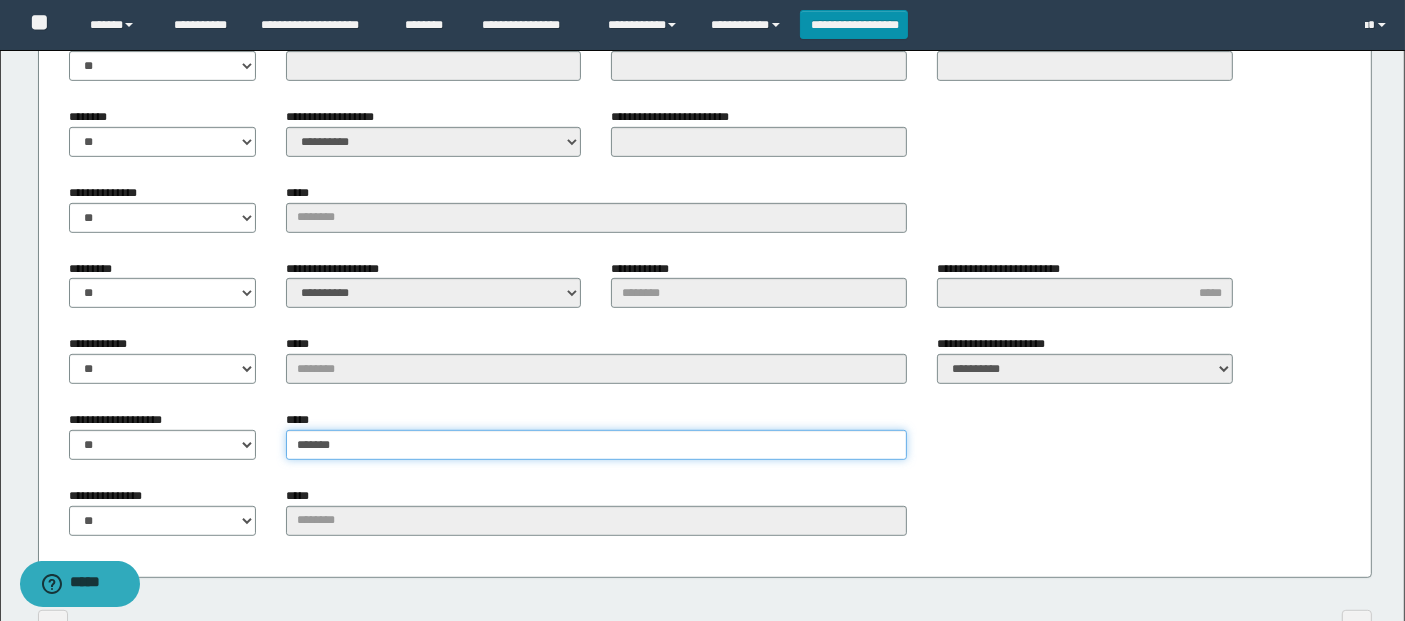 scroll, scrollTop: 413, scrollLeft: 0, axis: vertical 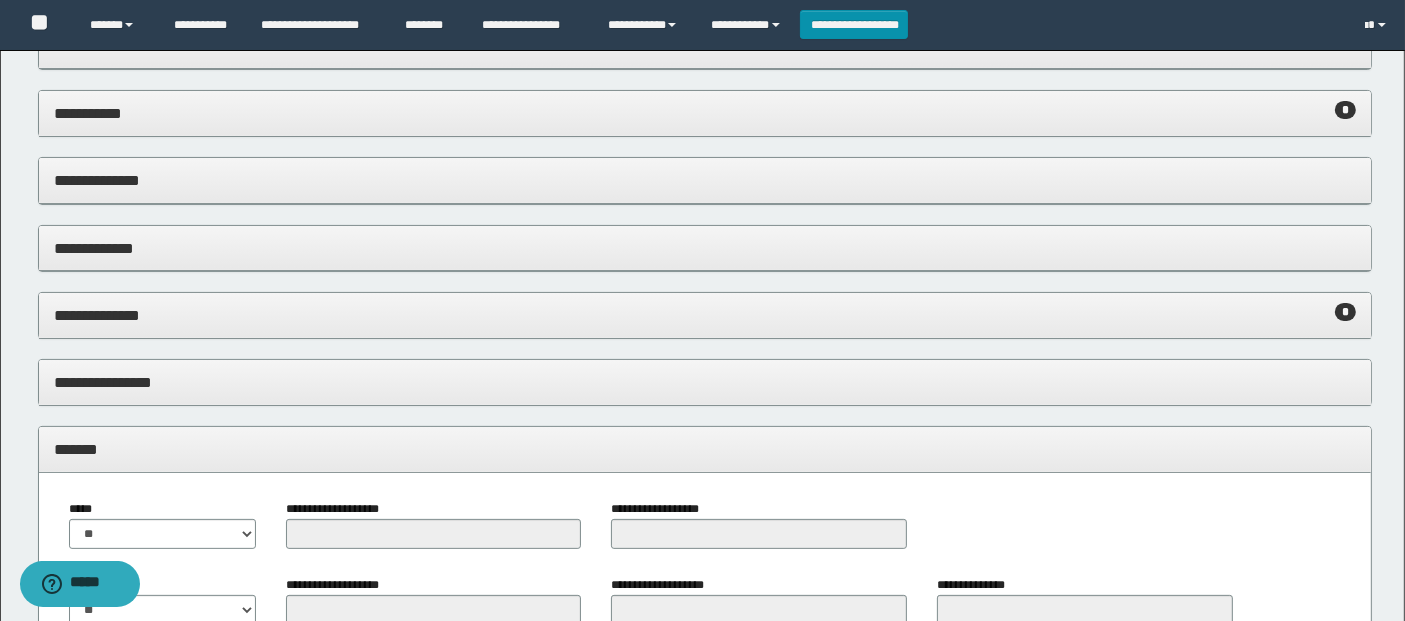 type on "*******" 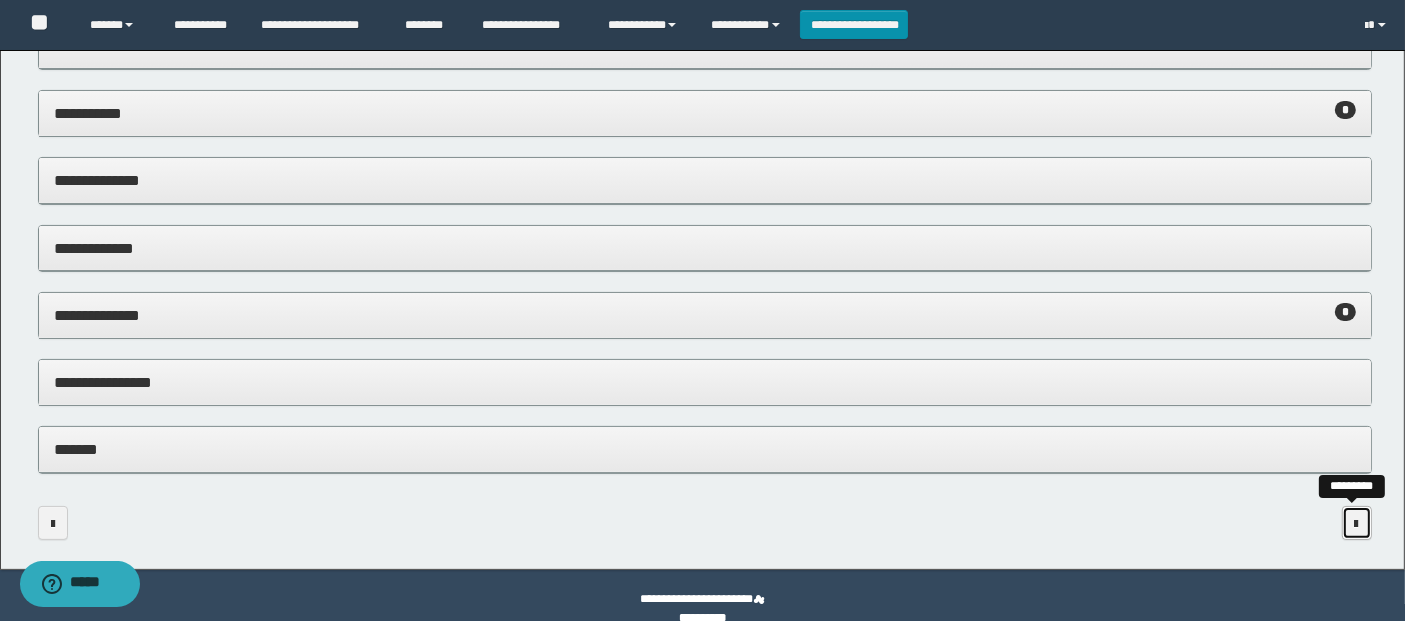 click at bounding box center (1357, 524) 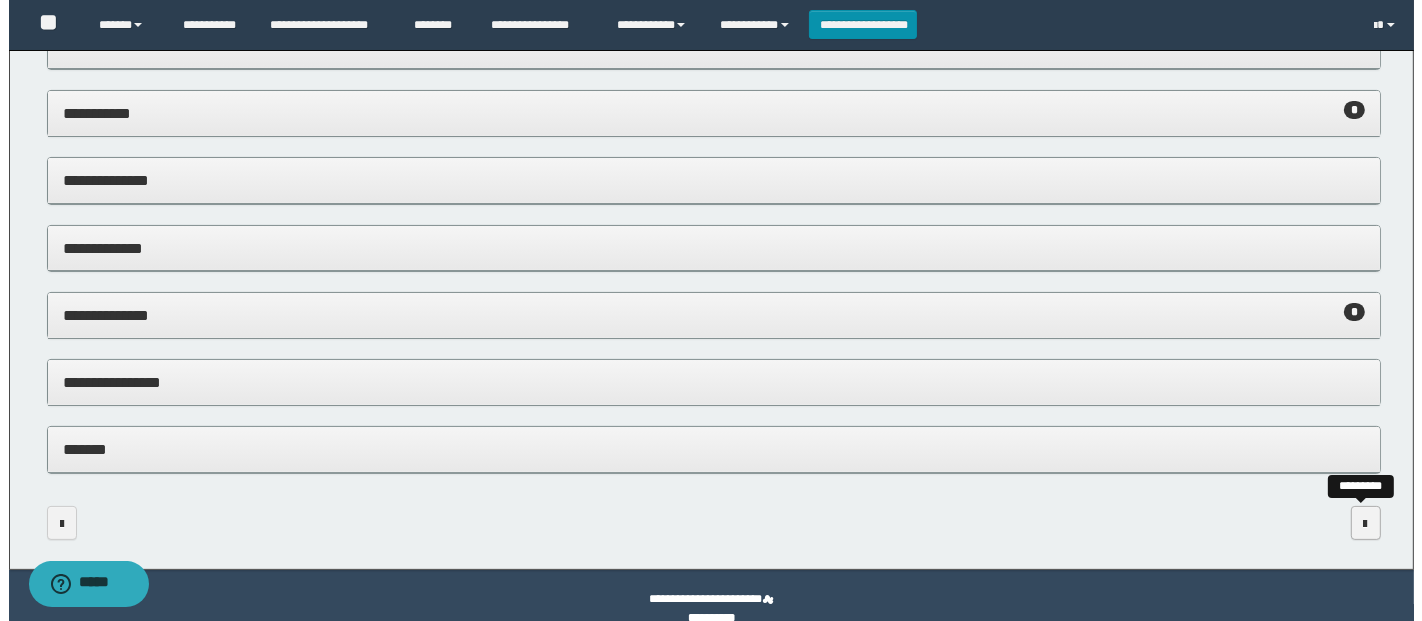 scroll, scrollTop: 0, scrollLeft: 0, axis: both 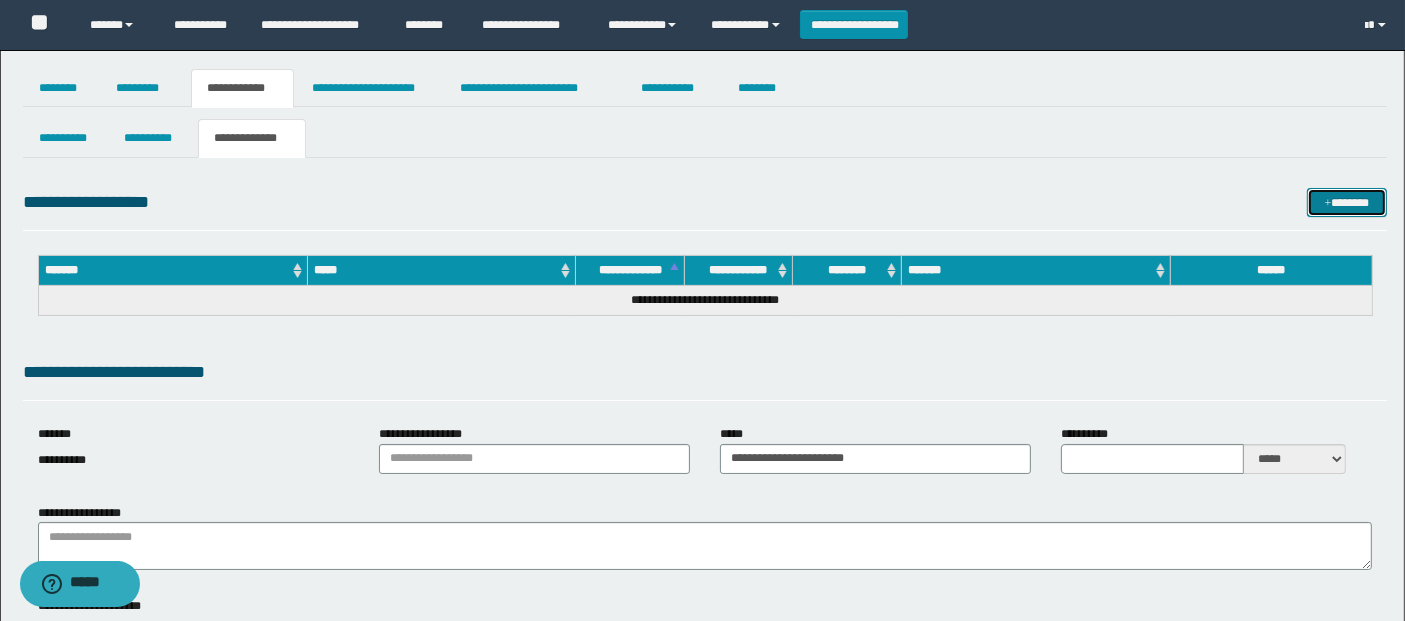 click at bounding box center (1328, 204) 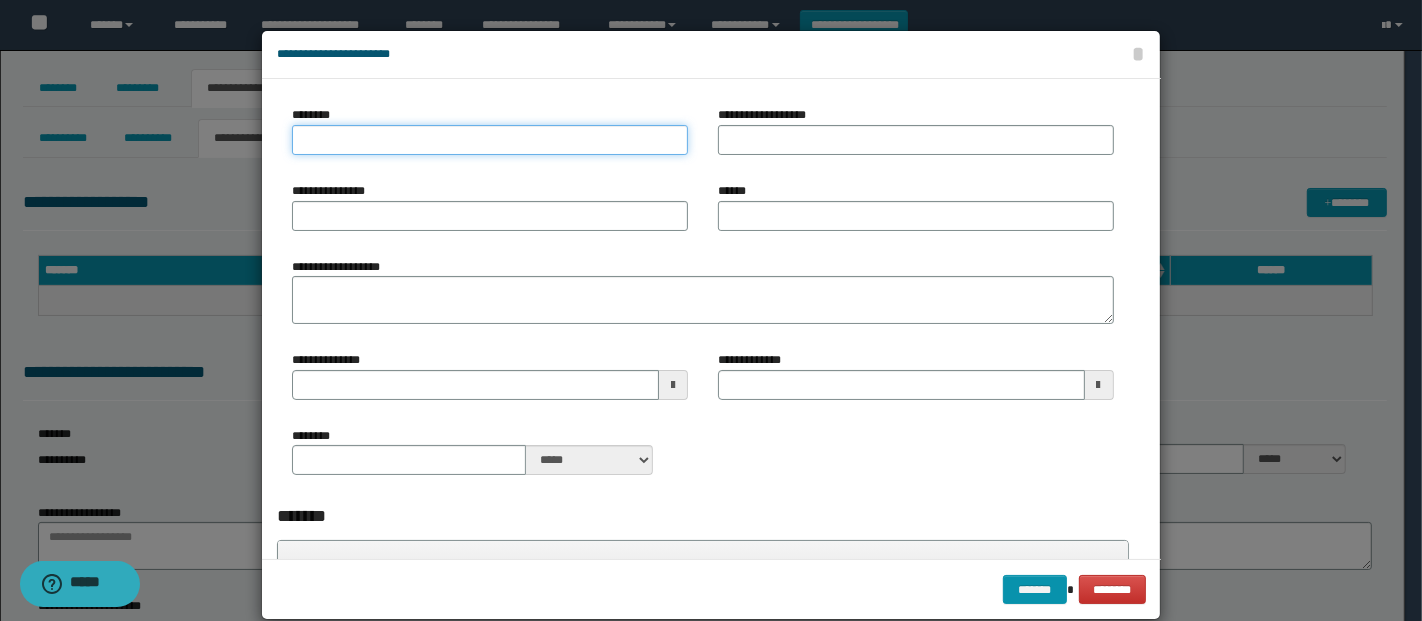 click on "********" at bounding box center [490, 140] 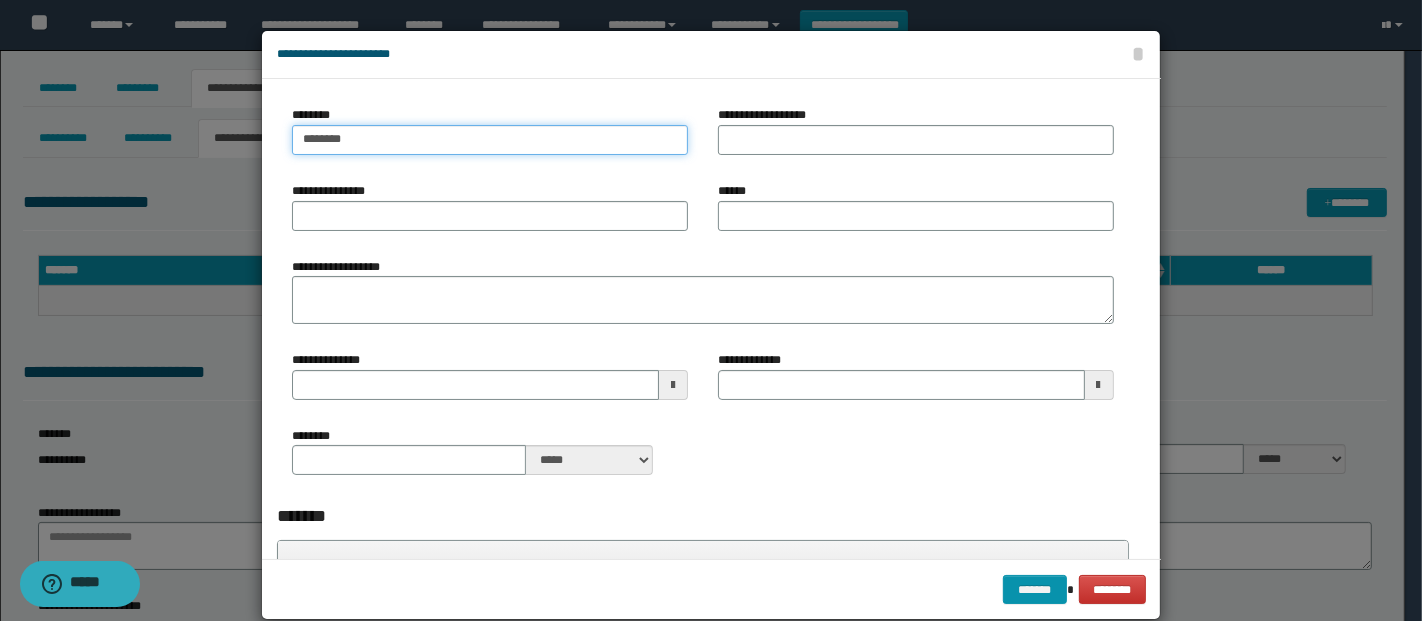 type on "********" 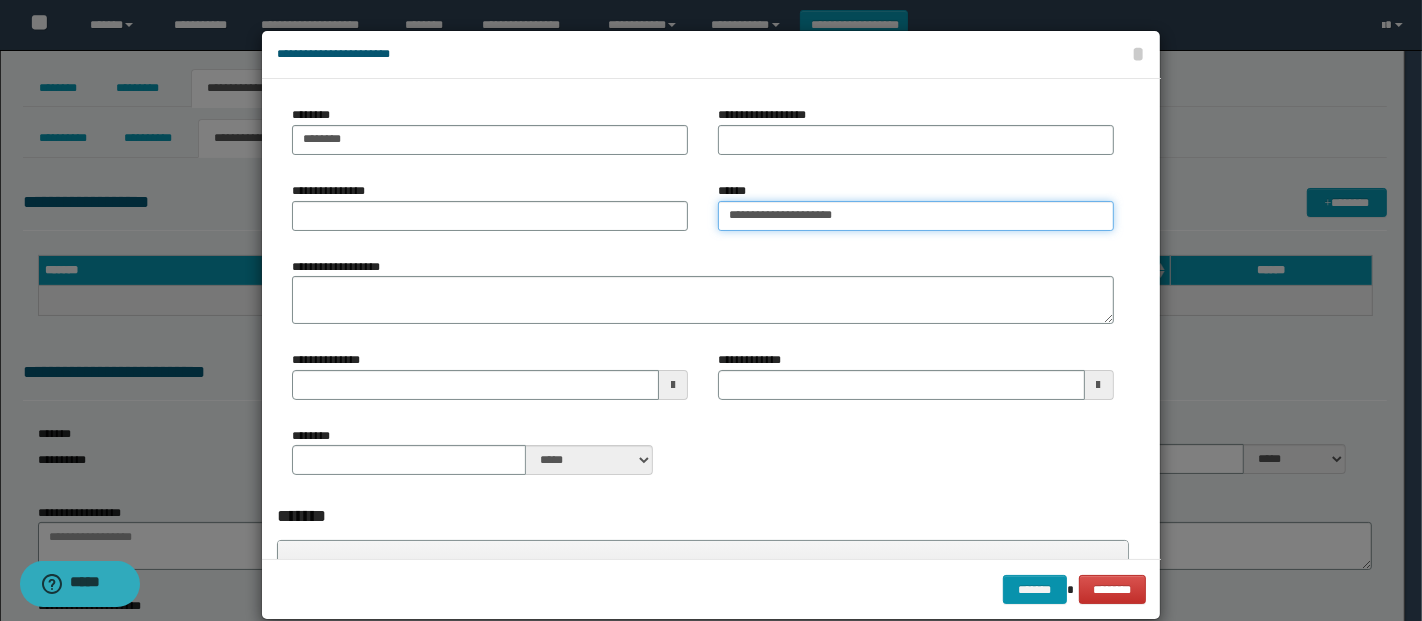 type on "**********" 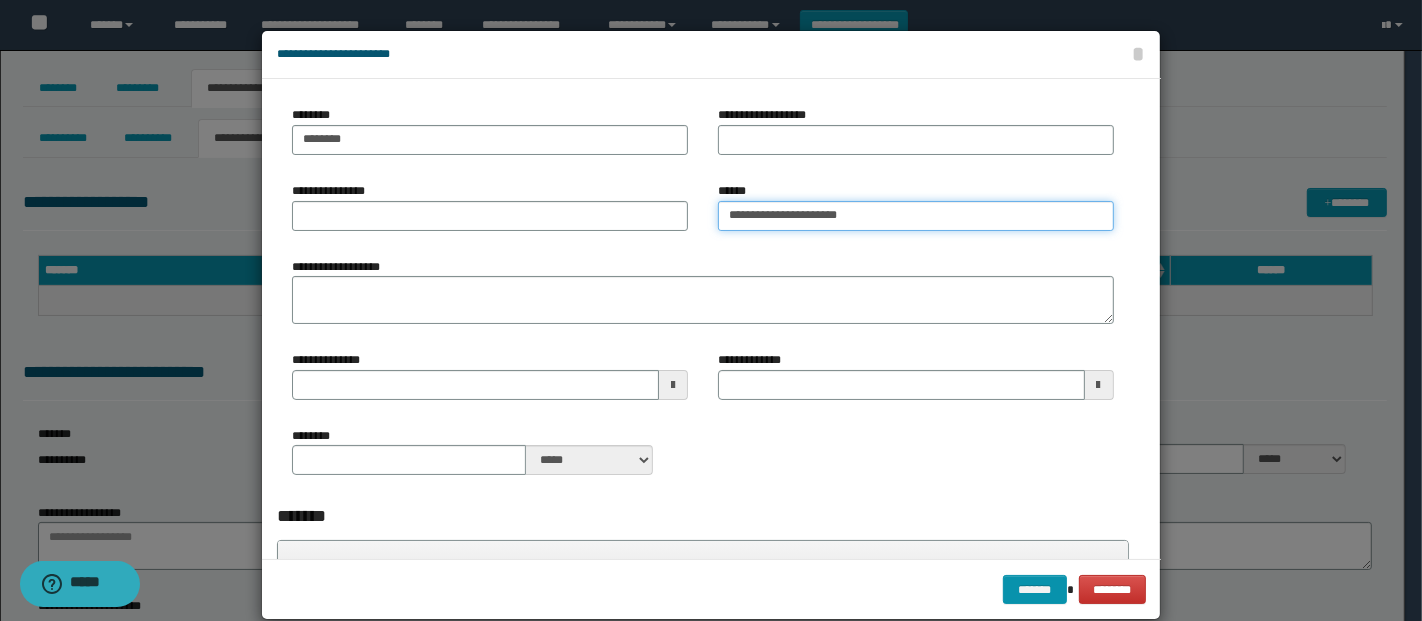 type 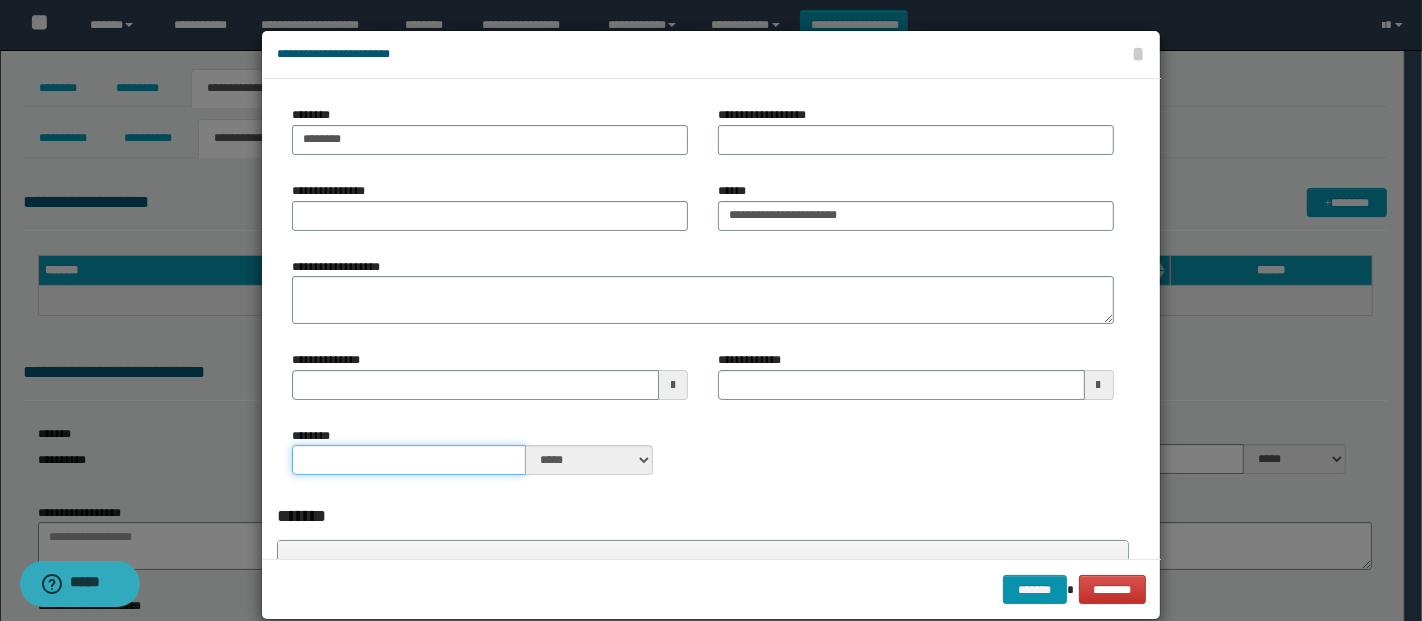 click on "********" at bounding box center [408, 460] 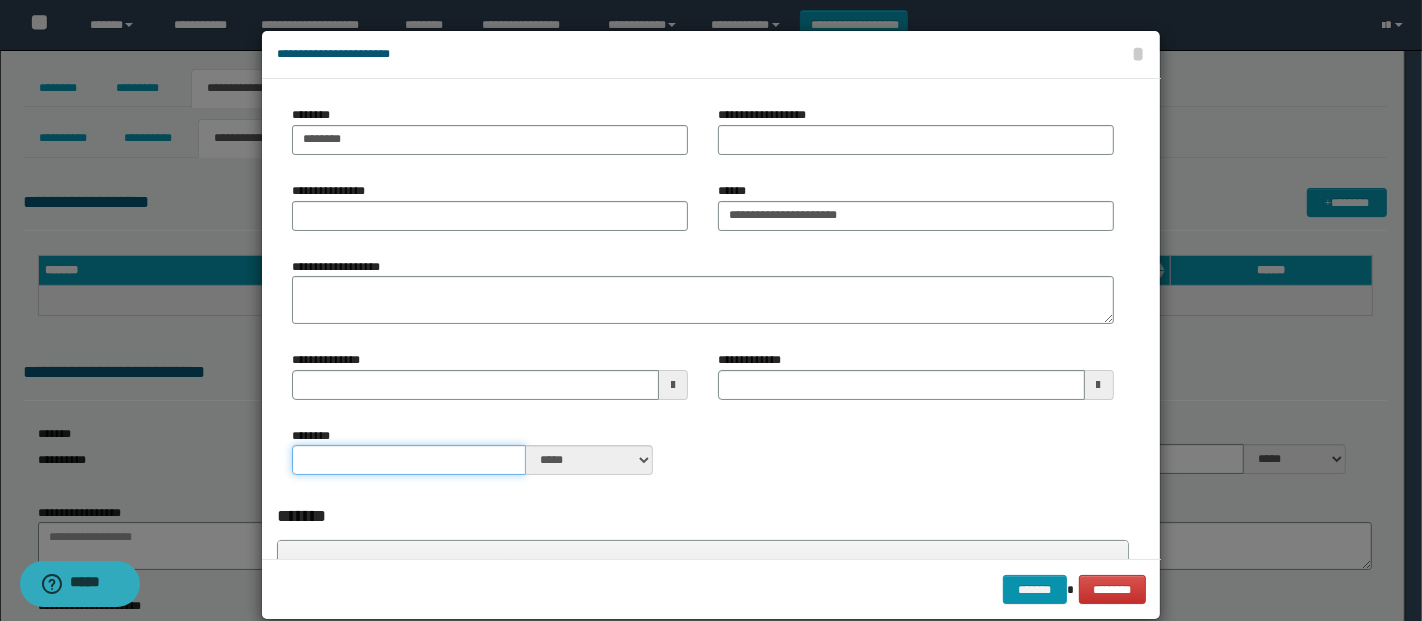 type 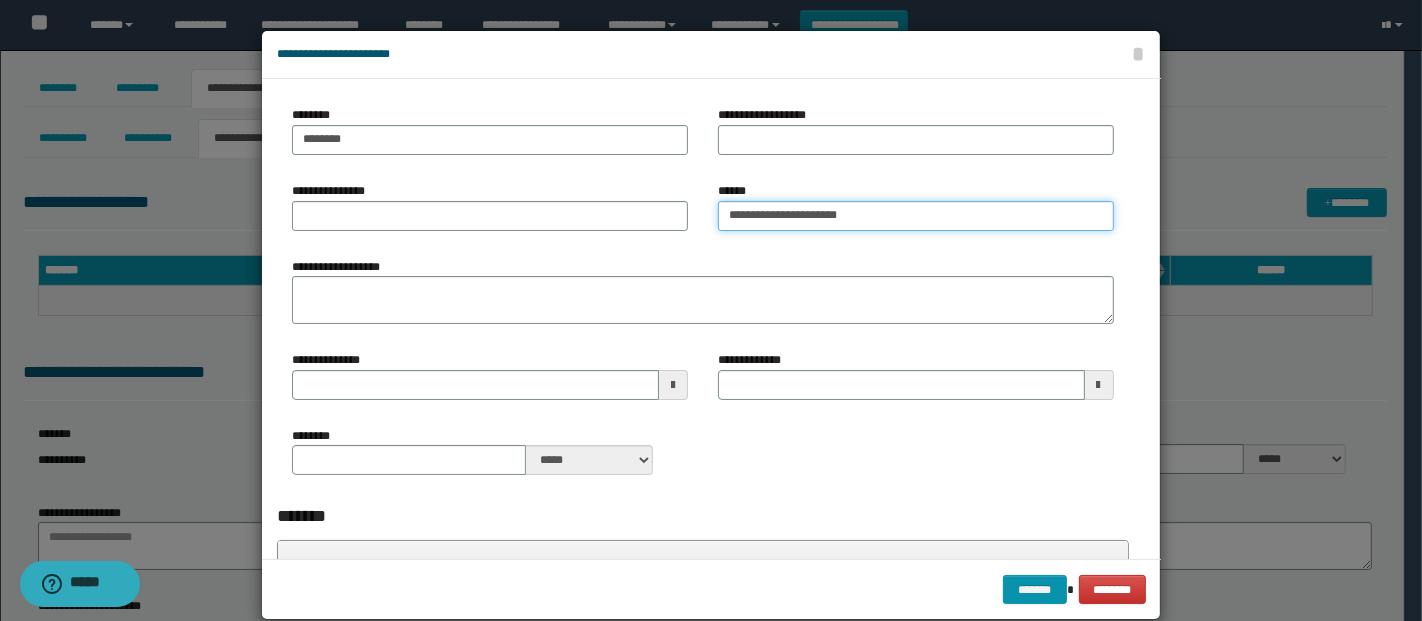 click on "**********" at bounding box center (916, 216) 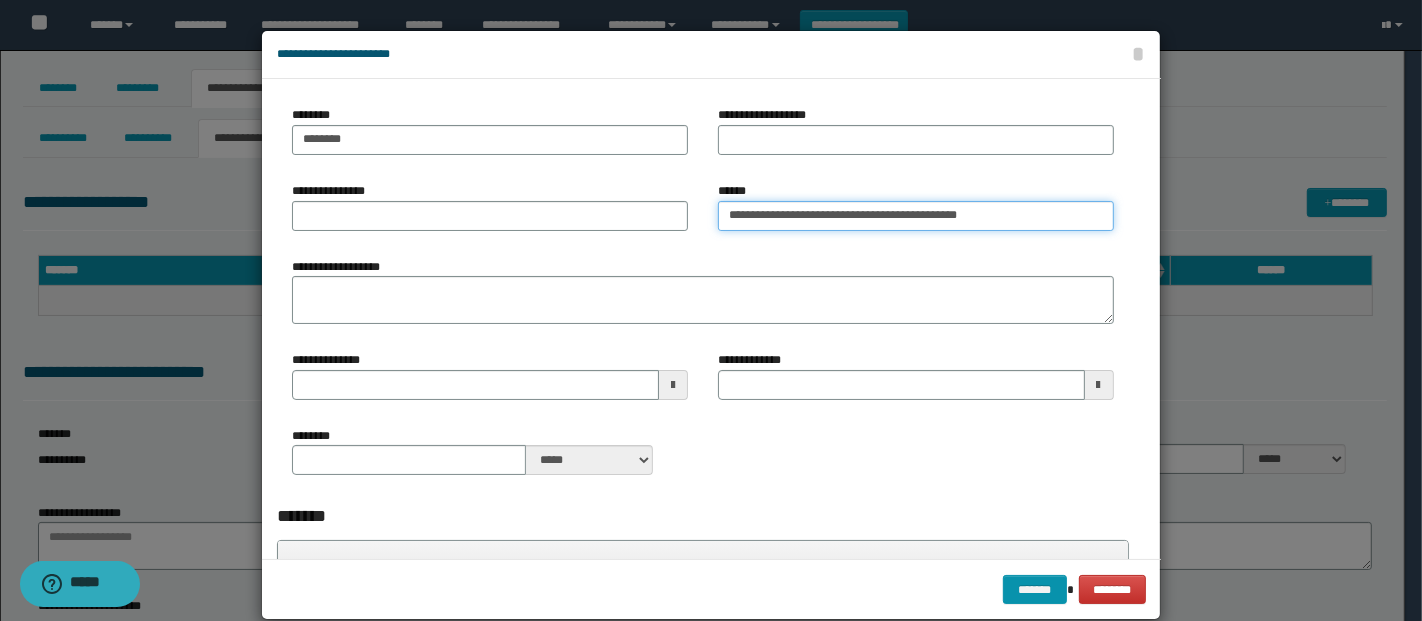 type on "**********" 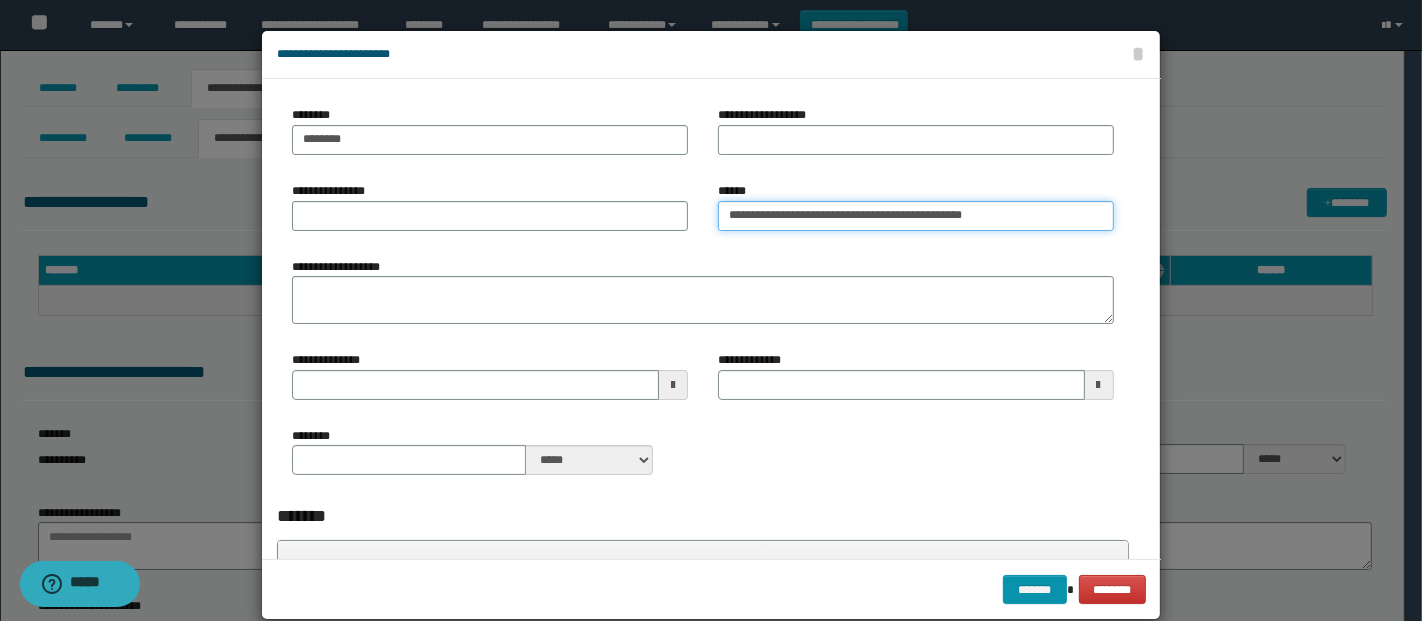 type 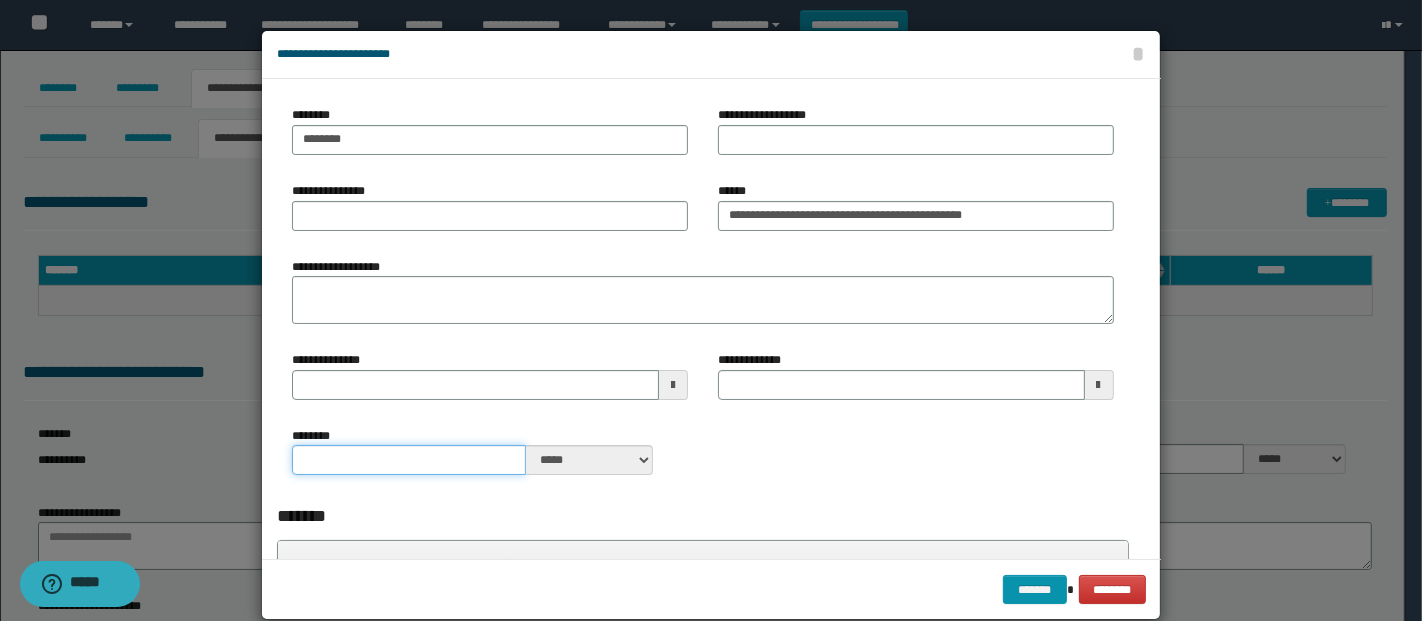 click on "********" at bounding box center (408, 460) 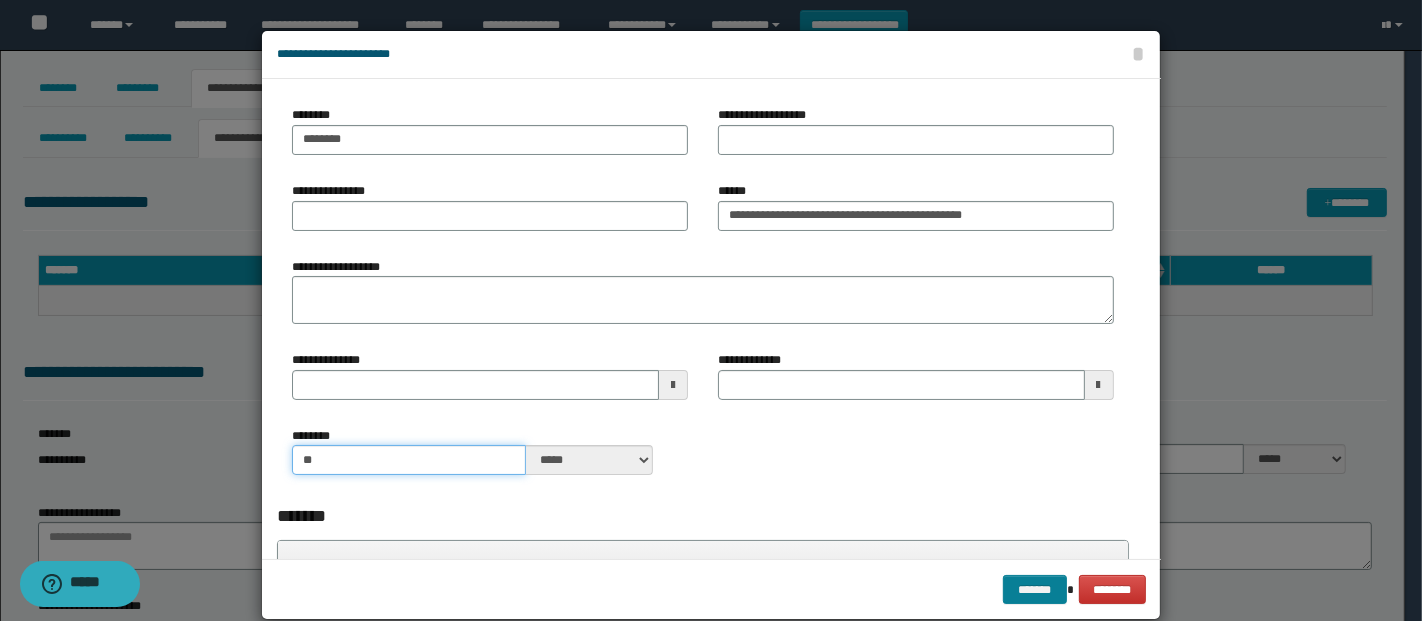 type on "**" 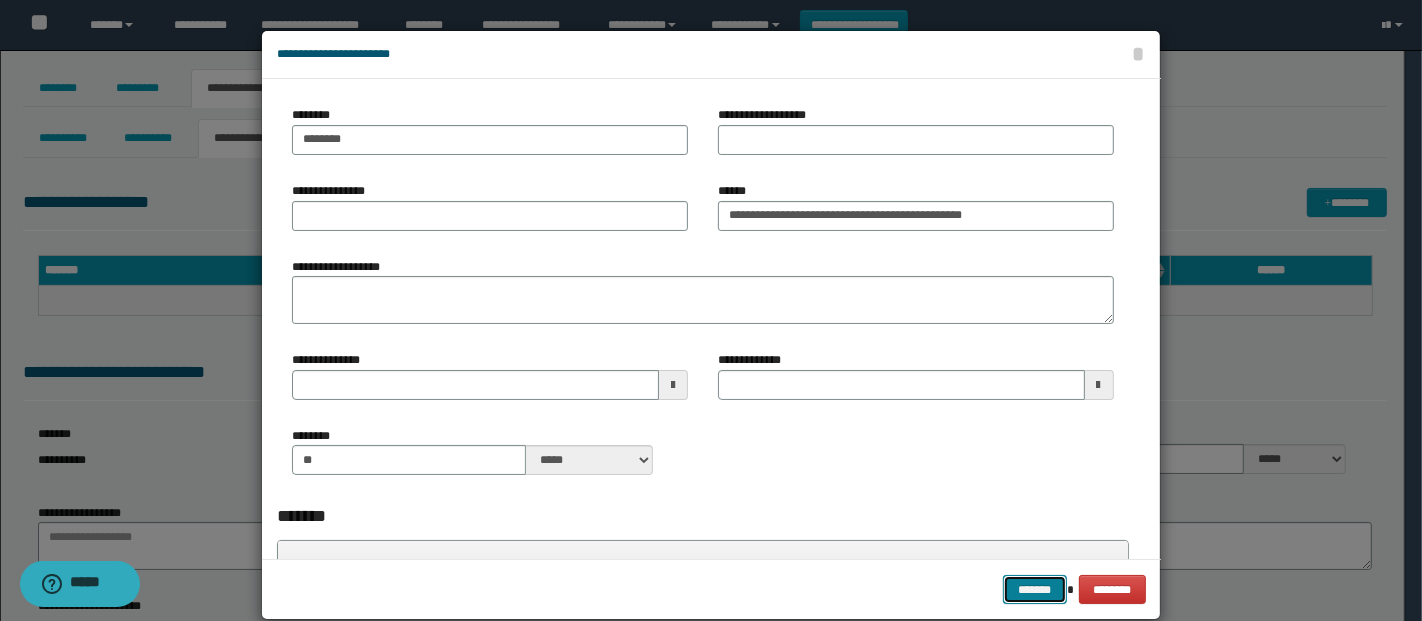 click on "*******" at bounding box center (1035, 589) 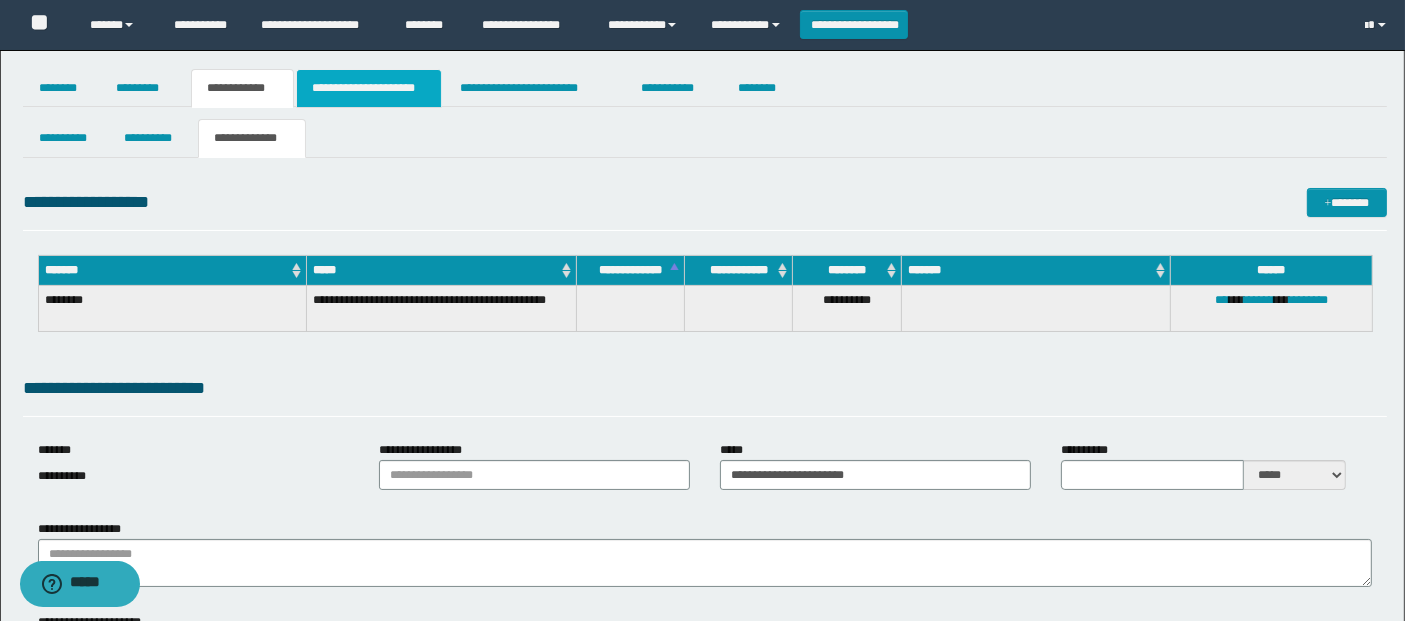 click on "**********" at bounding box center [369, 88] 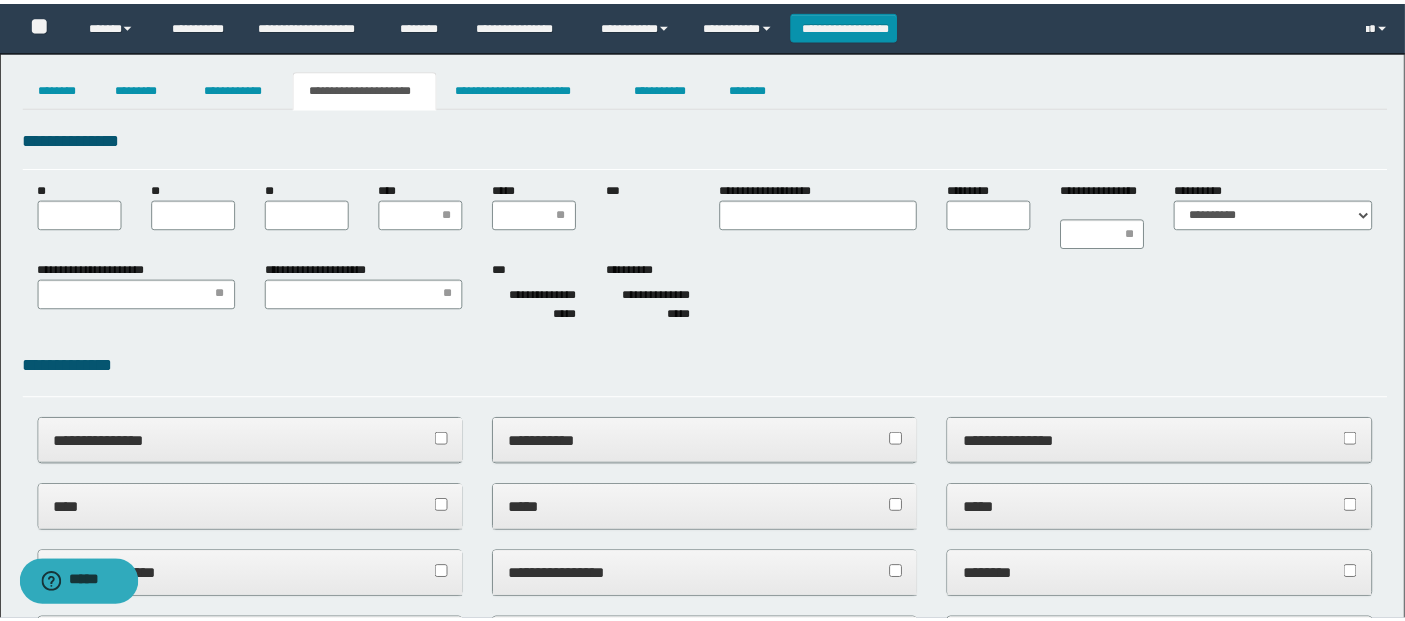 scroll, scrollTop: 0, scrollLeft: 0, axis: both 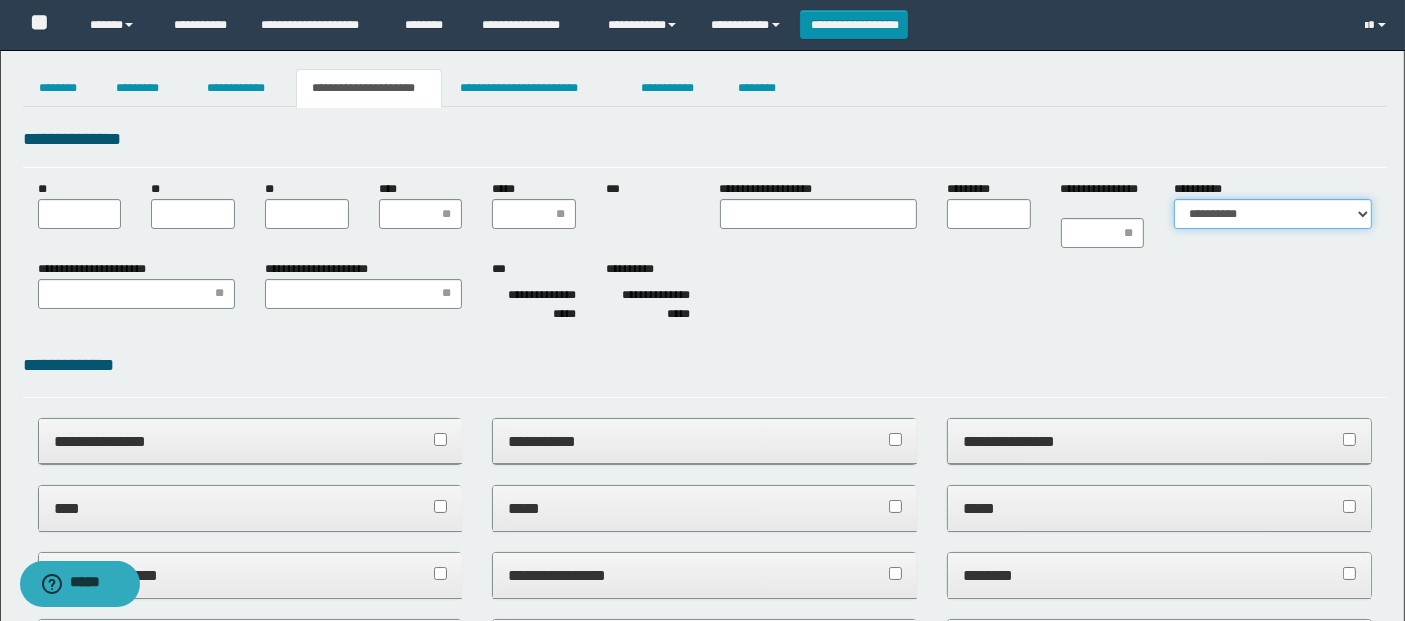 click on "**********" at bounding box center (1272, 214) 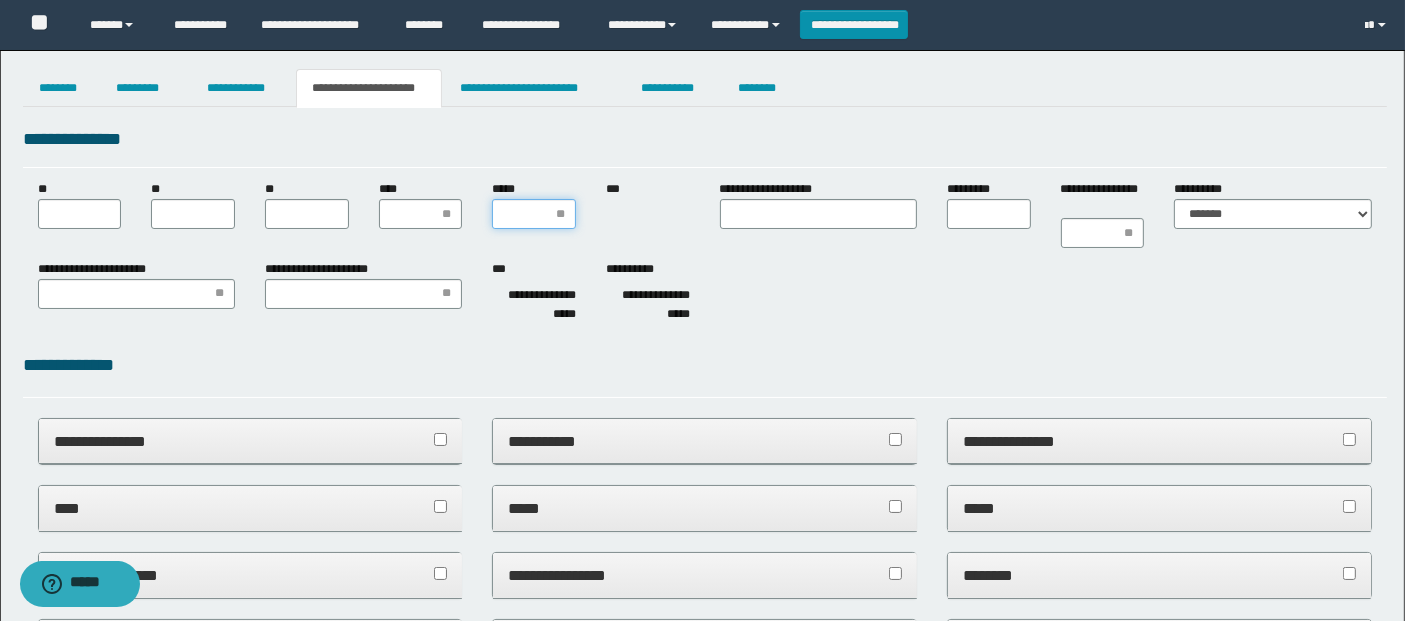 click on "*****" at bounding box center (534, 214) 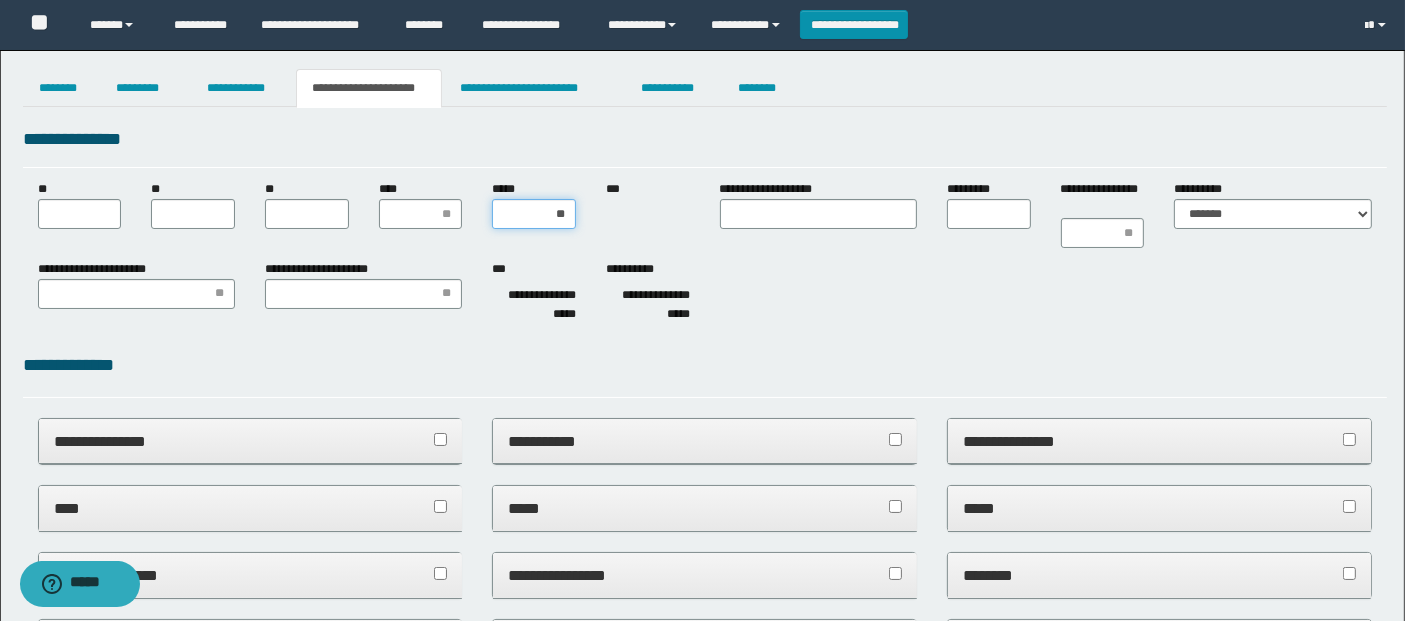 type on "***" 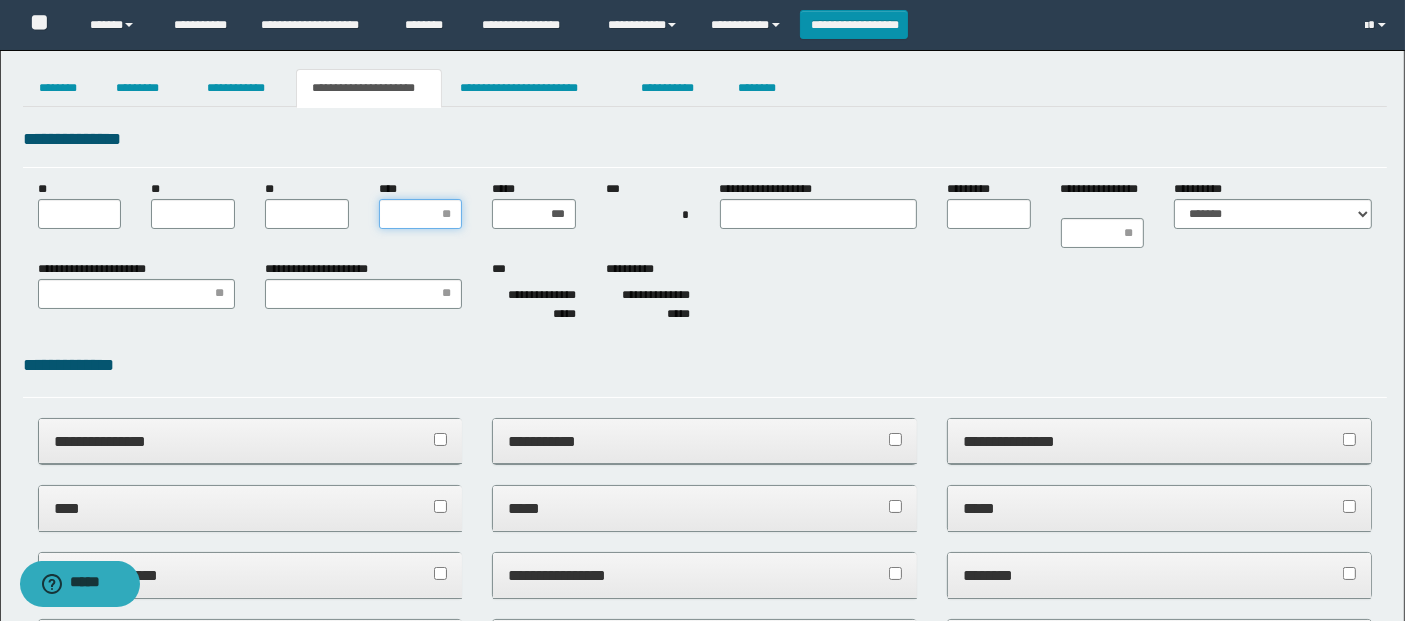 click on "****" at bounding box center [421, 214] 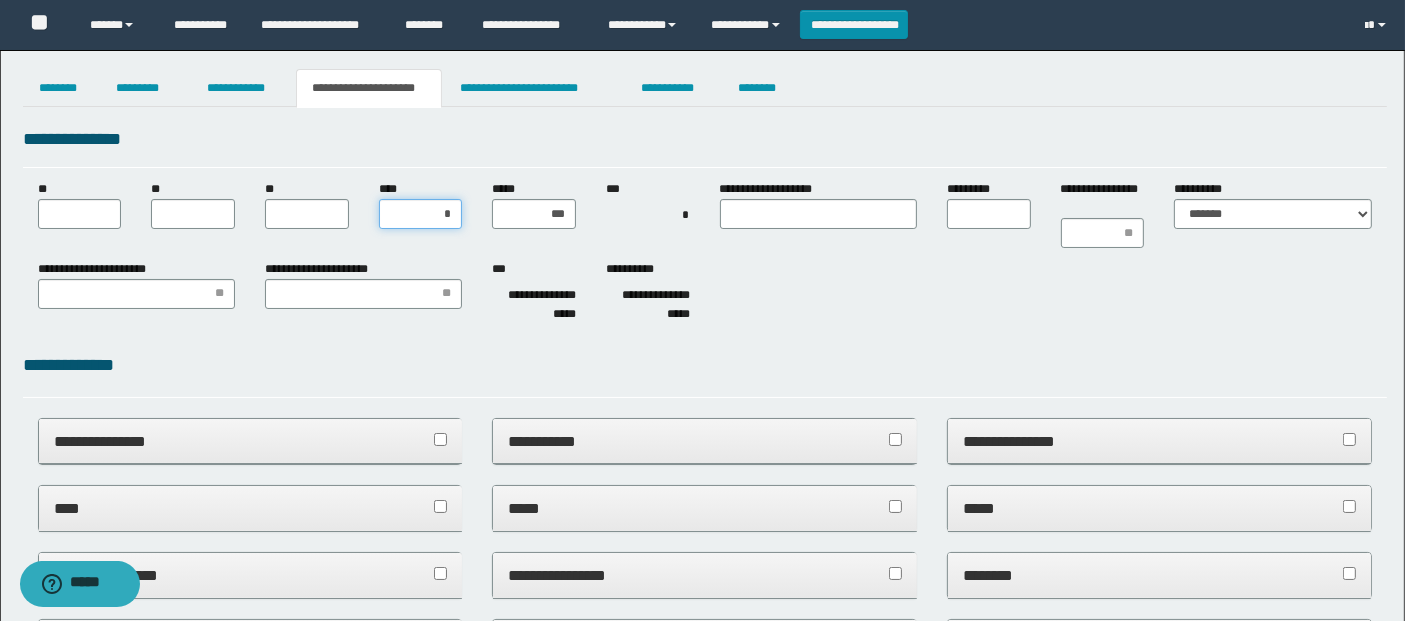 type on "**" 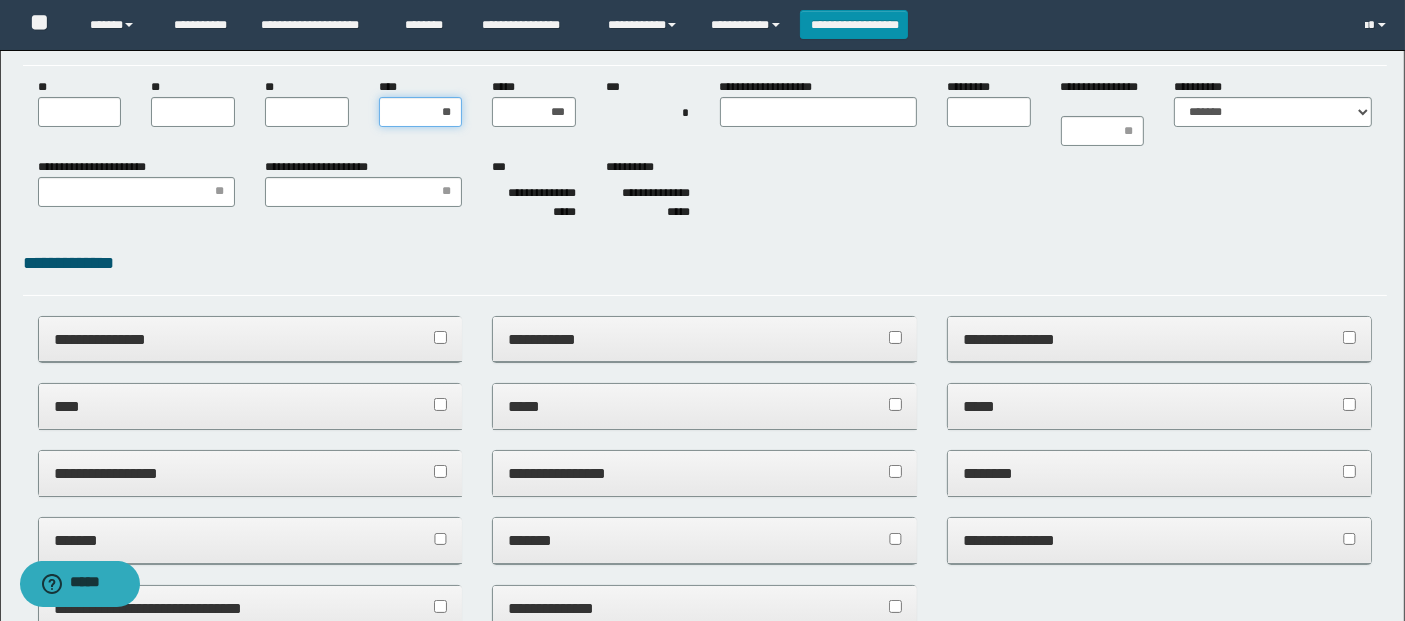 scroll, scrollTop: 105, scrollLeft: 0, axis: vertical 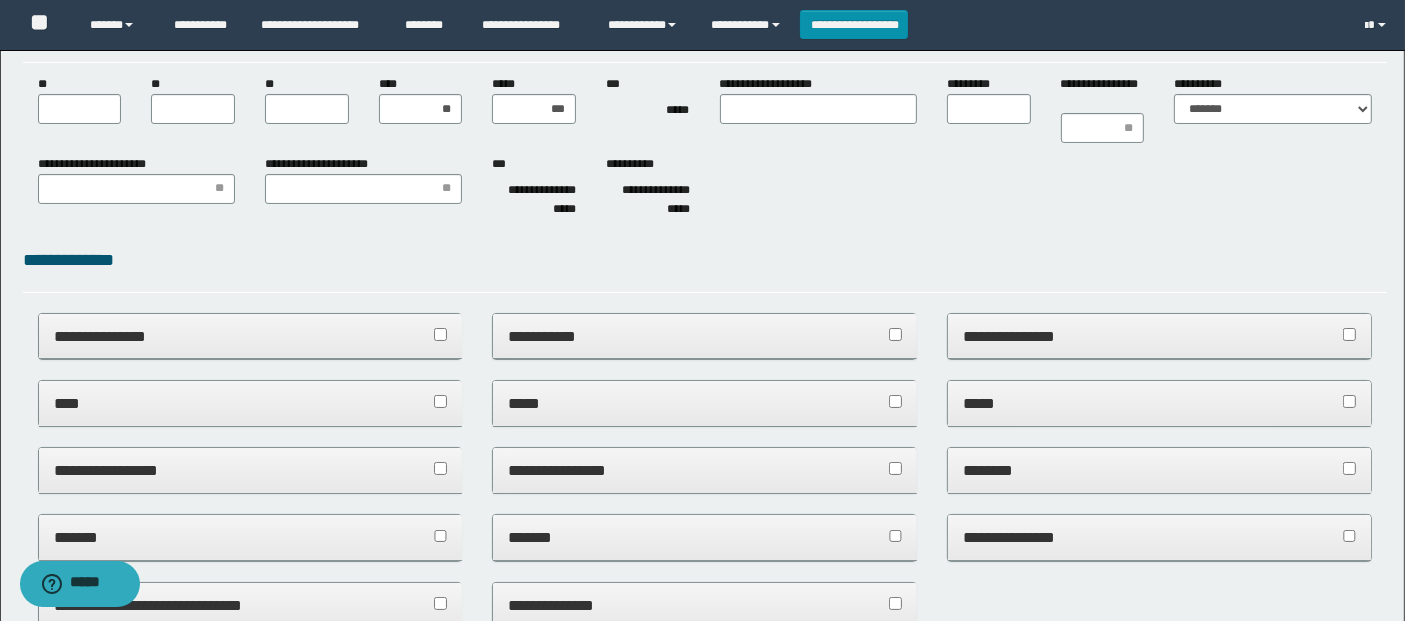 click on "****" at bounding box center (250, 403) 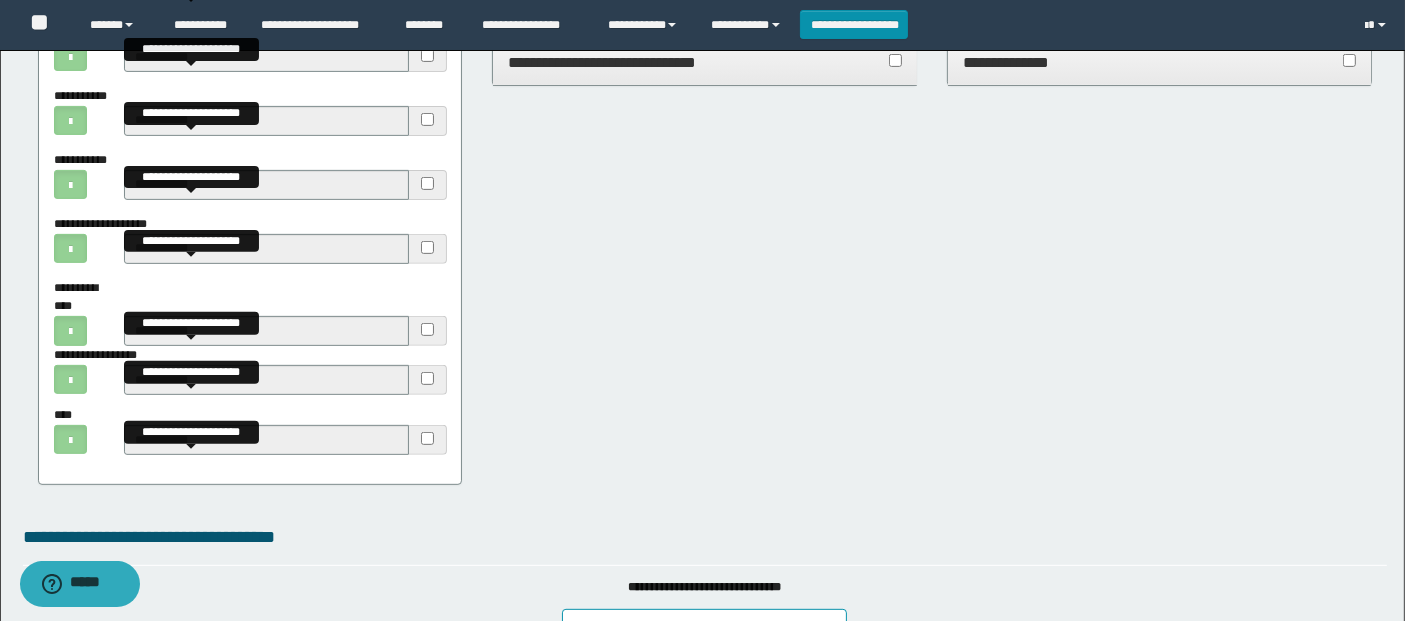 scroll, scrollTop: 874, scrollLeft: 0, axis: vertical 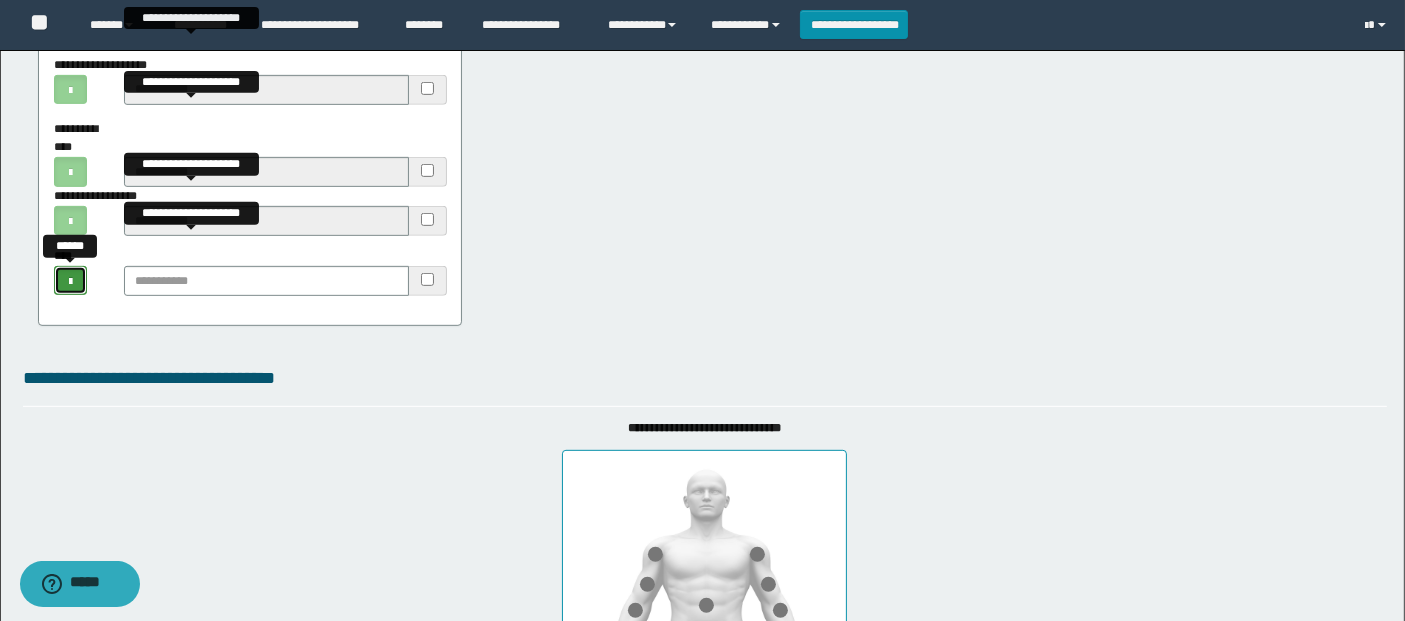 click at bounding box center [70, 280] 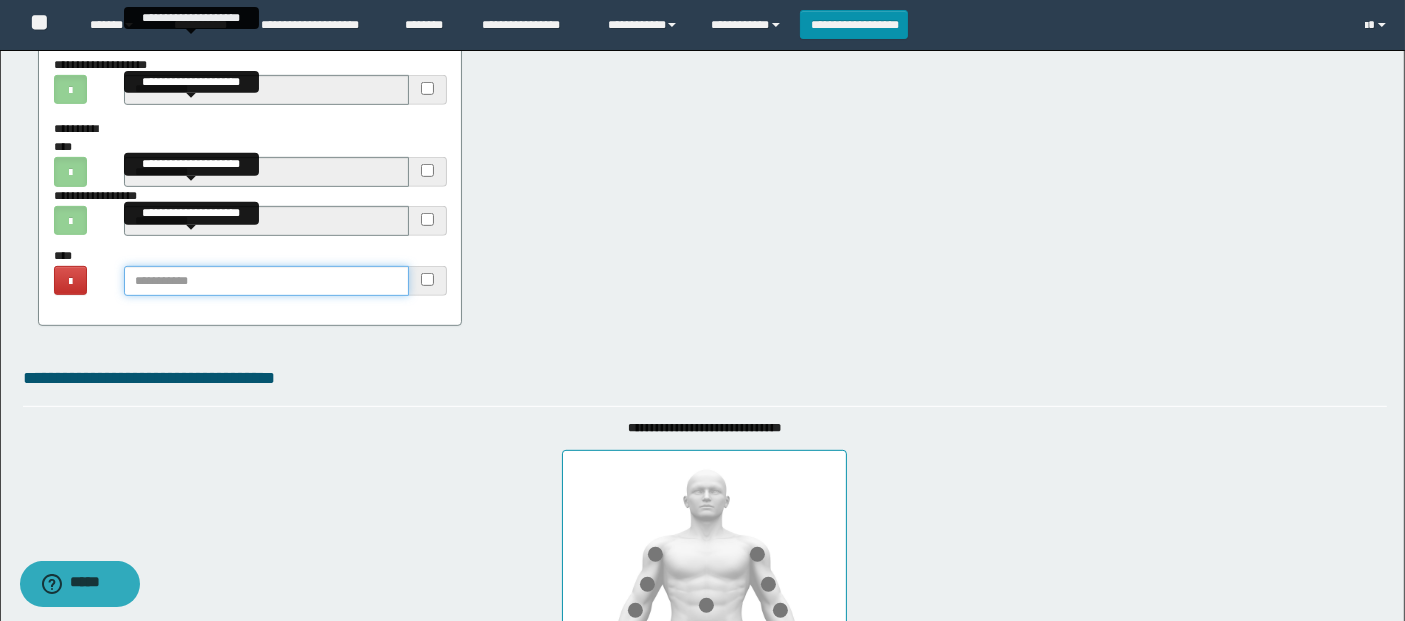 click at bounding box center (266, 281) 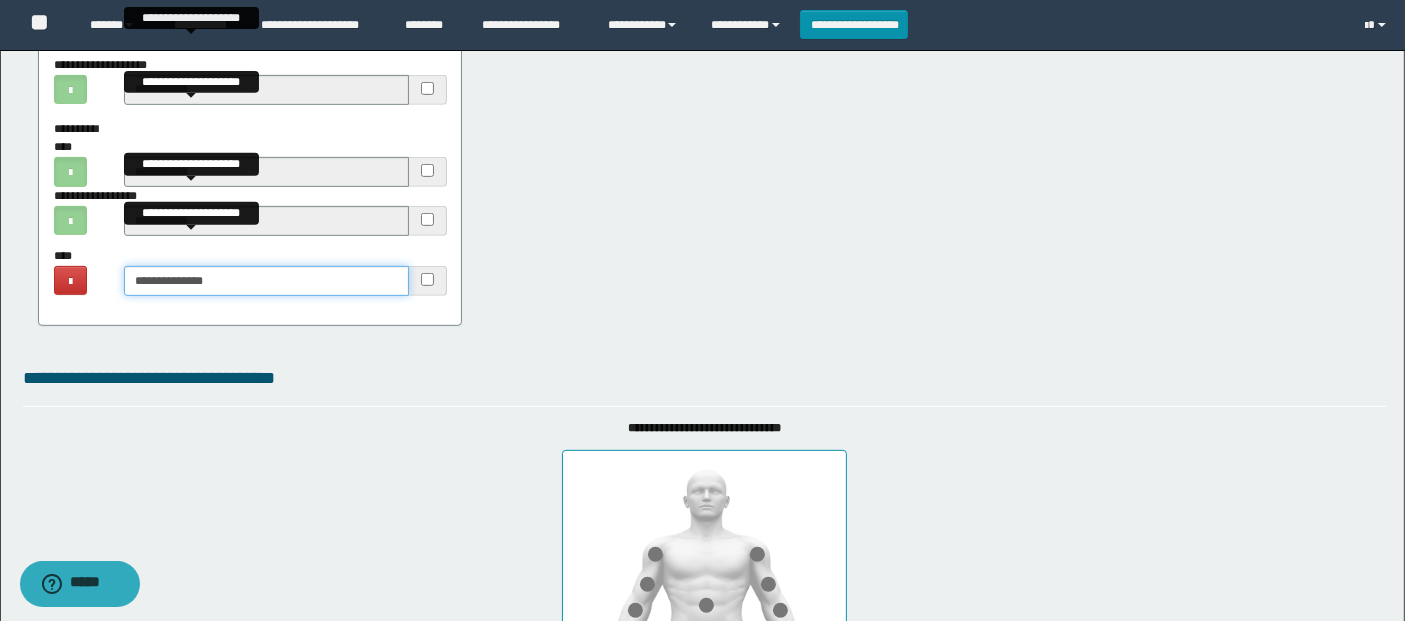 type on "**********" 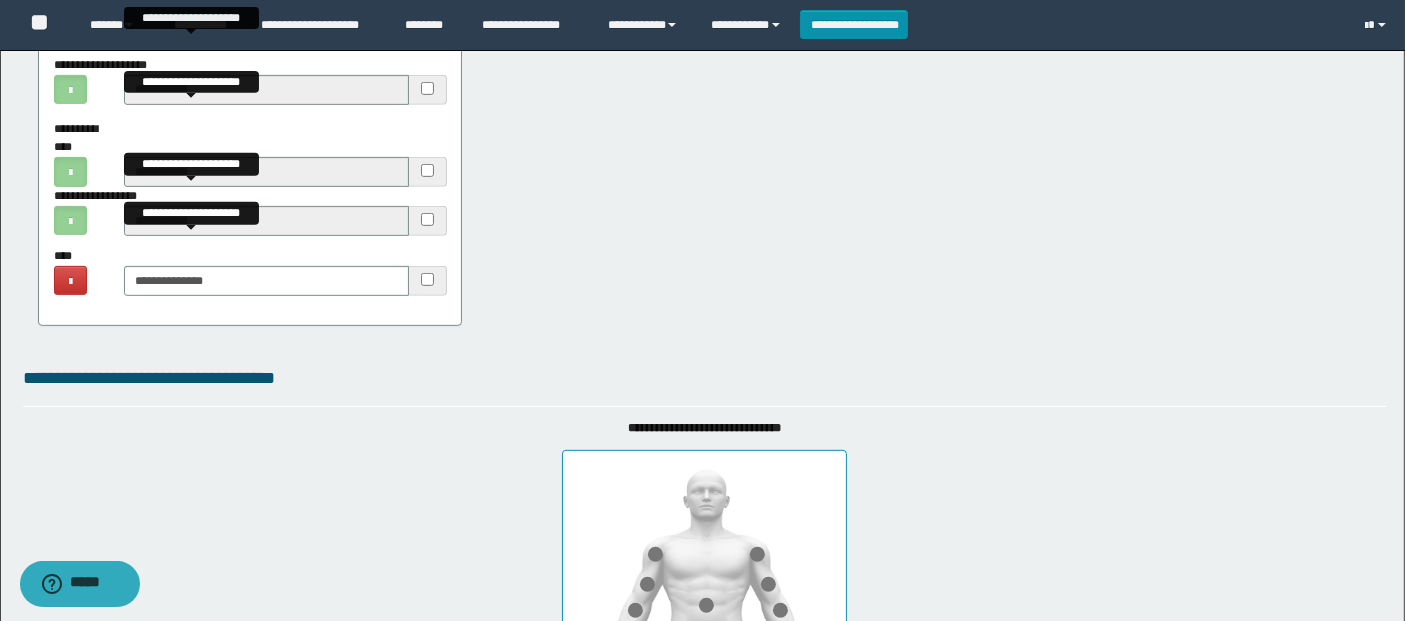 click on "**********" at bounding box center (705, -55) 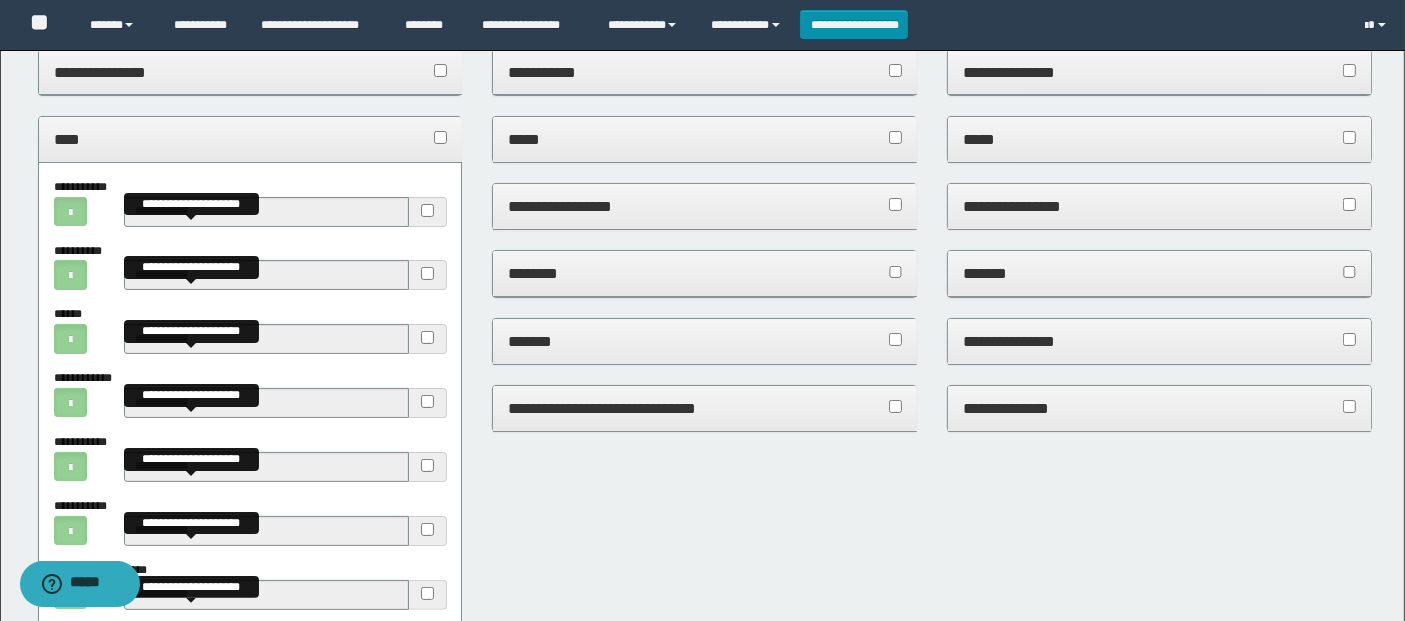 scroll, scrollTop: 341, scrollLeft: 0, axis: vertical 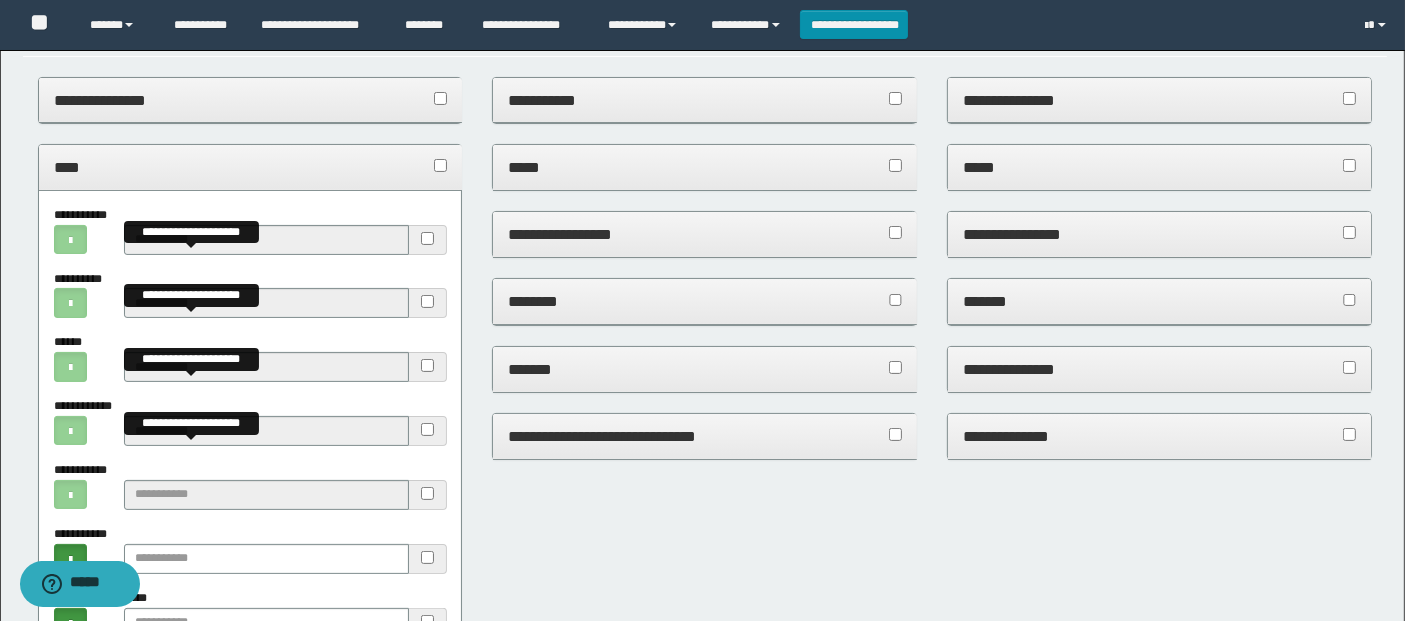click on "****" at bounding box center (250, 168) 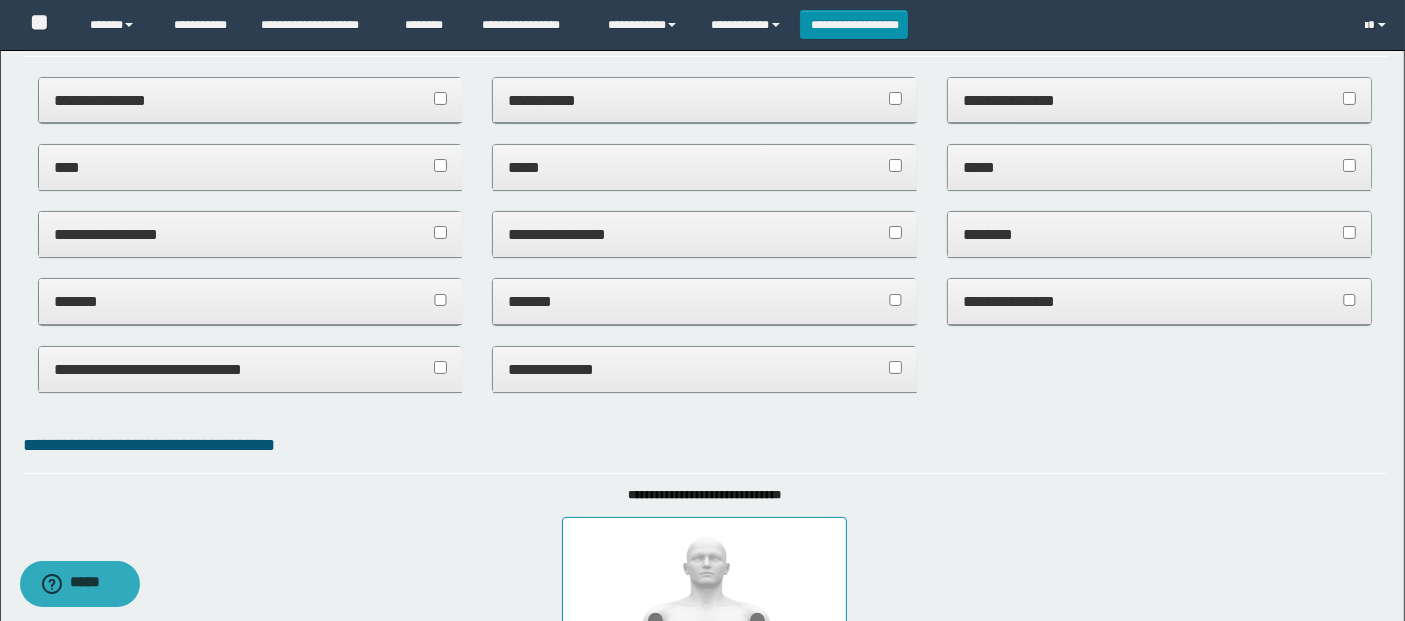 click on "**********" at bounding box center [250, 235] 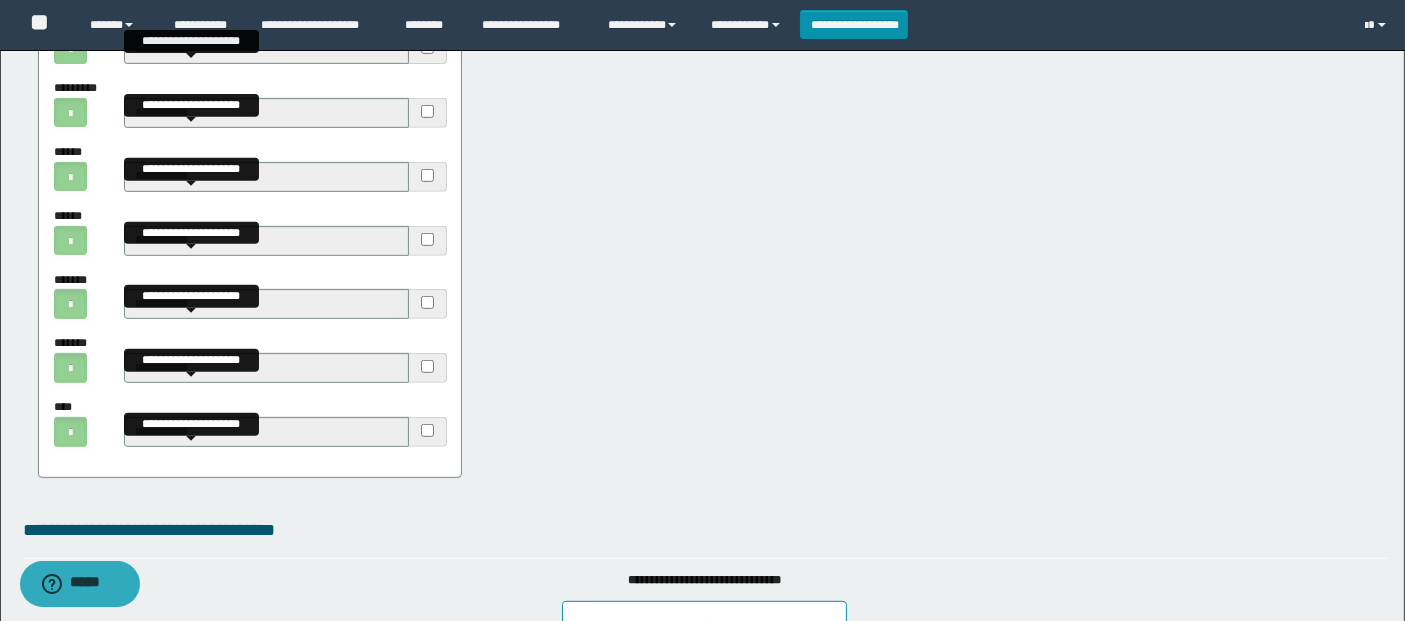 scroll, scrollTop: 885, scrollLeft: 0, axis: vertical 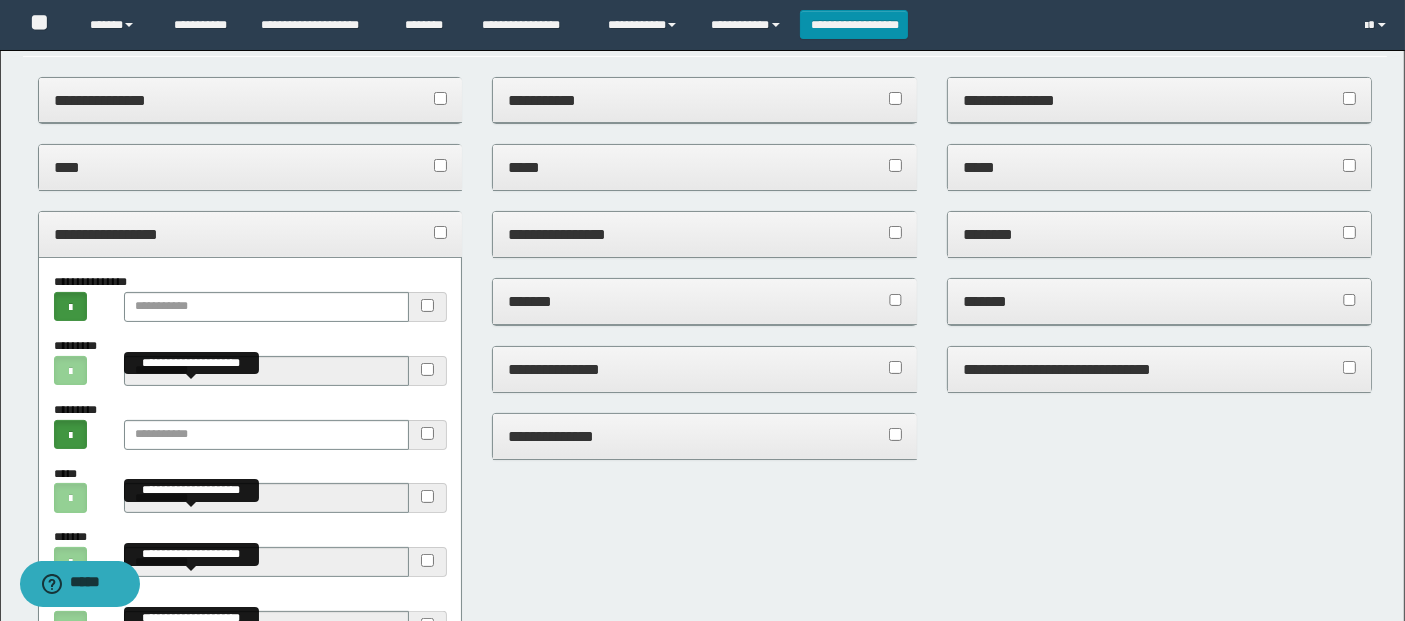 click on "**********" at bounding box center (250, 234) 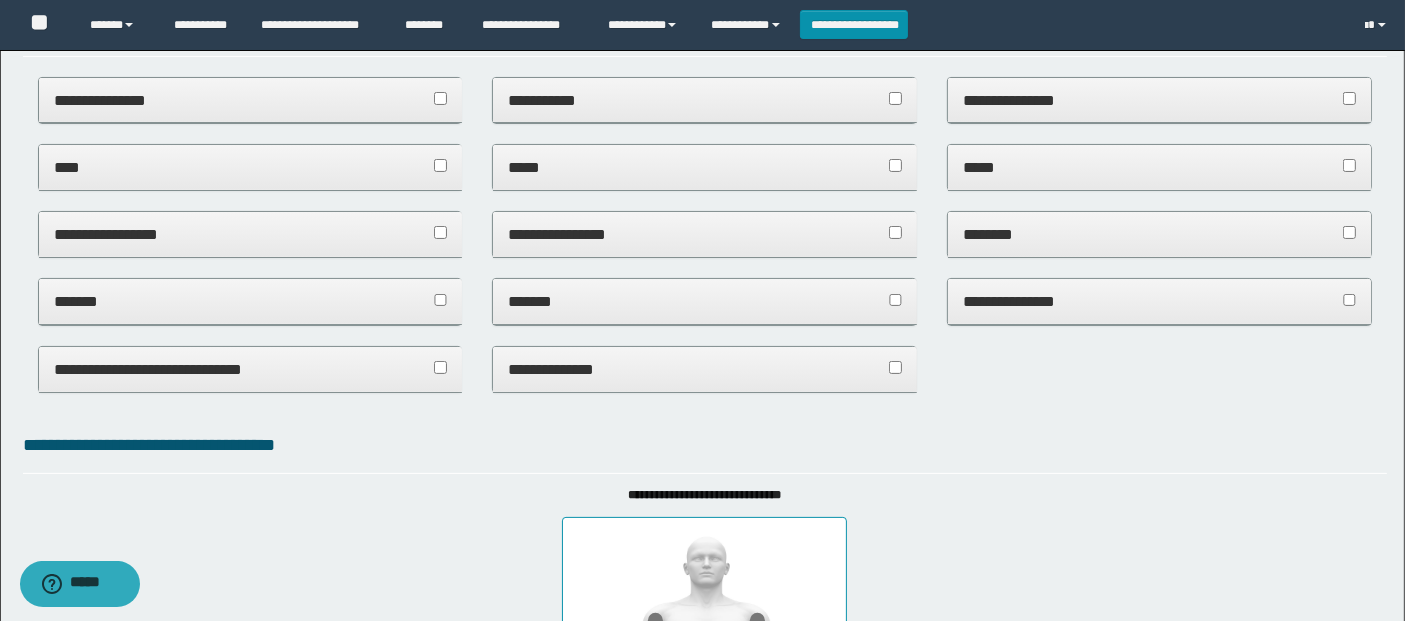 click on "*******" at bounding box center (250, 301) 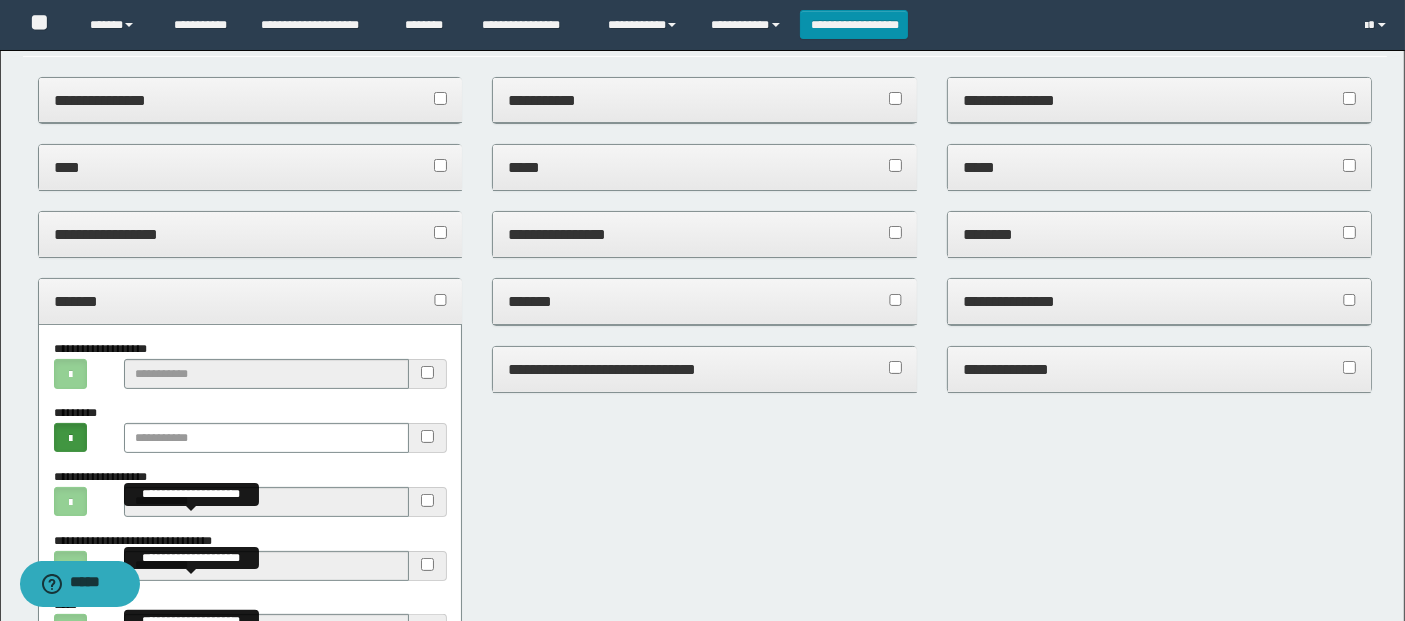 click on "**********" at bounding box center [428, 629] 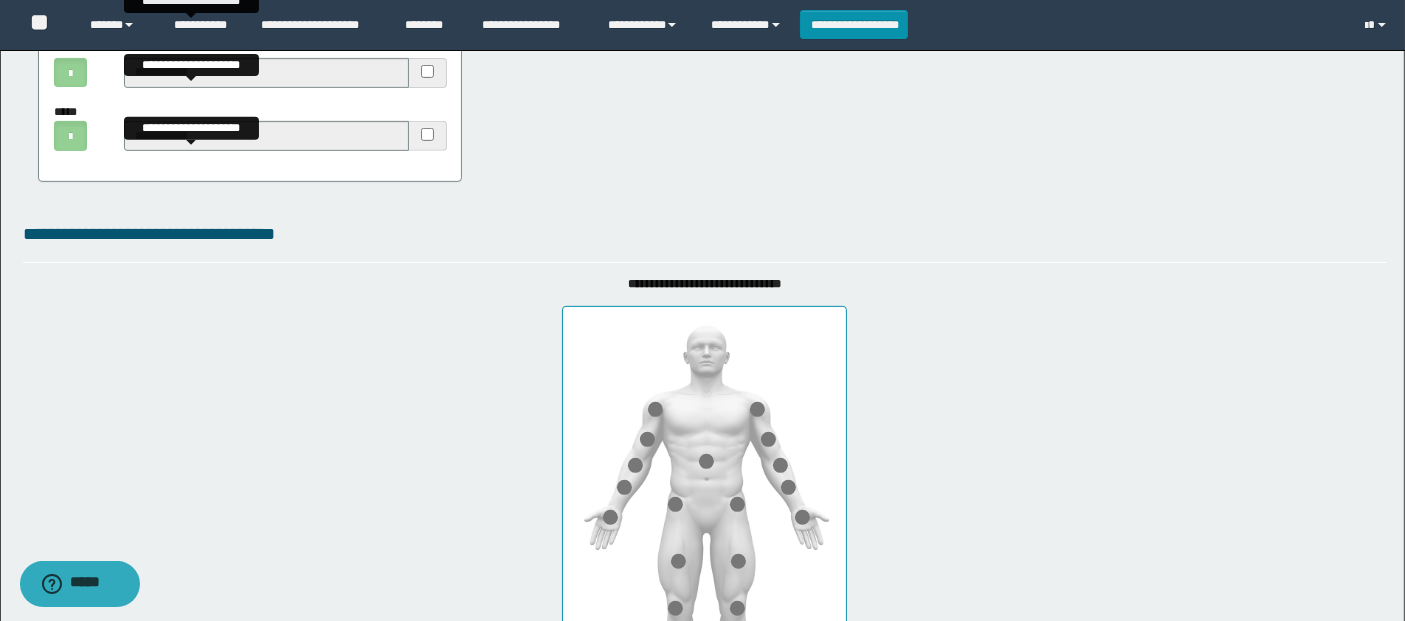 scroll, scrollTop: 885, scrollLeft: 0, axis: vertical 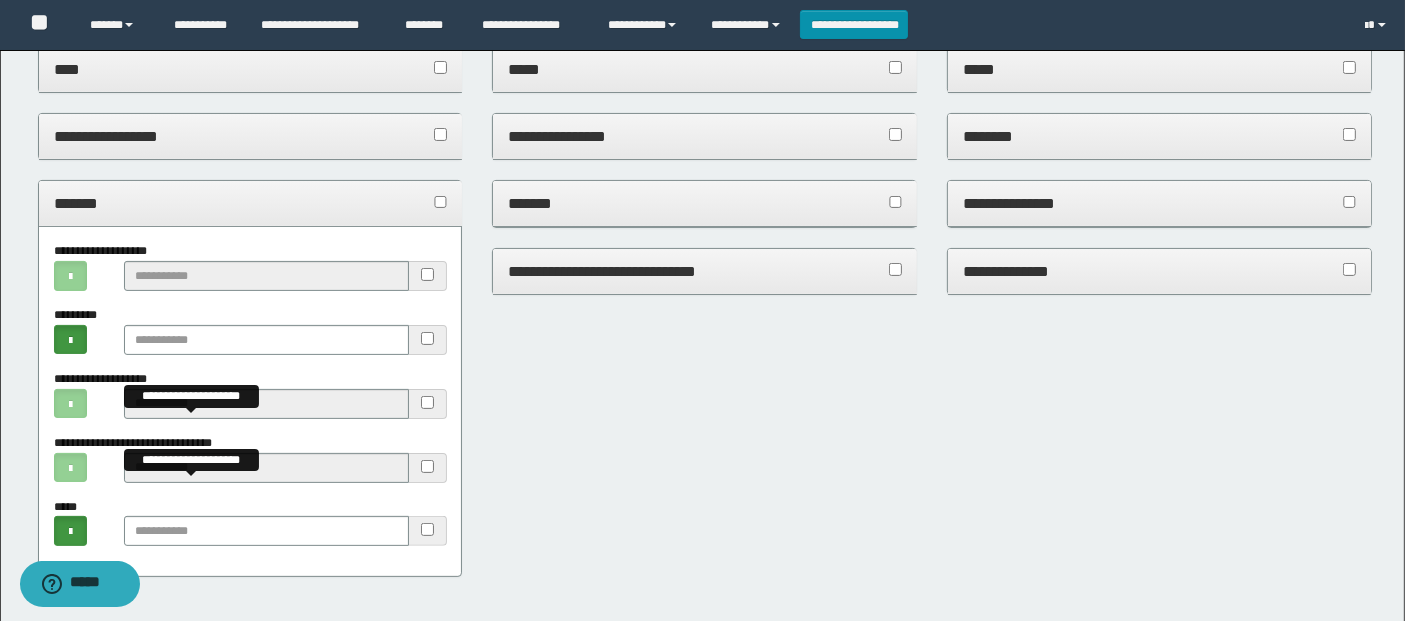 click on "*******" at bounding box center (250, 203) 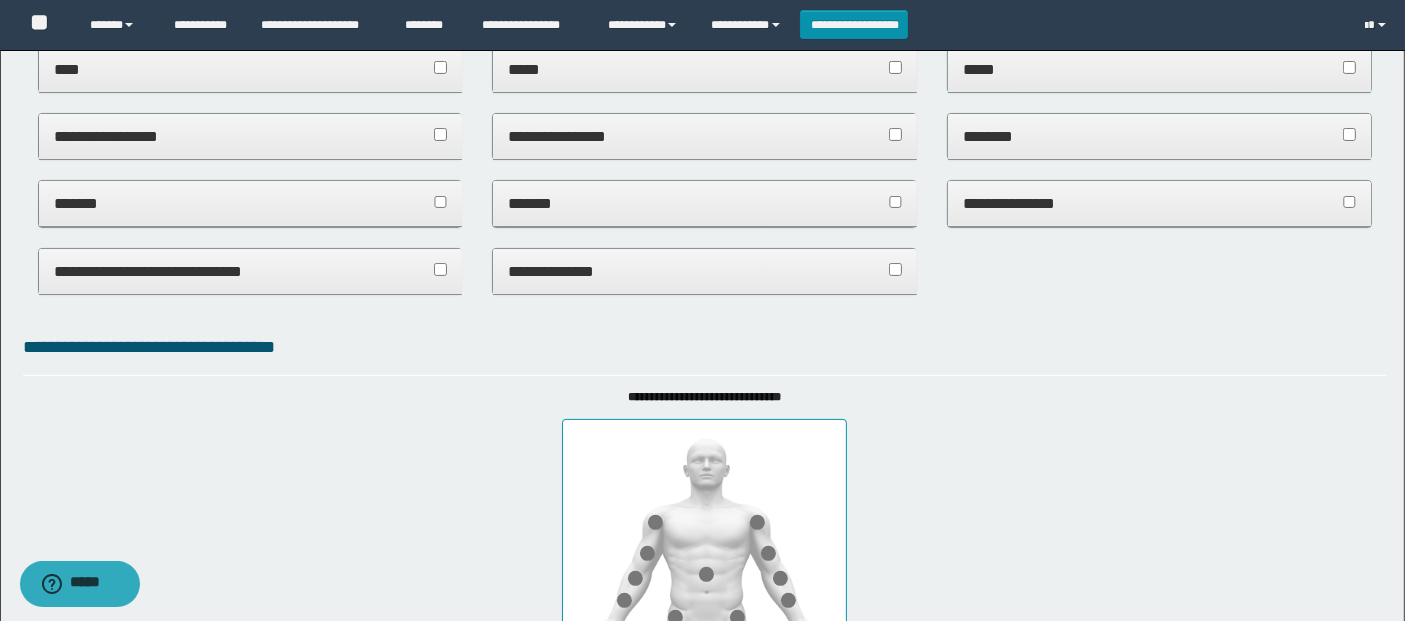 click on "**********" at bounding box center (250, 271) 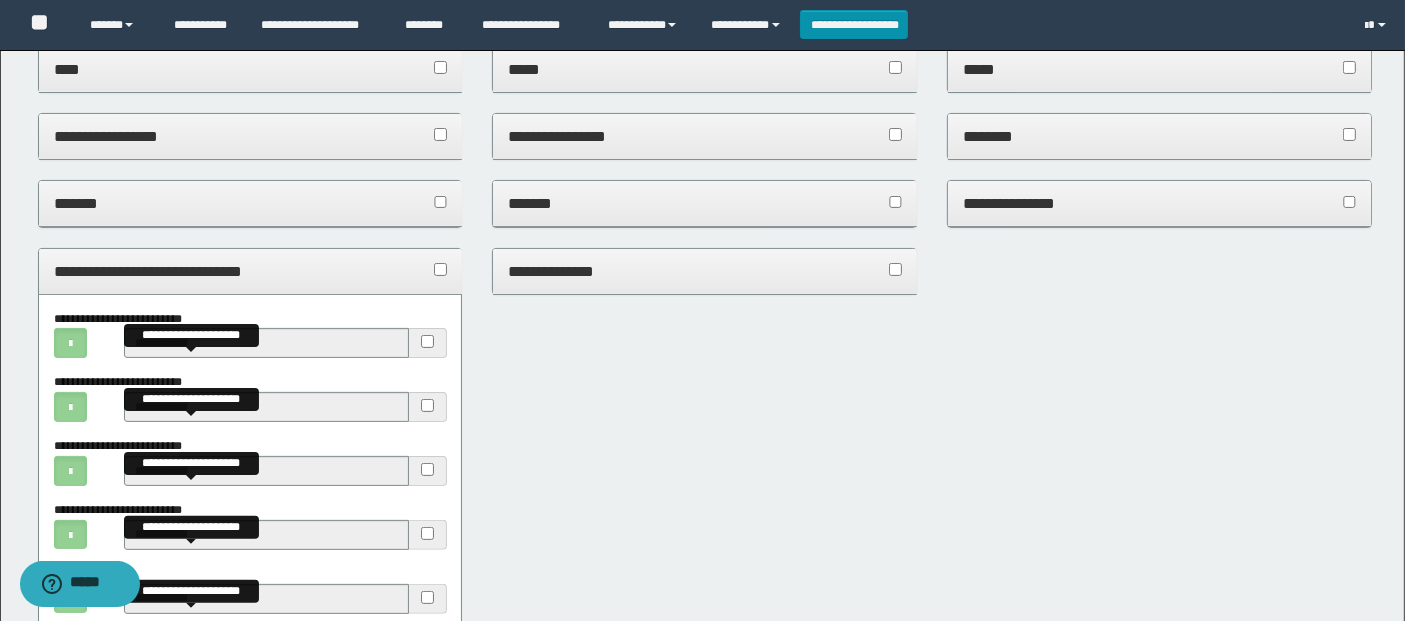 click on "**********" at bounding box center [705, 322] 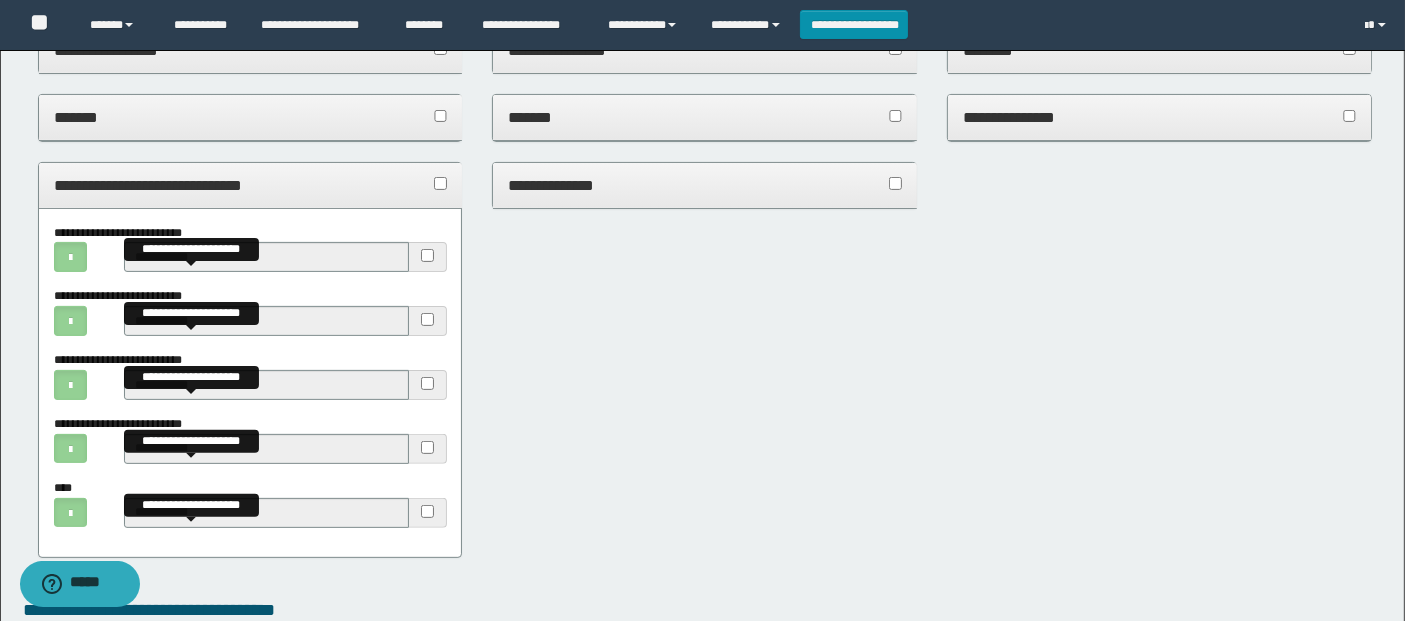 scroll, scrollTop: 528, scrollLeft: 0, axis: vertical 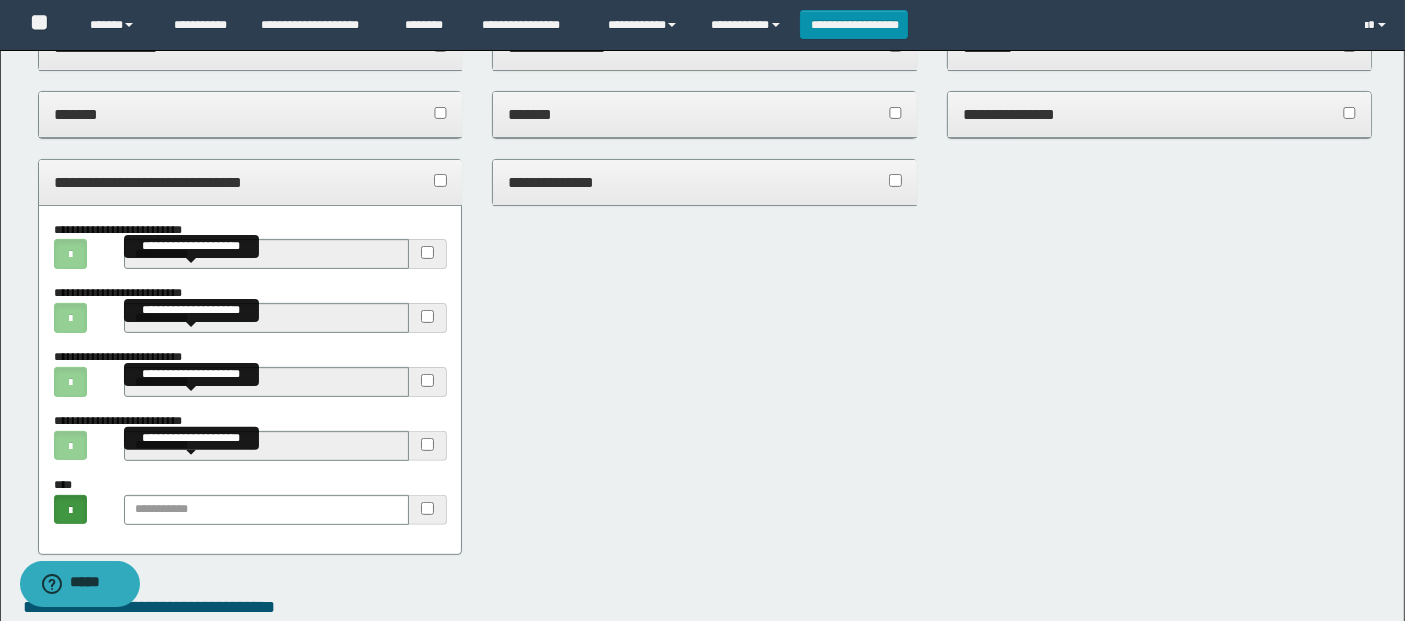 click on "**********" at bounding box center [250, 183] 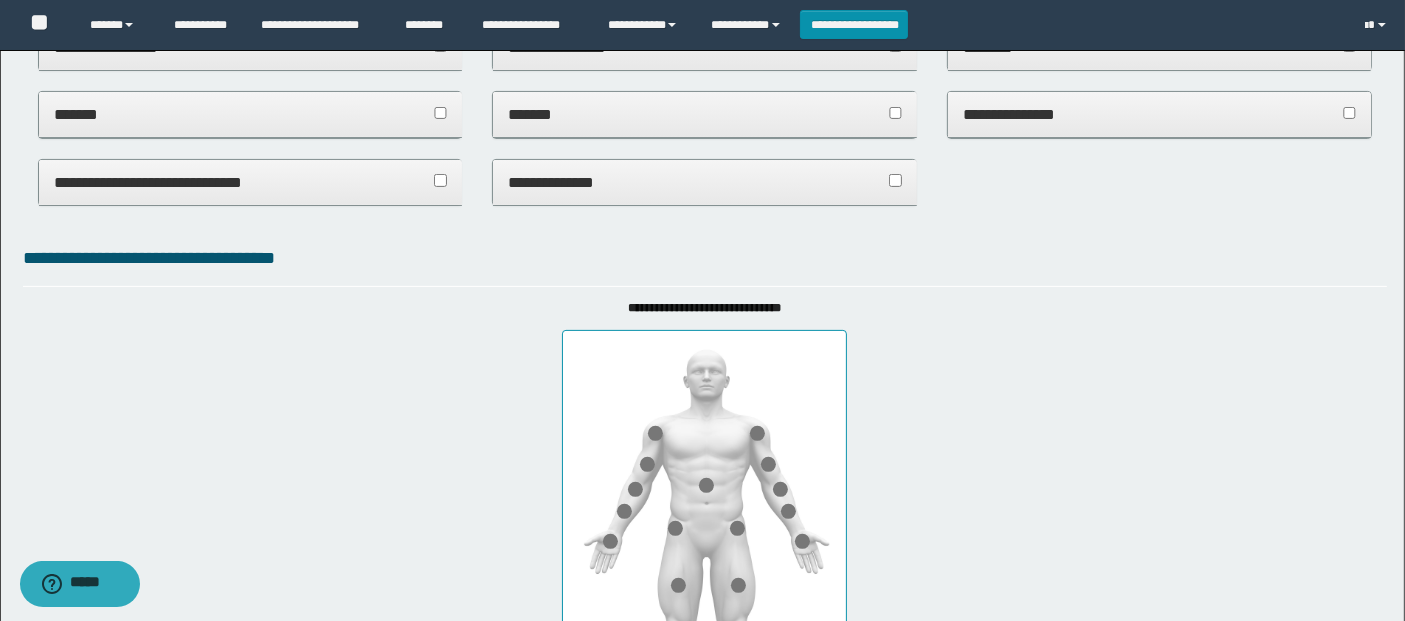 click on "**********" at bounding box center (704, 182) 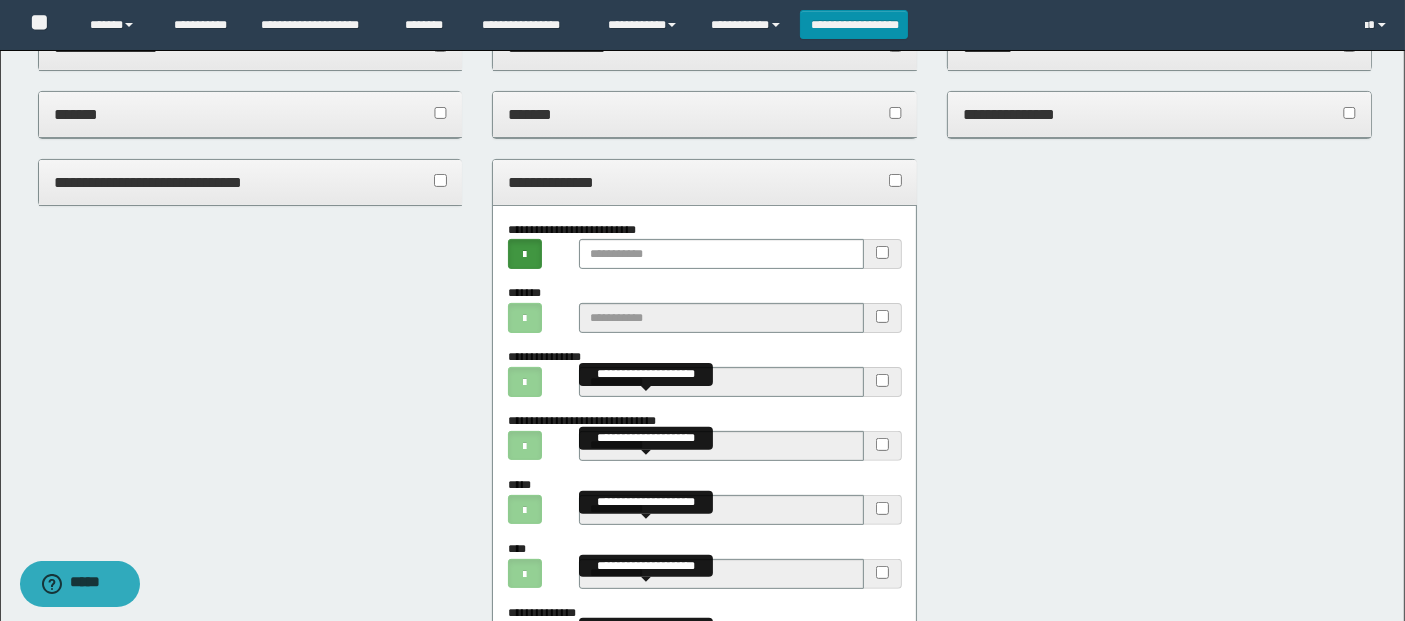 click on "**********" at bounding box center (883, 318) 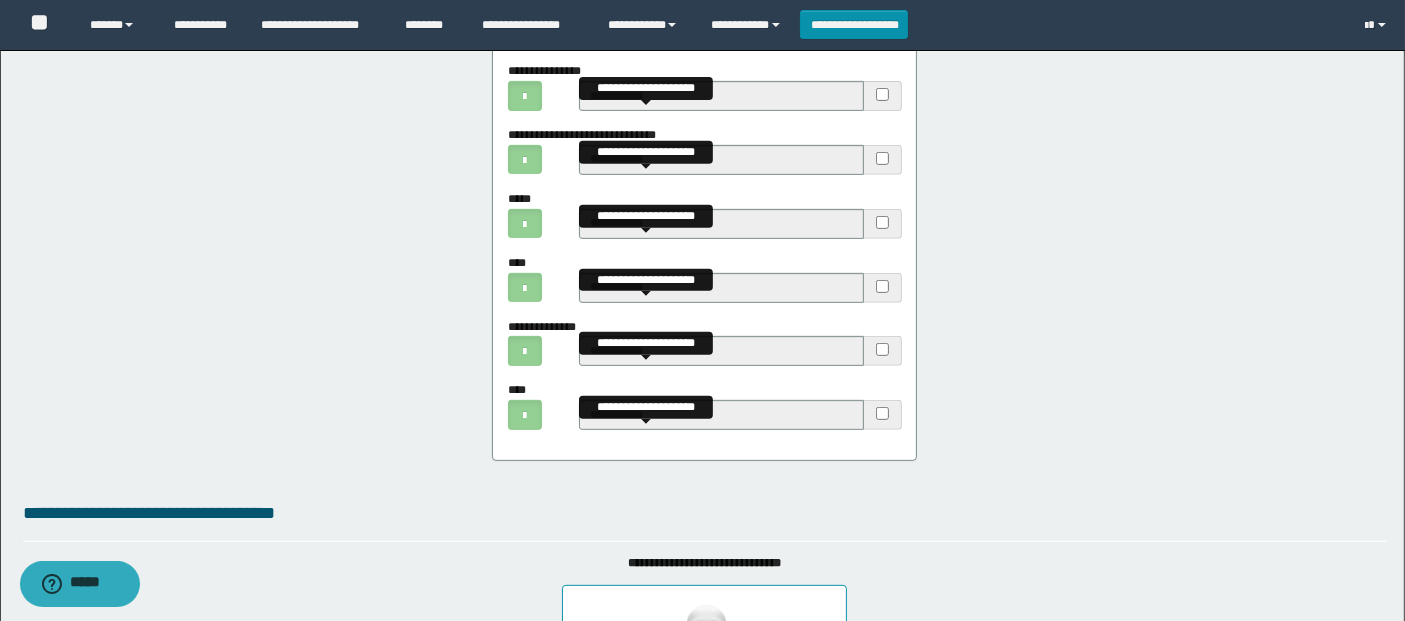 scroll, scrollTop: 876, scrollLeft: 0, axis: vertical 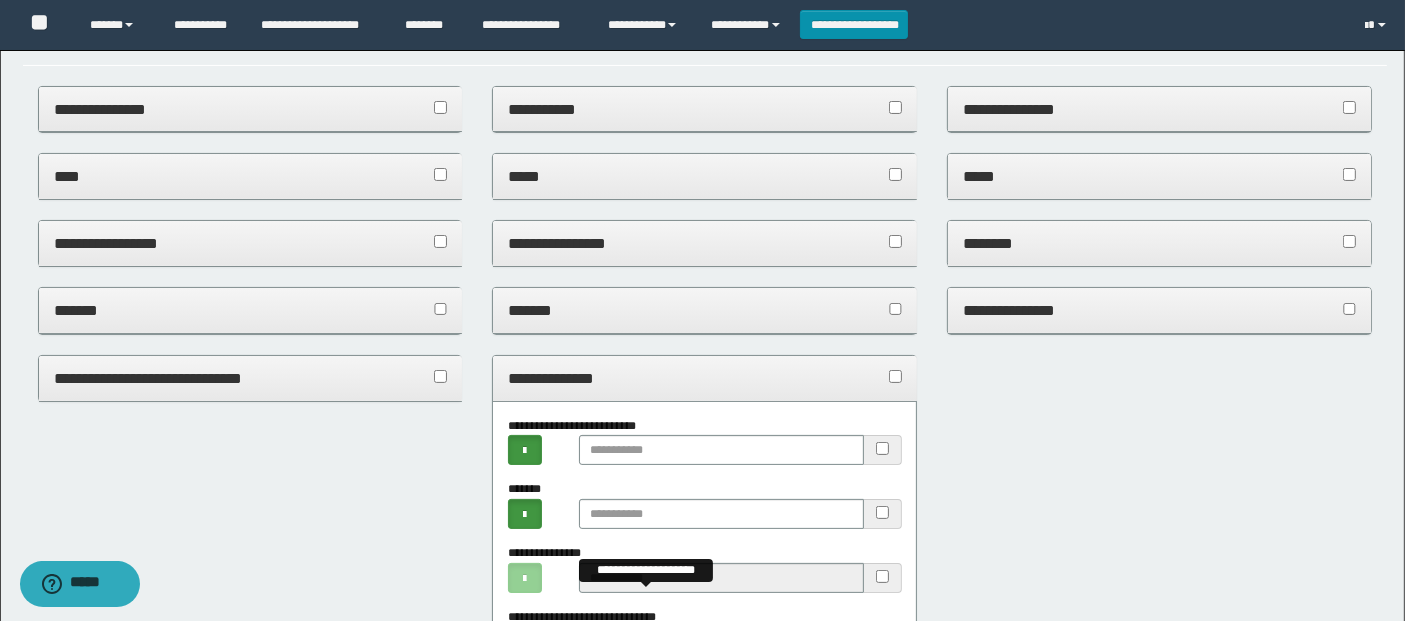 click on "**********" at bounding box center (704, 378) 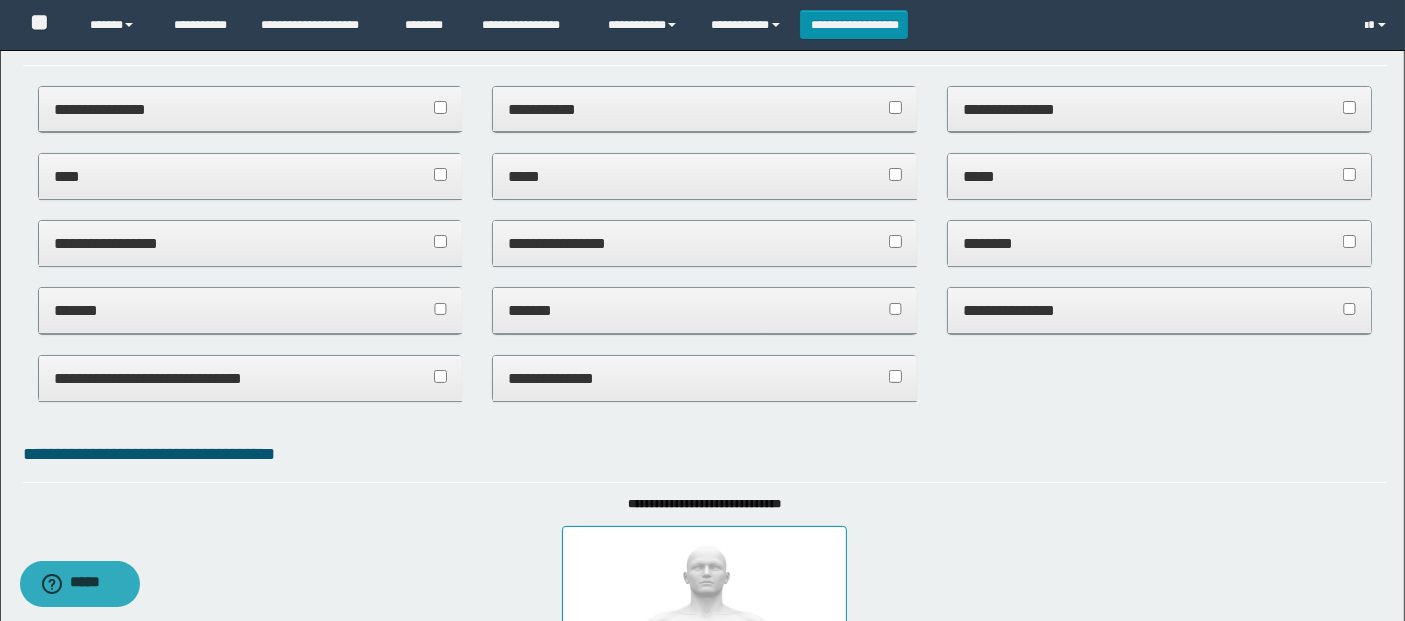 click on "*****" at bounding box center (704, 176) 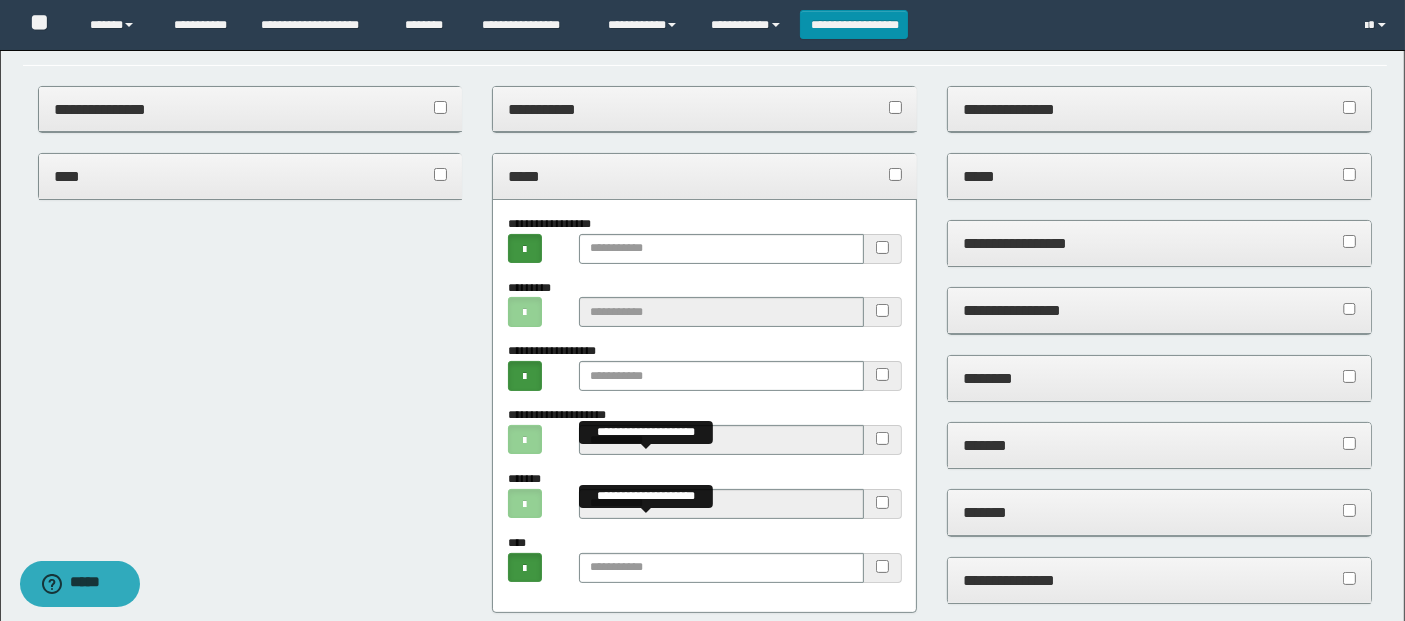 click on "*****" at bounding box center [704, 176] 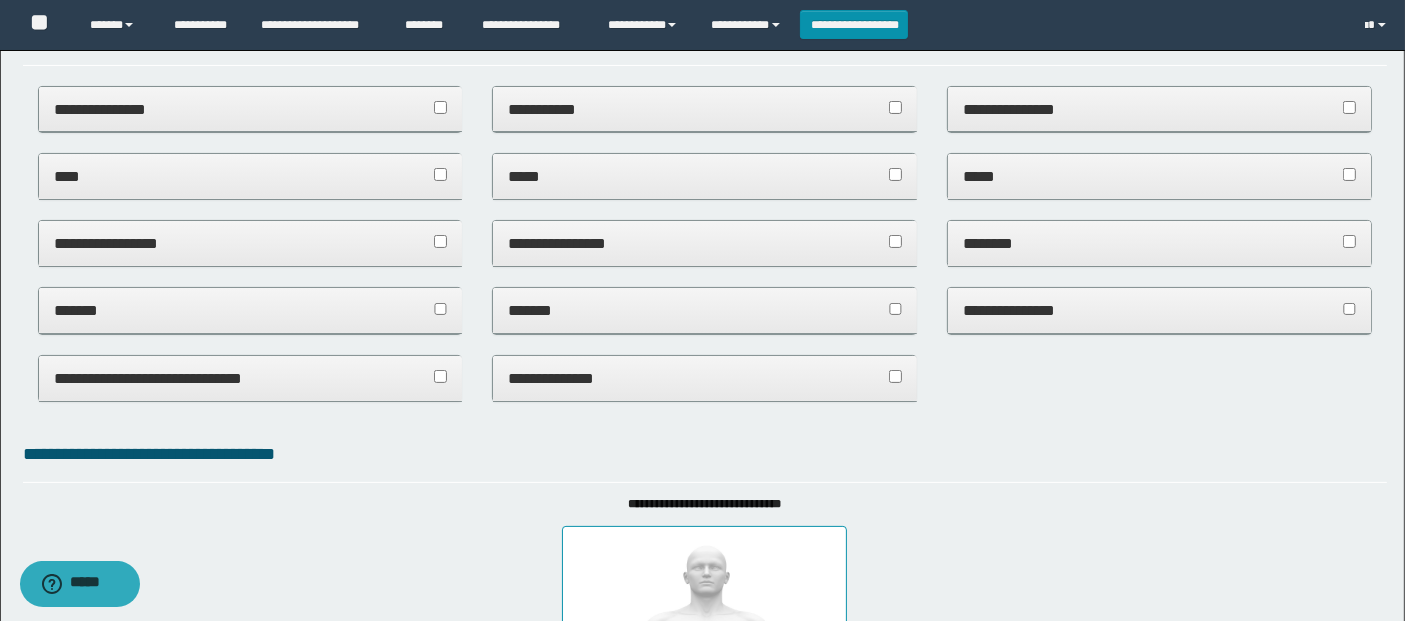 click on "**********" at bounding box center [704, 243] 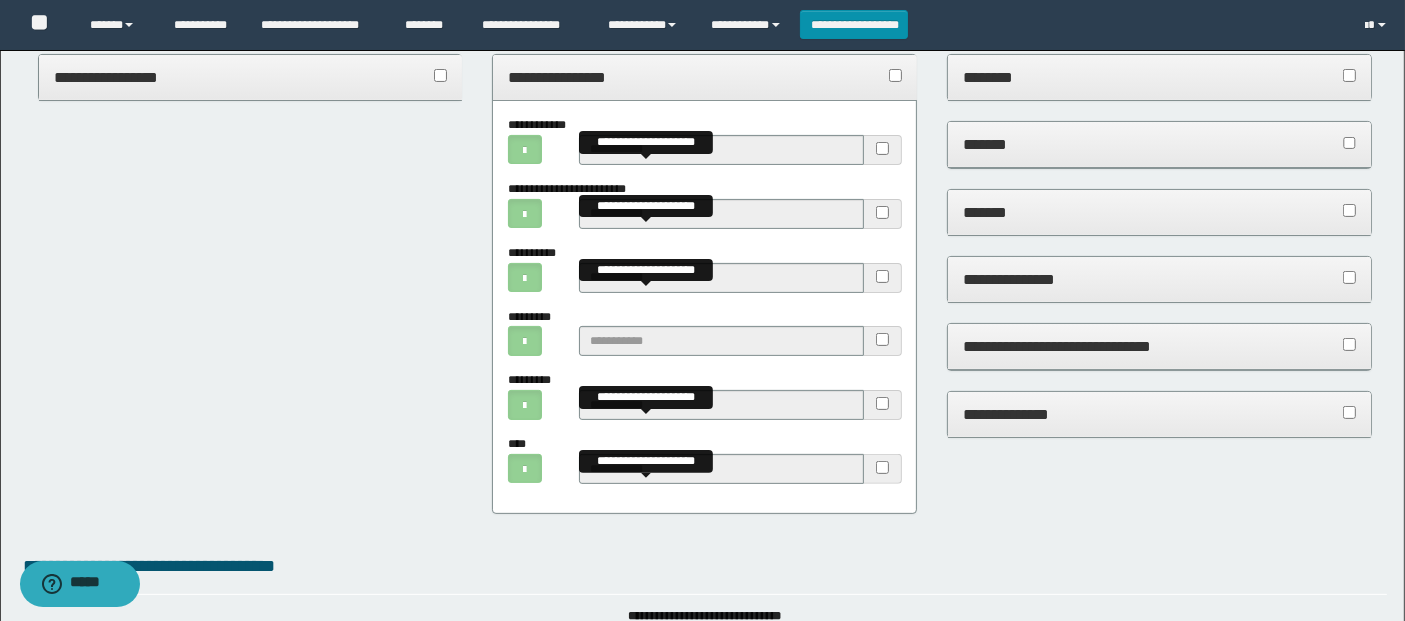 scroll, scrollTop: 500, scrollLeft: 0, axis: vertical 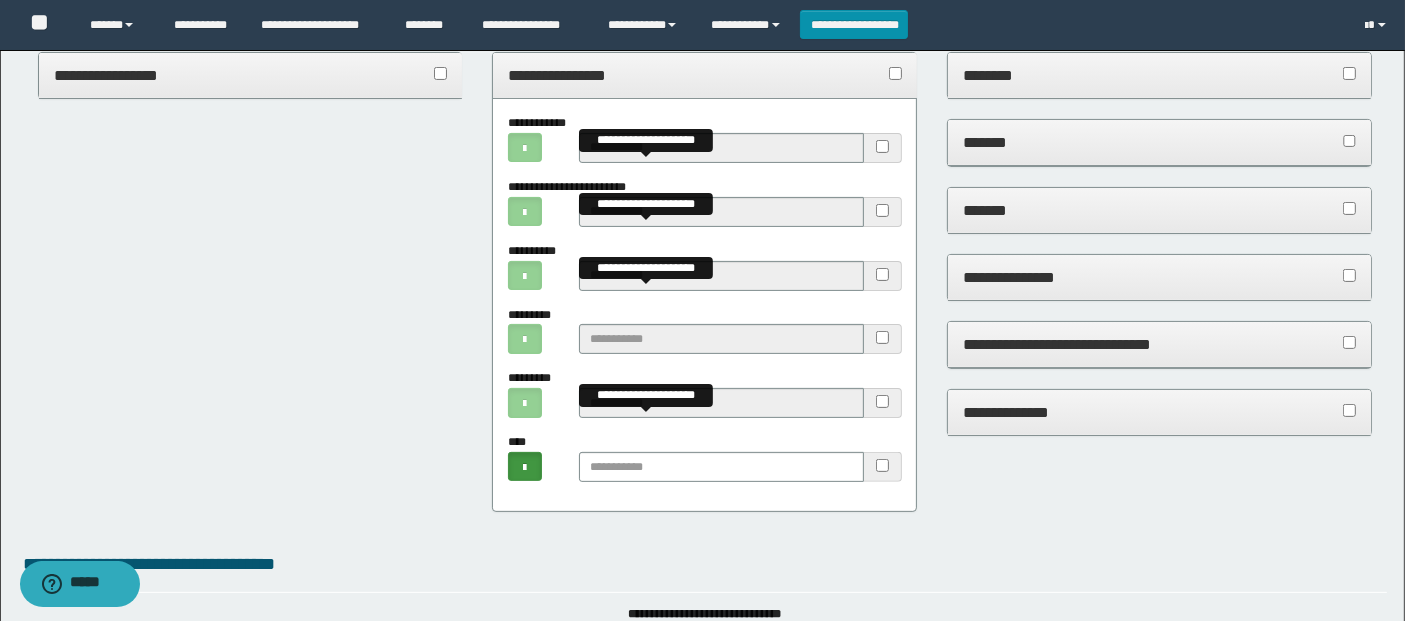 click on "**********" at bounding box center [704, 75] 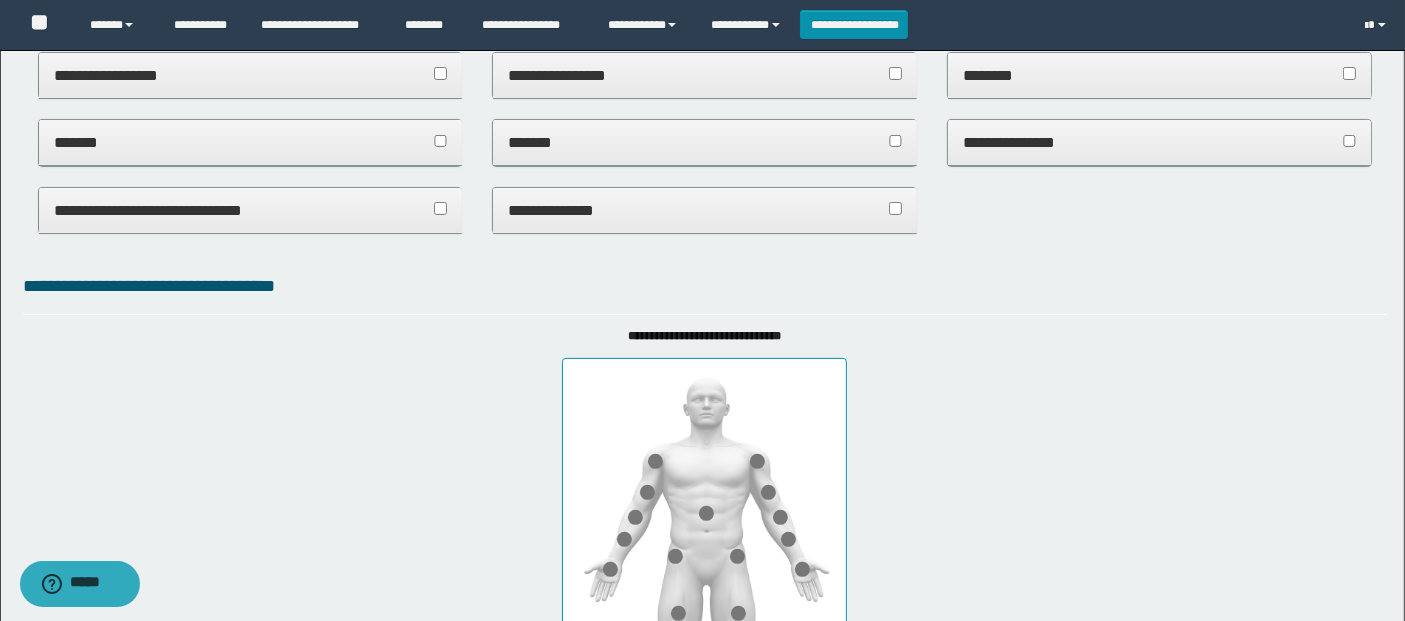 click on "*******" at bounding box center (704, 142) 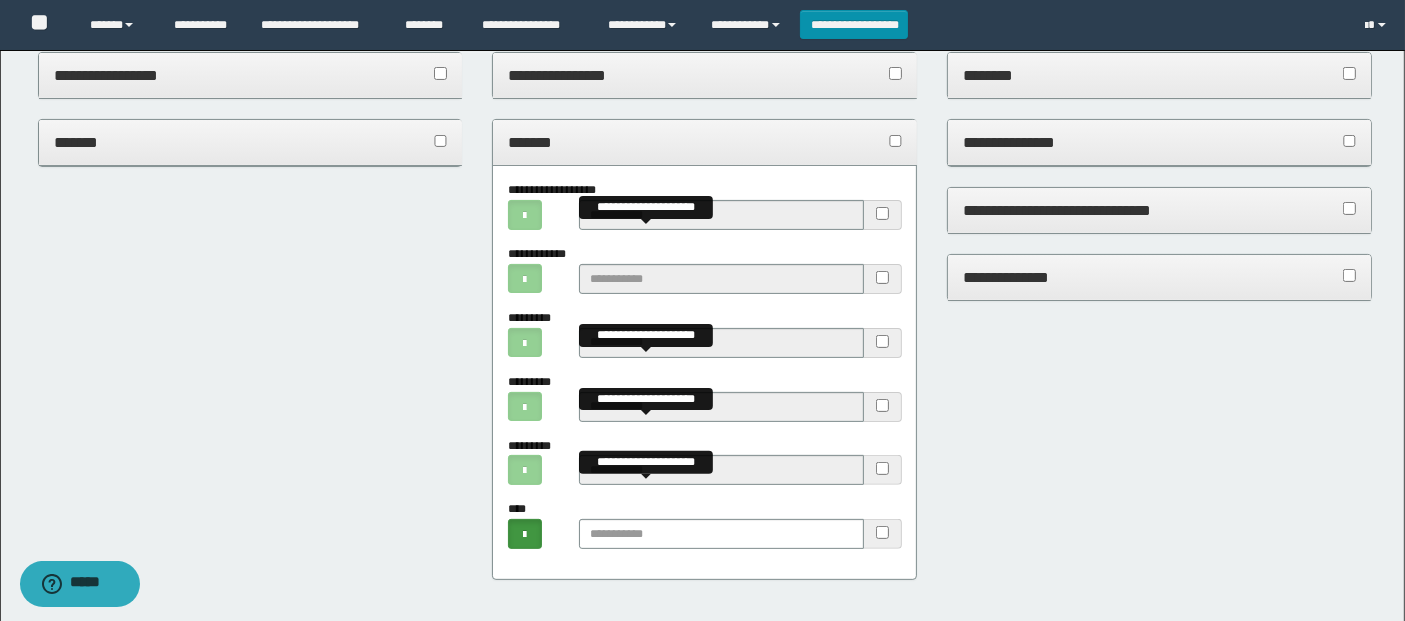 click on "*******" at bounding box center [704, 142] 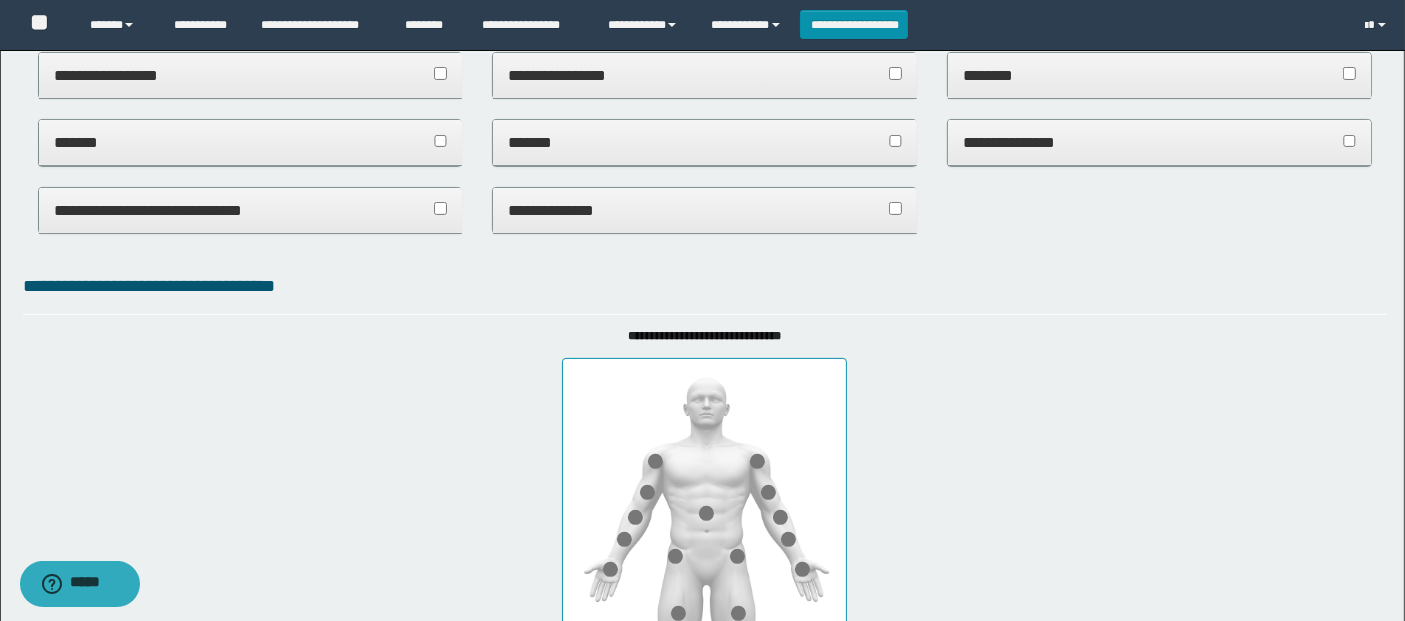 click on "**********" at bounding box center [704, 211] 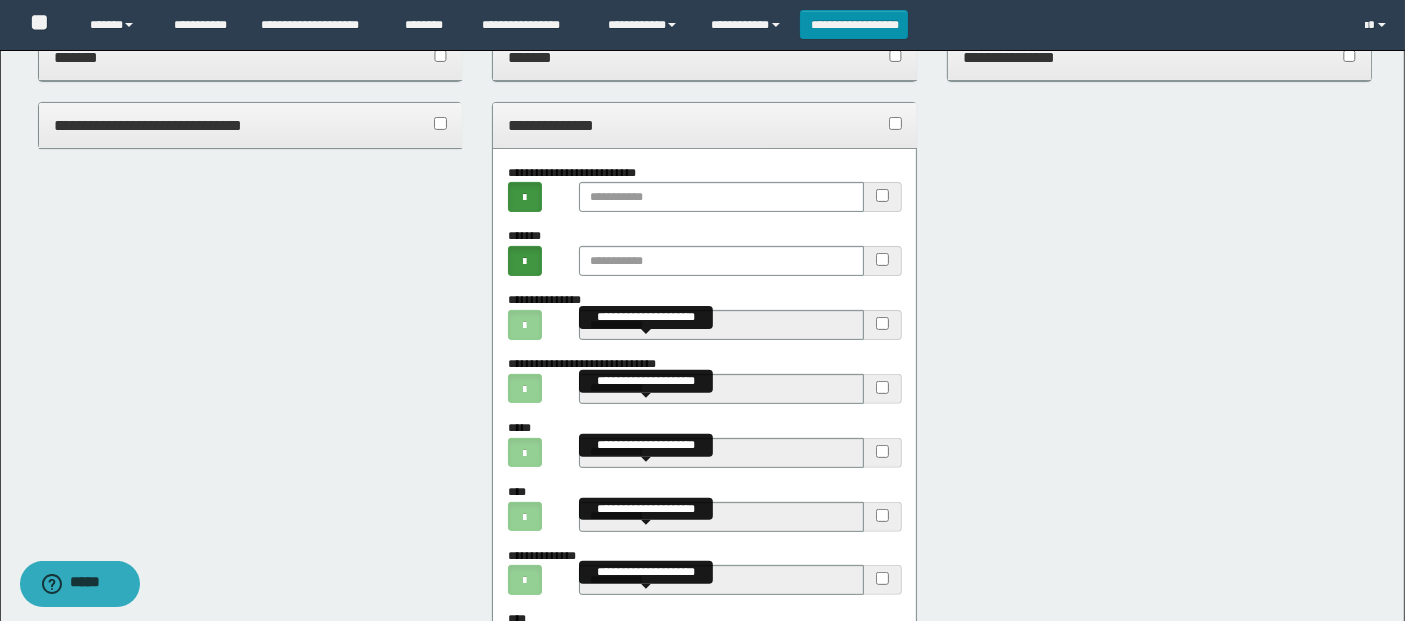 scroll, scrollTop: 440, scrollLeft: 0, axis: vertical 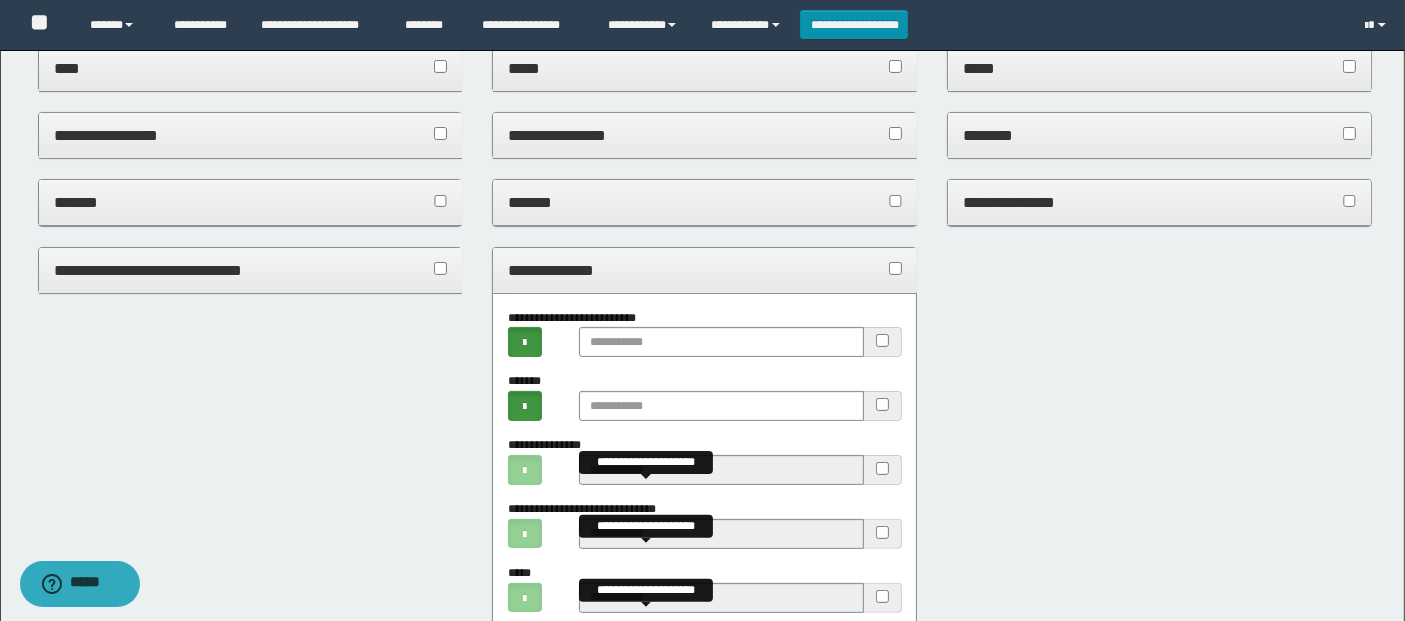 click on "**********" at bounding box center [704, 270] 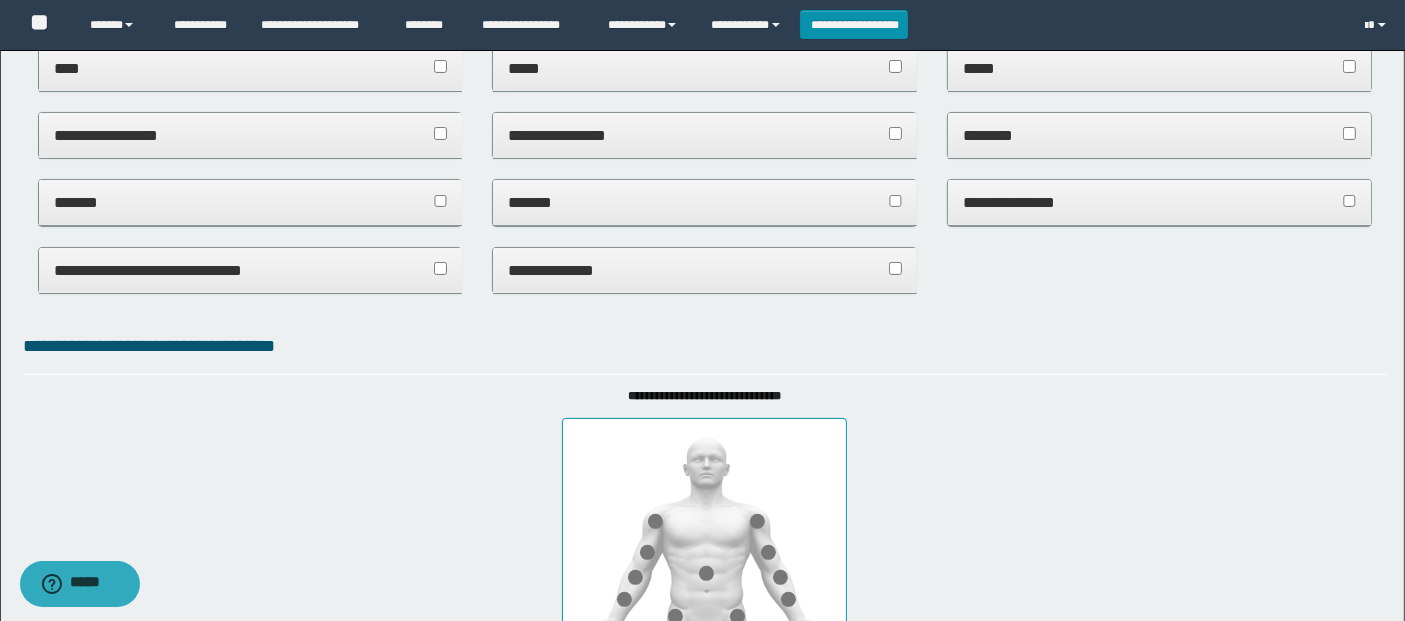 click on "**********" at bounding box center [1159, 202] 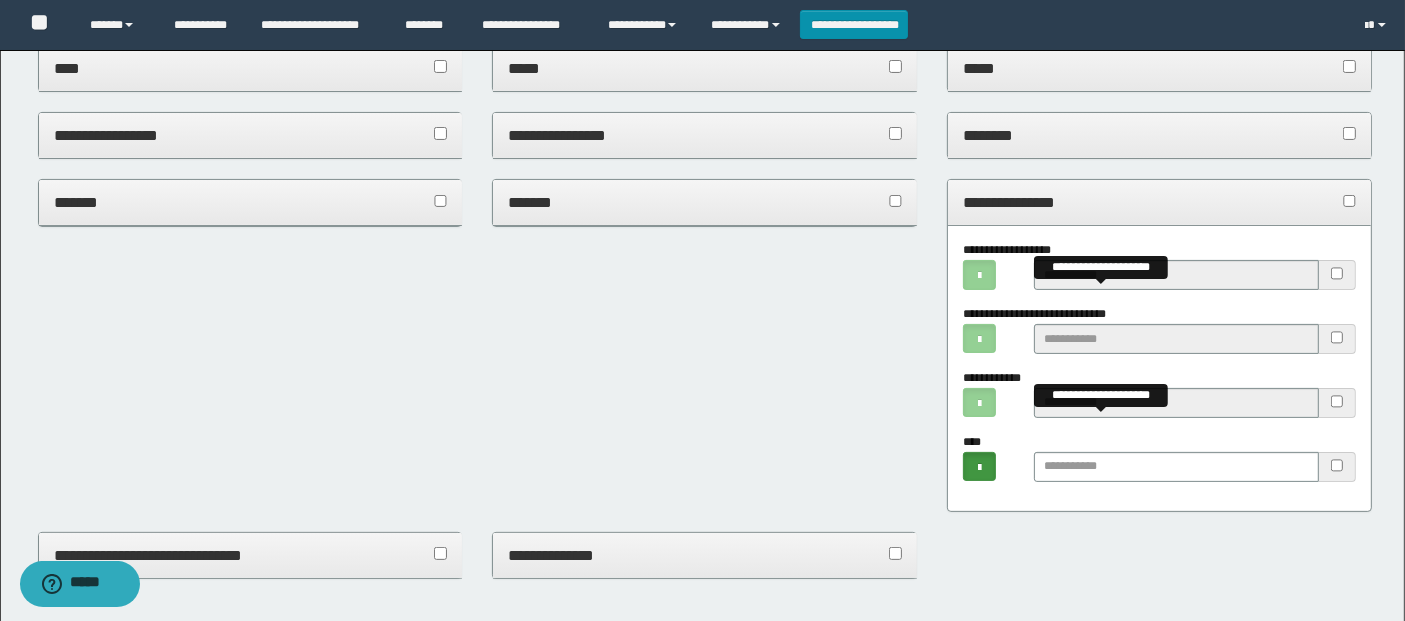 click on "**********" at bounding box center [1159, 202] 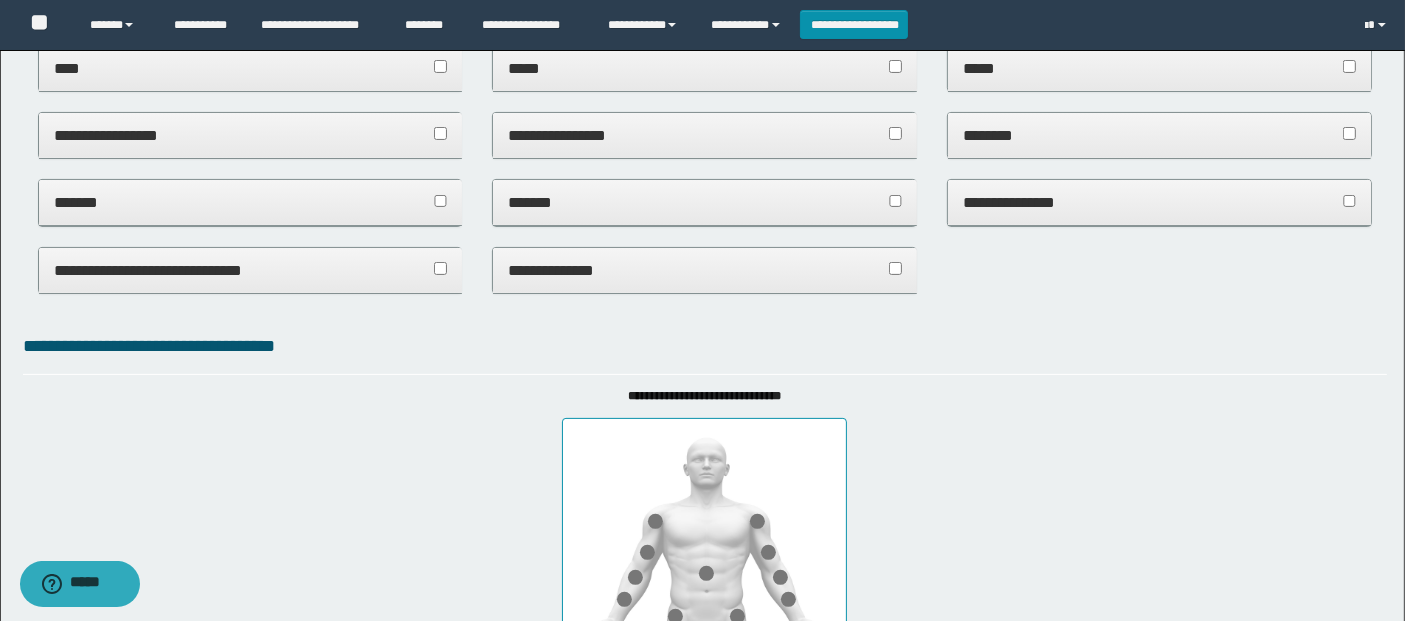 click on "********" at bounding box center [1159, 135] 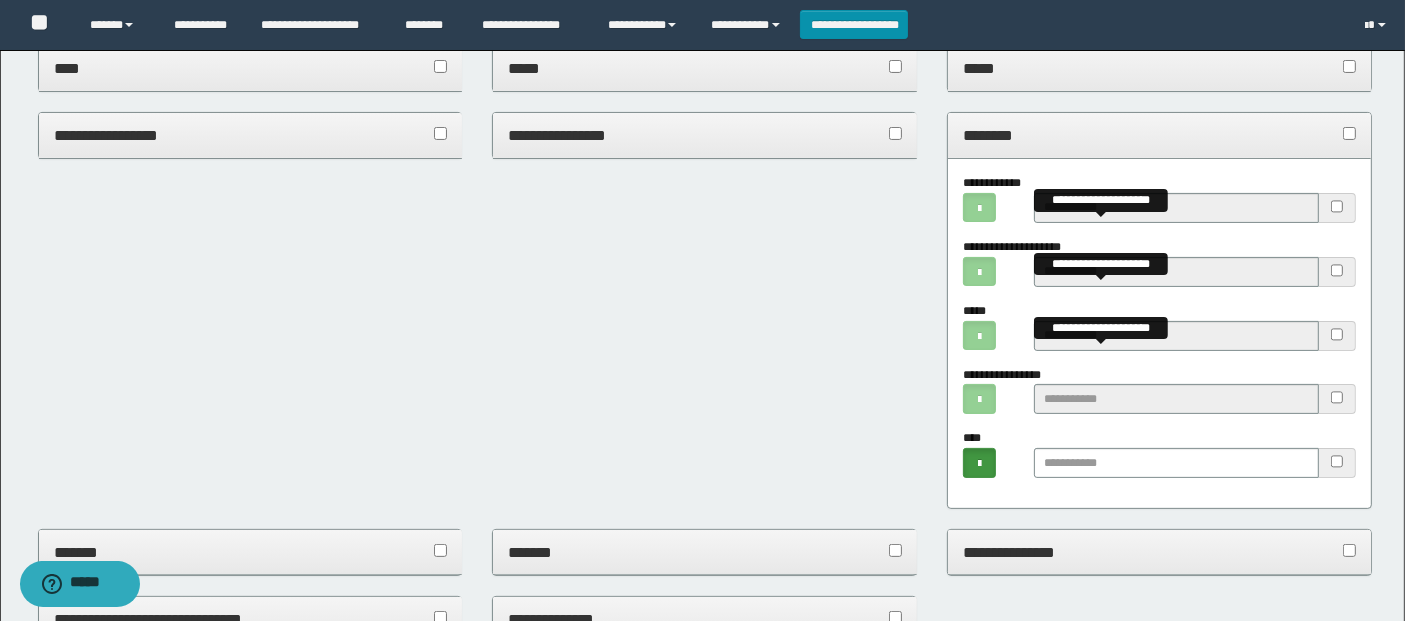 click on "********" at bounding box center [1159, 136] 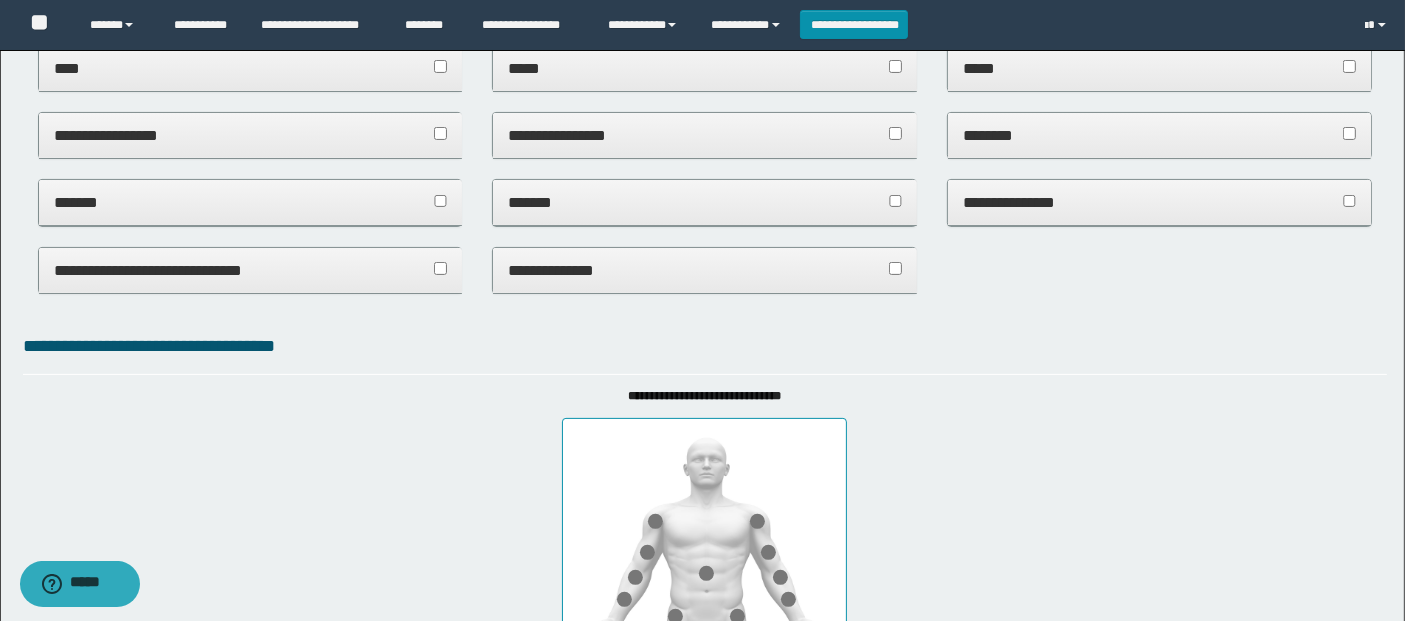 click on "*****" at bounding box center (1159, 68) 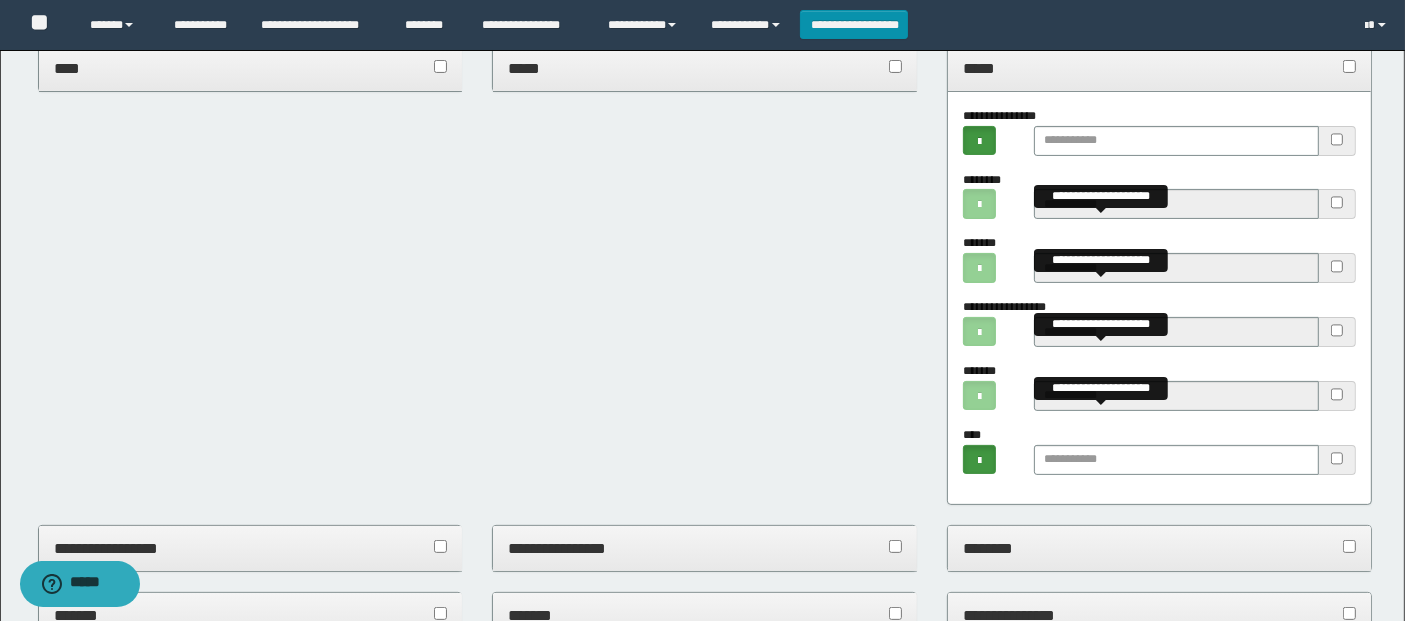 click on "*****" at bounding box center [1159, 68] 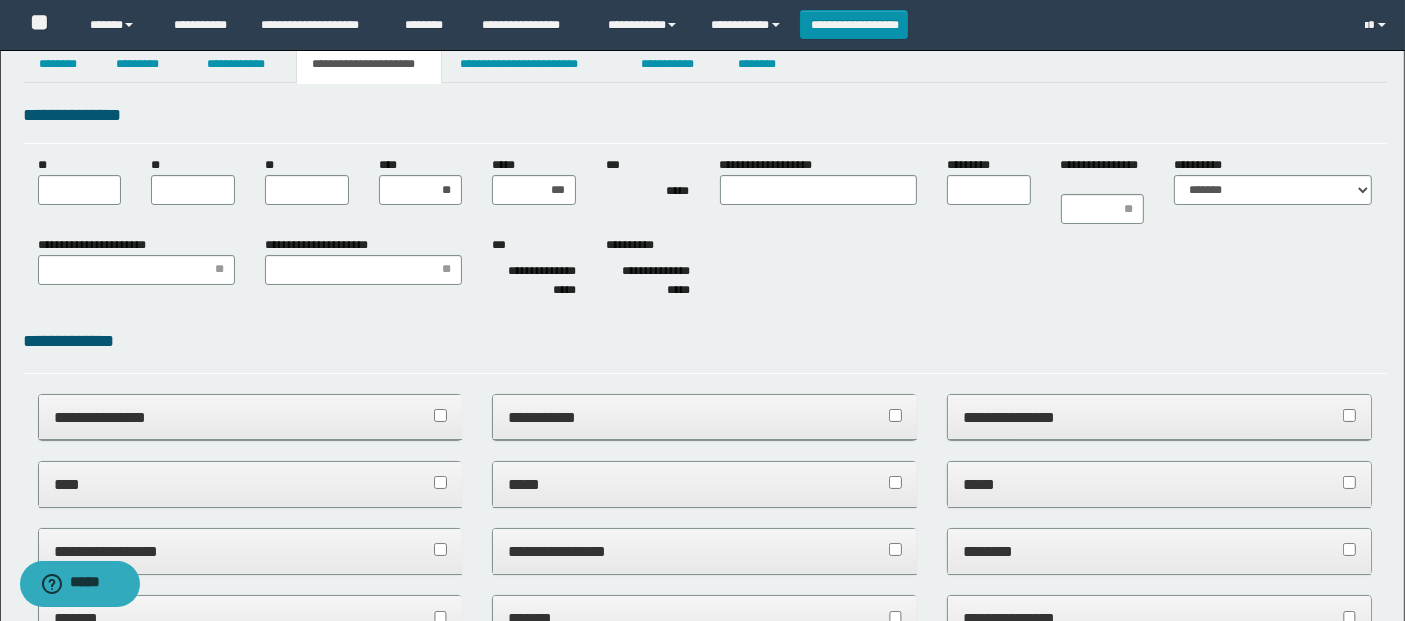 scroll, scrollTop: 0, scrollLeft: 0, axis: both 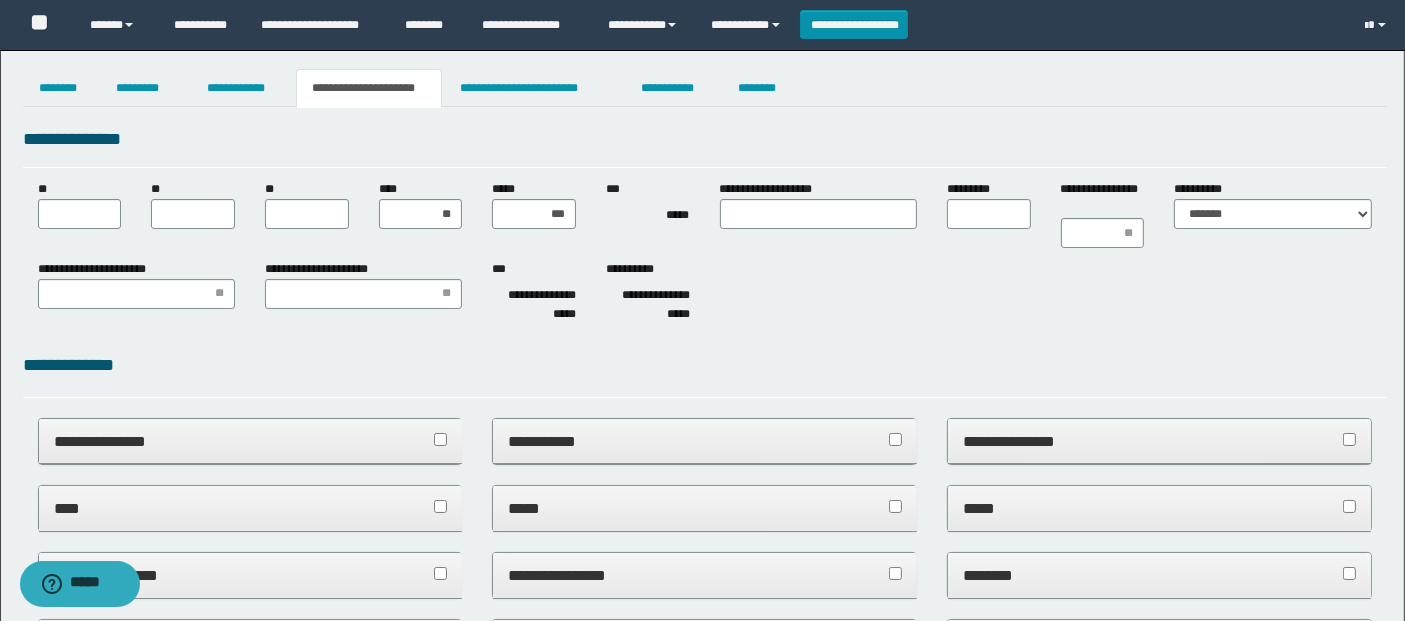 click on "**********" at bounding box center (1159, 441) 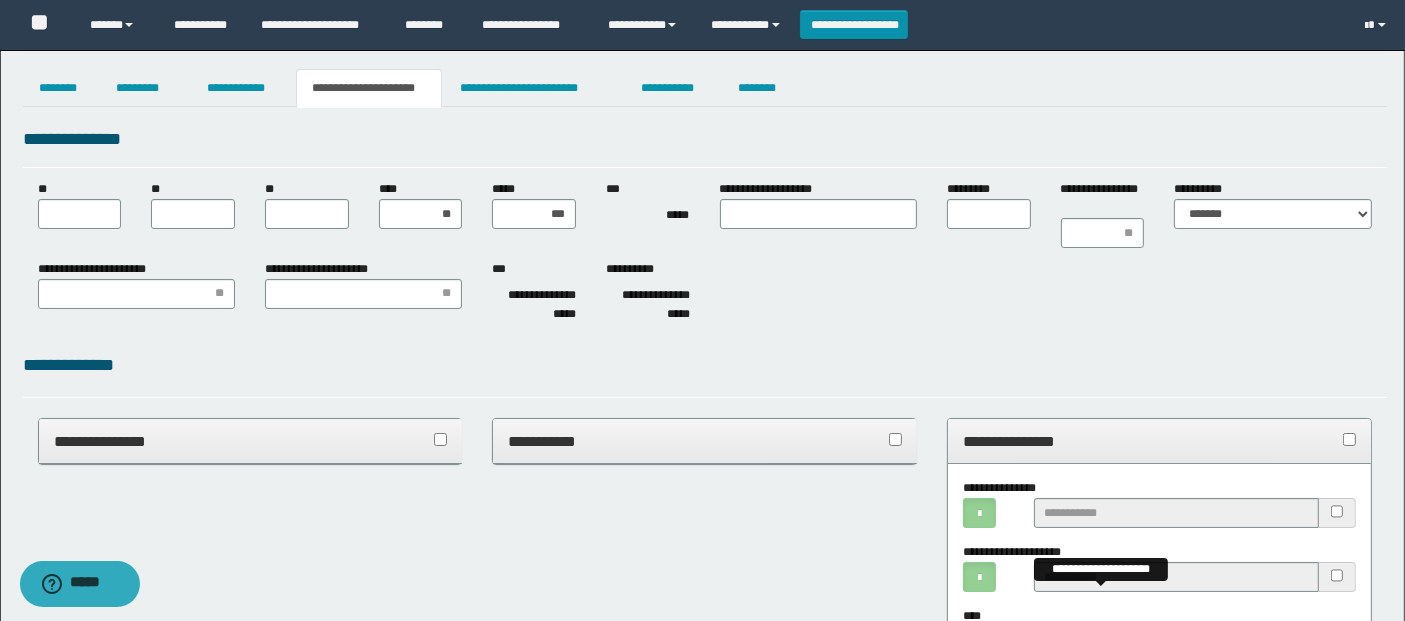 click on "**********" at bounding box center [1338, 513] 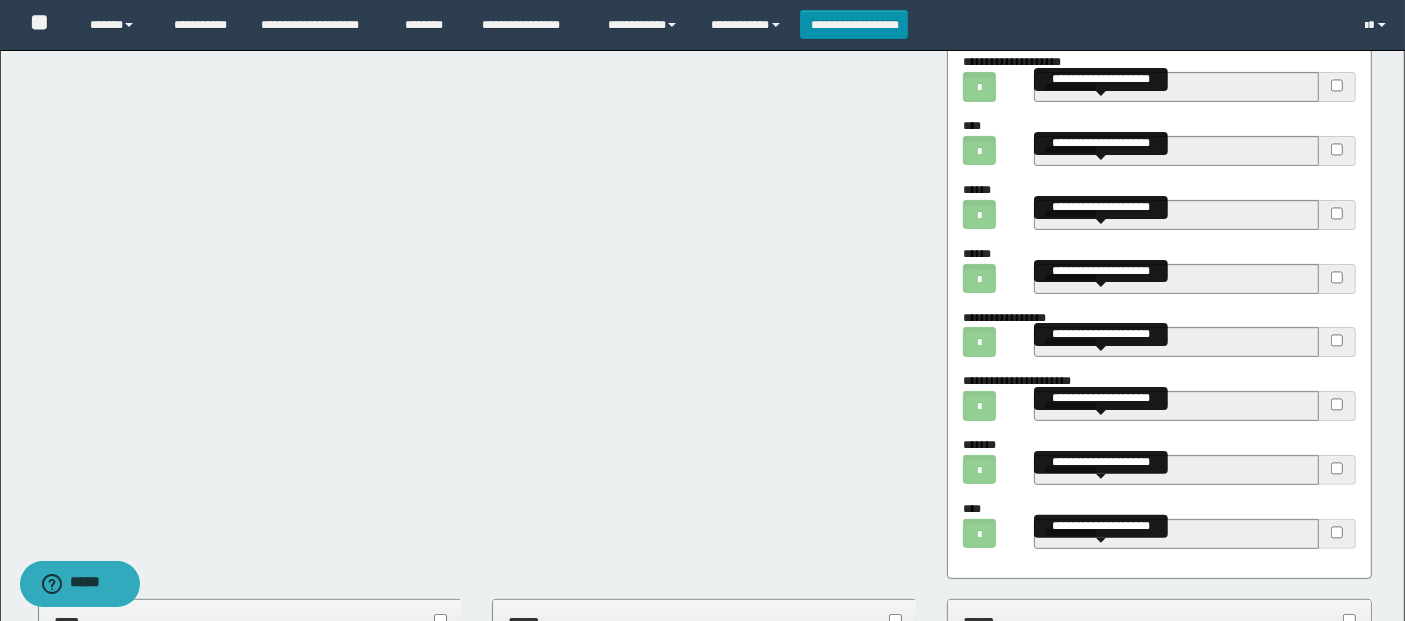 scroll, scrollTop: 543, scrollLeft: 0, axis: vertical 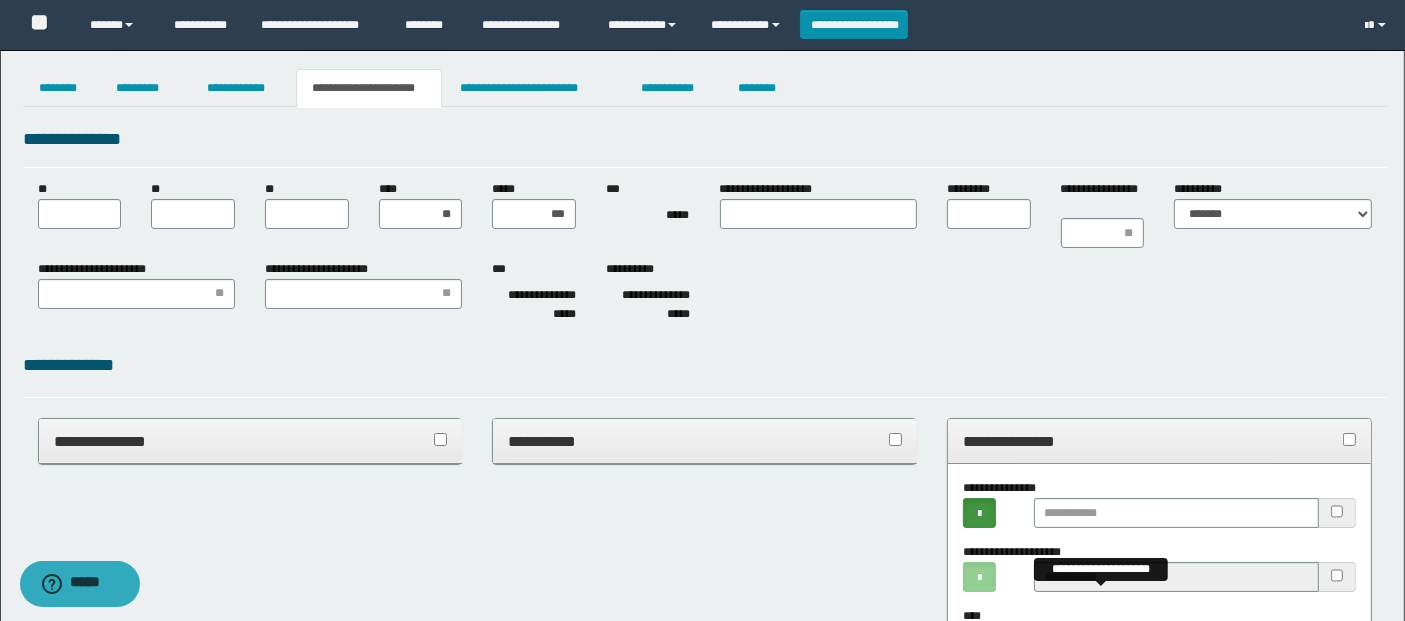 click on "**********" at bounding box center (1159, 441) 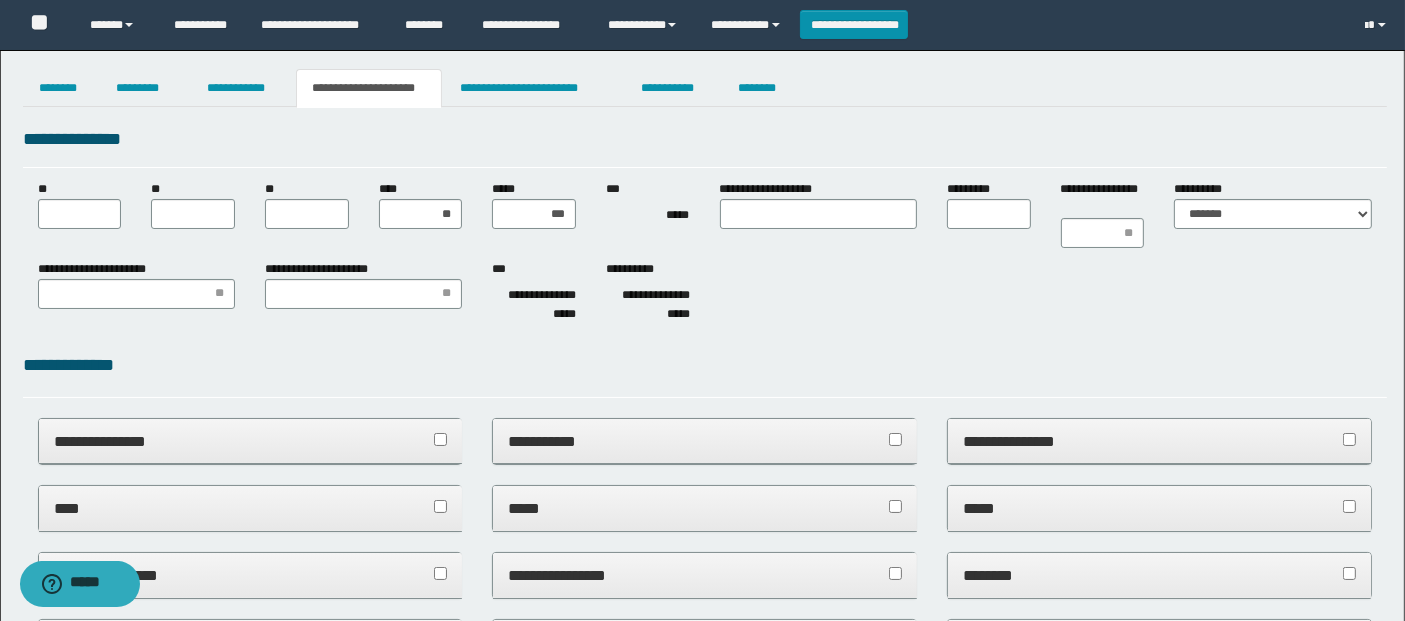 click on "*****" at bounding box center [1159, 508] 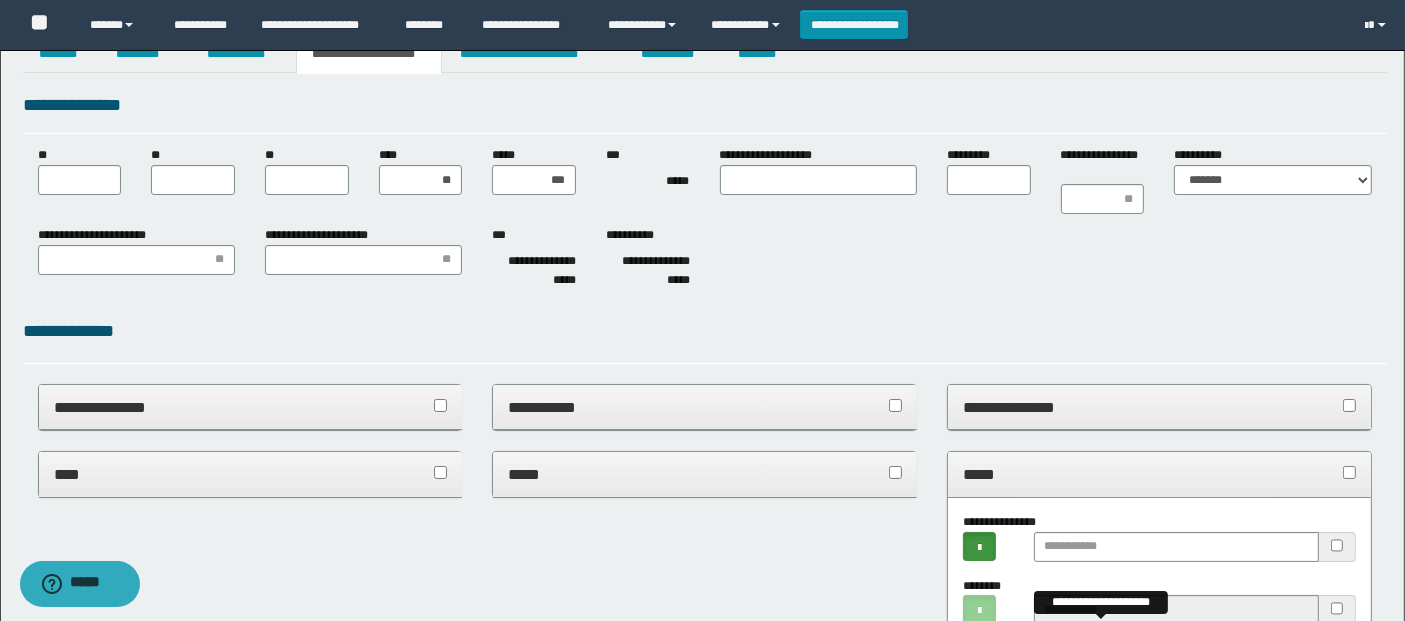 scroll, scrollTop: 0, scrollLeft: 0, axis: both 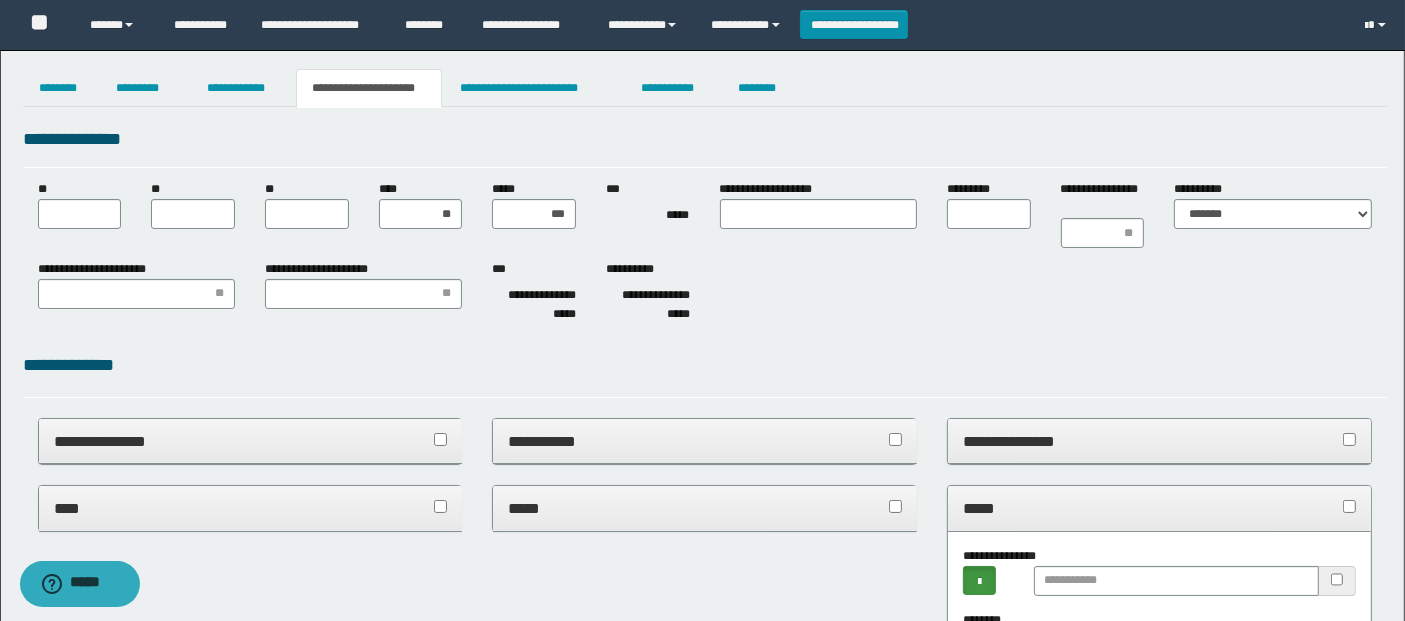 click on "*****" at bounding box center [1159, 508] 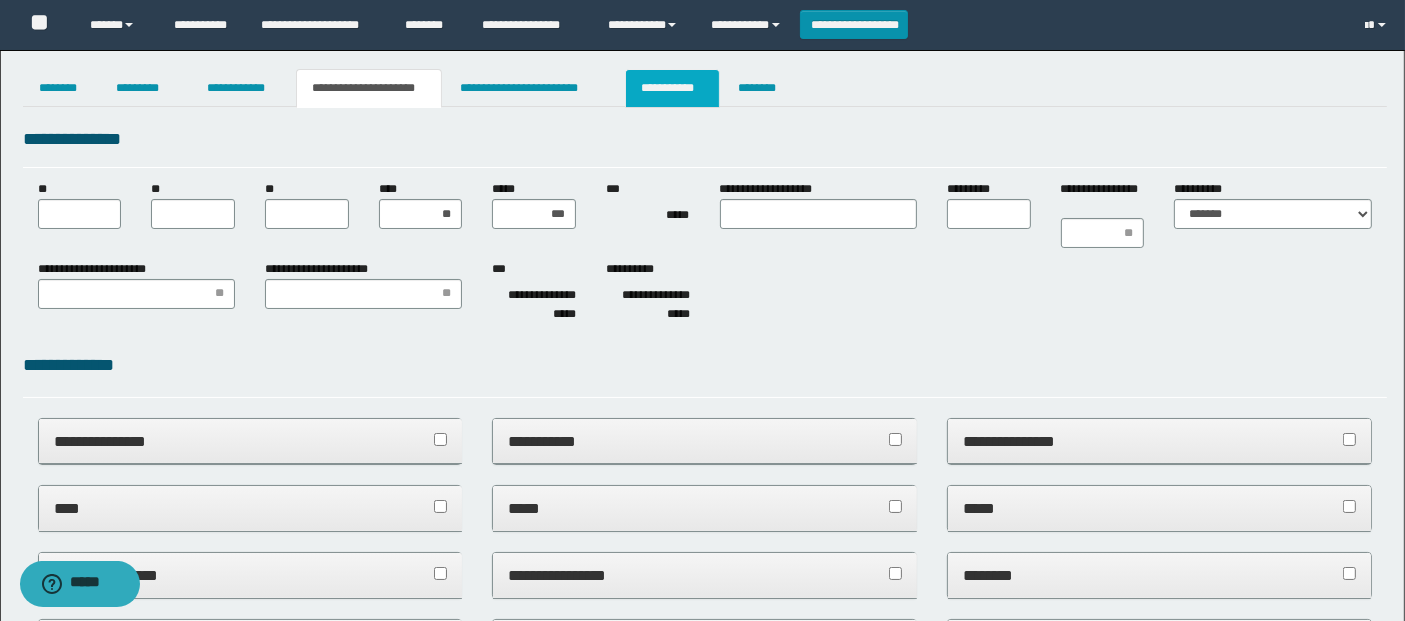 click on "**********" at bounding box center [672, 88] 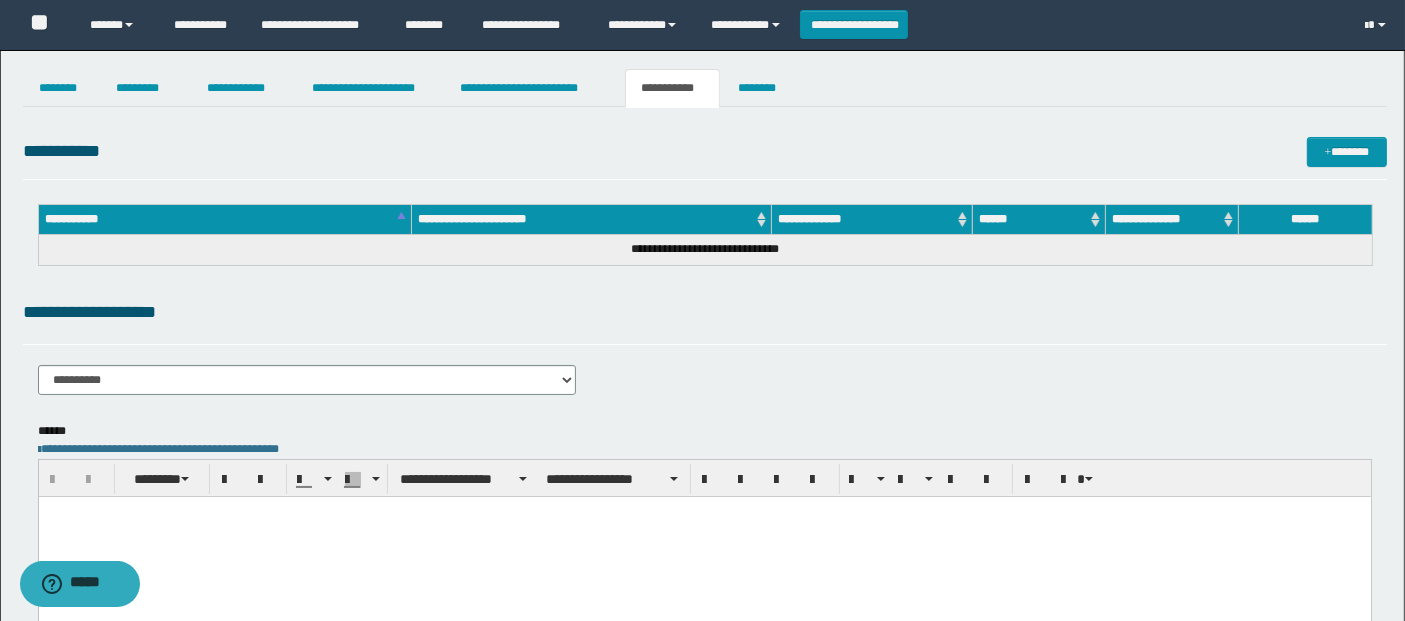 scroll, scrollTop: 0, scrollLeft: 0, axis: both 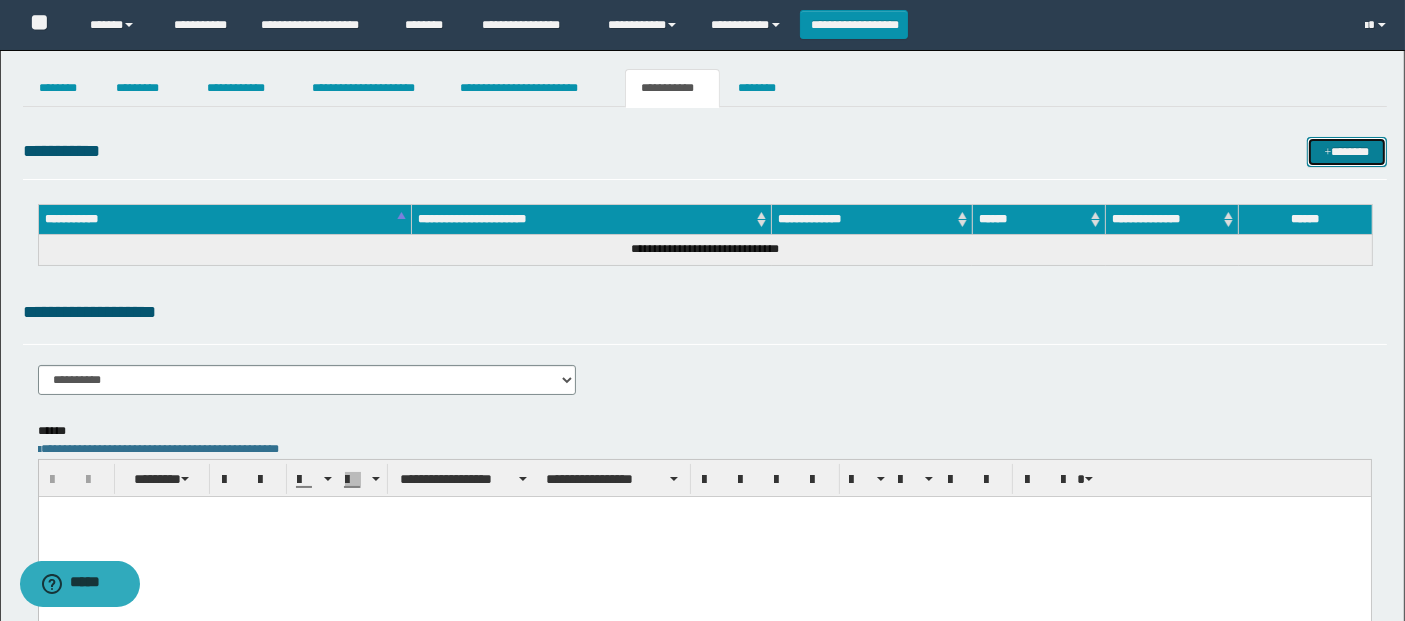 click on "*******" at bounding box center [1346, 151] 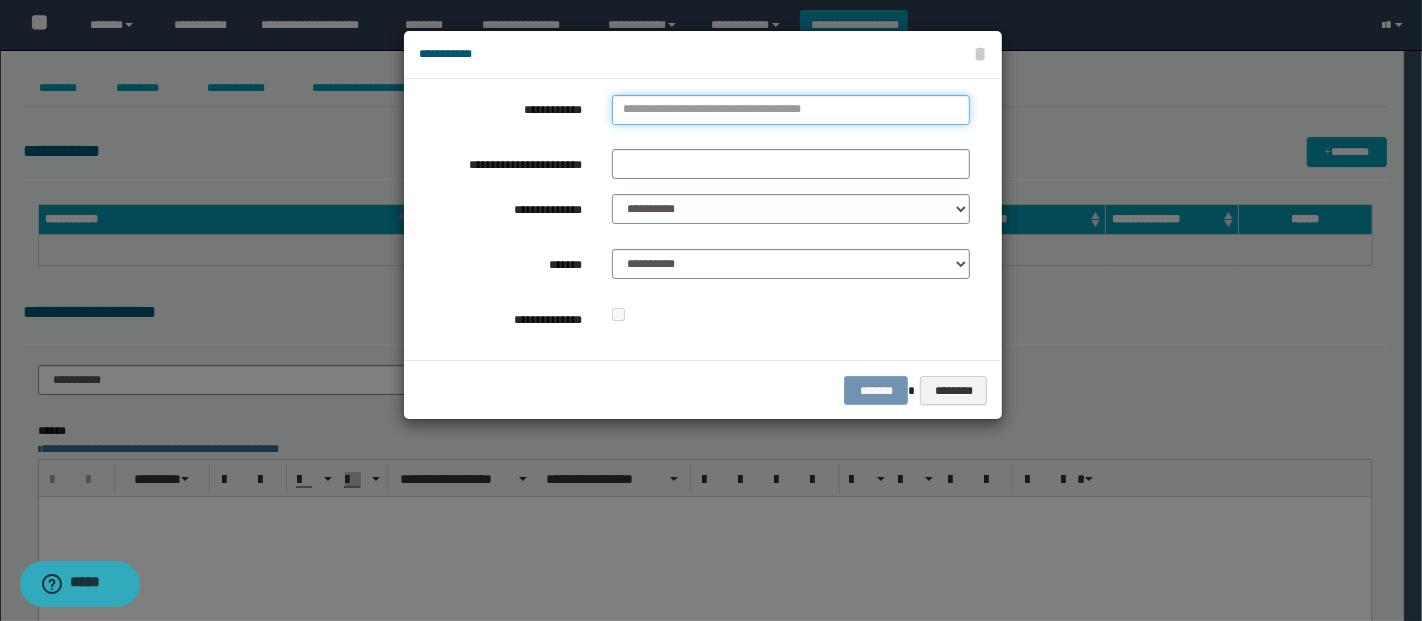 click on "**********" at bounding box center [791, 110] 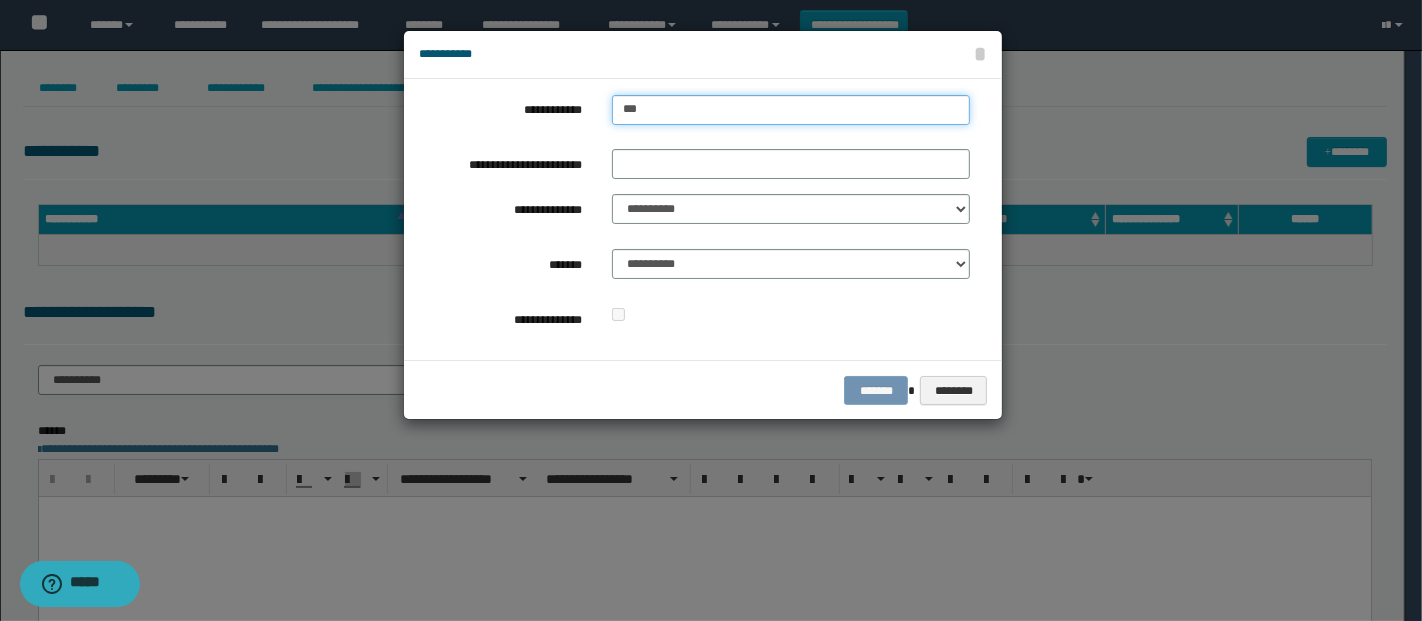 type on "****" 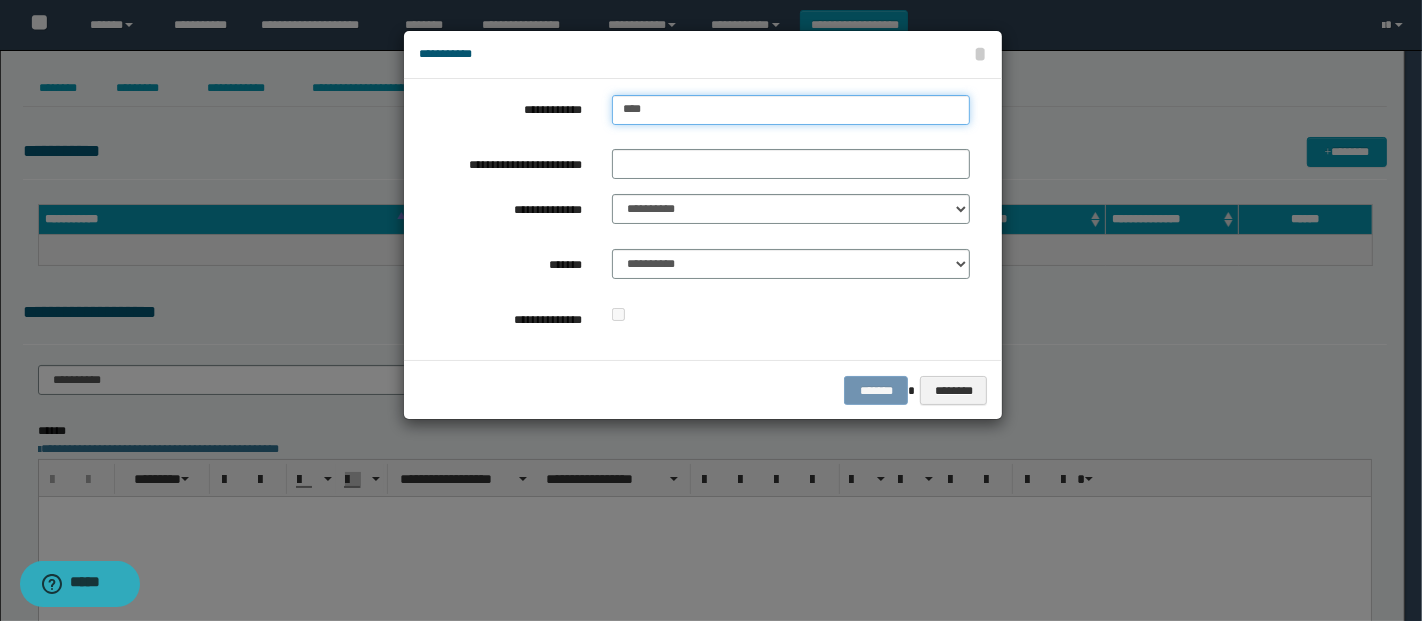 type on "****" 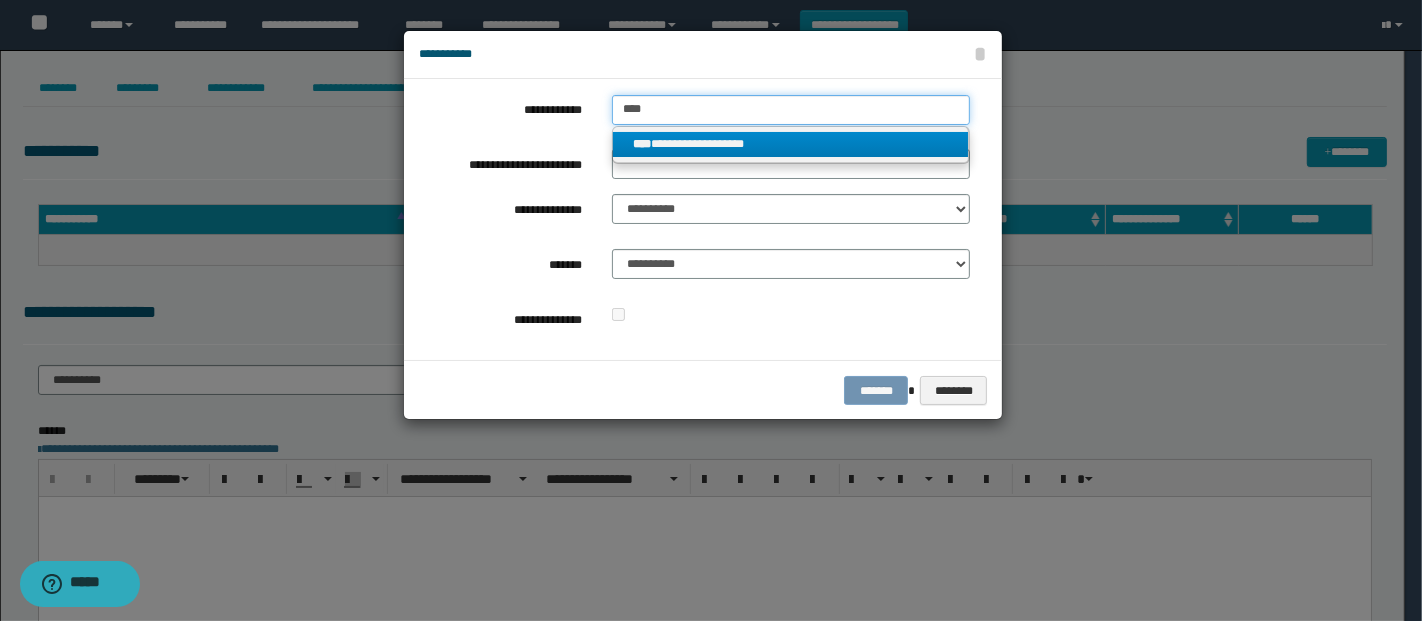 type on "****" 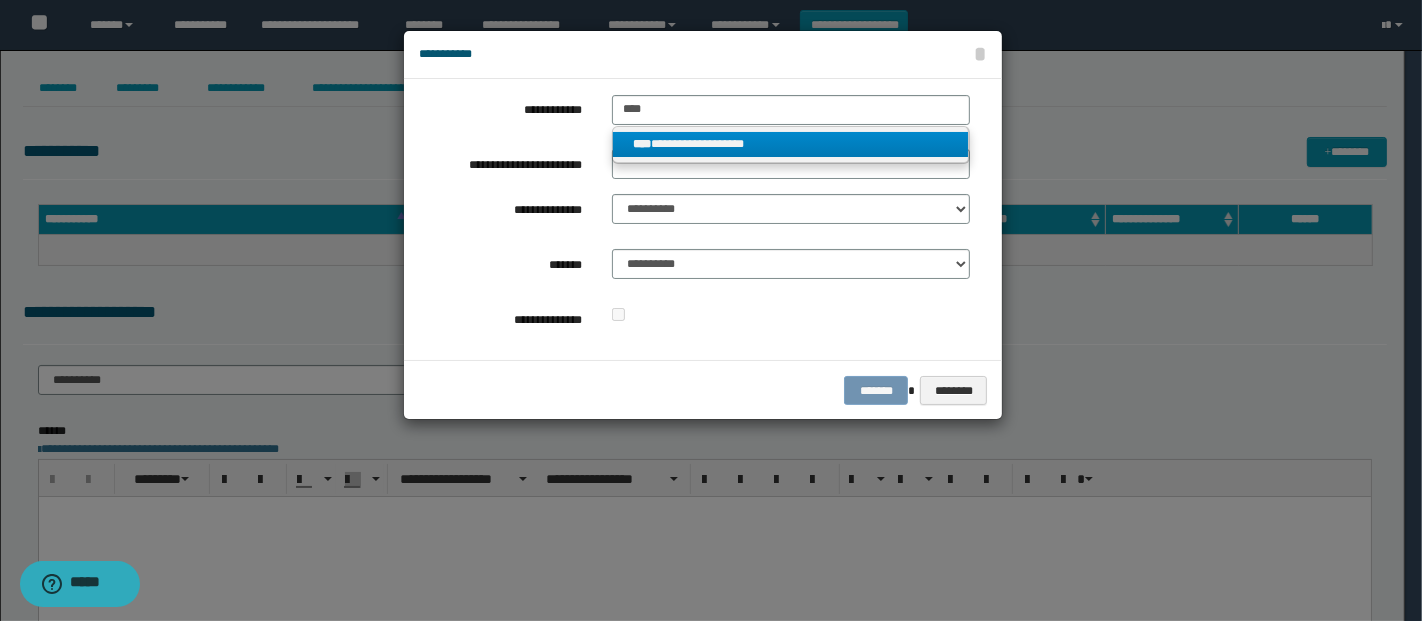 click on "**********" at bounding box center [790, 144] 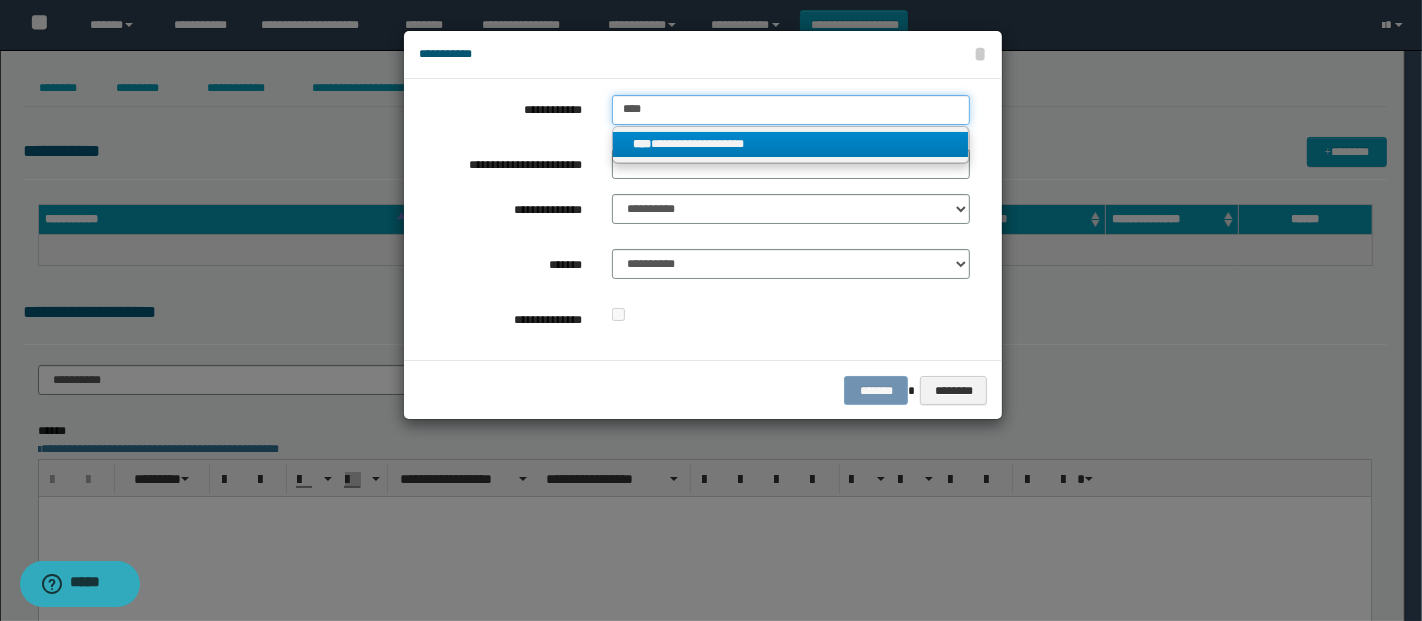 type 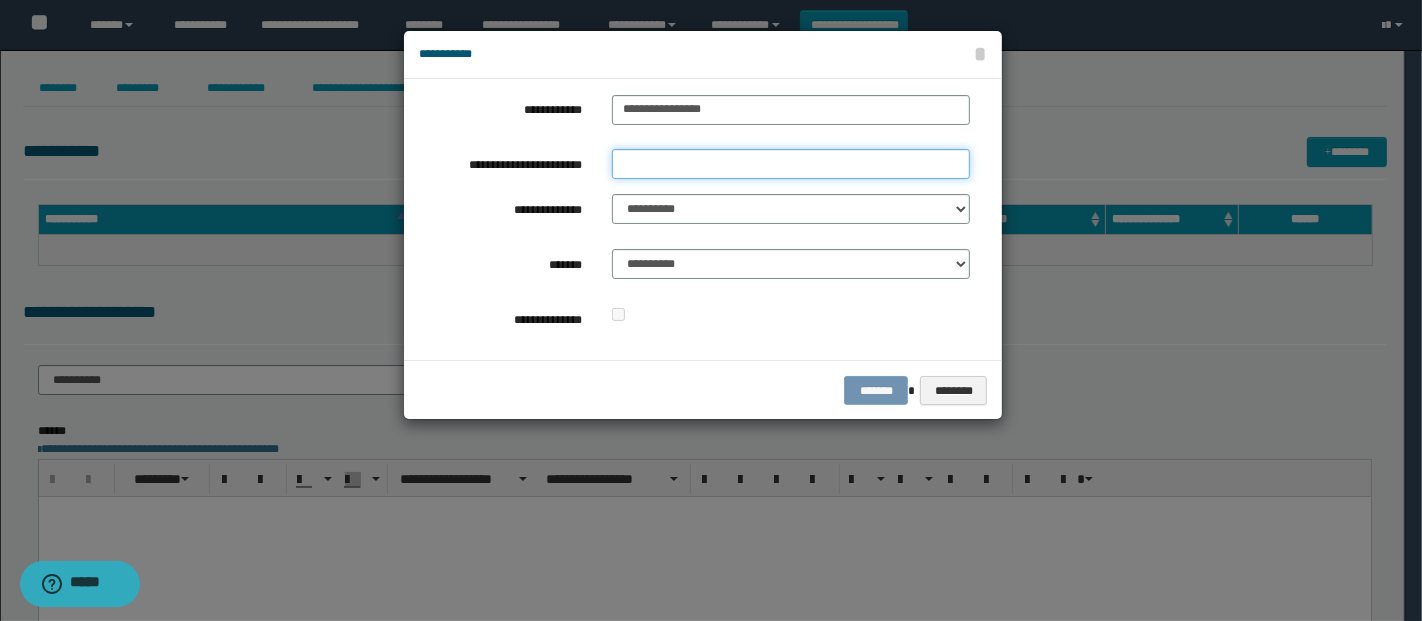 click on "**********" at bounding box center (791, 164) 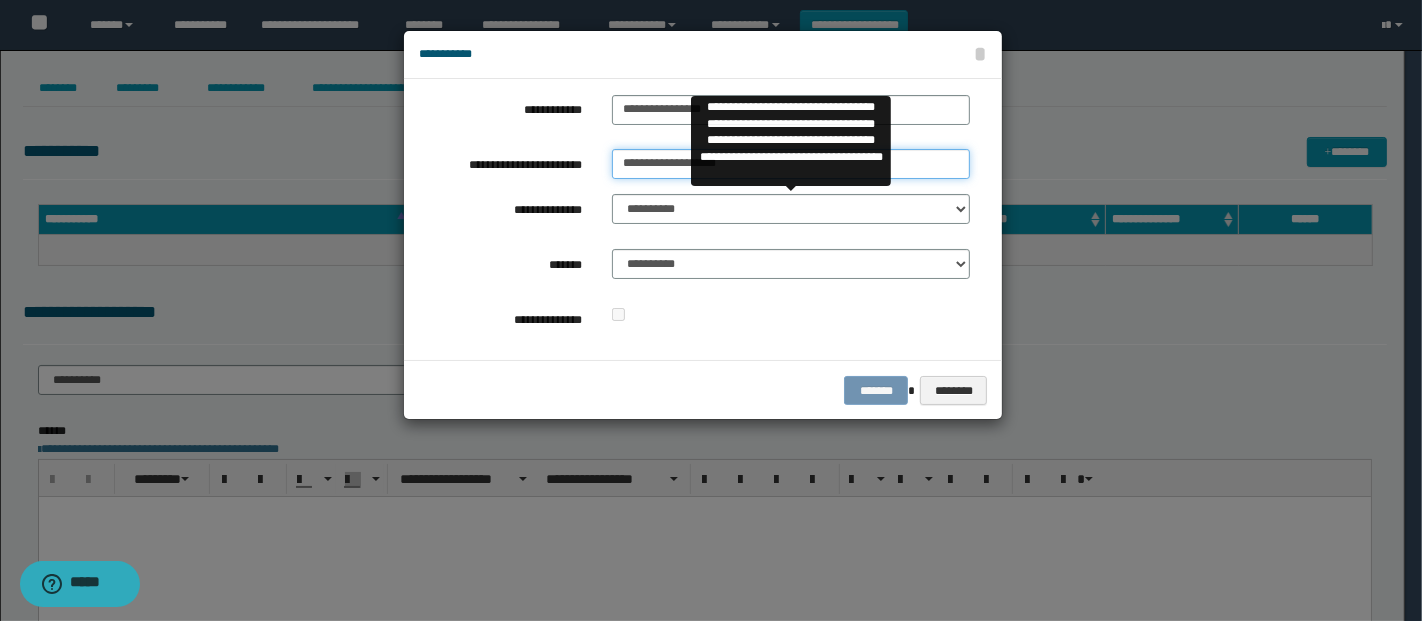 type on "**********" 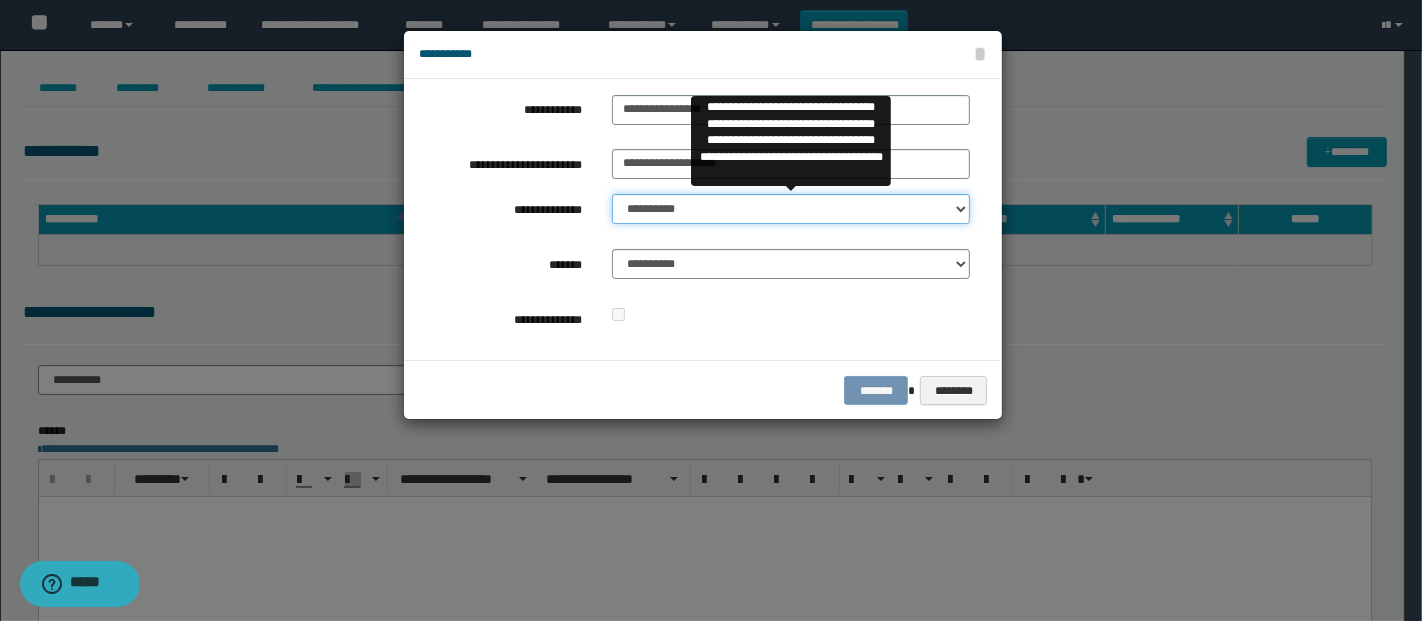 click on "**********" at bounding box center (791, 209) 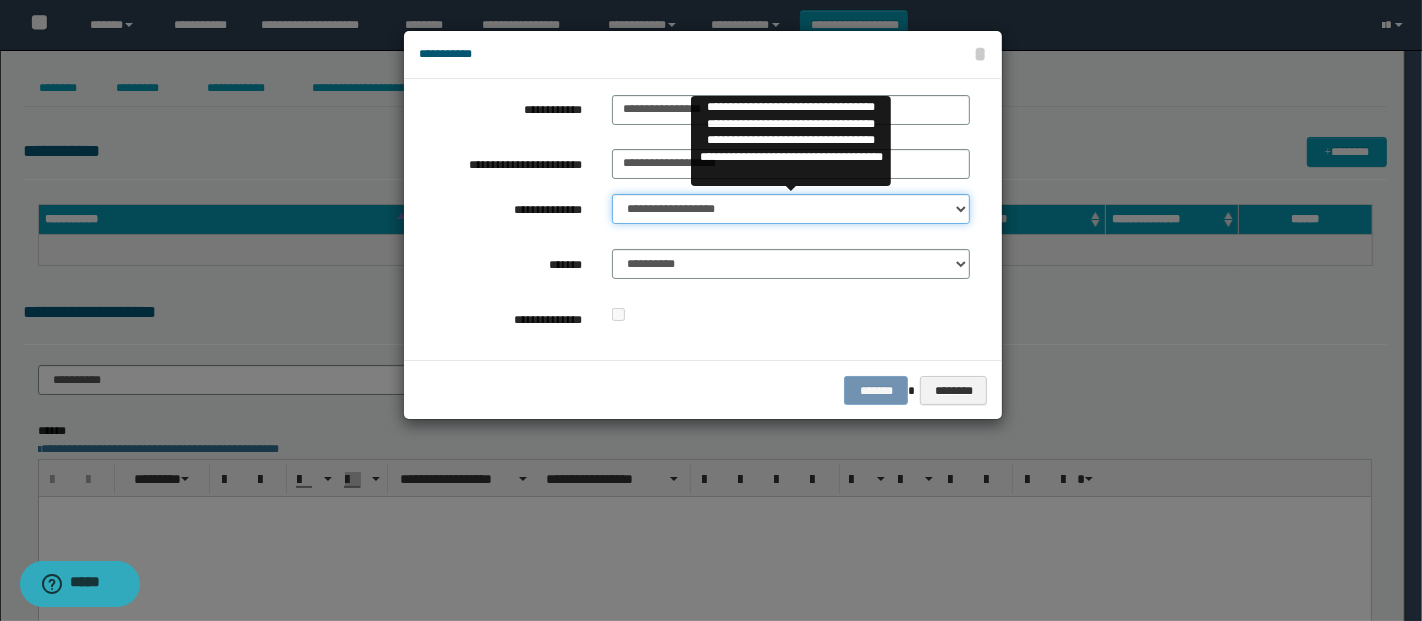 click on "**********" at bounding box center [791, 209] 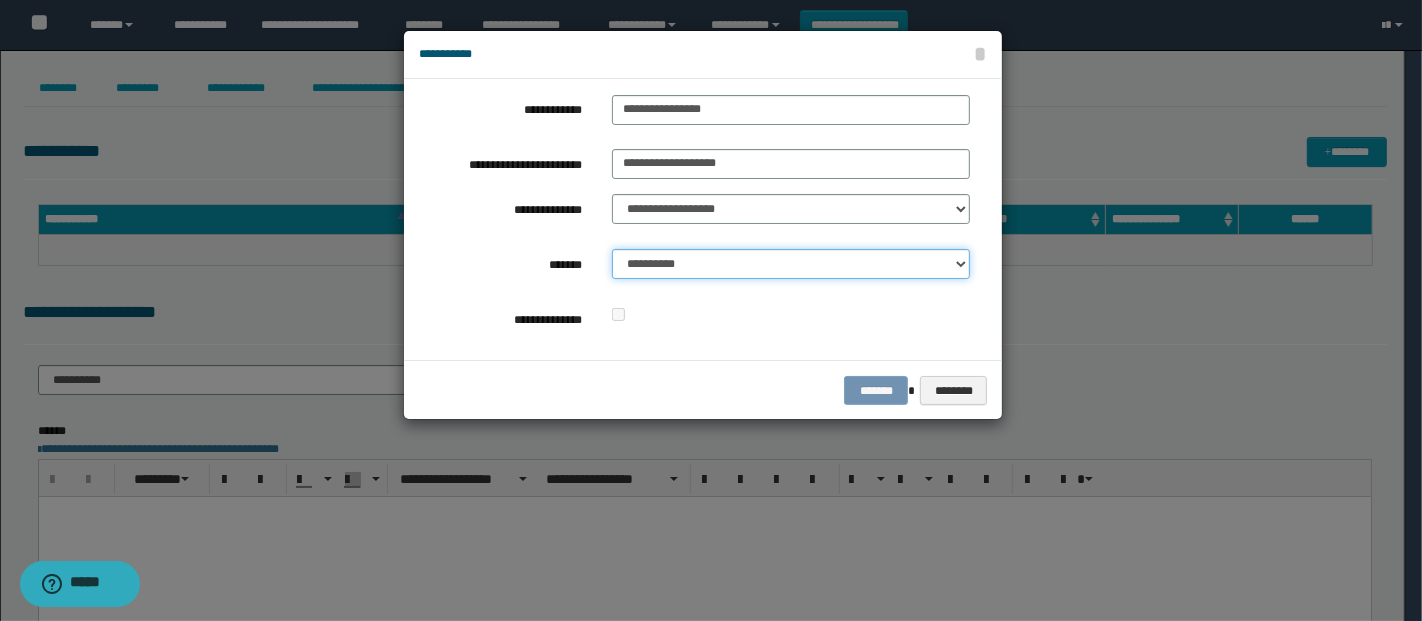 click on "**********" at bounding box center [791, 264] 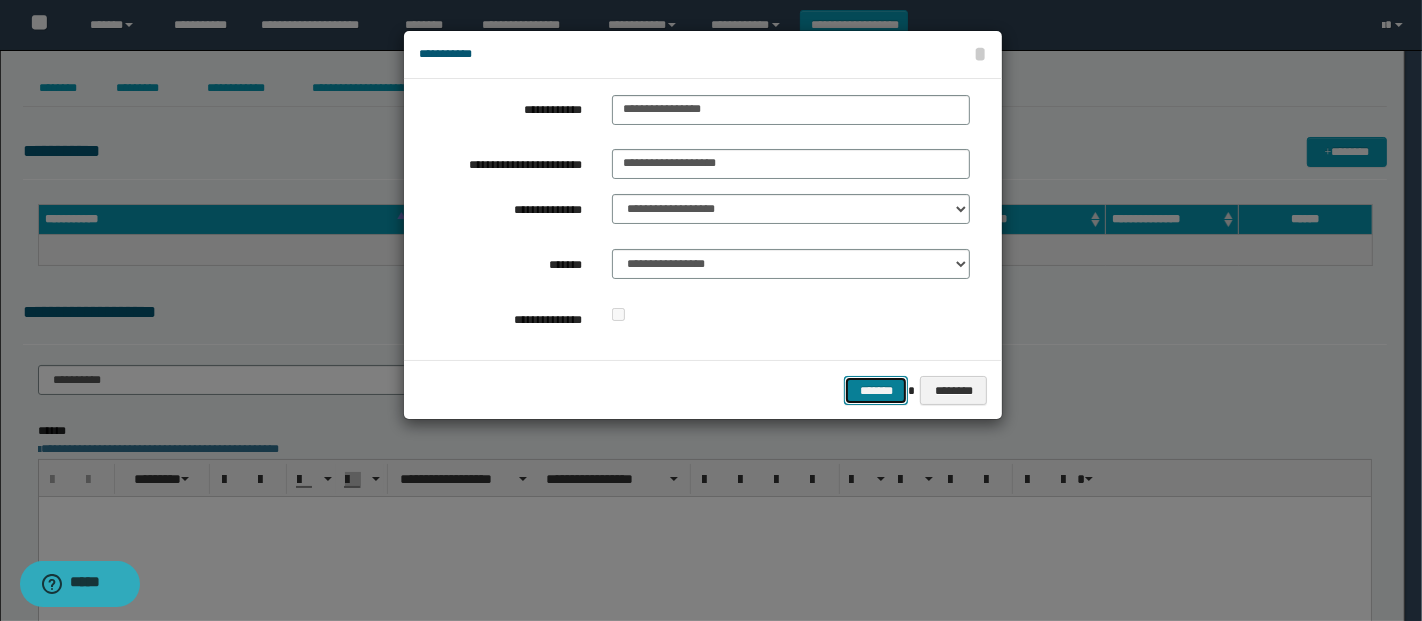 click on "*******" at bounding box center [876, 390] 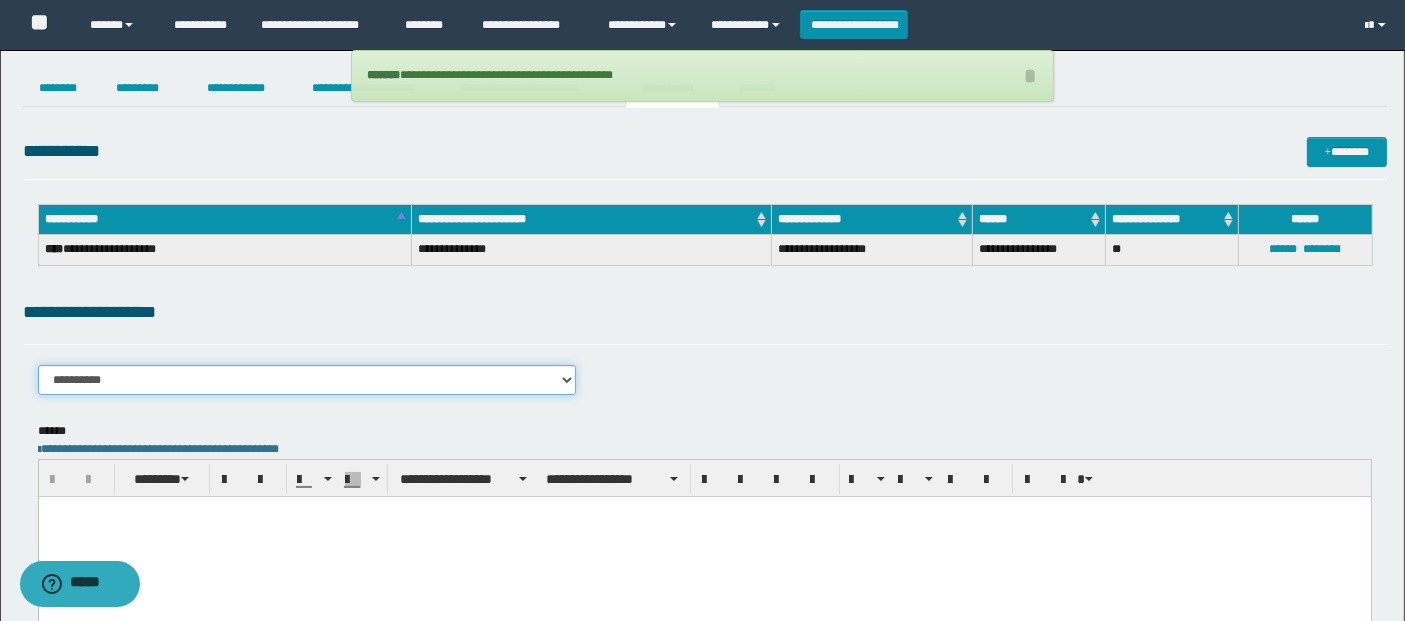 click on "**********" at bounding box center [307, 380] 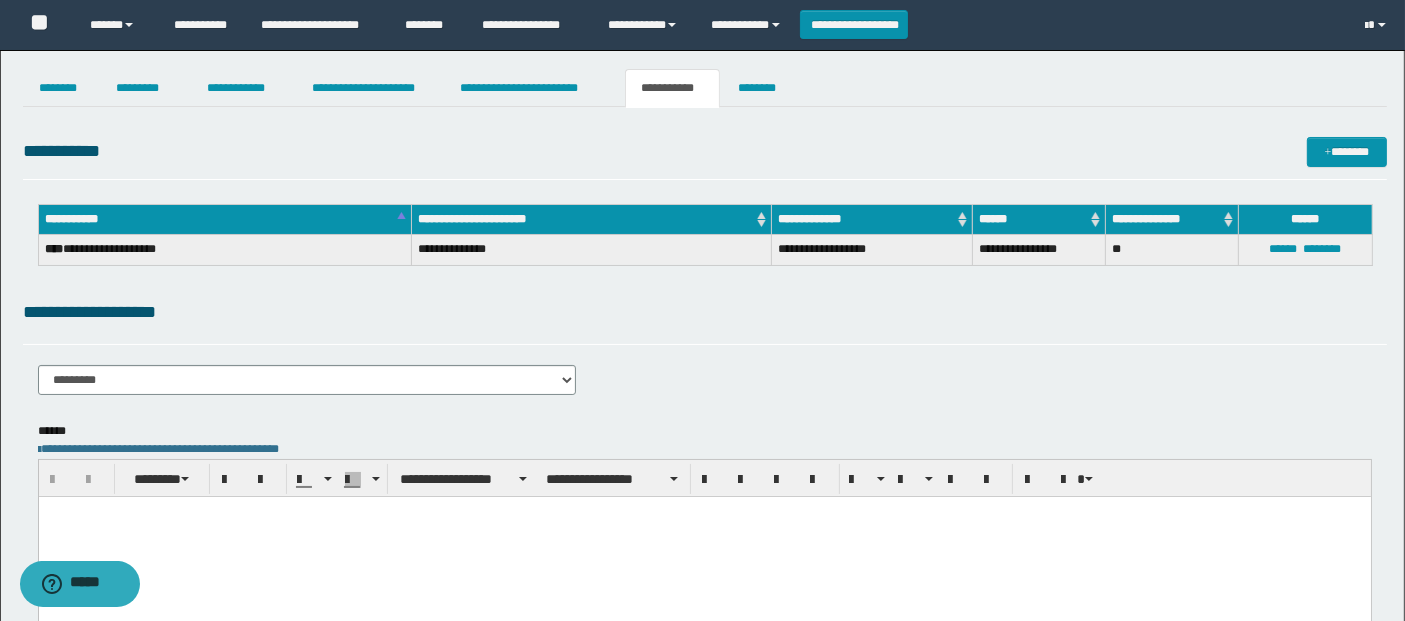 click at bounding box center [704, 537] 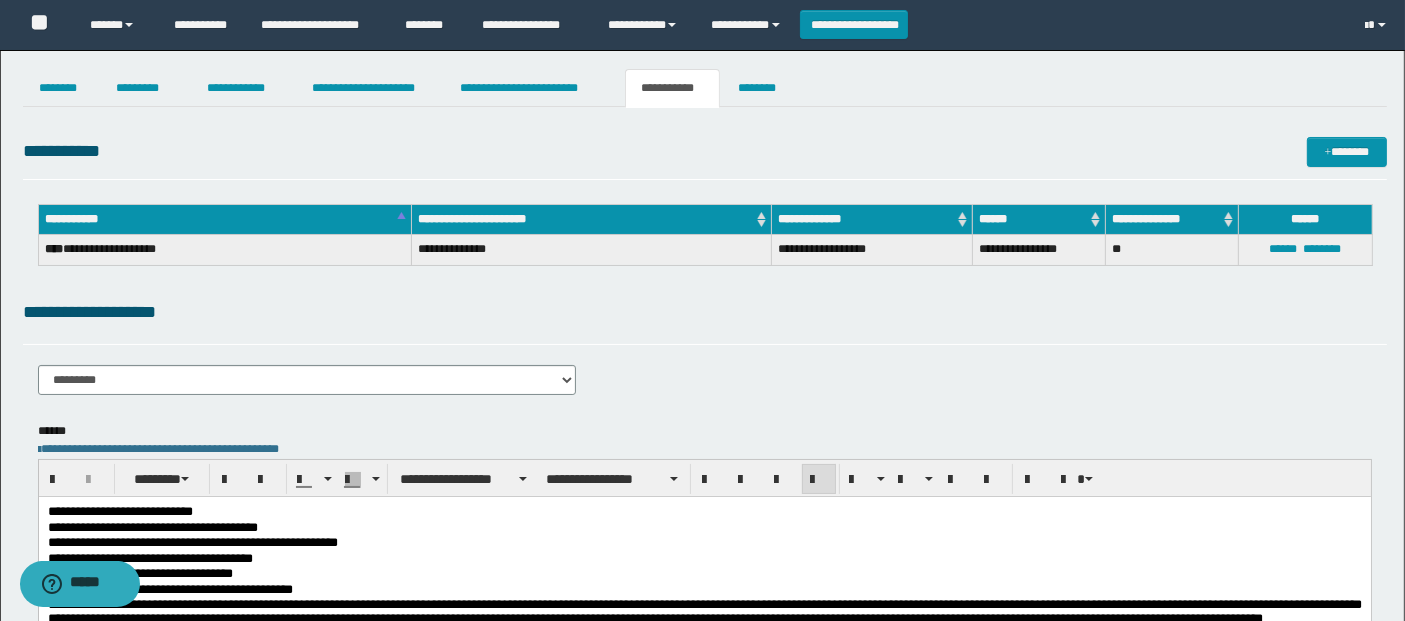 click on "**********" at bounding box center [704, 544] 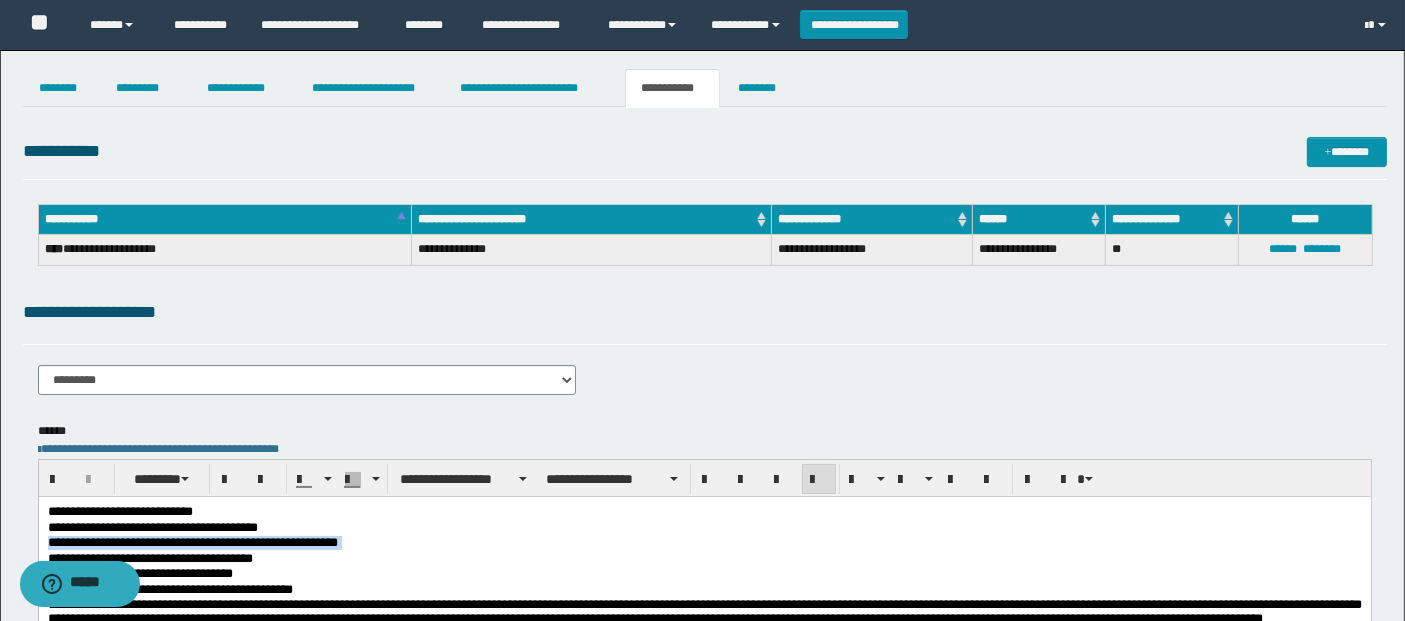 click on "**********" at bounding box center [704, 544] 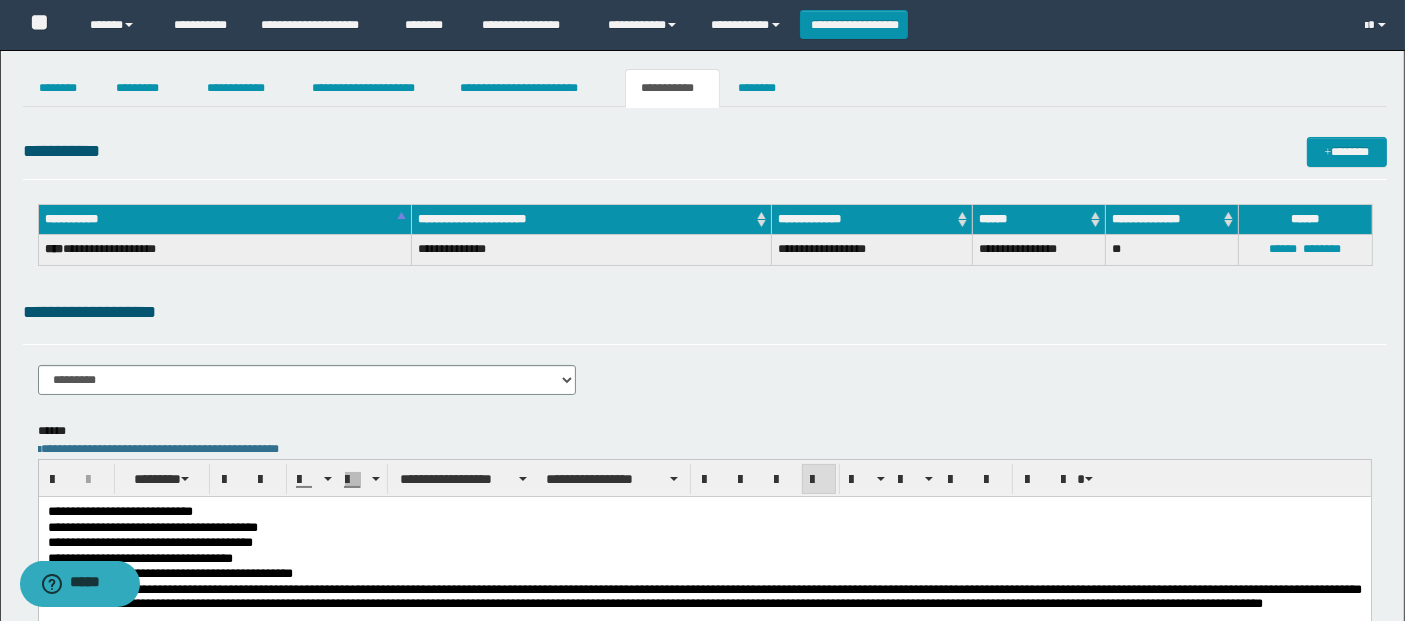 click on "**********" at bounding box center [704, 544] 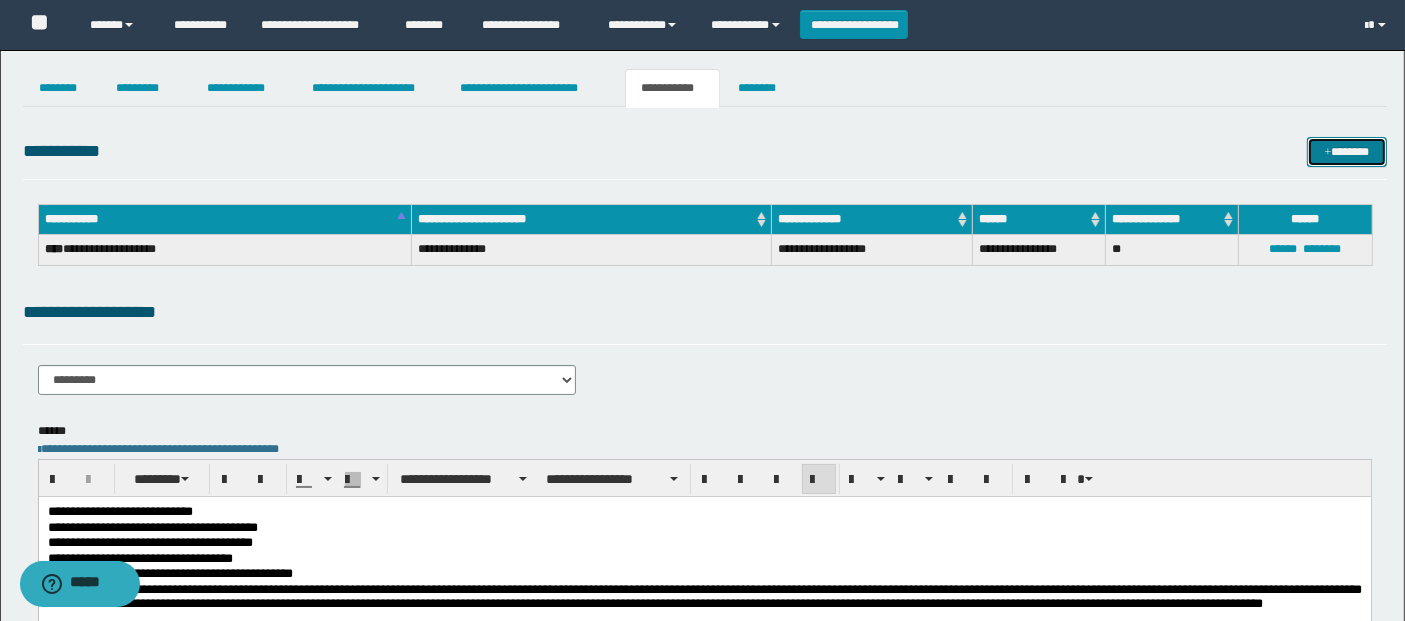 click on "*******" at bounding box center [1346, 151] 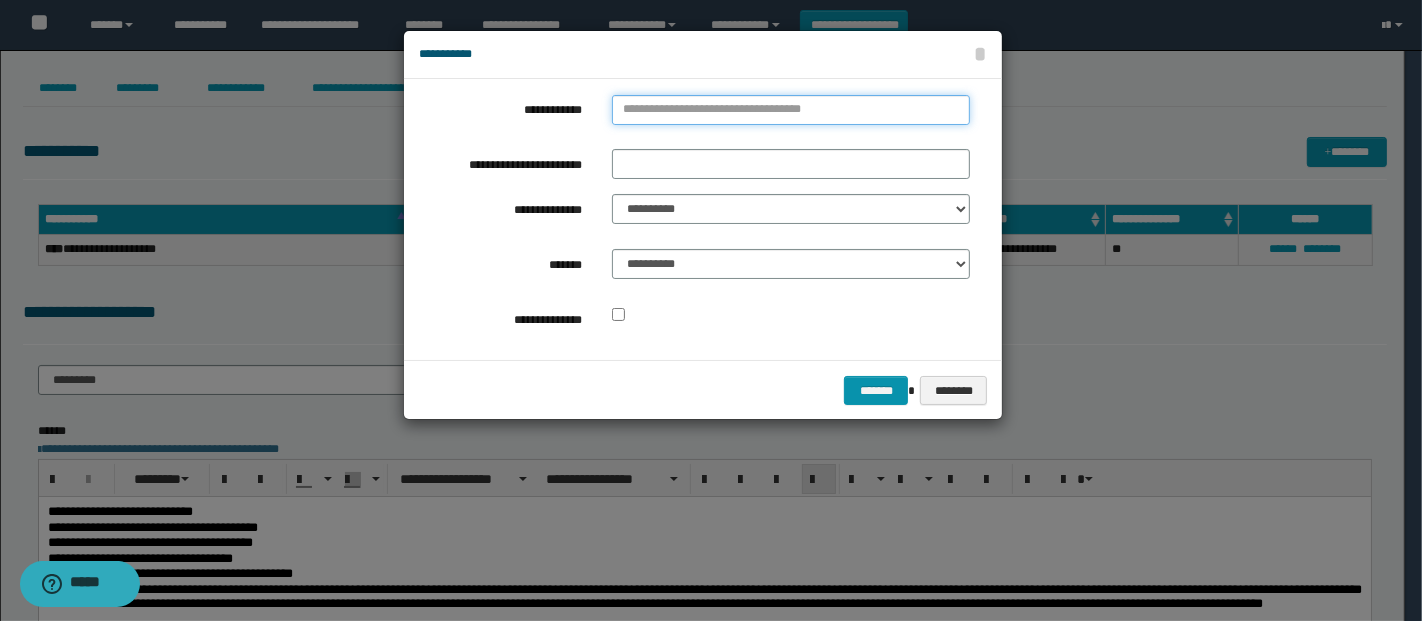 type on "**********" 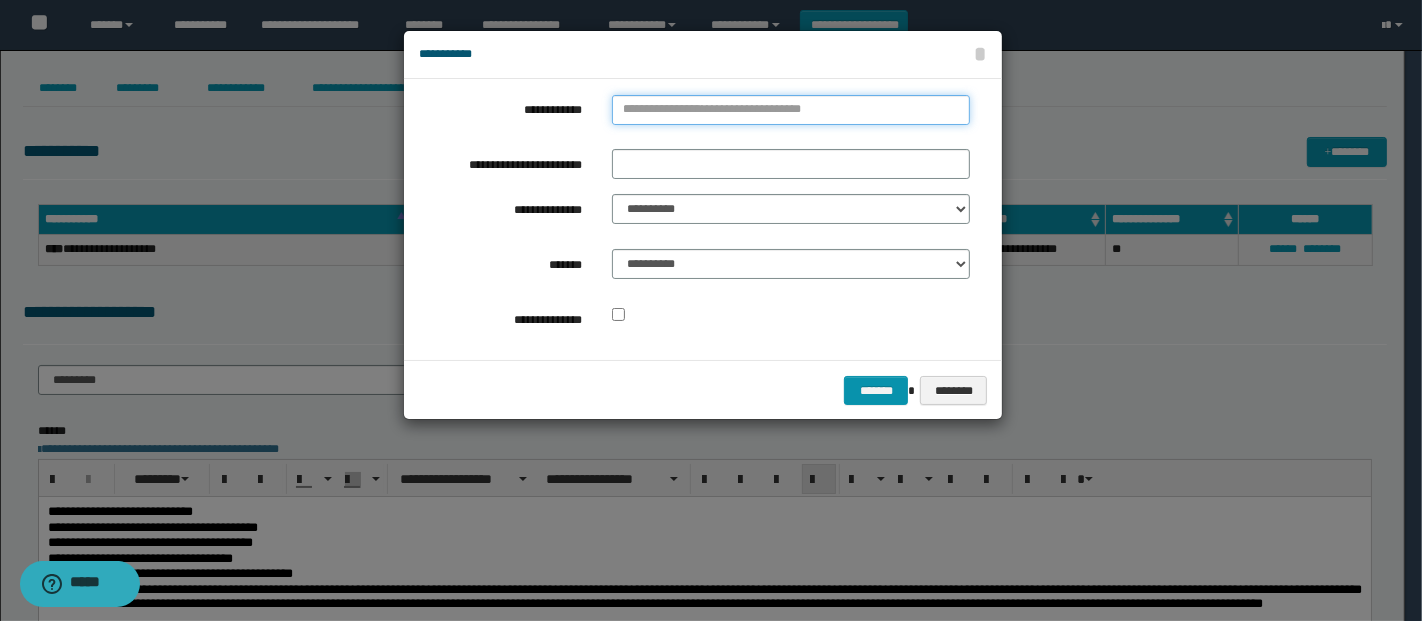 click on "**********" at bounding box center [791, 110] 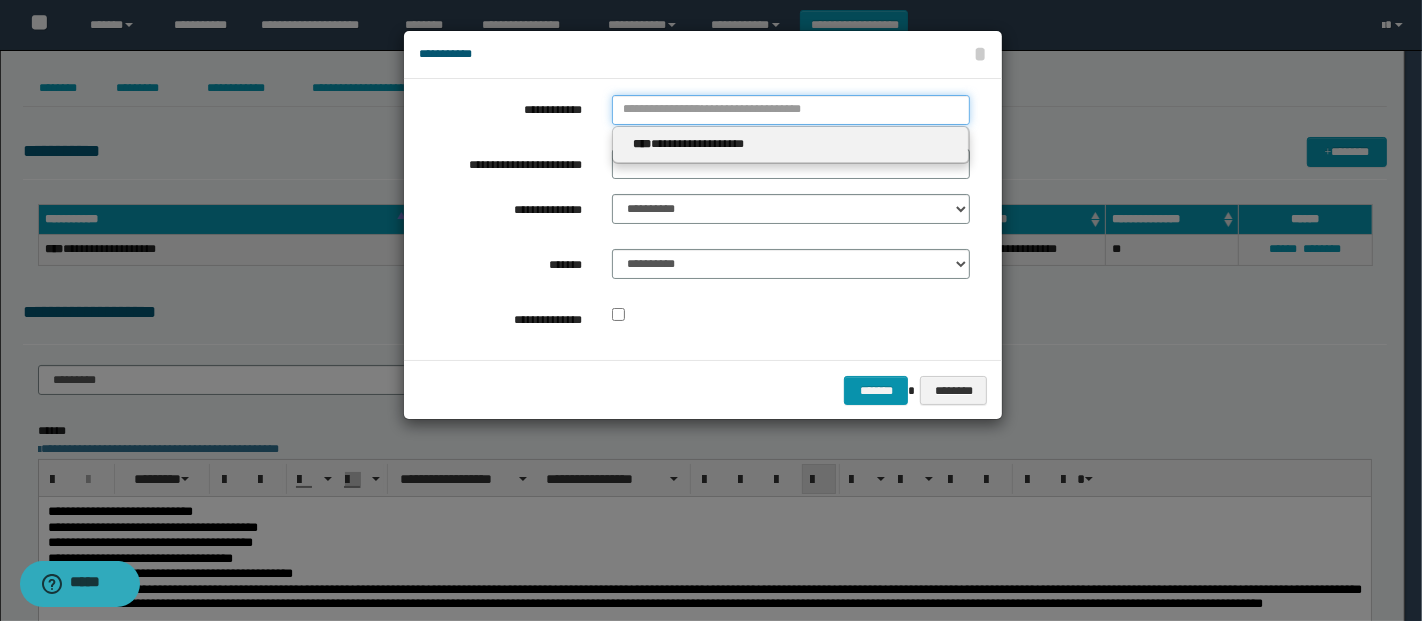 type 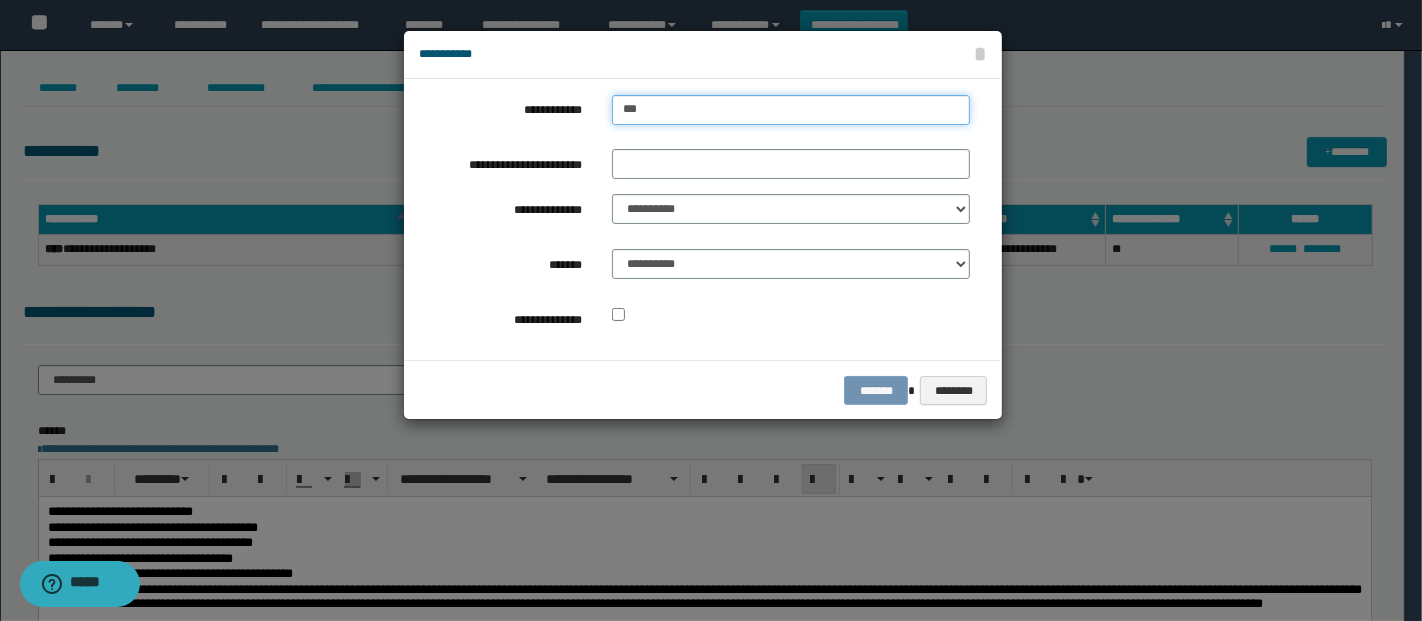 type on "****" 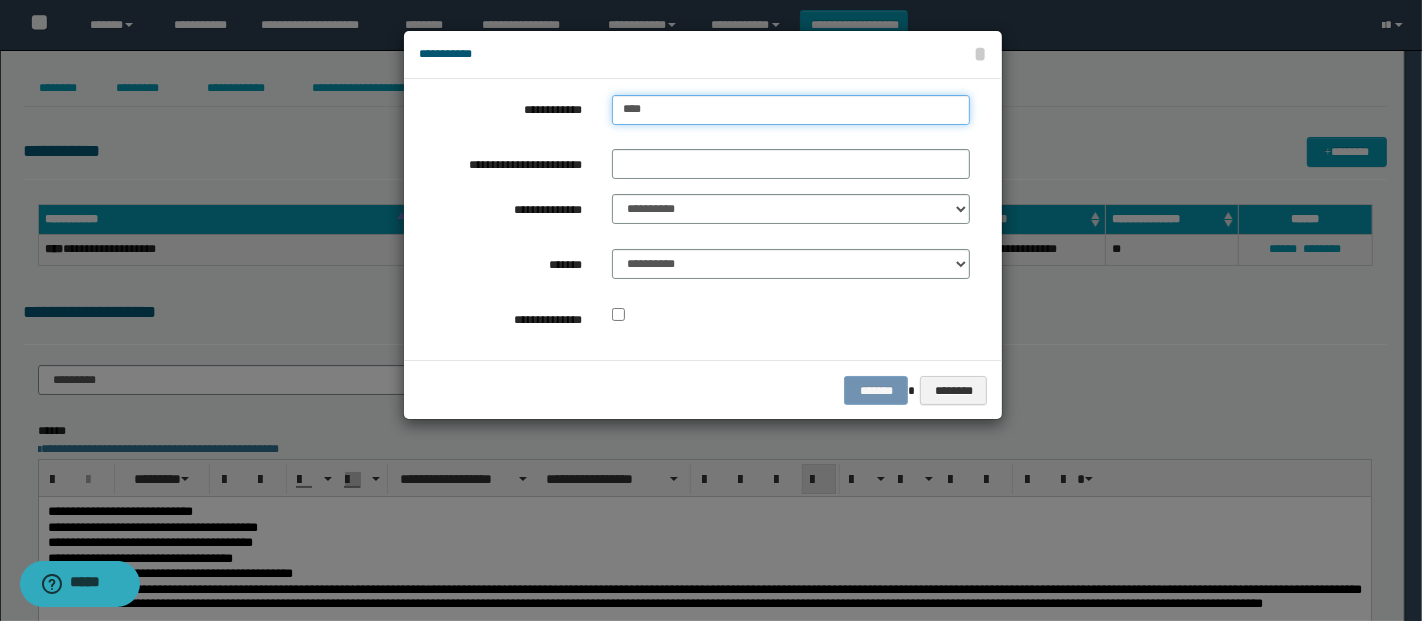 type on "****" 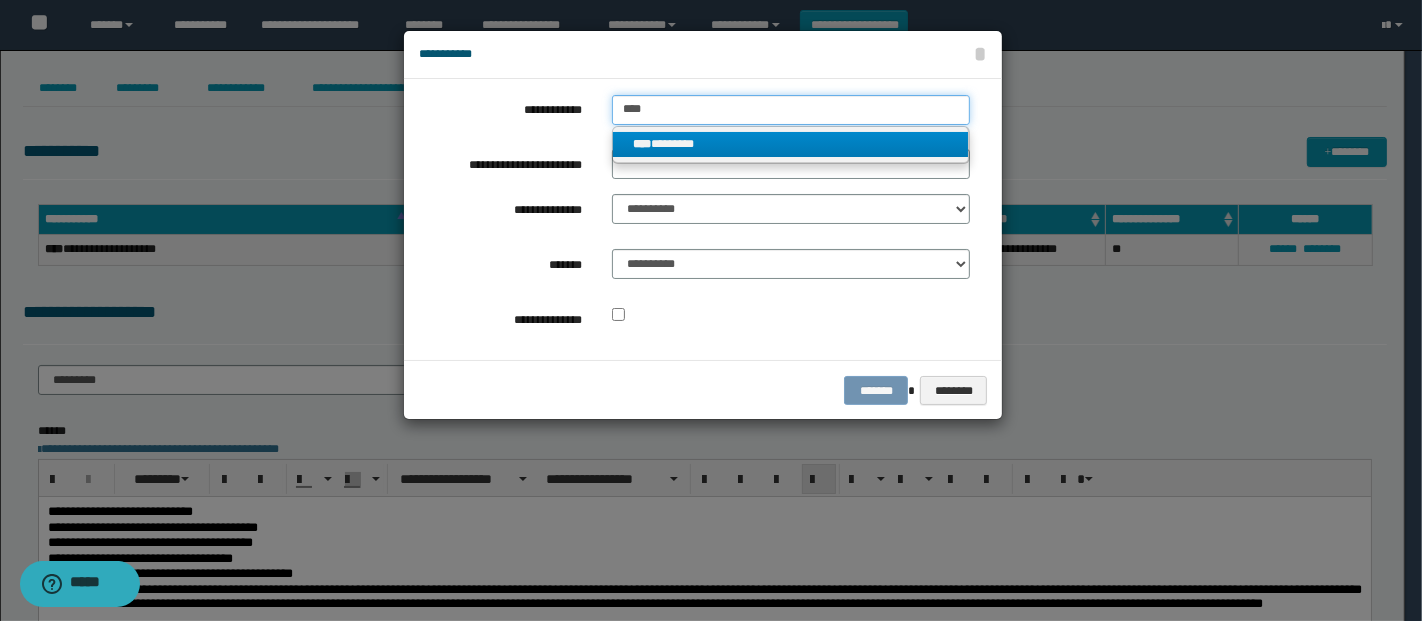 type on "****" 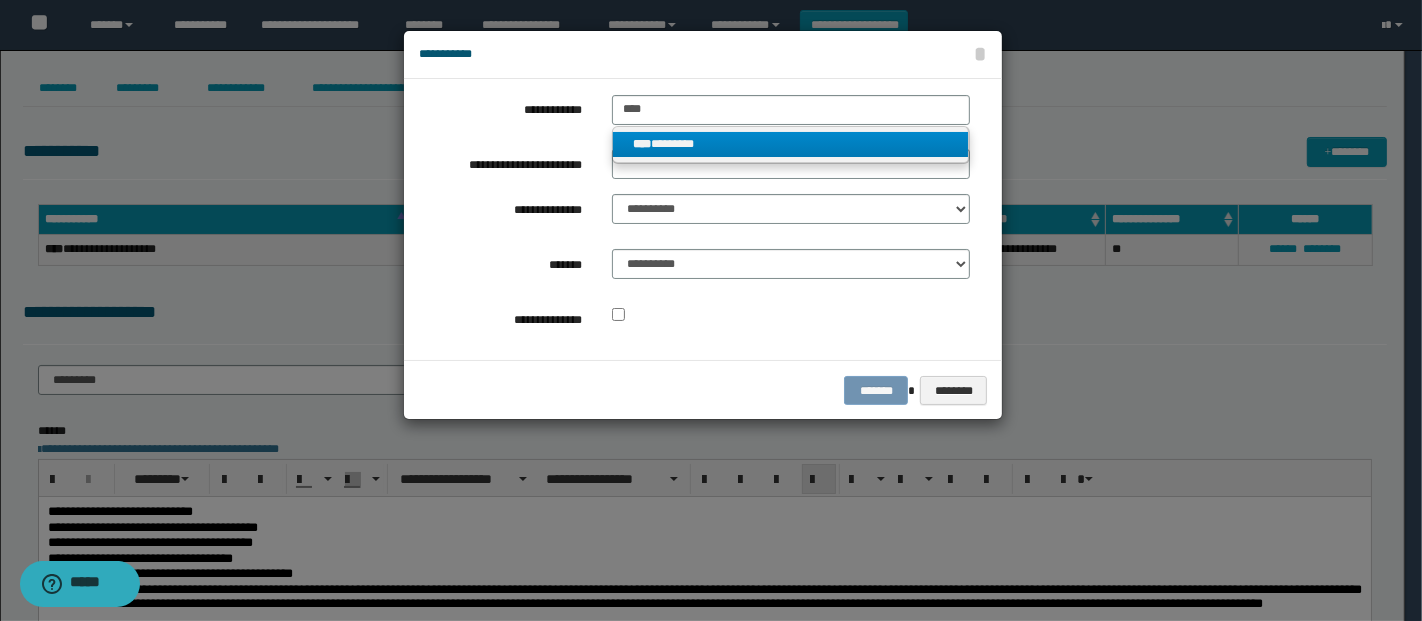click on "****" at bounding box center (642, 144) 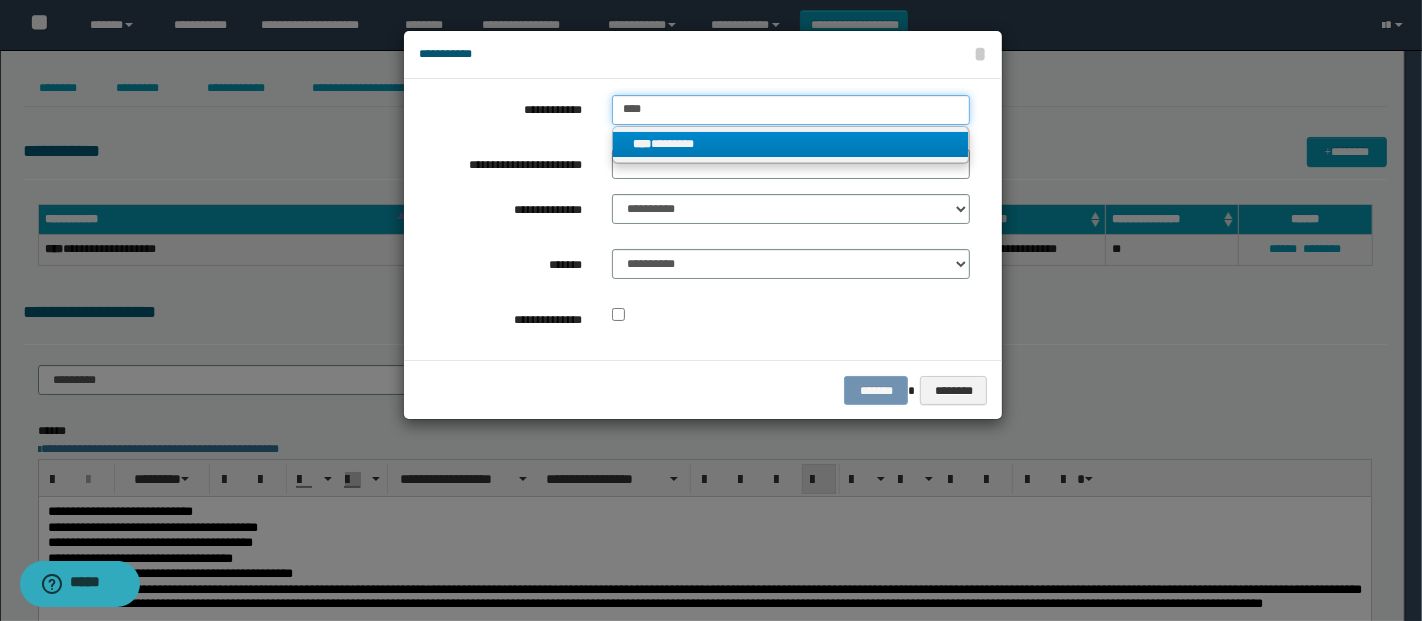 type 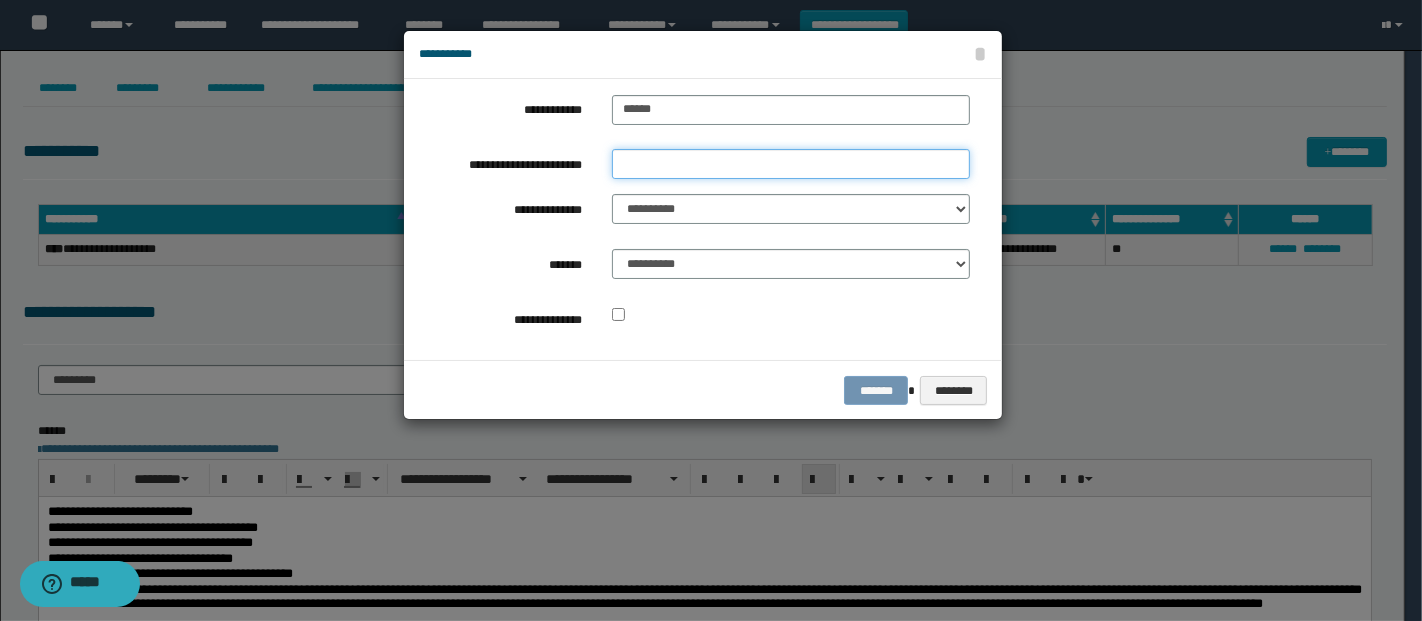 click on "**********" at bounding box center [791, 164] 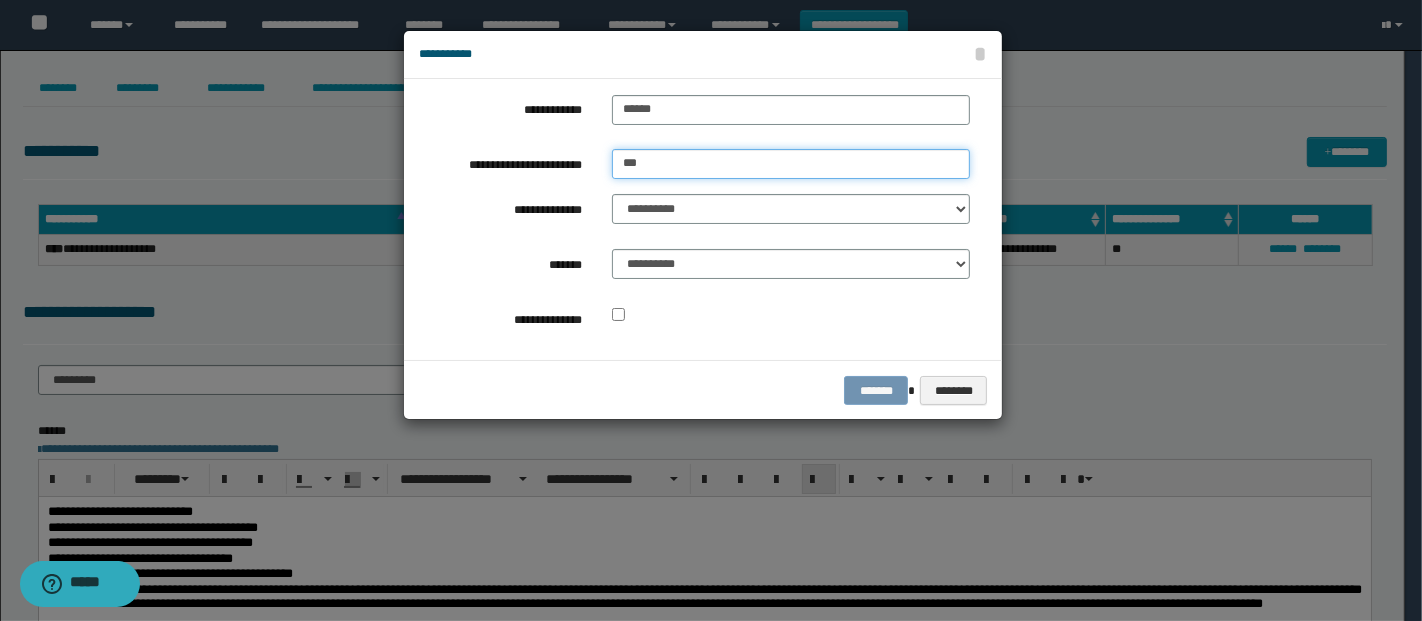 type on "**********" 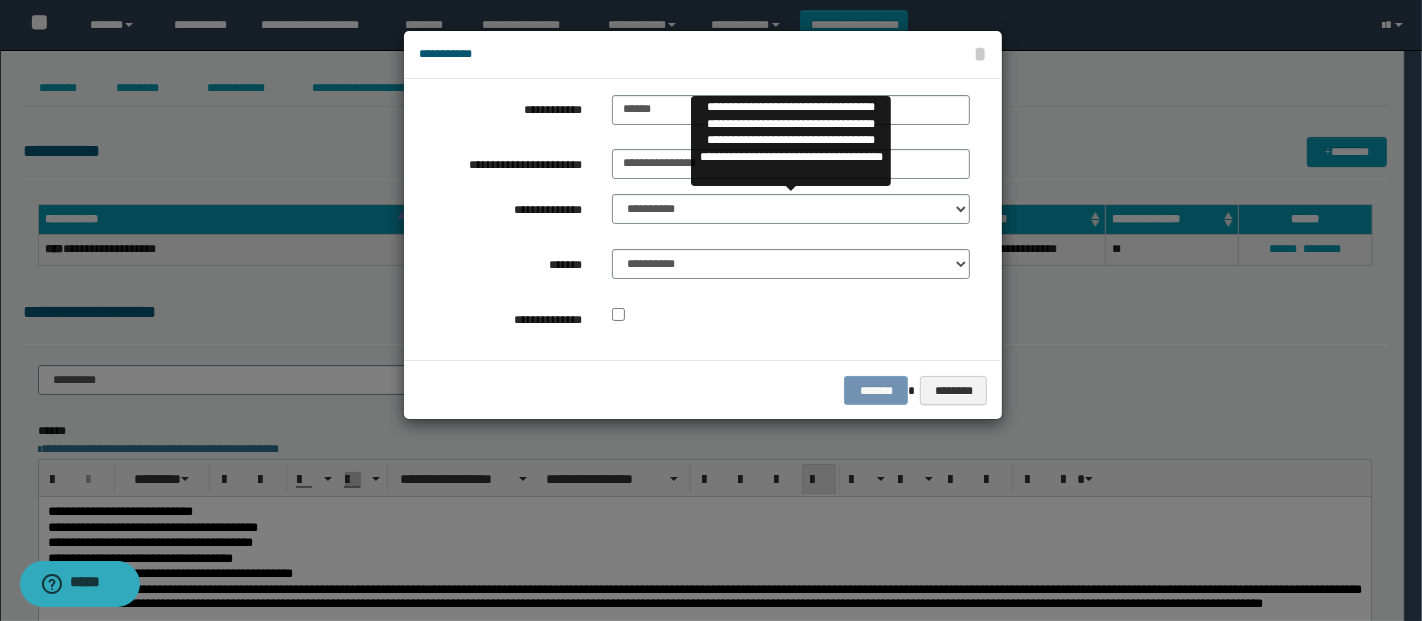 click on "**********" at bounding box center (791, 214) 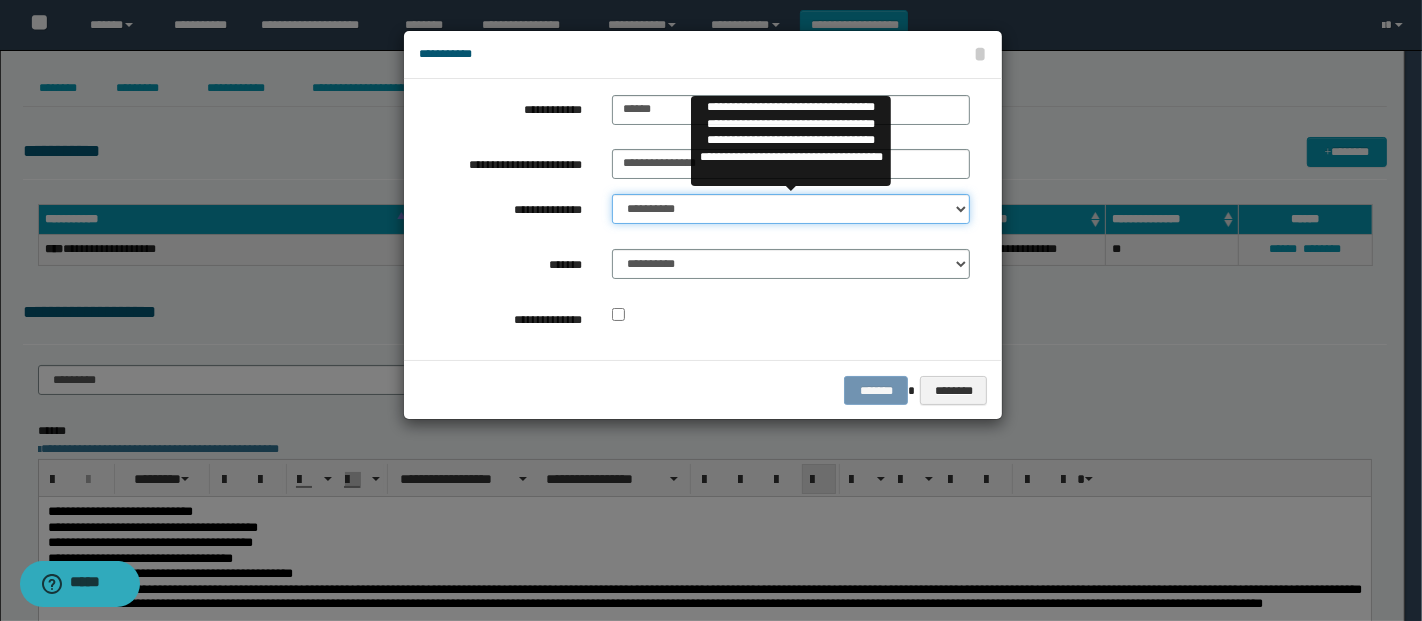 click on "**********" at bounding box center [791, 209] 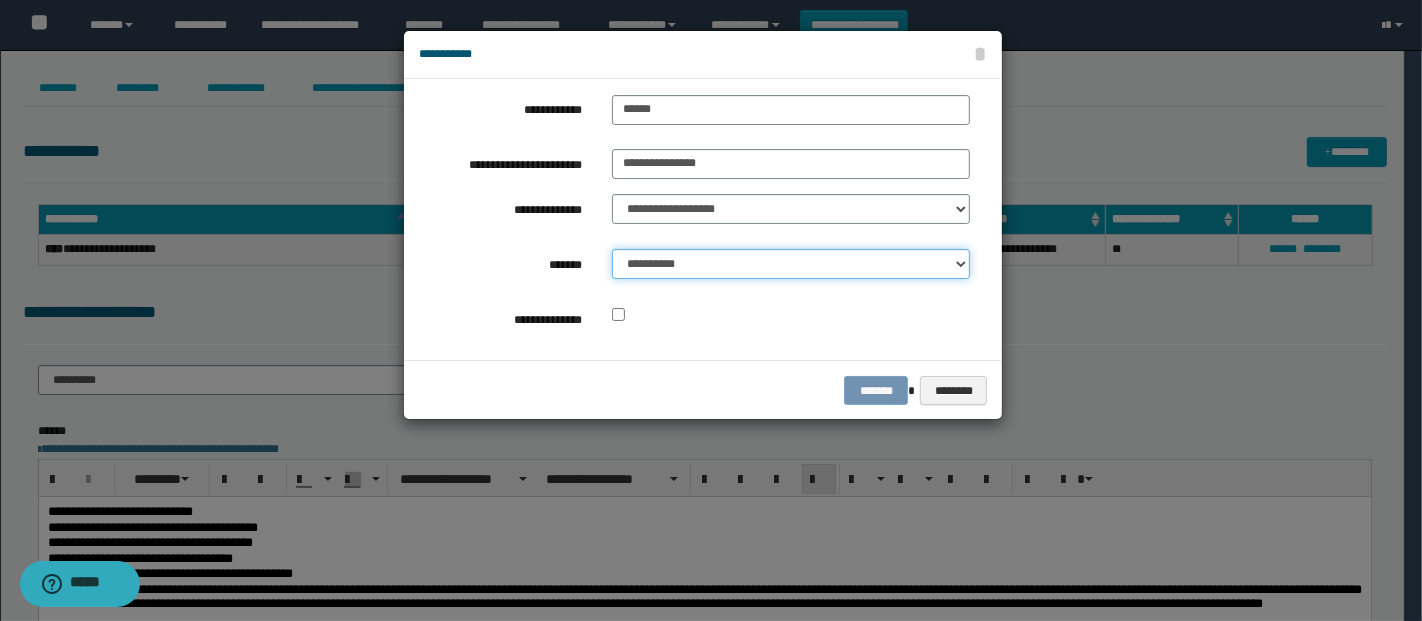 click on "**********" at bounding box center [791, 264] 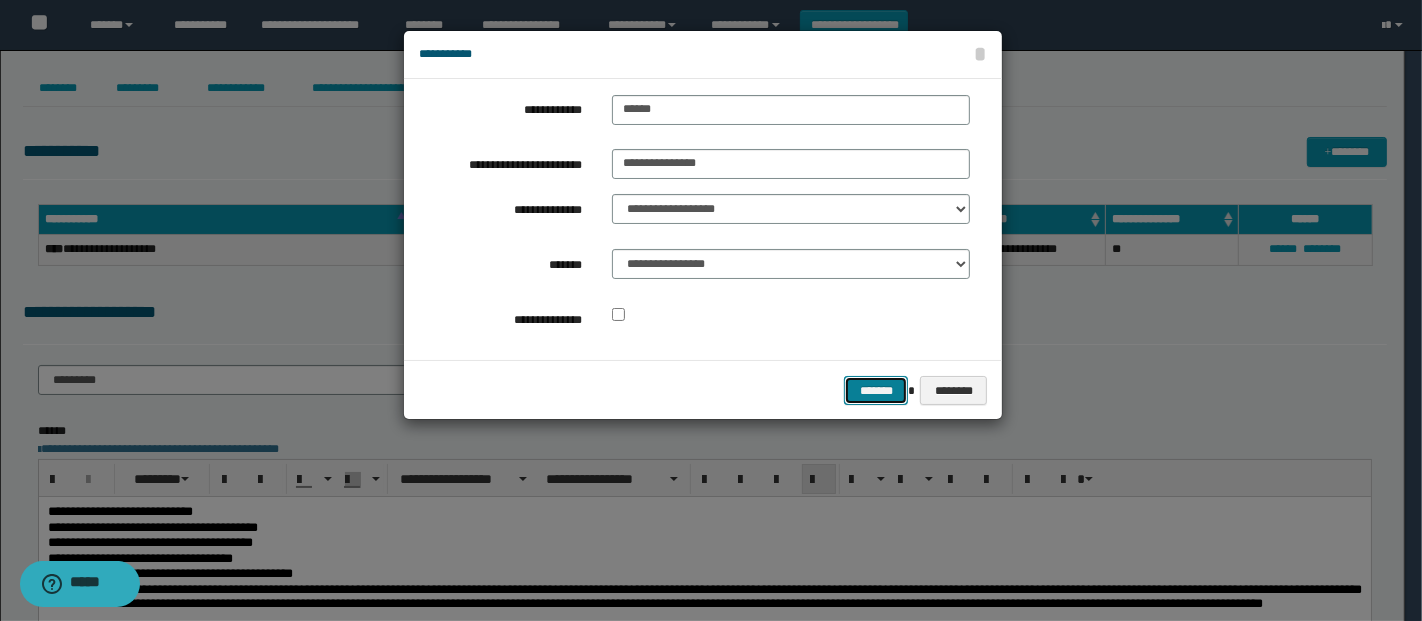 click on "*******" at bounding box center (876, 390) 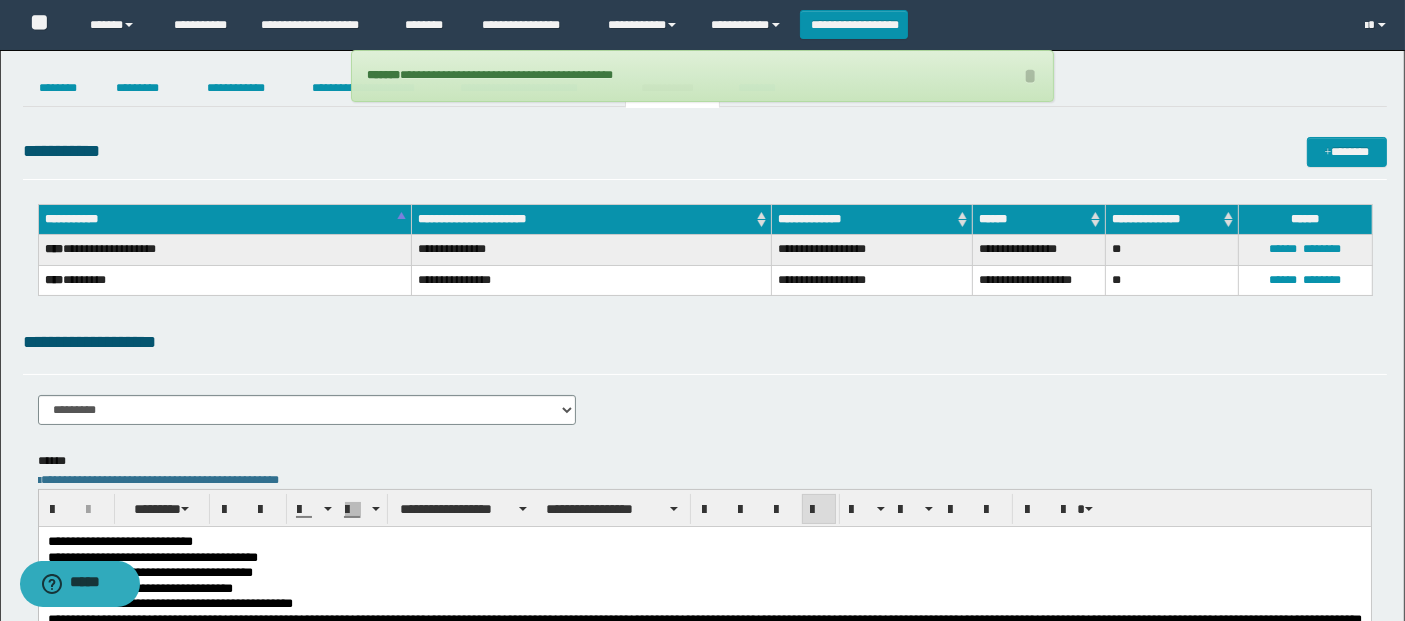click on "**********" at bounding box center (705, 417) 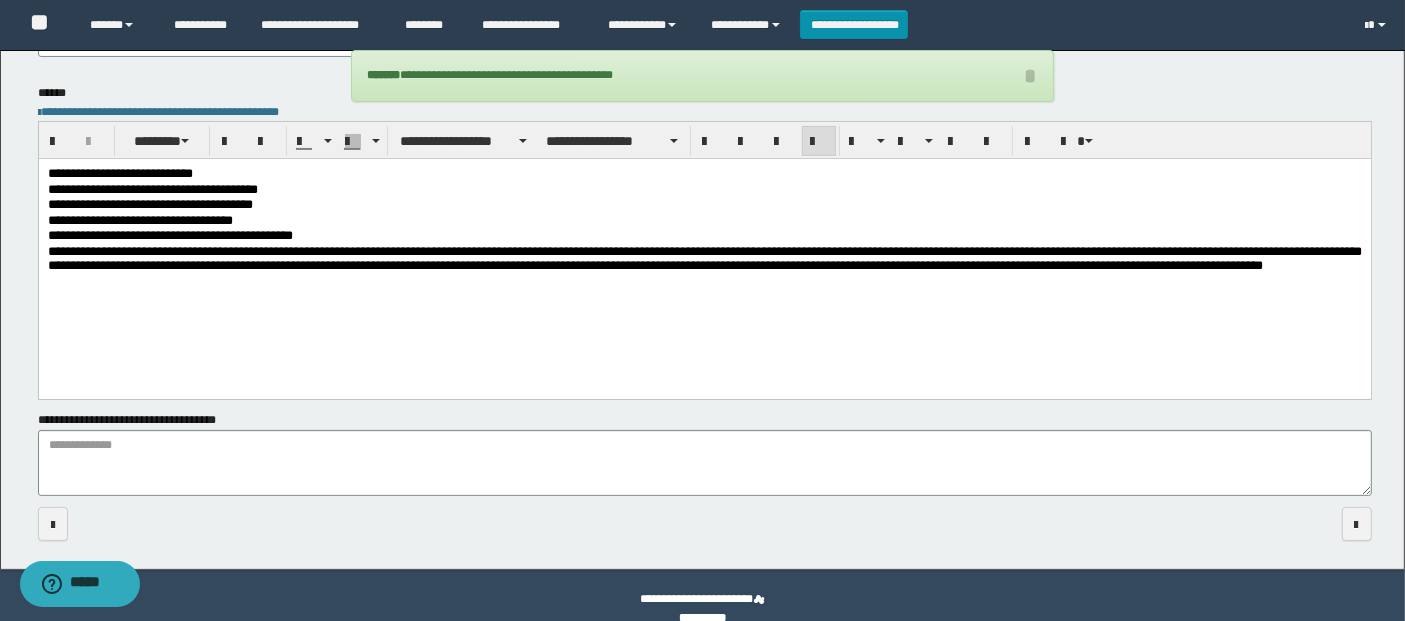 scroll, scrollTop: 394, scrollLeft: 0, axis: vertical 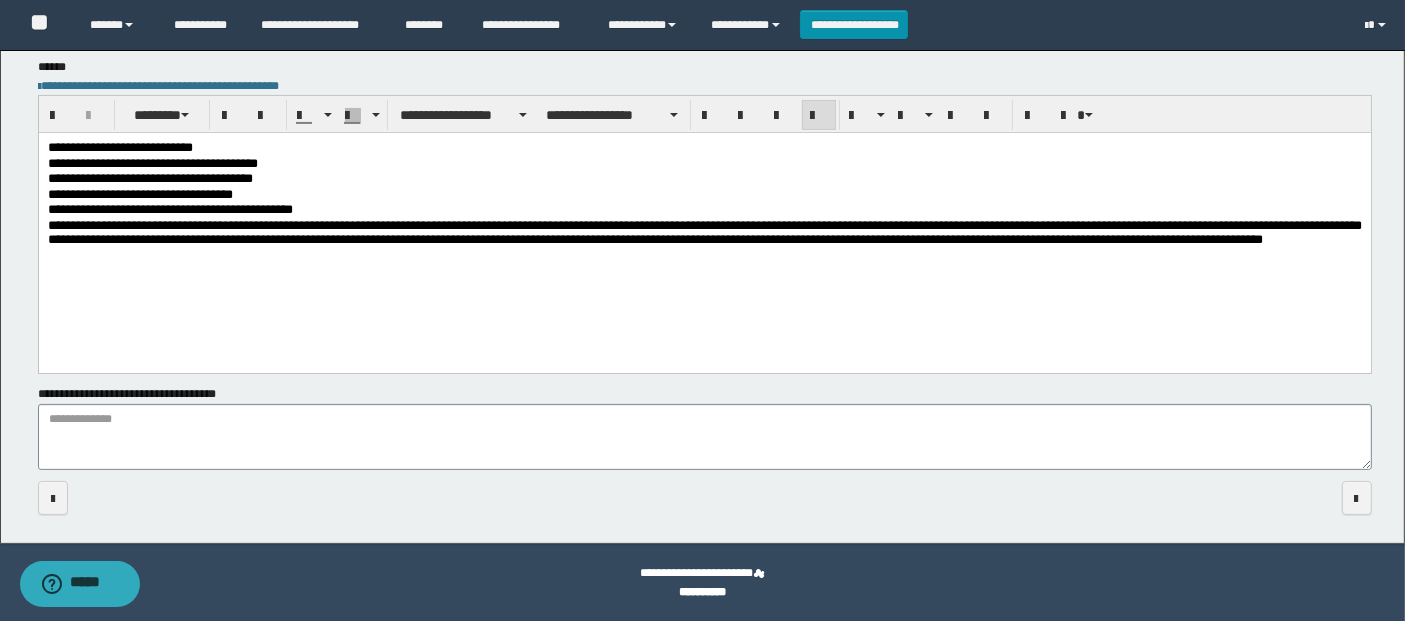 click on "**********" at bounding box center (704, 180) 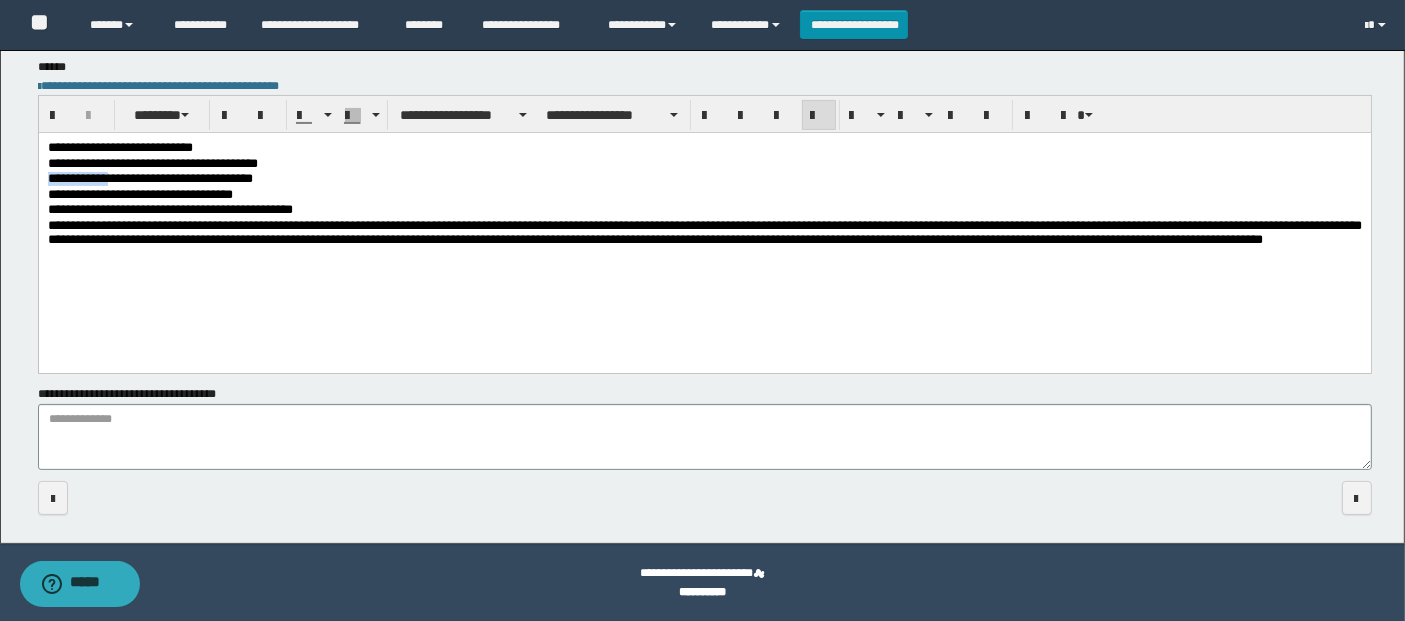 click on "**********" at bounding box center (704, 180) 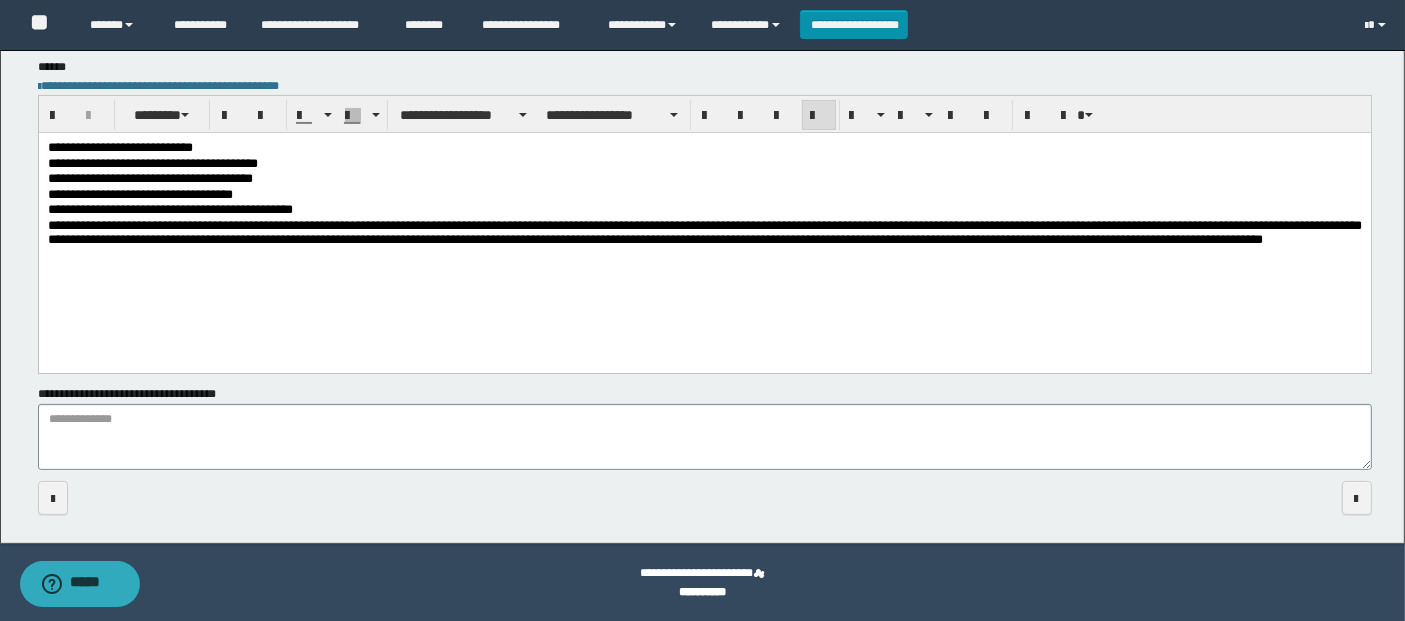 click on "**********" at bounding box center [704, 165] 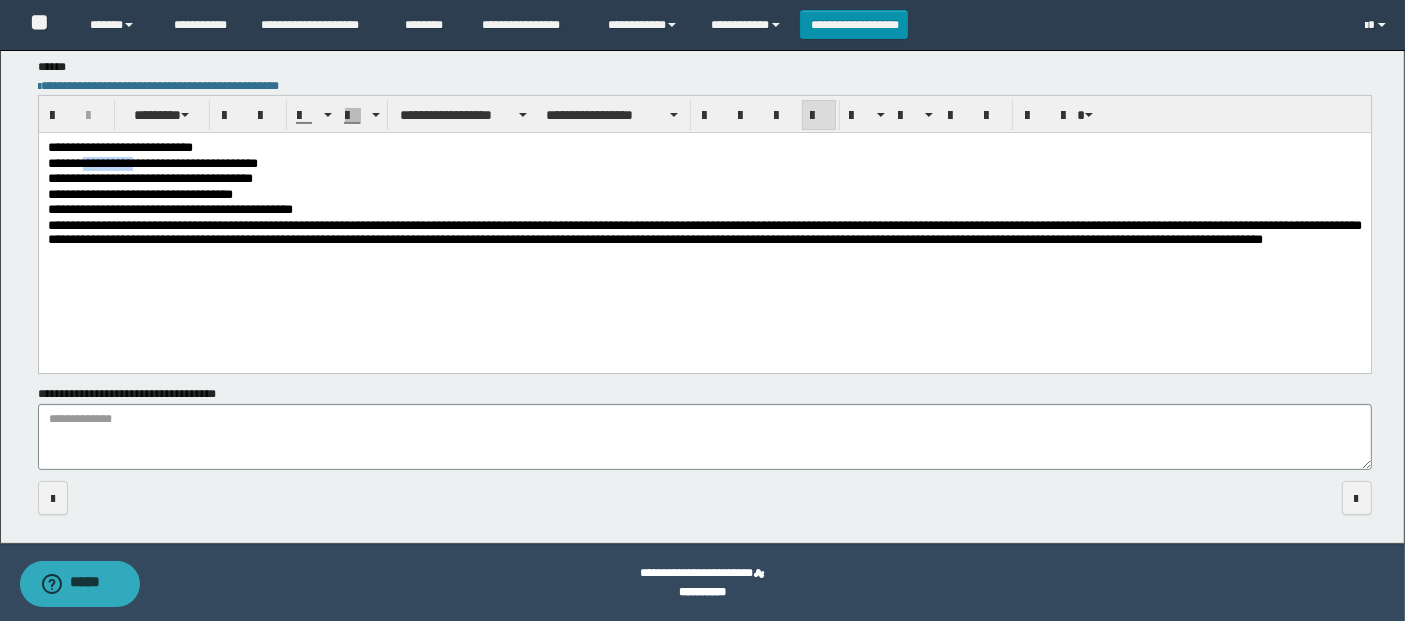 click on "**********" at bounding box center [704, 165] 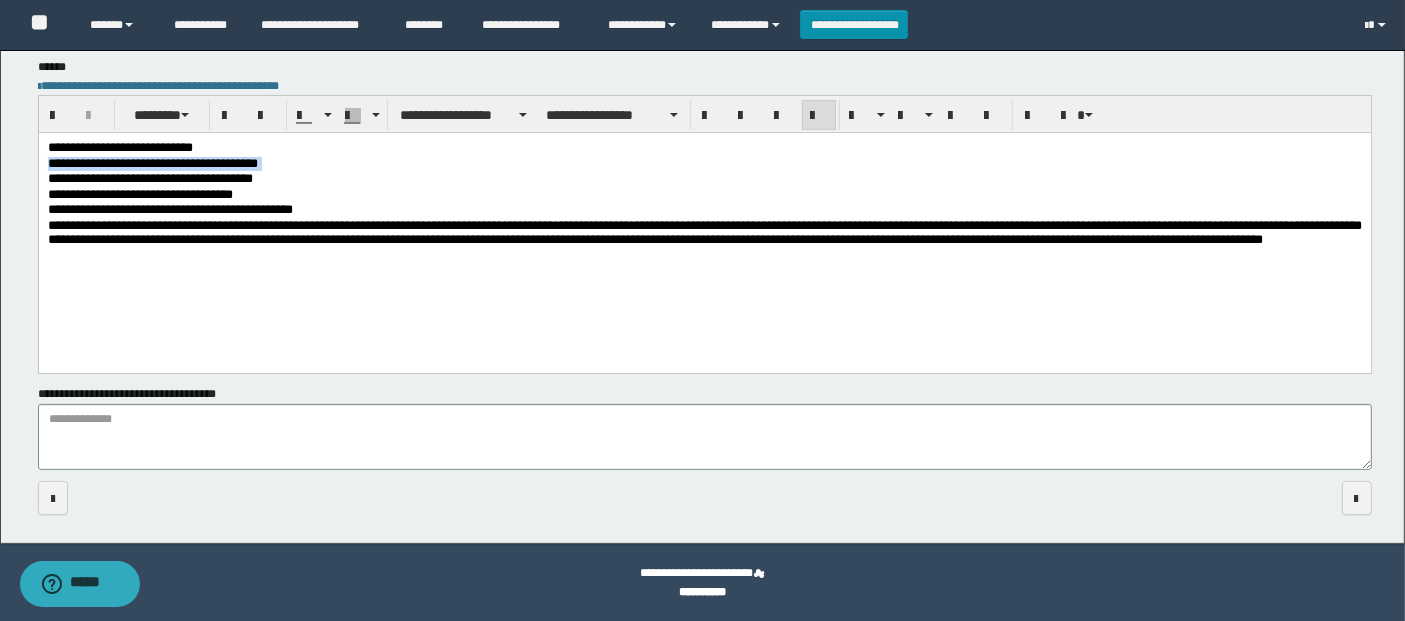 click on "**********" at bounding box center [704, 165] 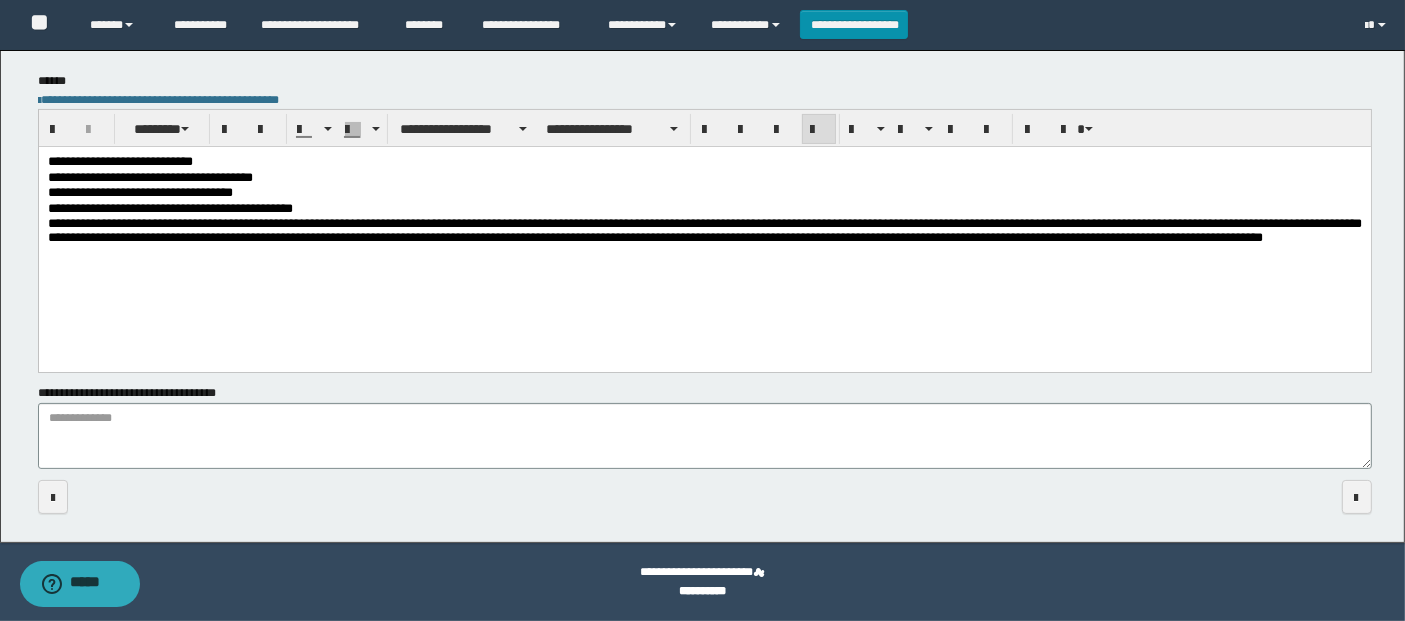 scroll, scrollTop: 379, scrollLeft: 0, axis: vertical 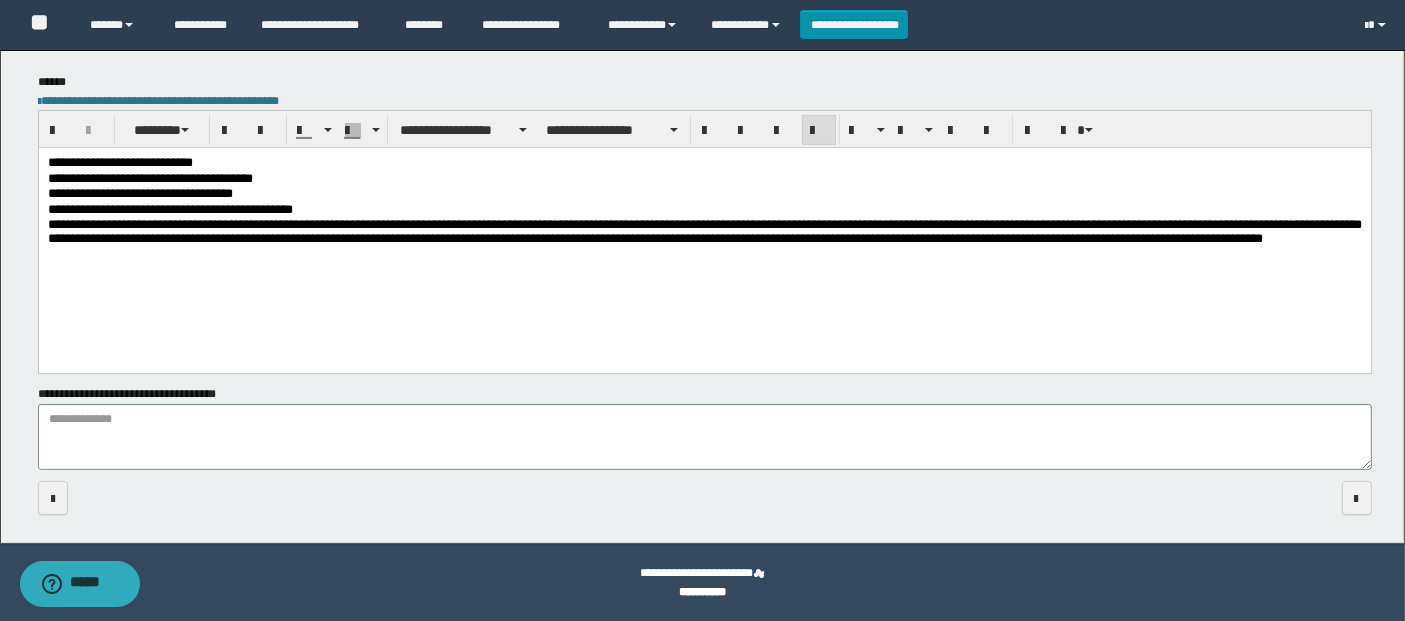 click on "**********" at bounding box center [704, 195] 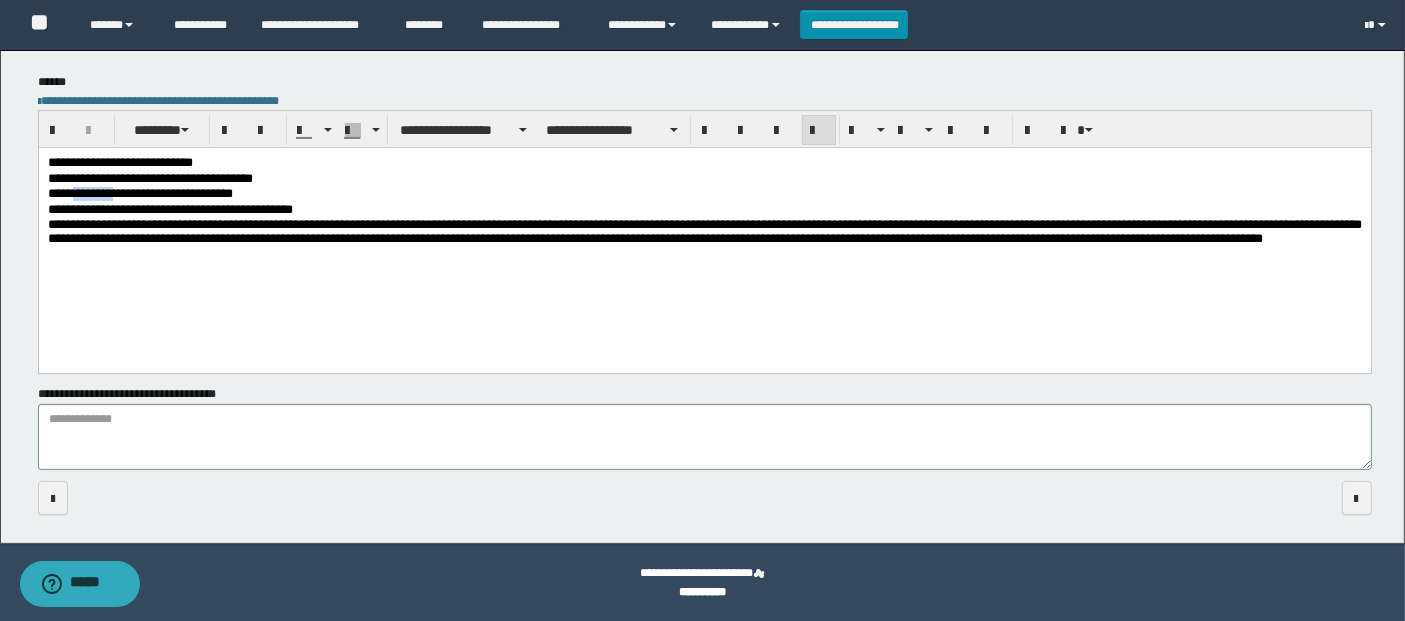 click on "**********" at bounding box center [704, 195] 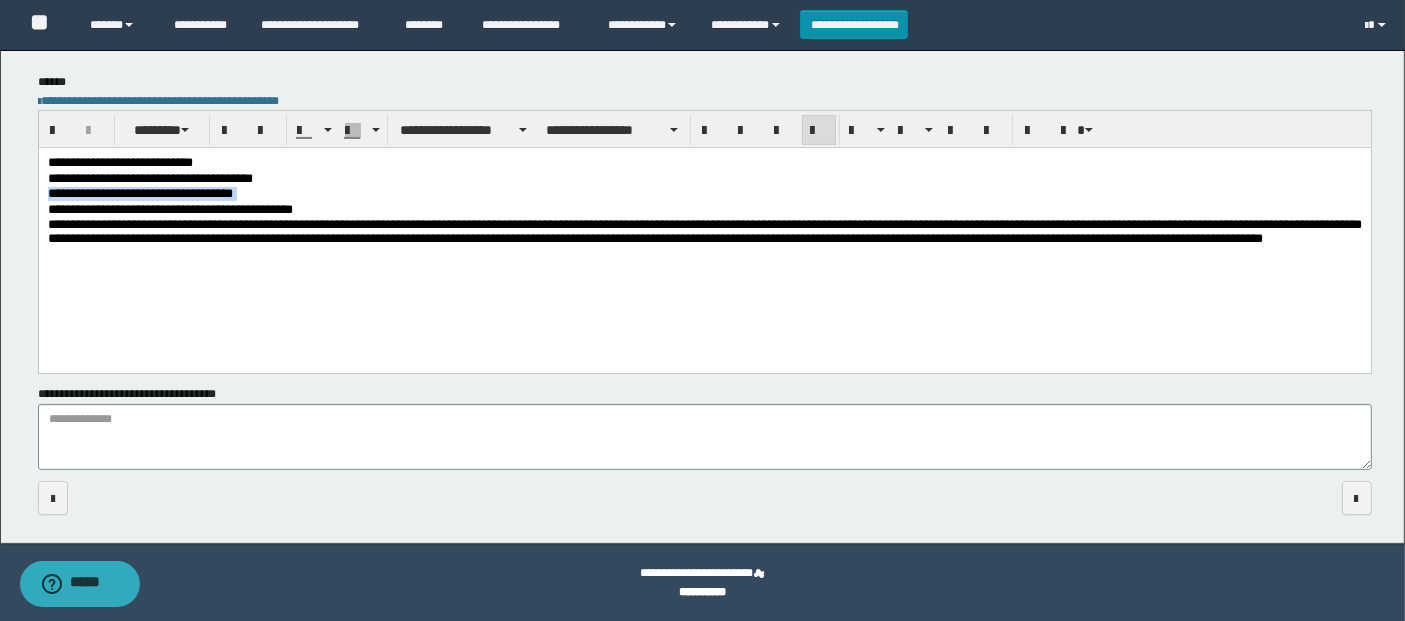 click on "**********" at bounding box center [704, 195] 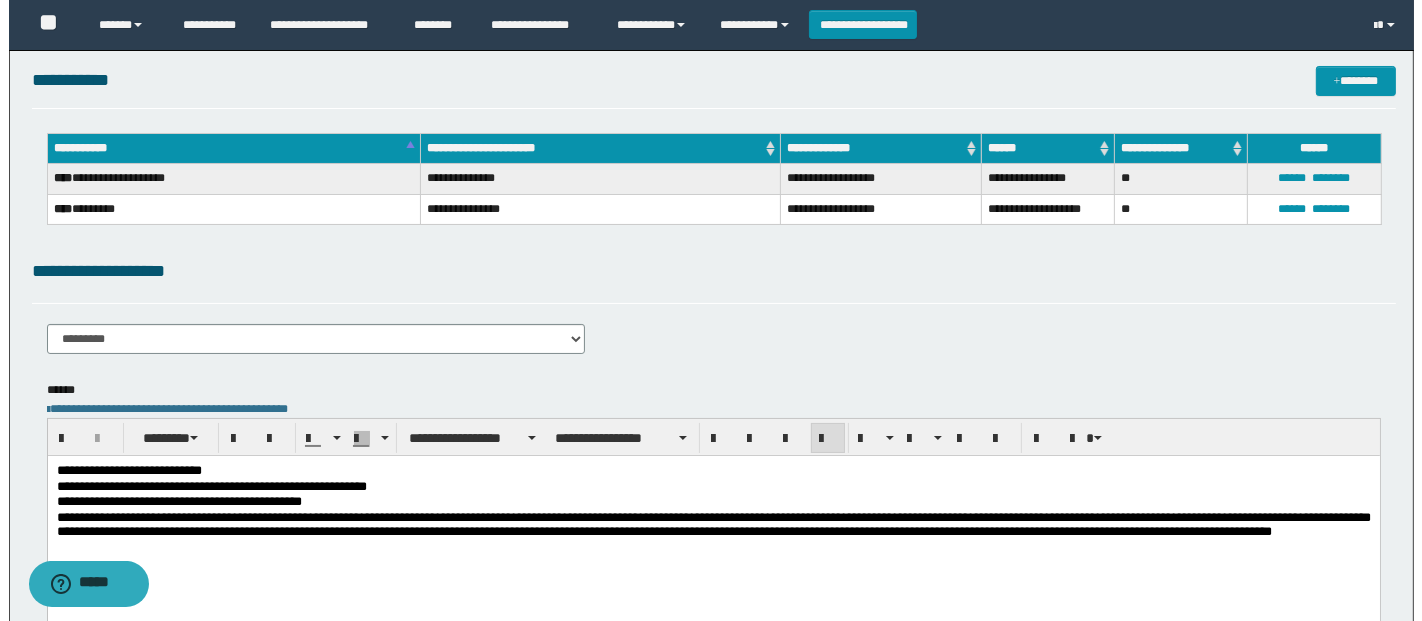 scroll, scrollTop: 0, scrollLeft: 0, axis: both 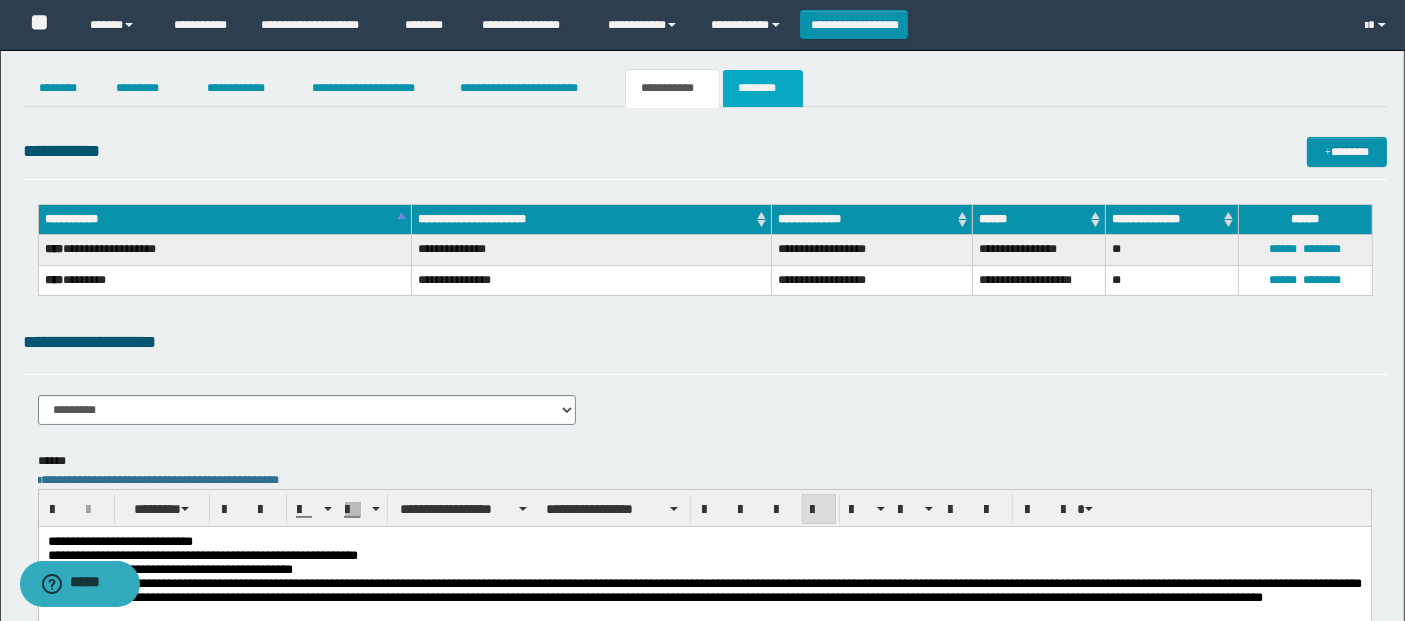 click on "********" at bounding box center (763, 88) 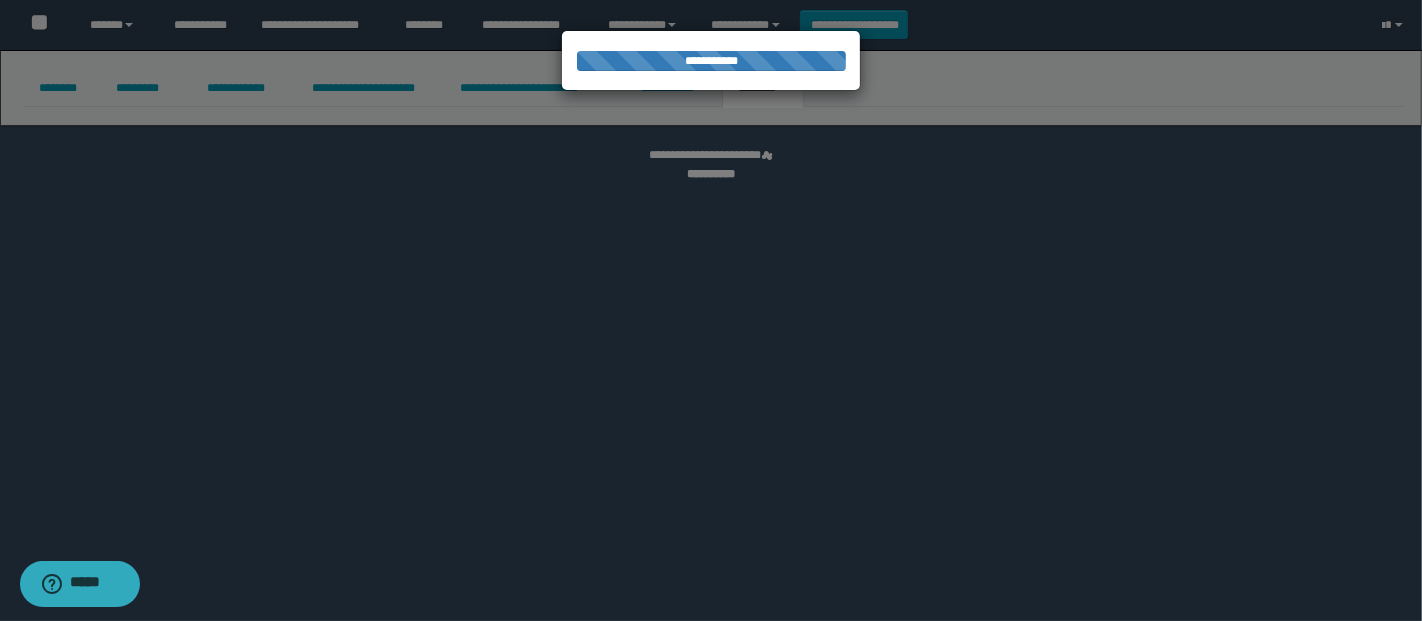 select 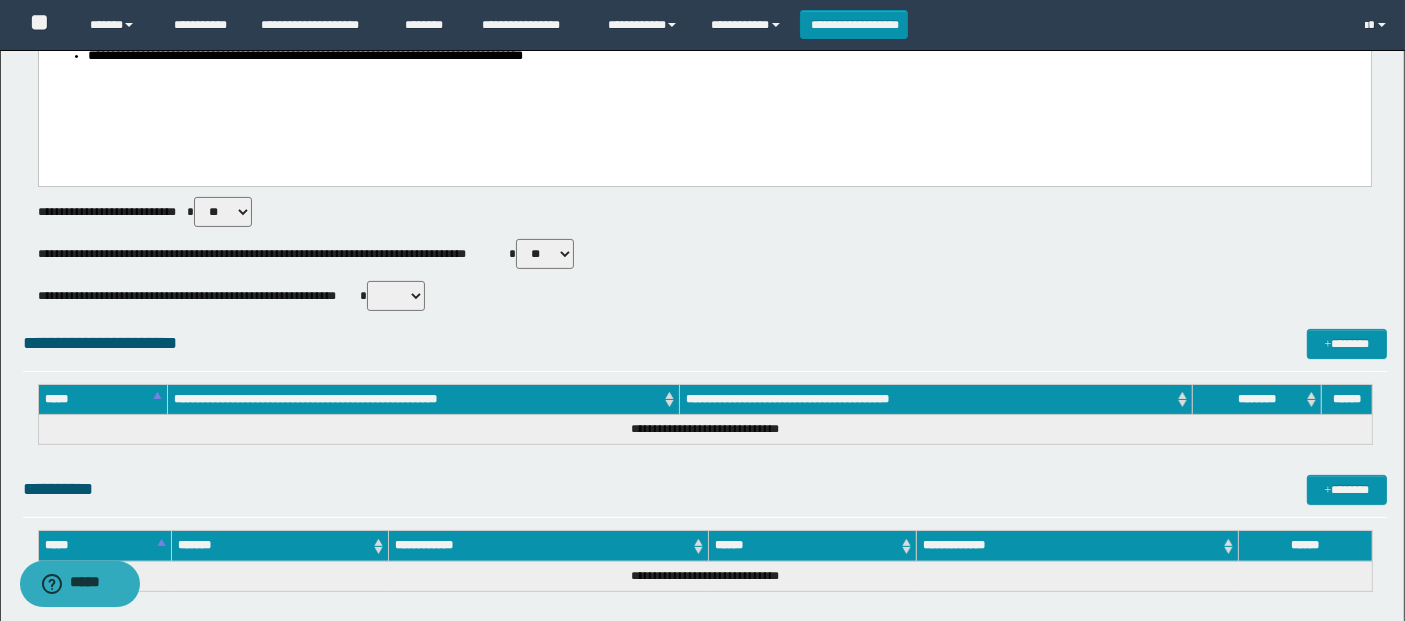 scroll, scrollTop: 452, scrollLeft: 0, axis: vertical 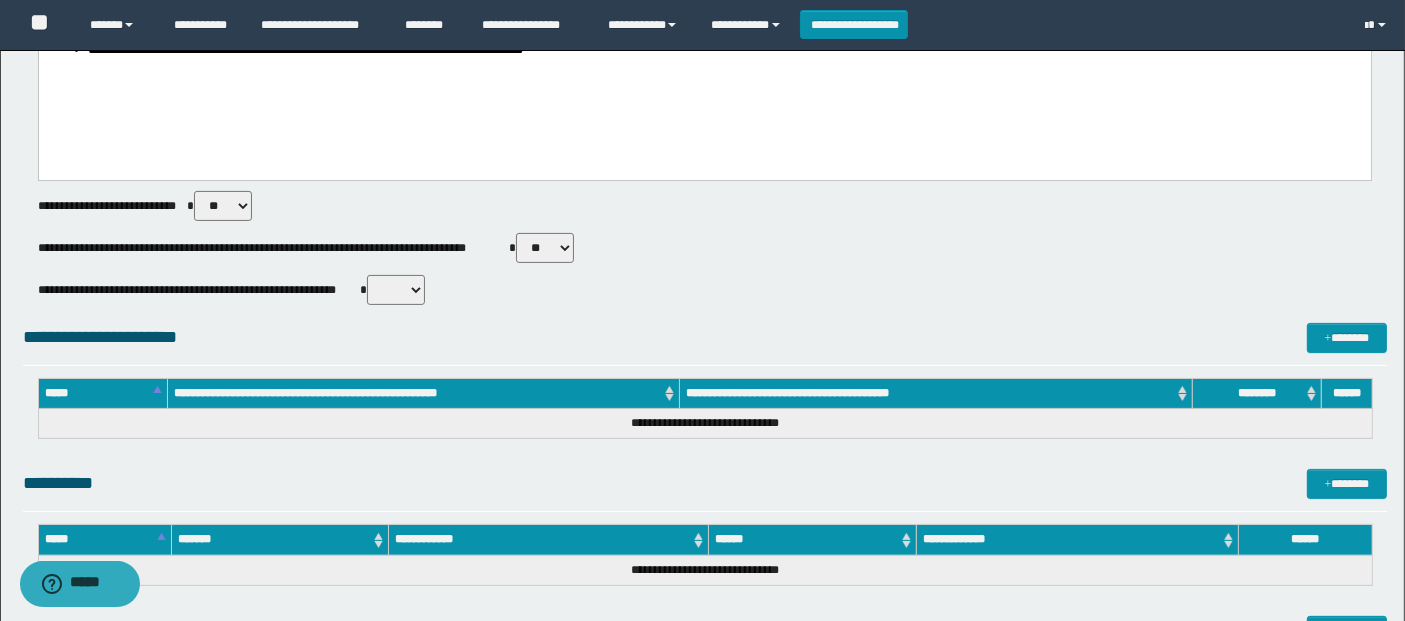 click on "**
**" at bounding box center (545, 248) 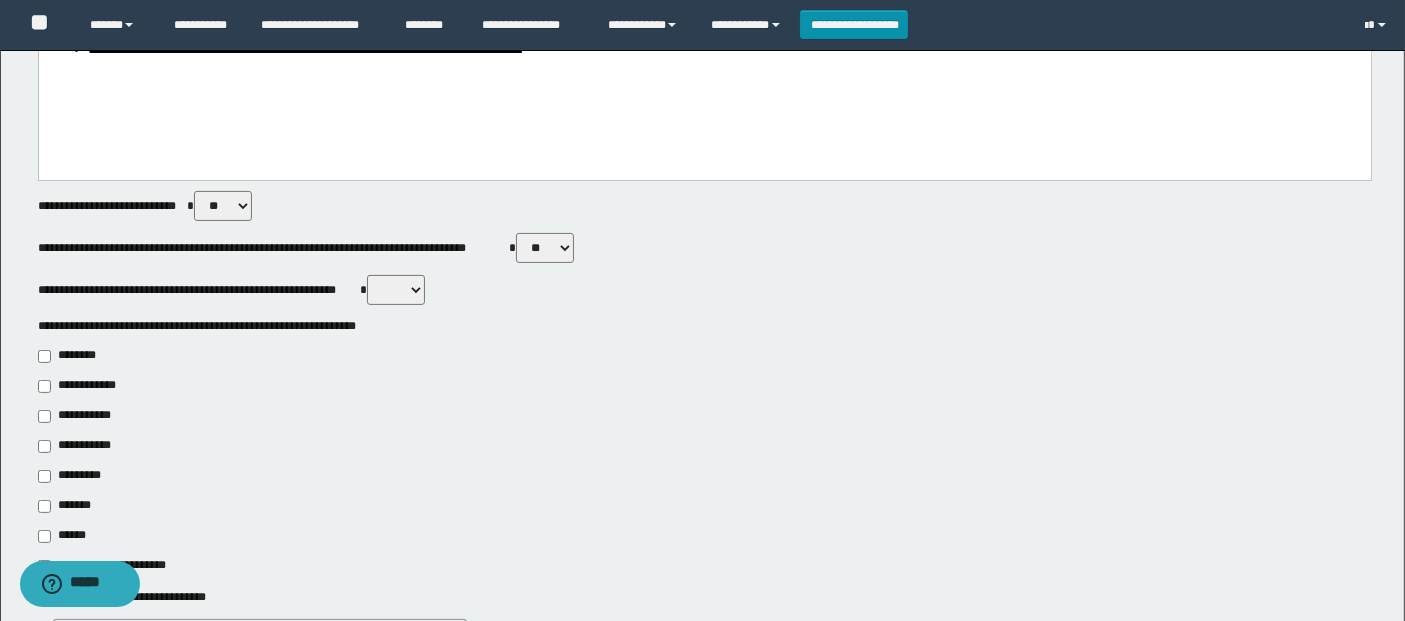 click on "**********" at bounding box center [705, 446] 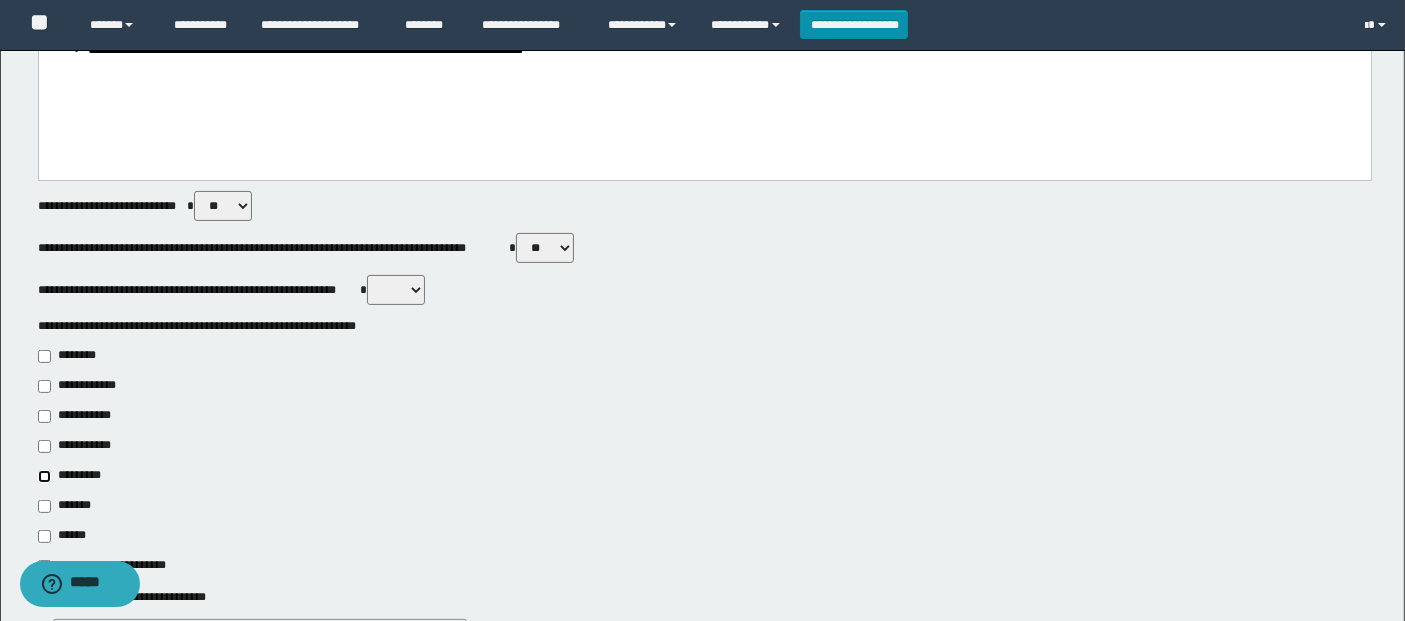 type on "**********" 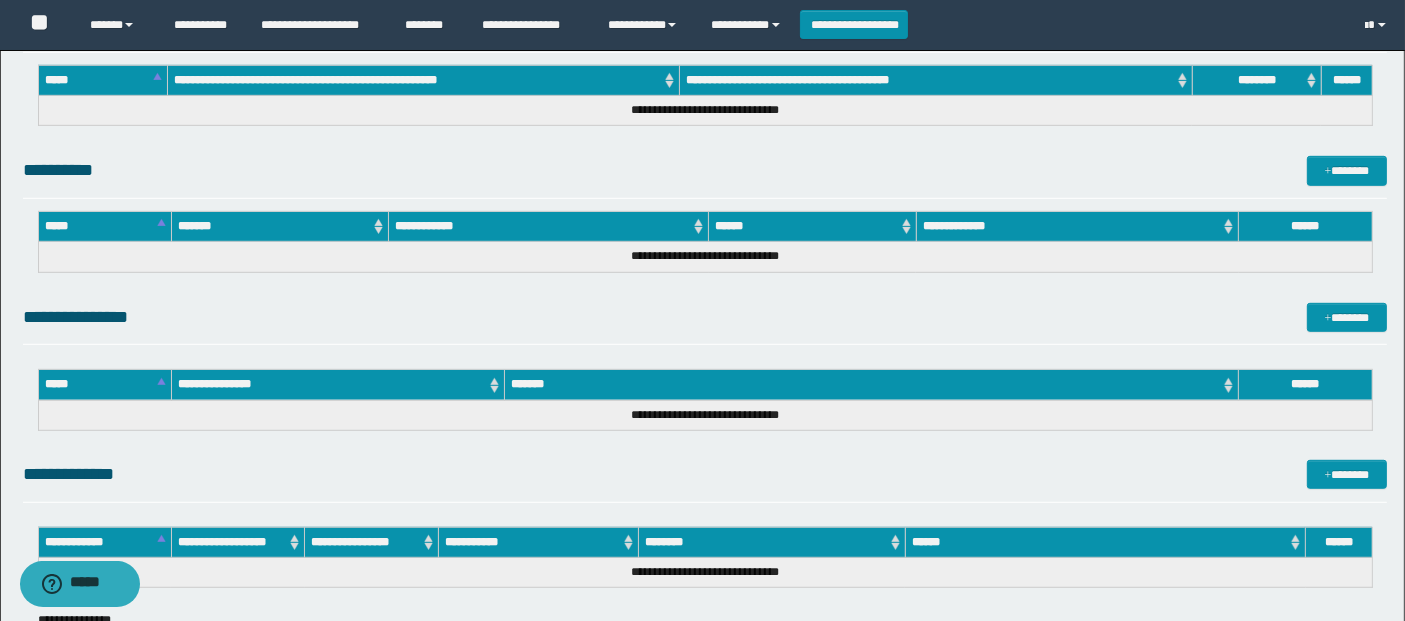scroll, scrollTop: 1419, scrollLeft: 0, axis: vertical 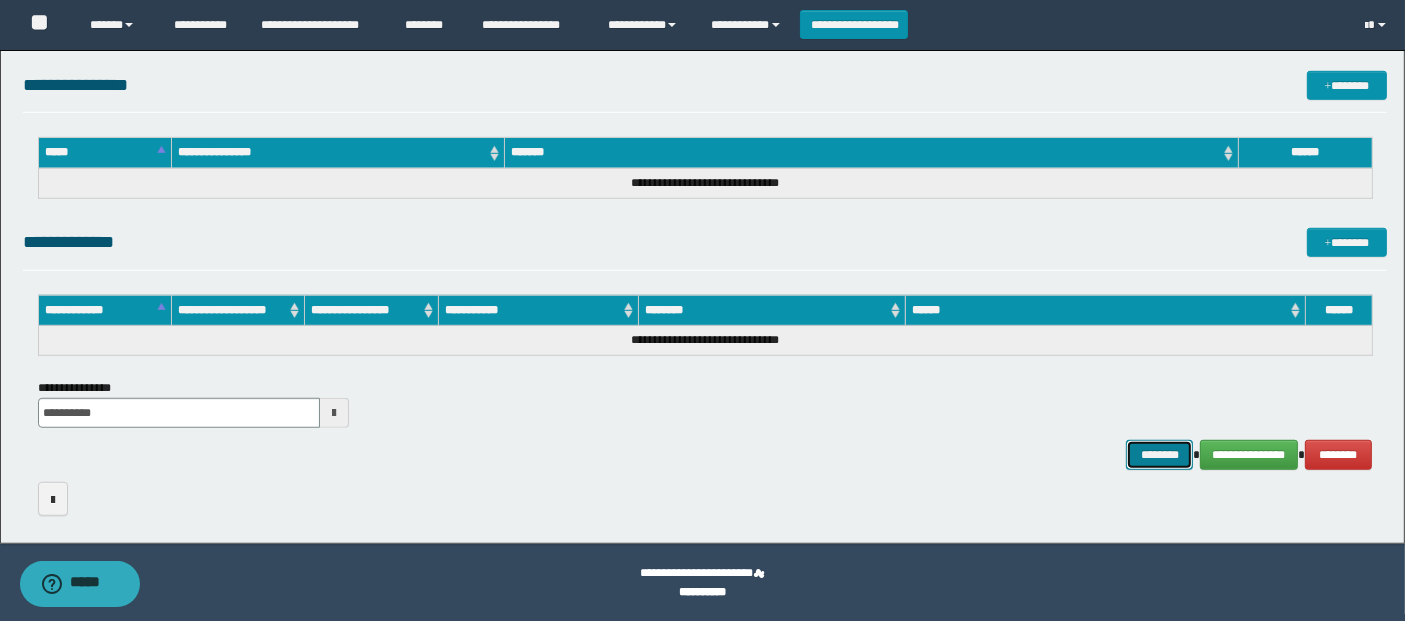 click on "********" at bounding box center [1159, 454] 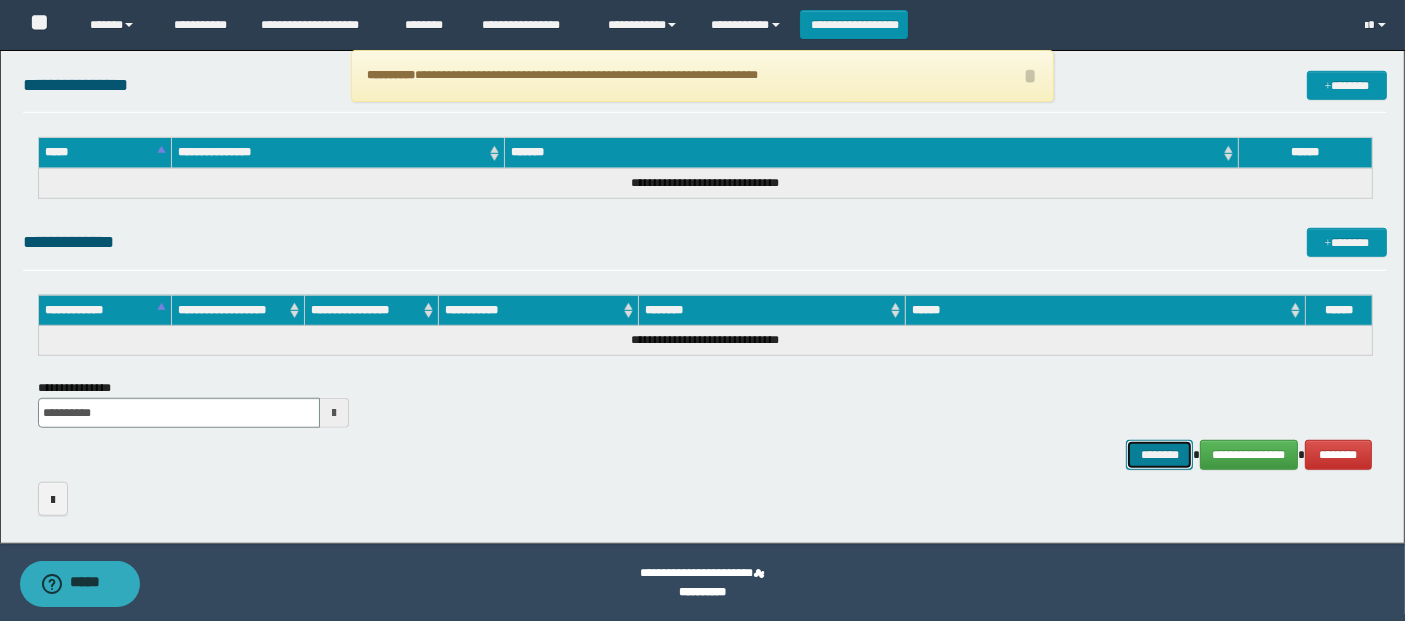 type 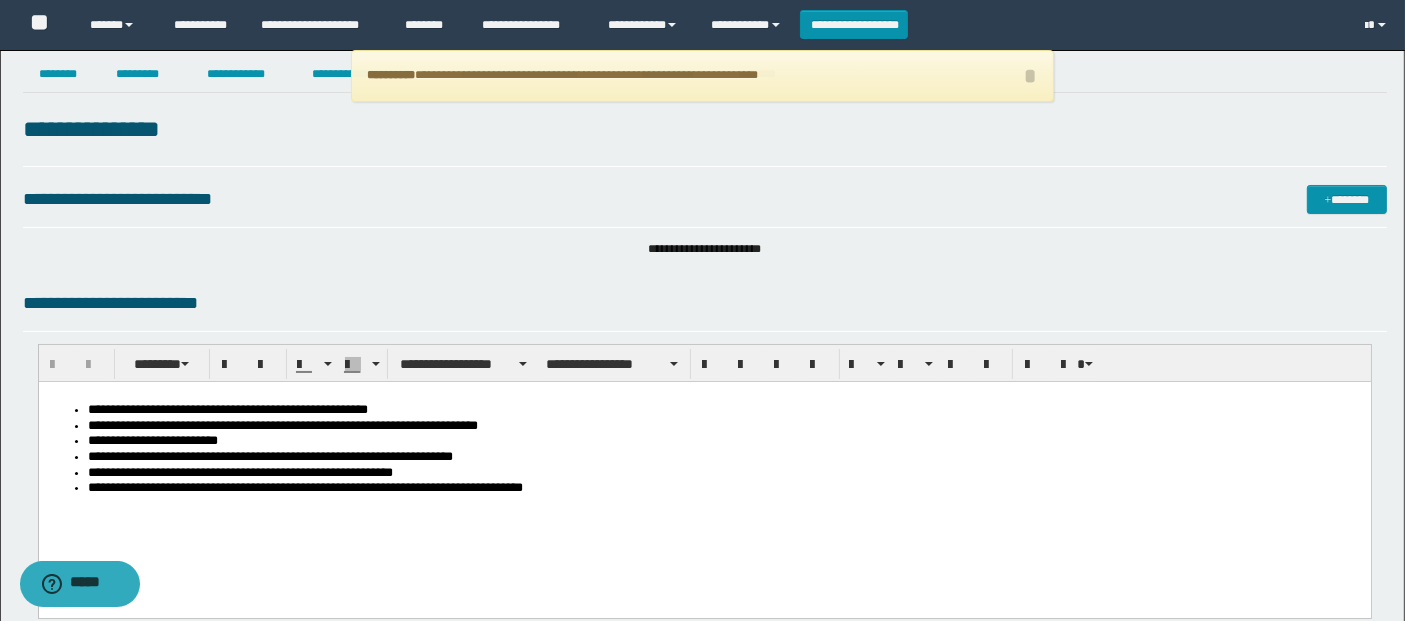 scroll, scrollTop: 0, scrollLeft: 0, axis: both 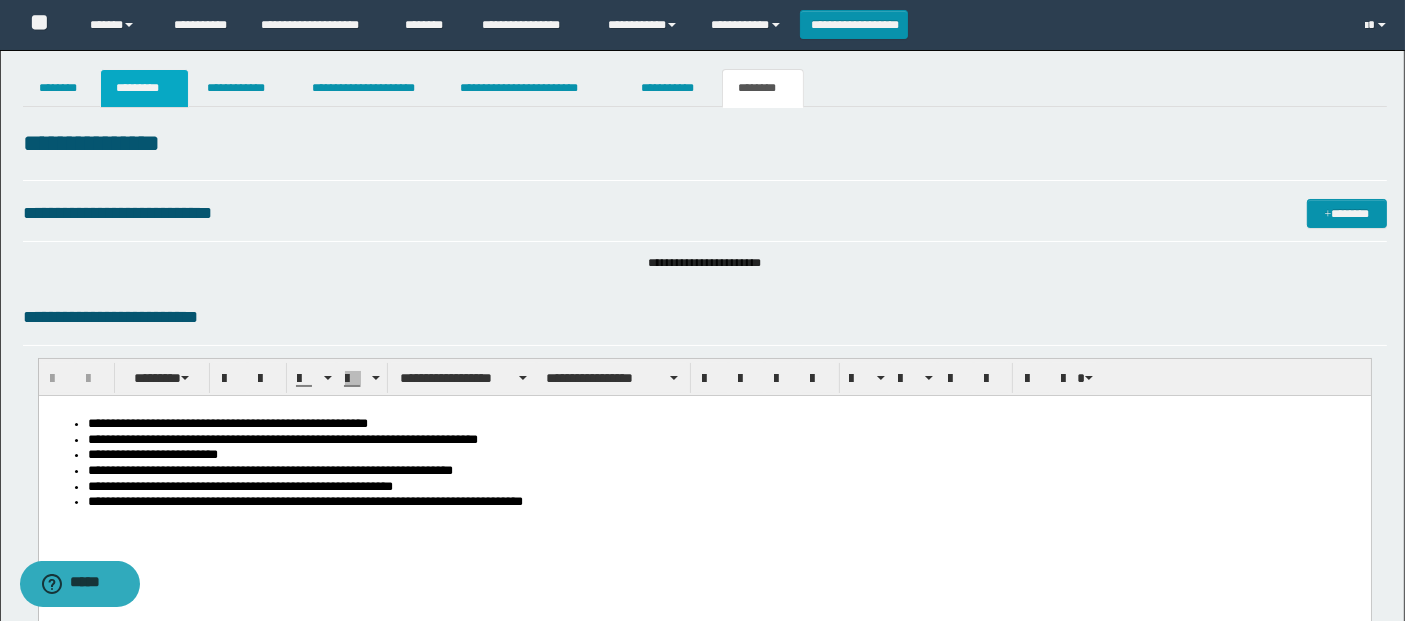 click on "*********" at bounding box center (144, 88) 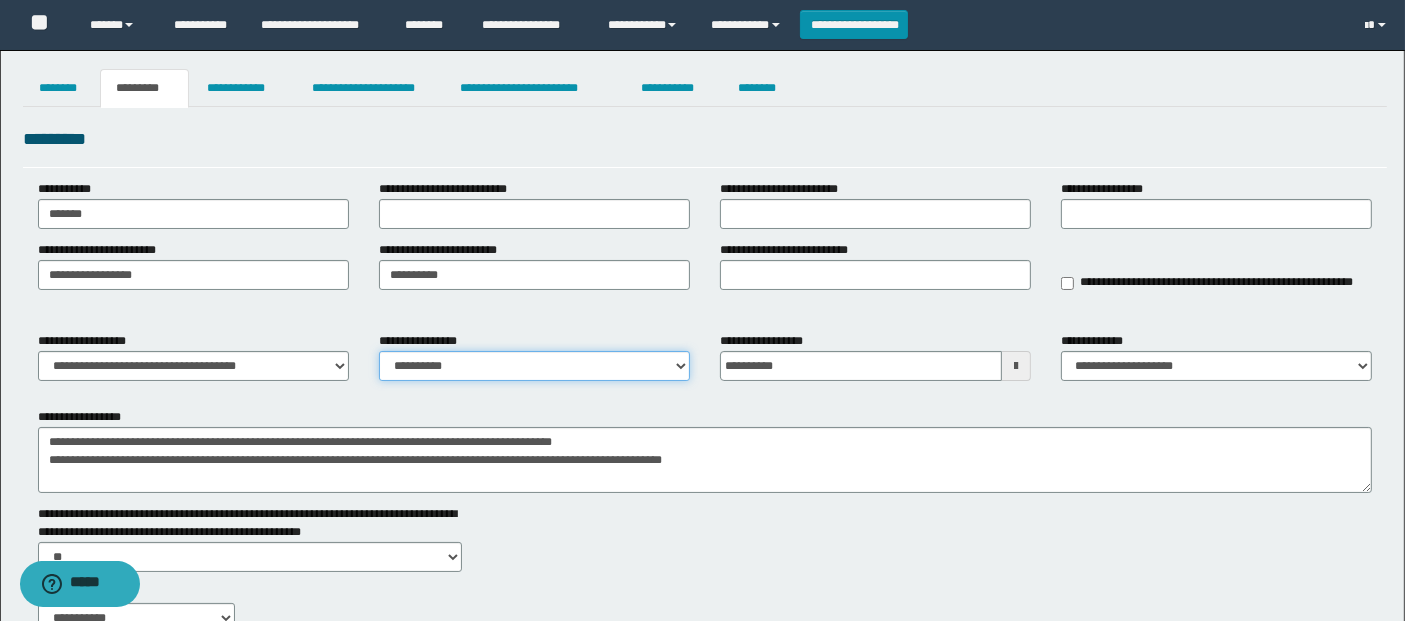 click on "**********" at bounding box center [534, 366] 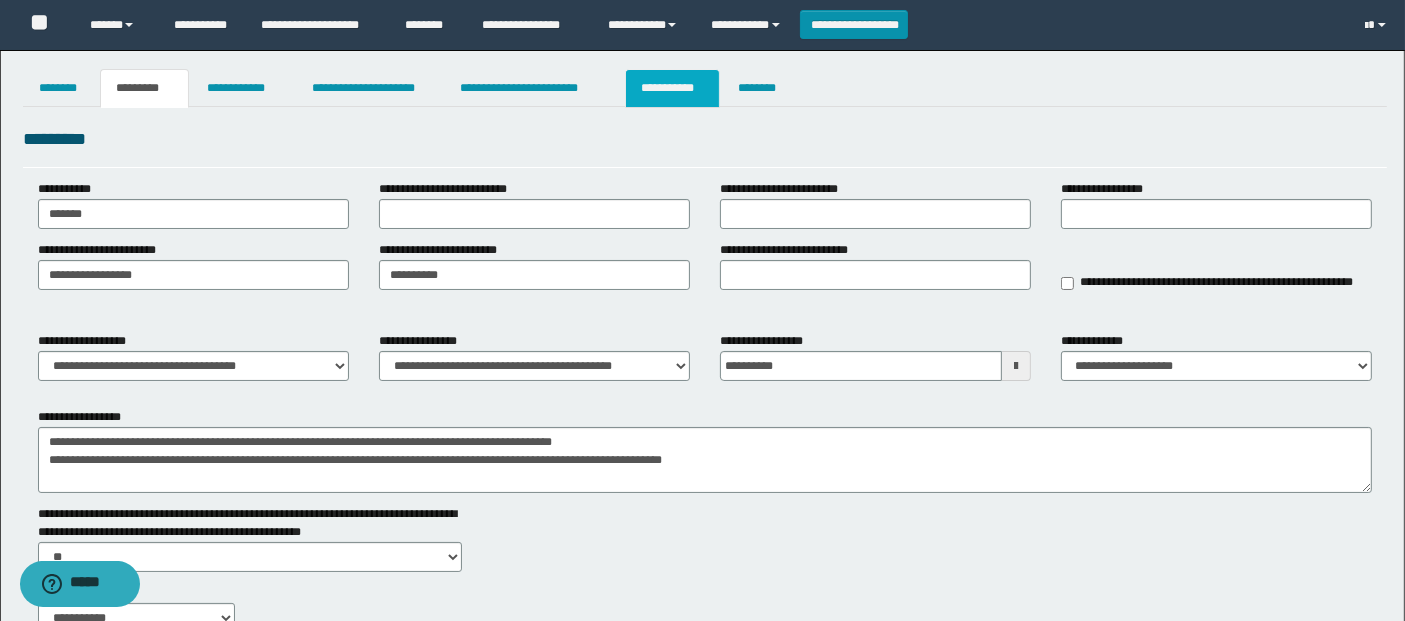 click on "**********" at bounding box center [672, 88] 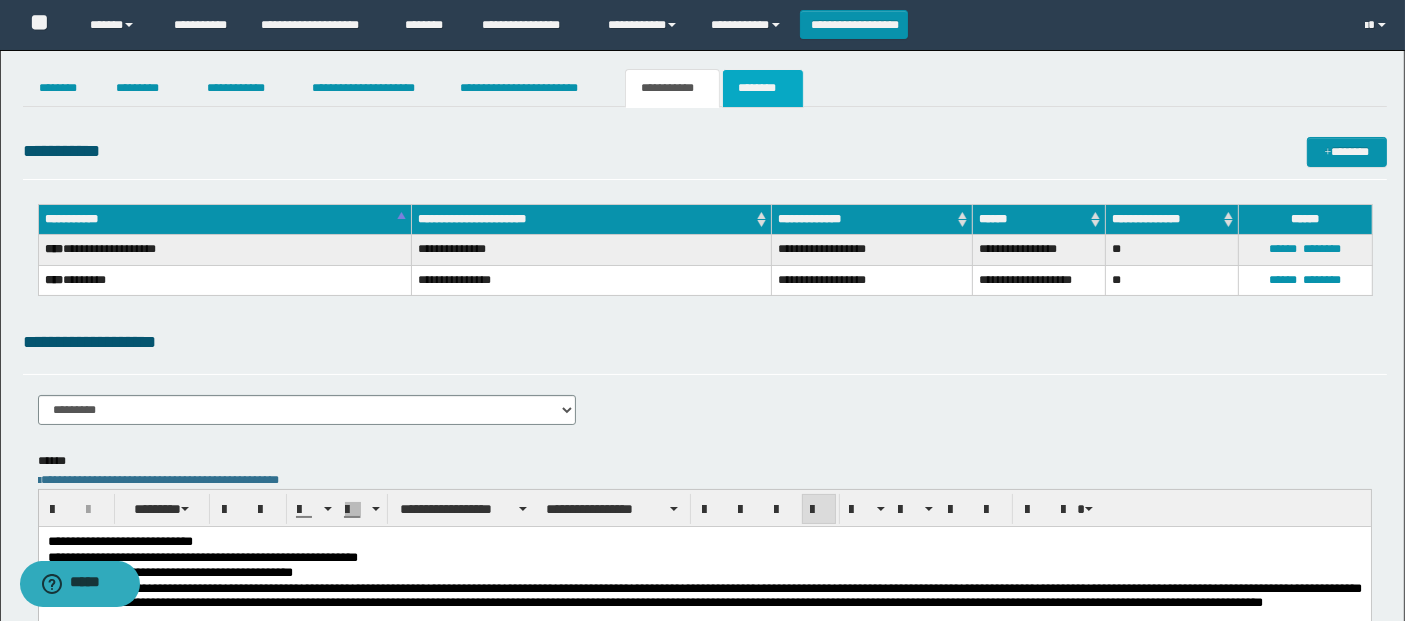 click on "********" at bounding box center (763, 88) 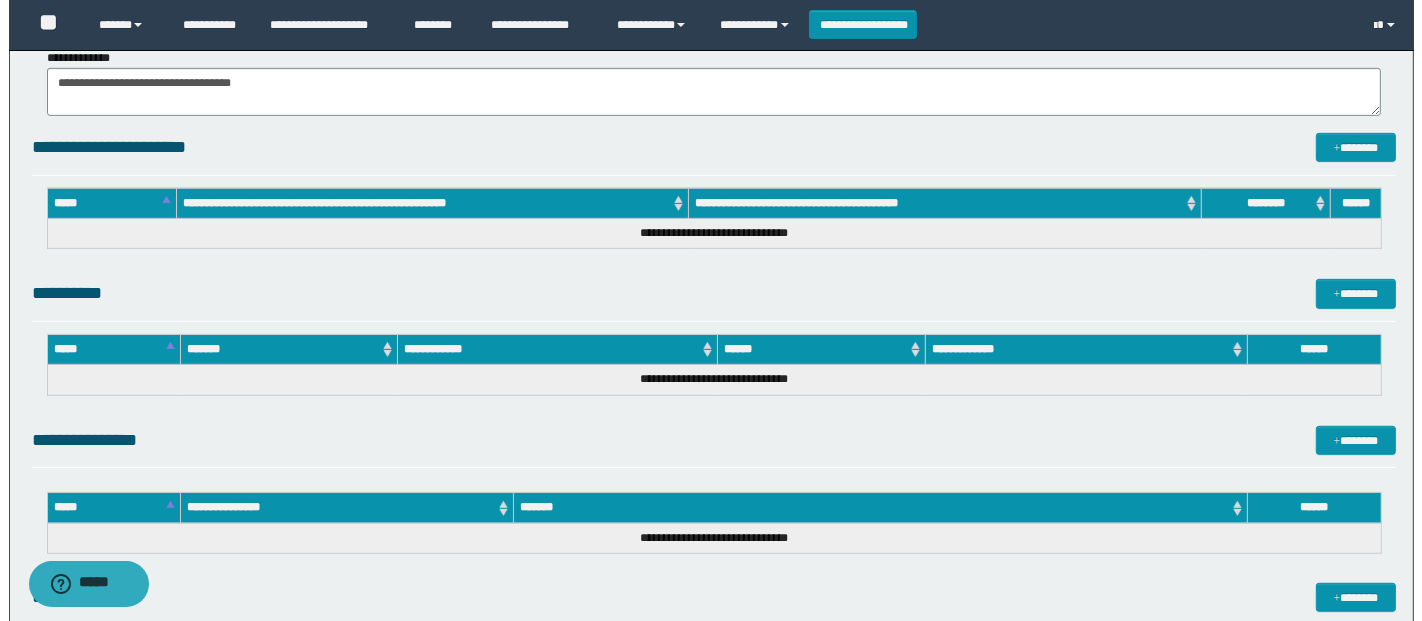 scroll, scrollTop: 1419, scrollLeft: 0, axis: vertical 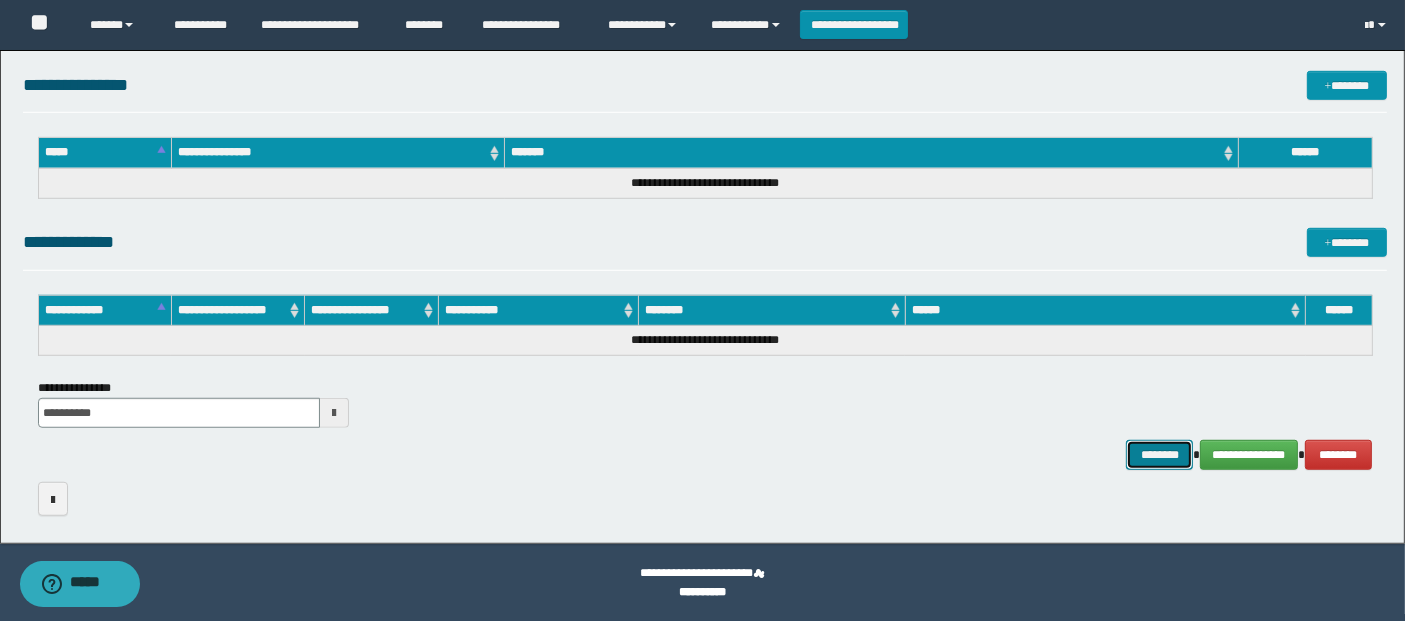 click on "********" at bounding box center [1159, 454] 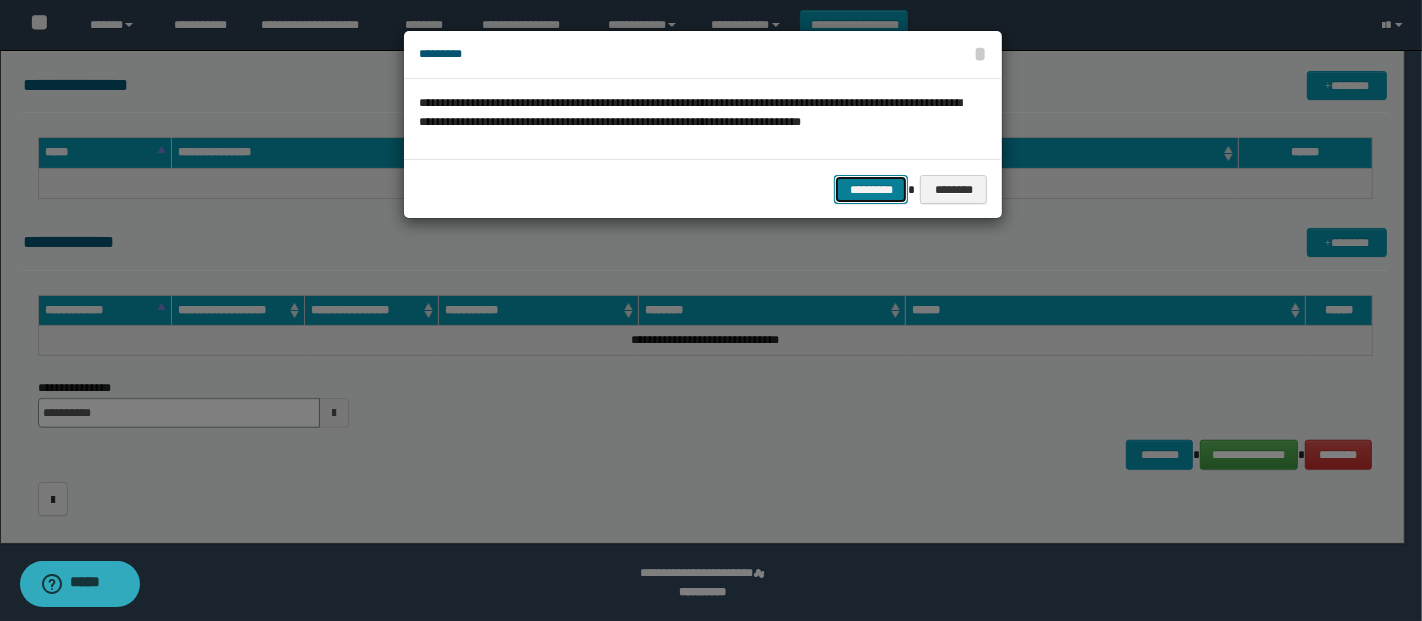 click on "*********" at bounding box center (871, 189) 